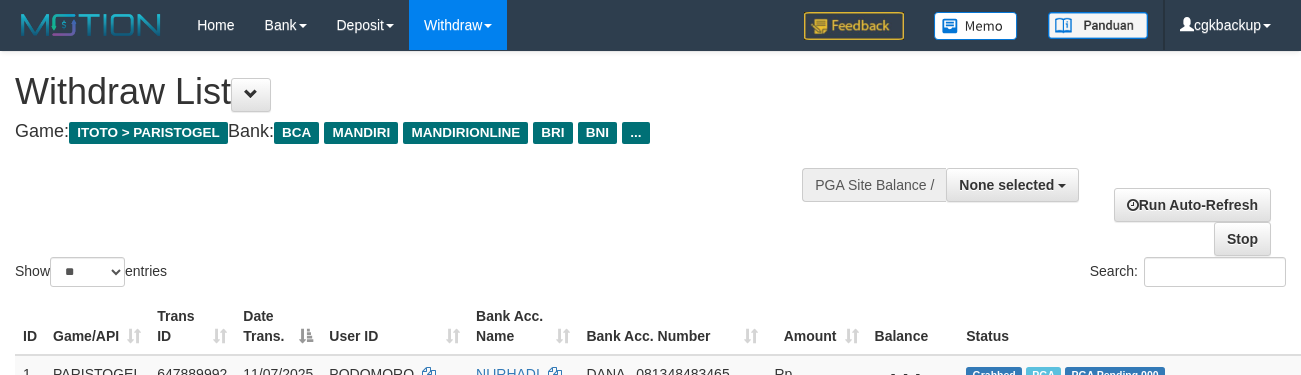 select 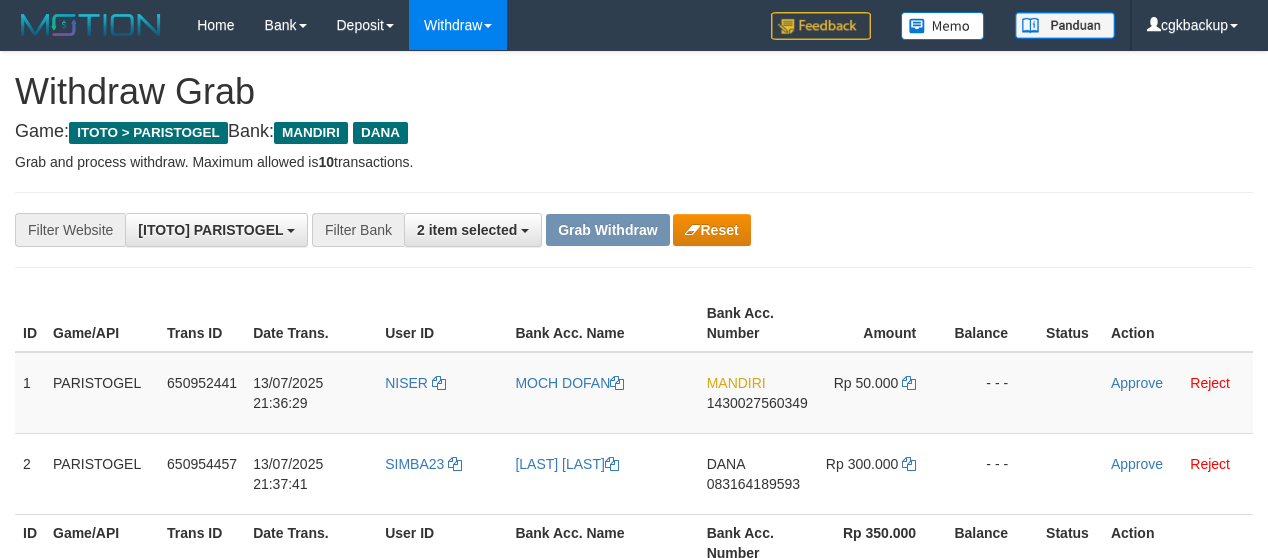 scroll, scrollTop: 200, scrollLeft: 0, axis: vertical 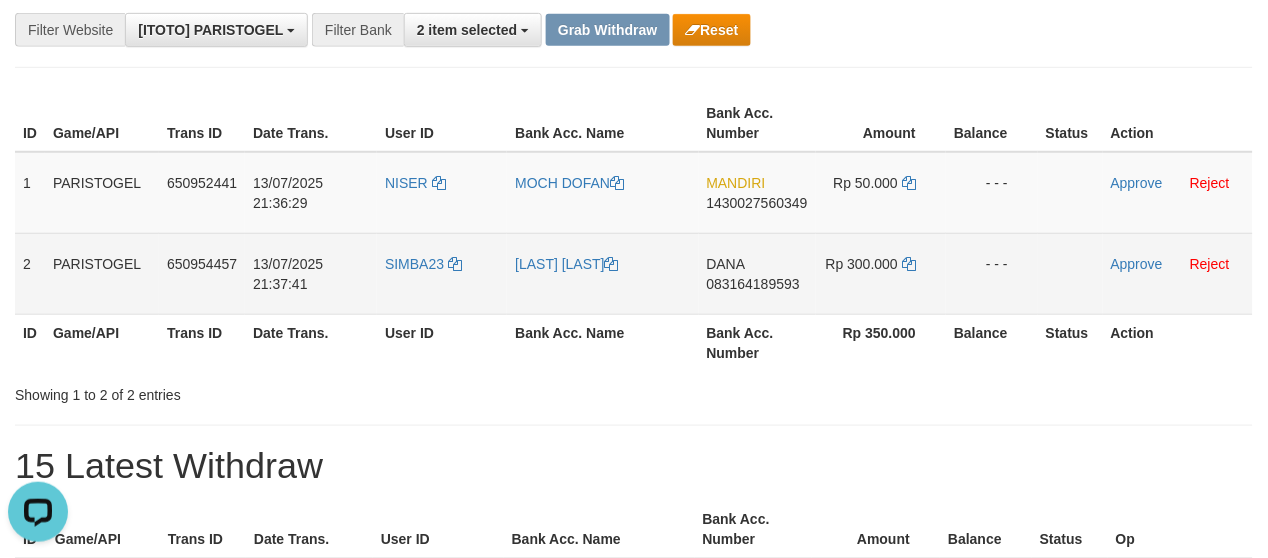 click on "SIMBA23" at bounding box center [442, 273] 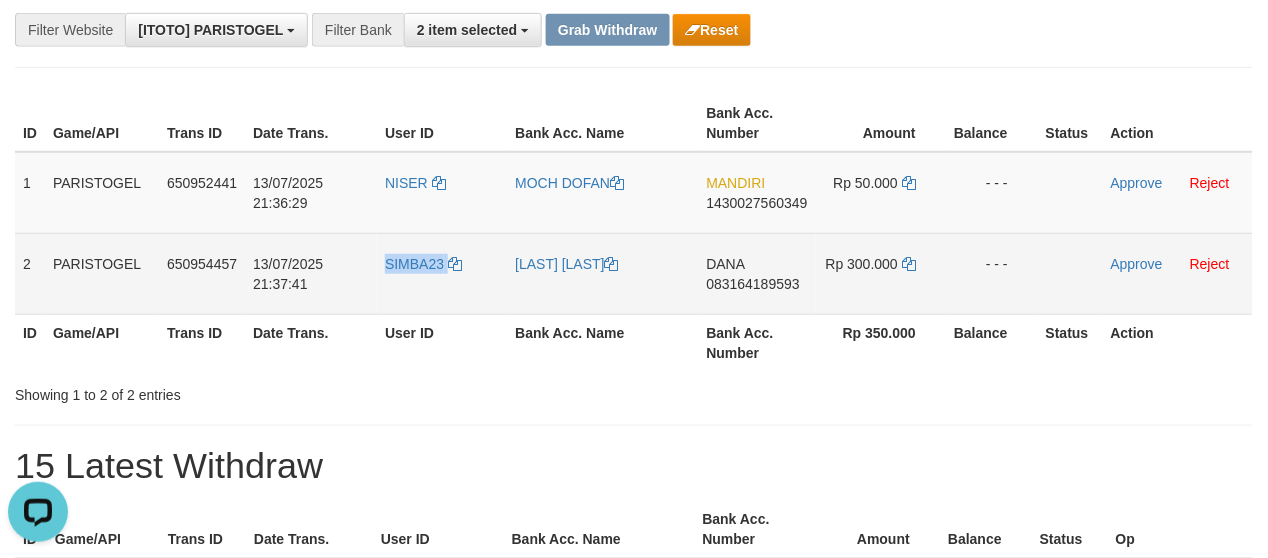 click on "SIMBA23" at bounding box center [442, 273] 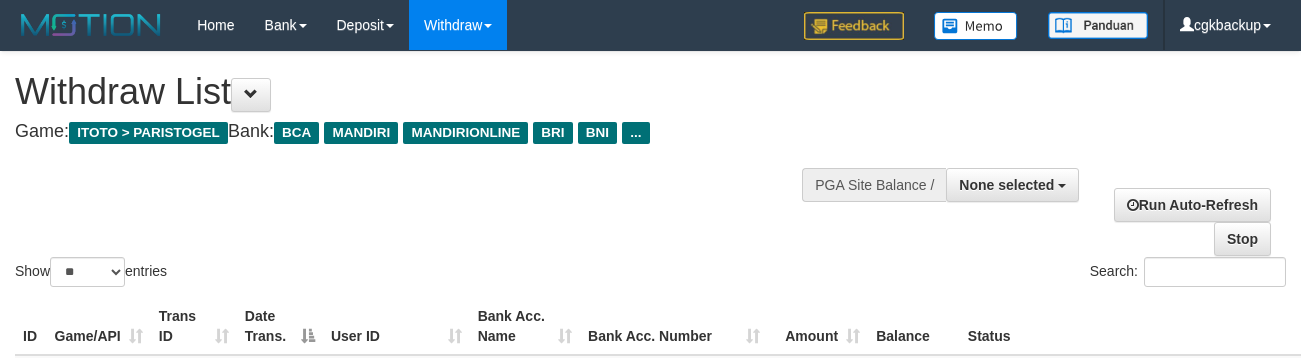 select 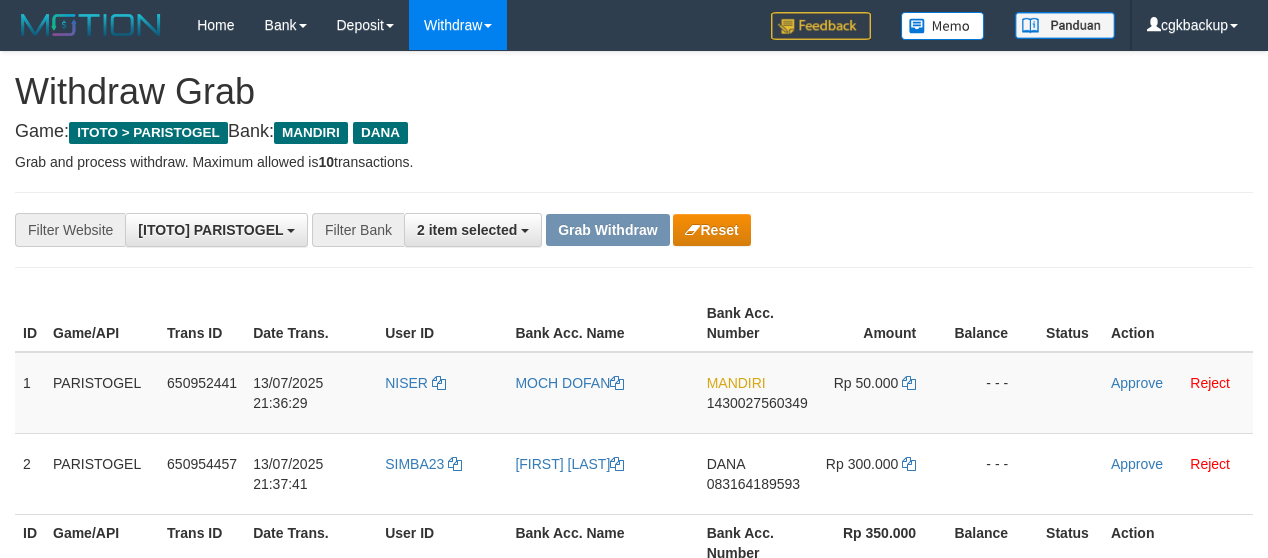scroll, scrollTop: 200, scrollLeft: 0, axis: vertical 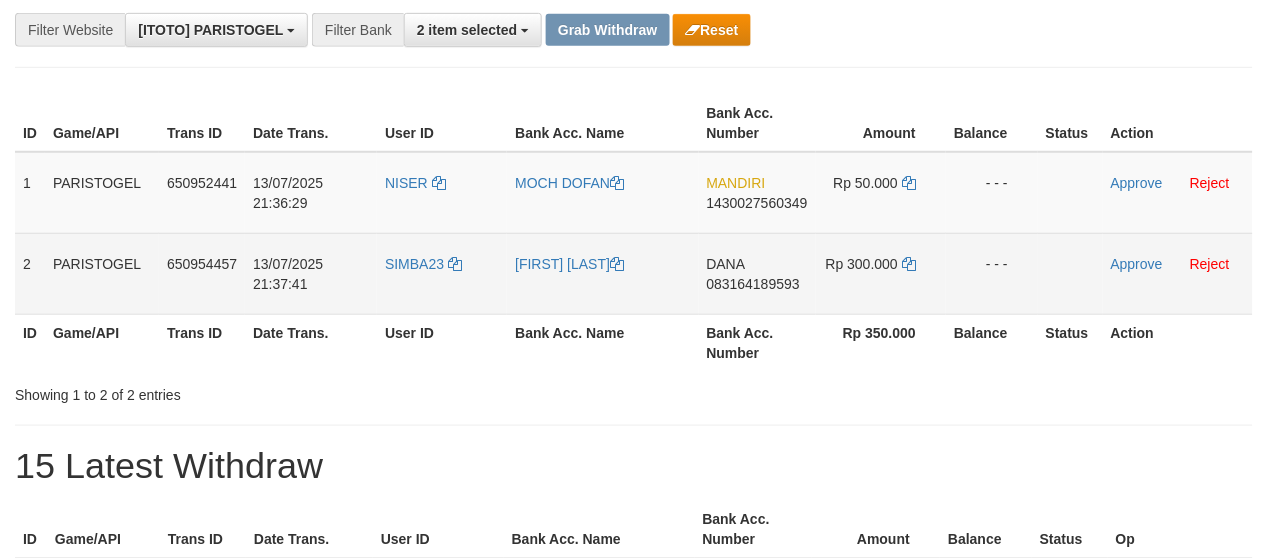 click on "[LAST] [LAST]" at bounding box center (602, 273) 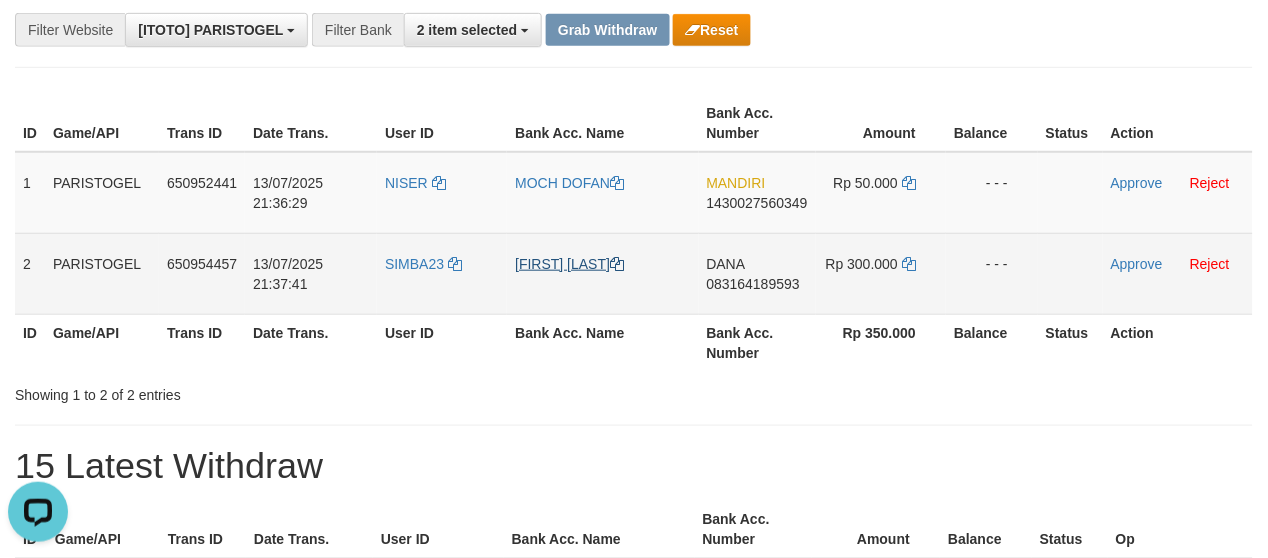 scroll, scrollTop: 0, scrollLeft: 0, axis: both 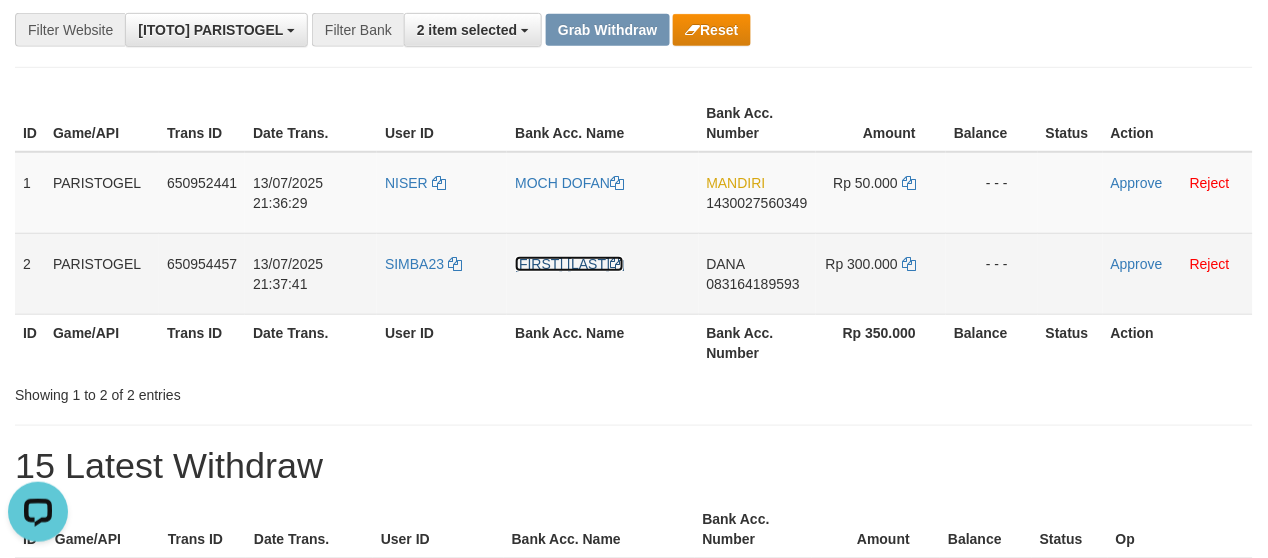 click on "[LAST] [LAST]" at bounding box center (569, 264) 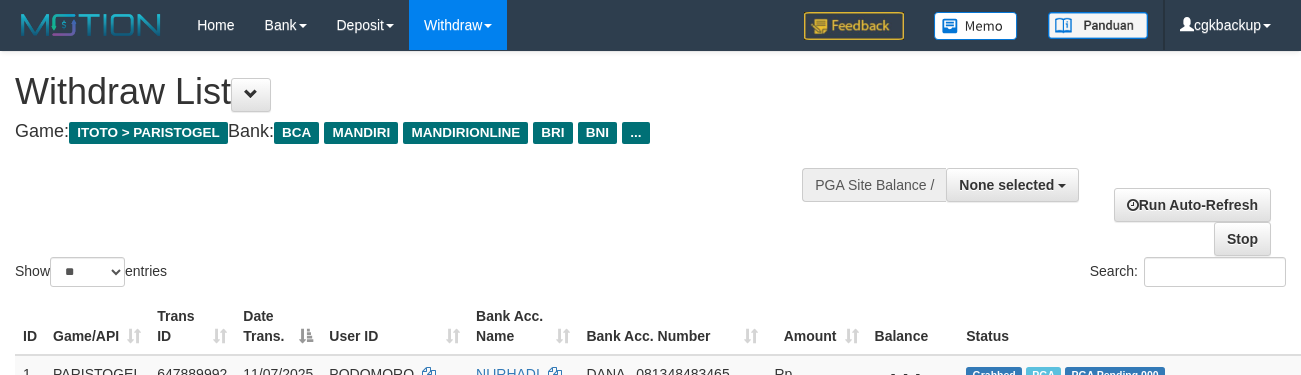select 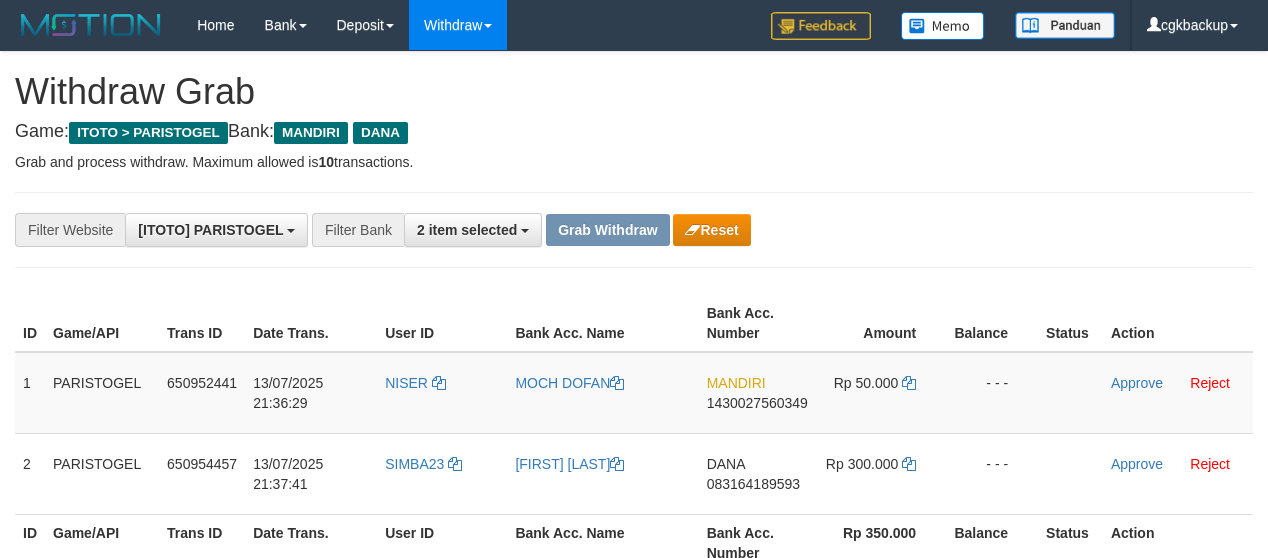 scroll, scrollTop: 200, scrollLeft: 0, axis: vertical 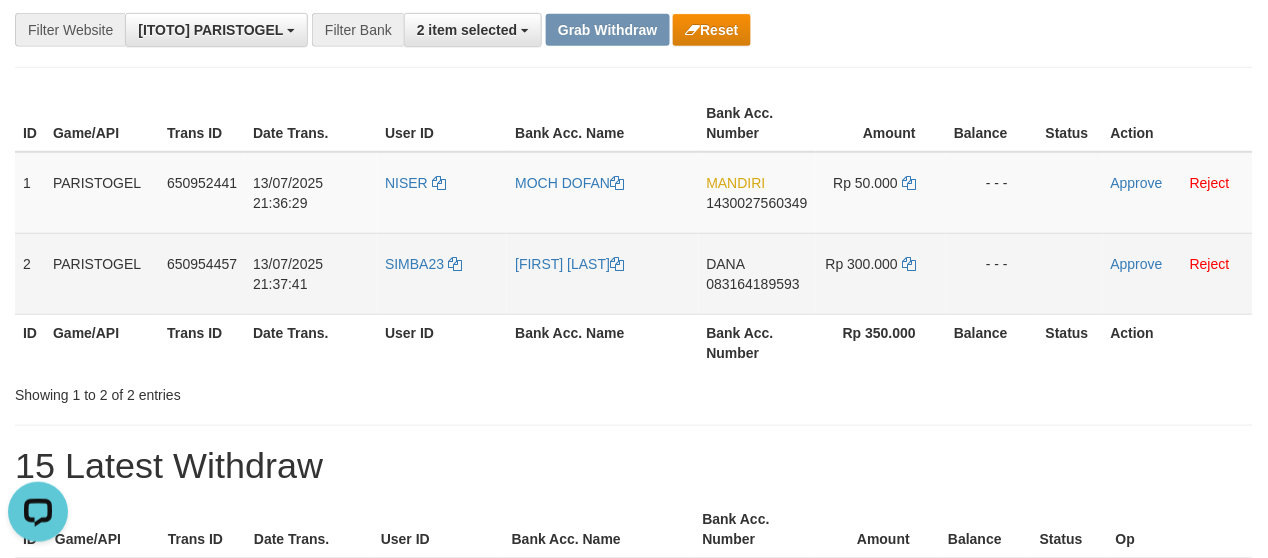 click on "DANA
083164189593" at bounding box center [757, 273] 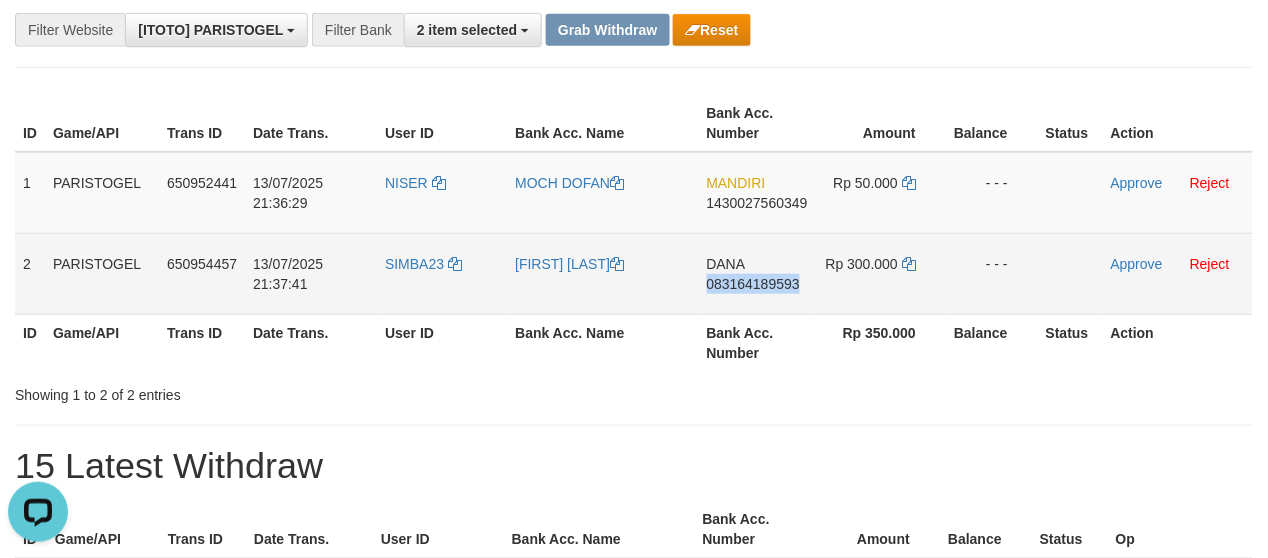 click on "DANA
083164189593" at bounding box center [757, 273] 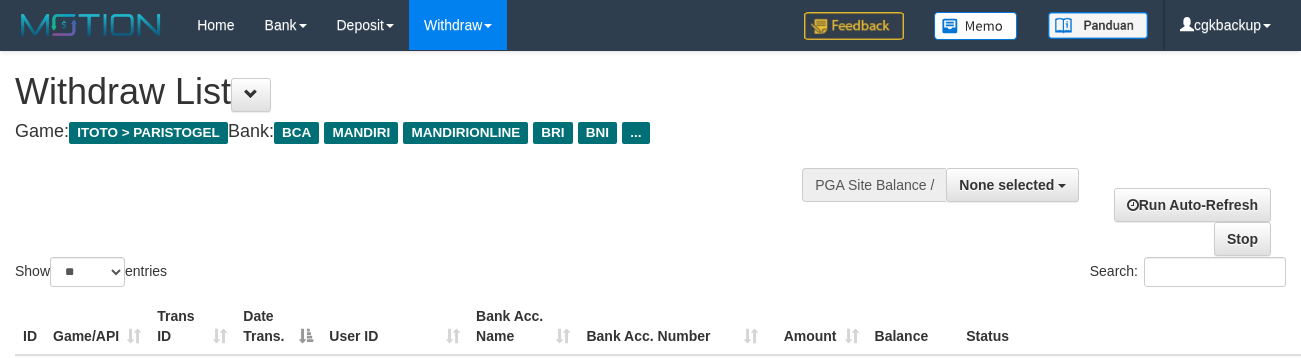 select 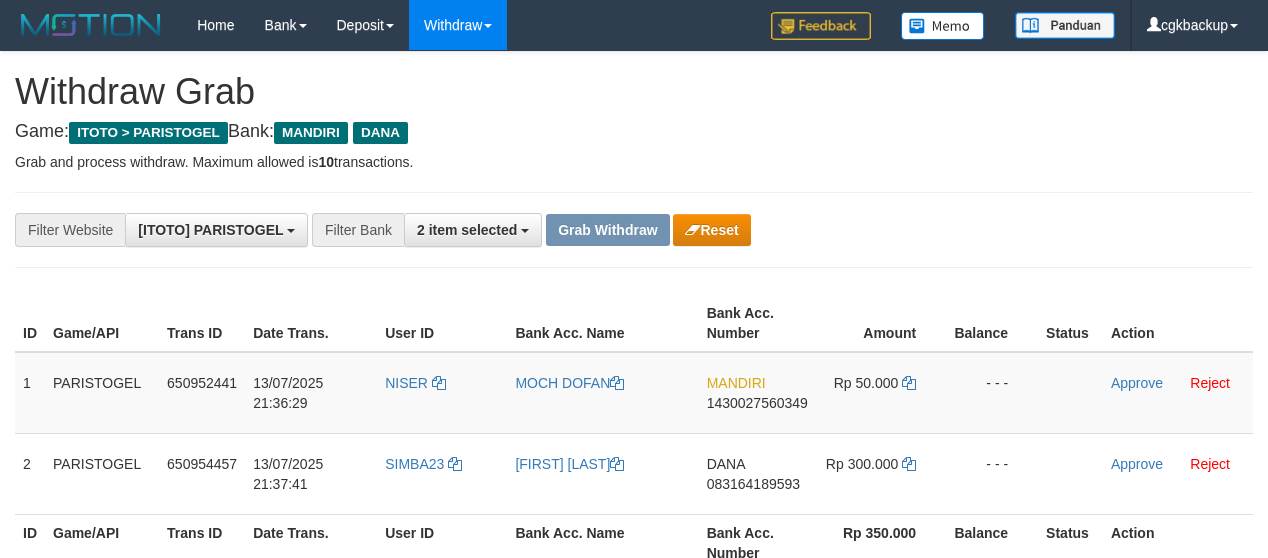 scroll, scrollTop: 200, scrollLeft: 0, axis: vertical 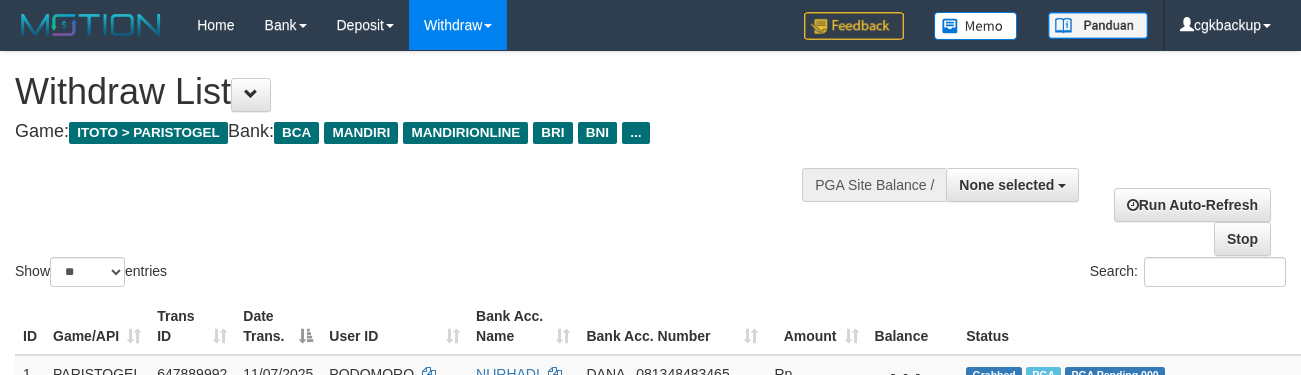 select 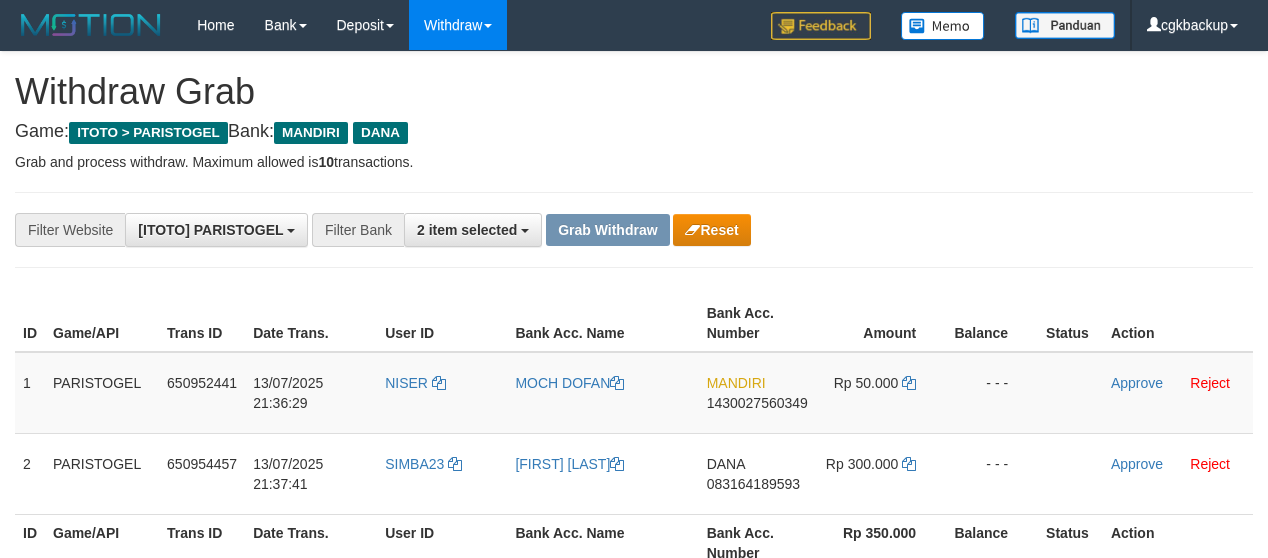 scroll, scrollTop: 200, scrollLeft: 0, axis: vertical 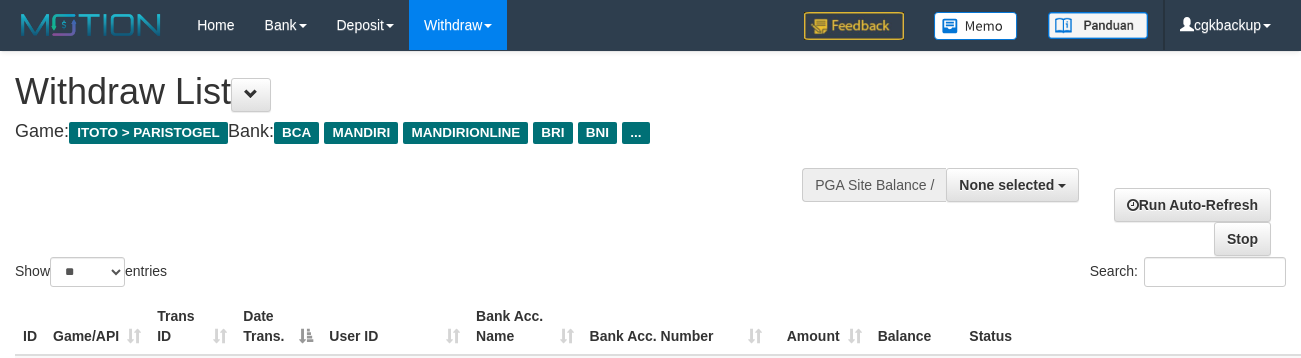 select 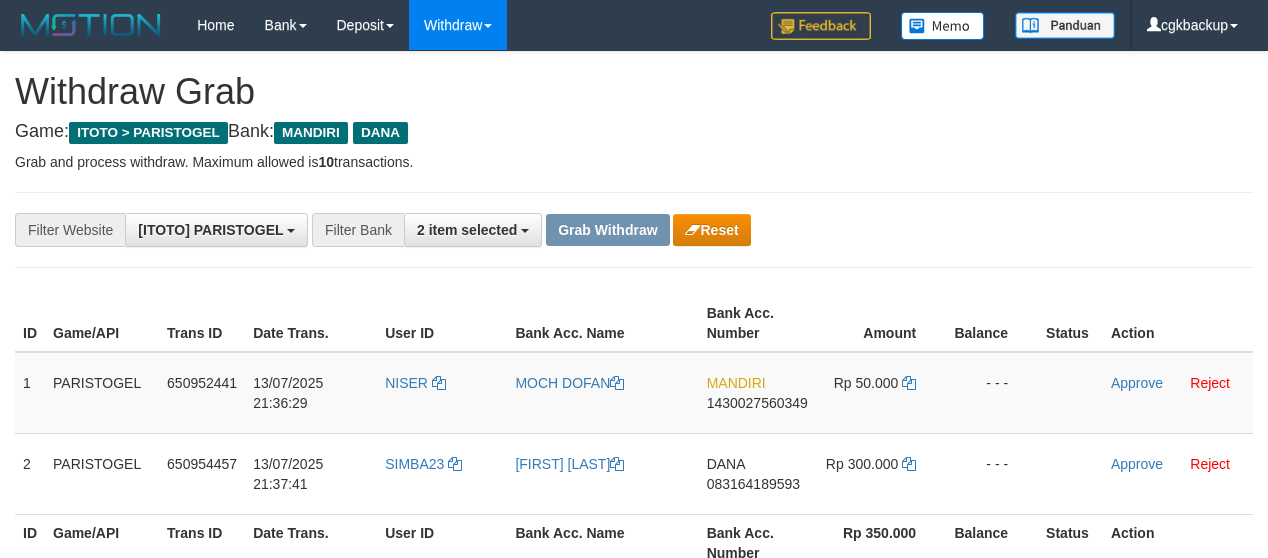 scroll, scrollTop: 200, scrollLeft: 0, axis: vertical 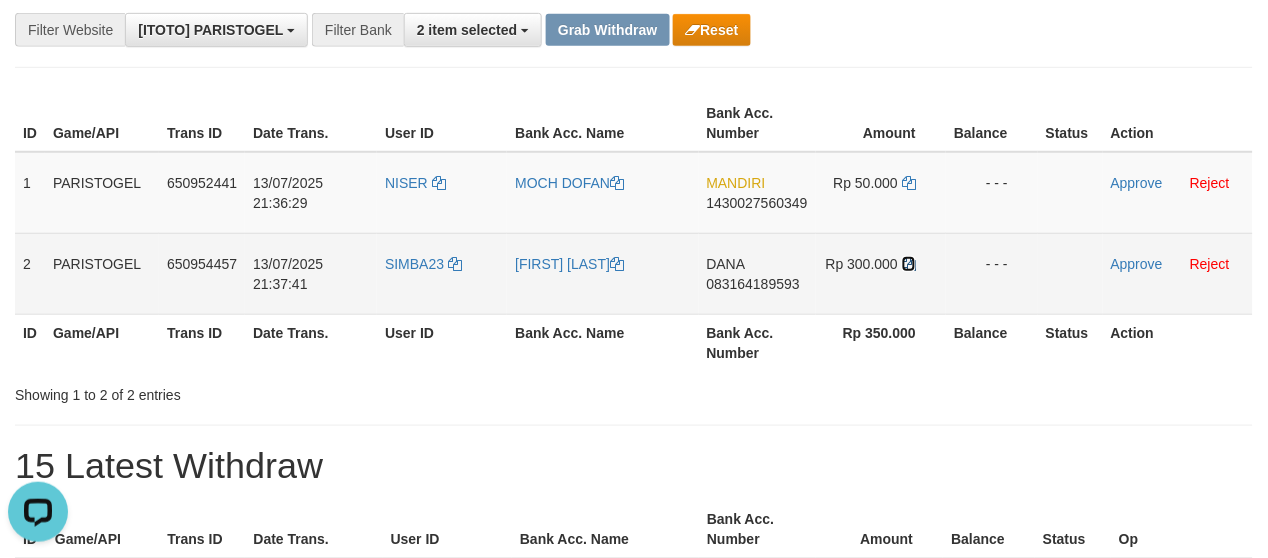 click at bounding box center [909, 264] 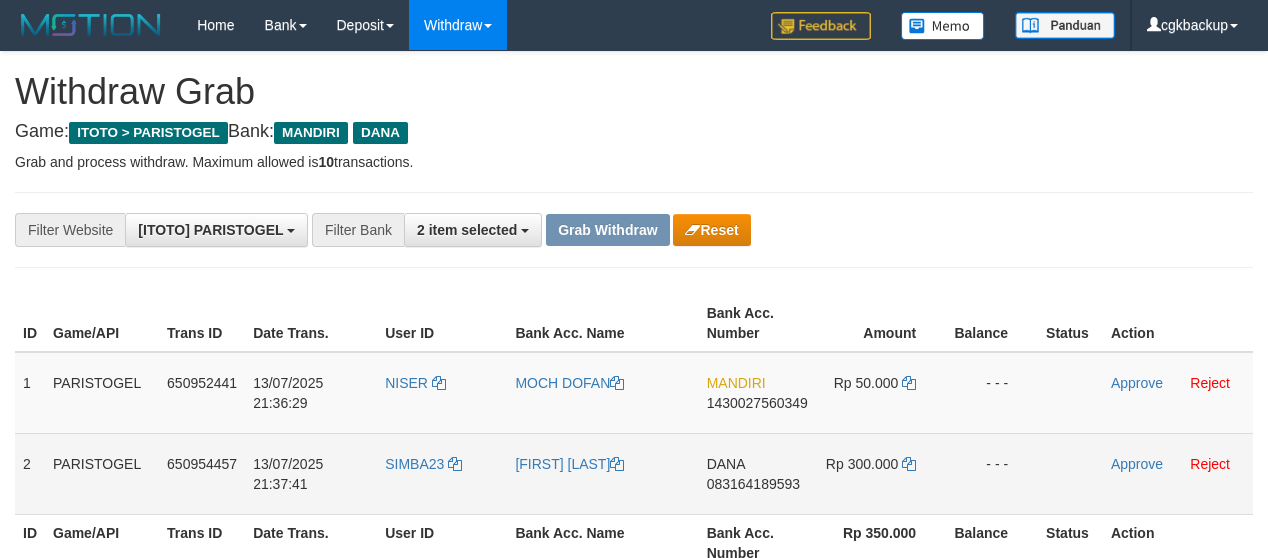 scroll, scrollTop: 200, scrollLeft: 0, axis: vertical 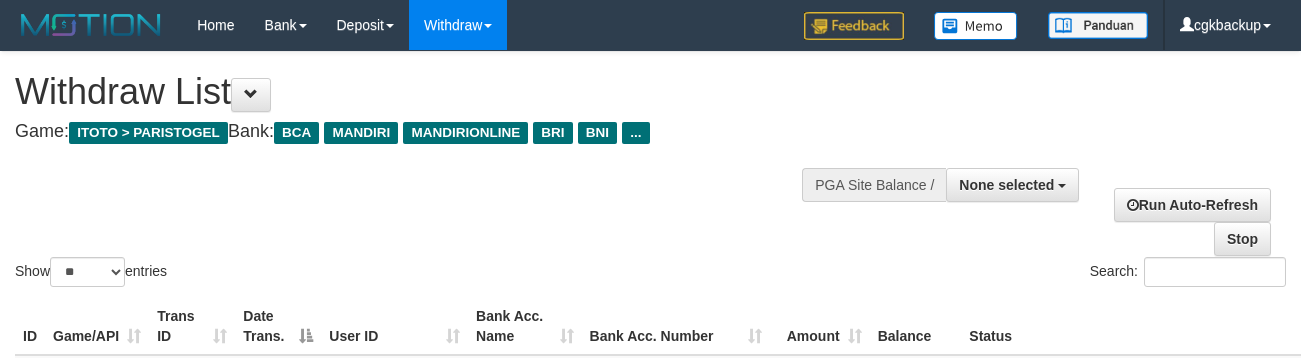 select 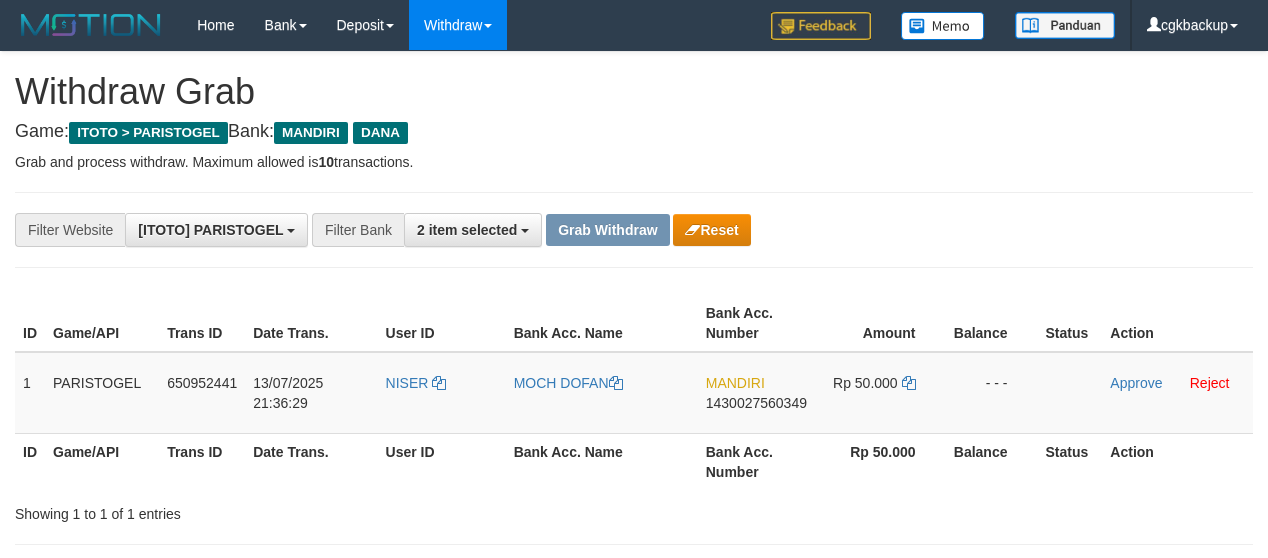 scroll, scrollTop: 200, scrollLeft: 0, axis: vertical 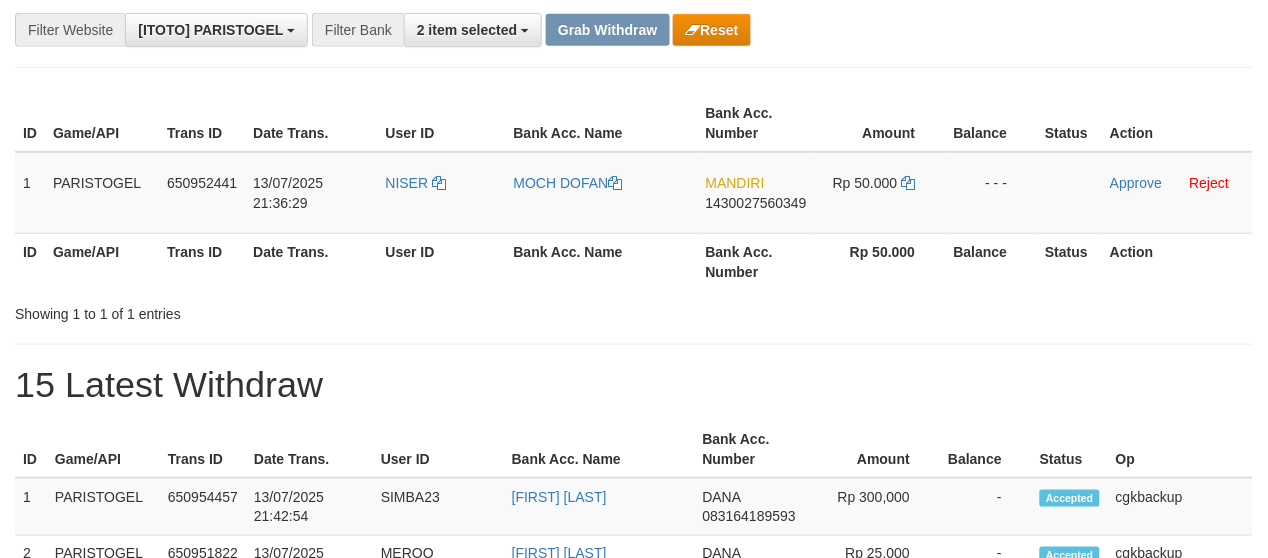 click on "**********" at bounding box center [634, 923] 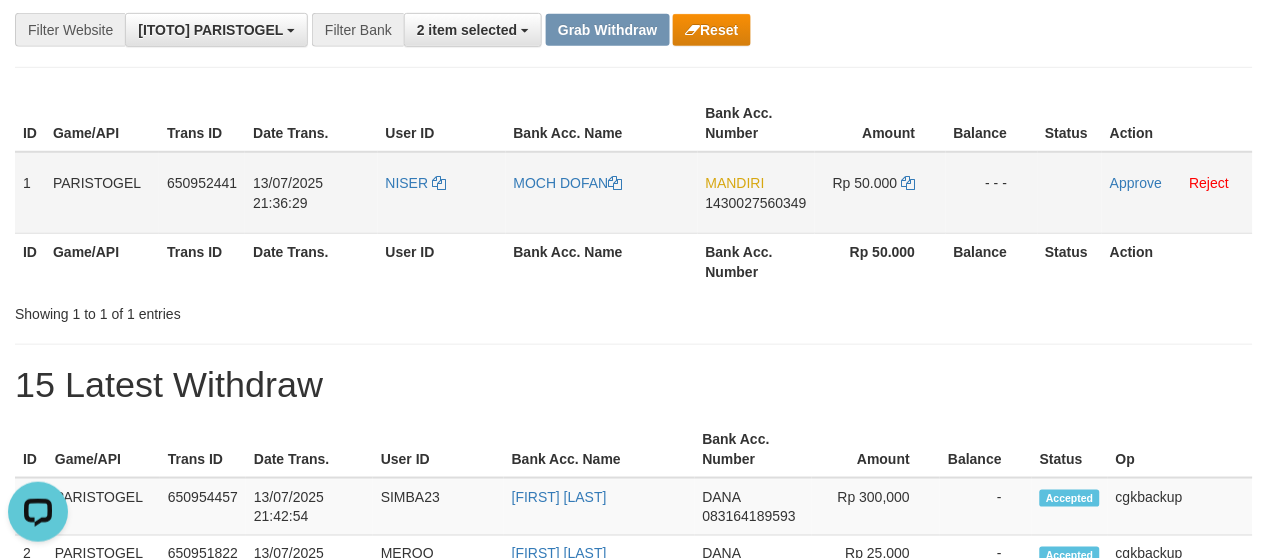 scroll, scrollTop: 0, scrollLeft: 0, axis: both 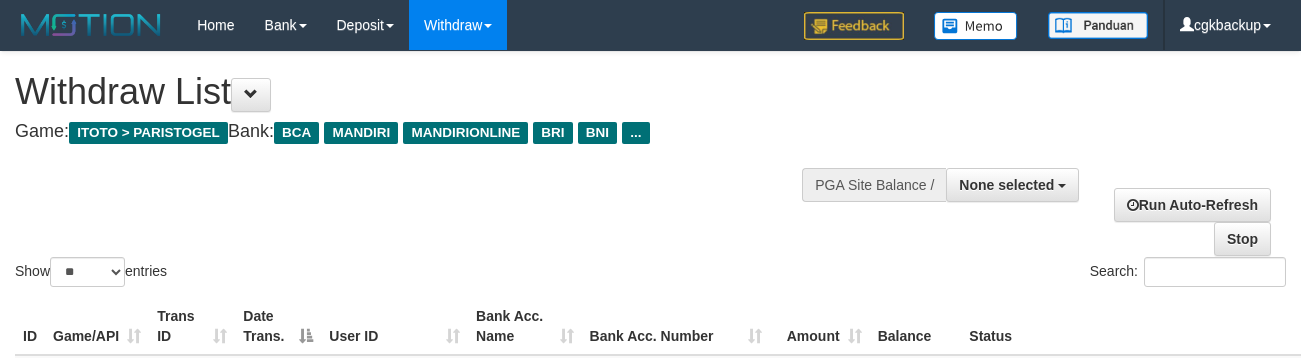 select 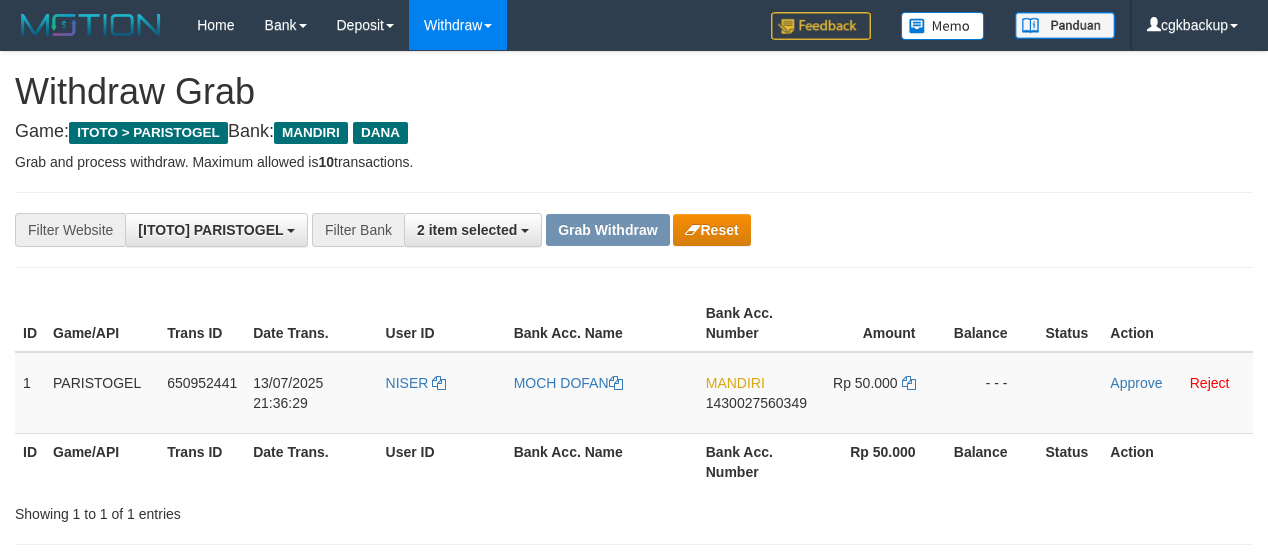 scroll, scrollTop: 200, scrollLeft: 0, axis: vertical 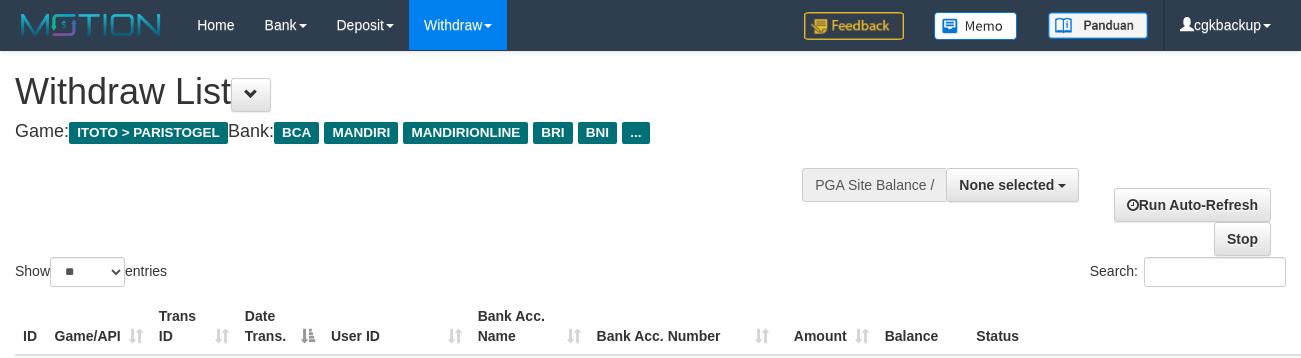 select 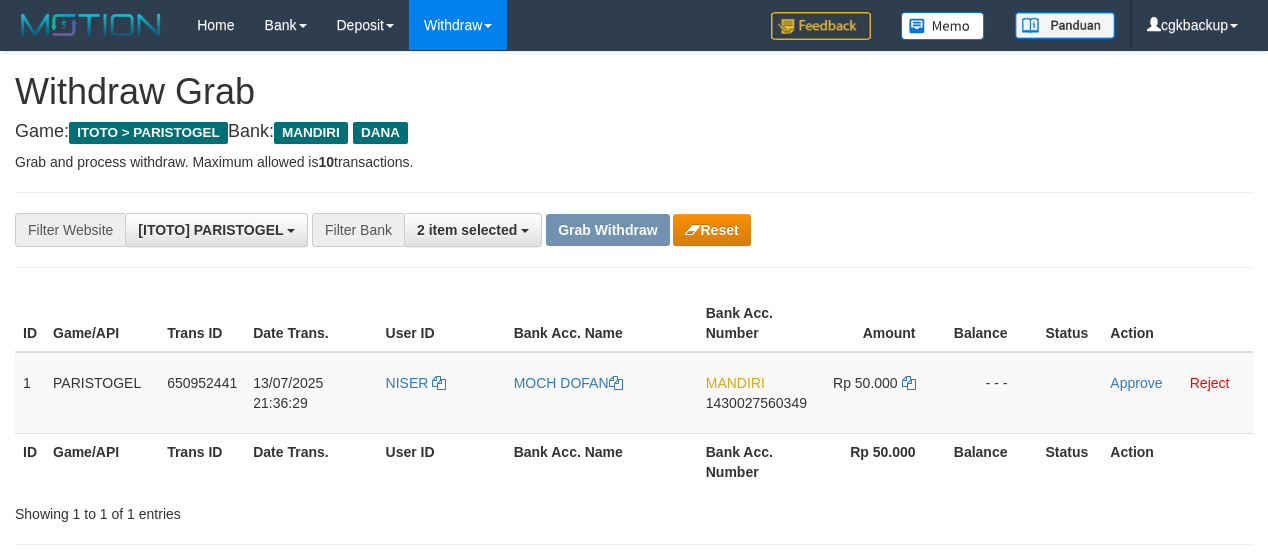 scroll, scrollTop: 200, scrollLeft: 0, axis: vertical 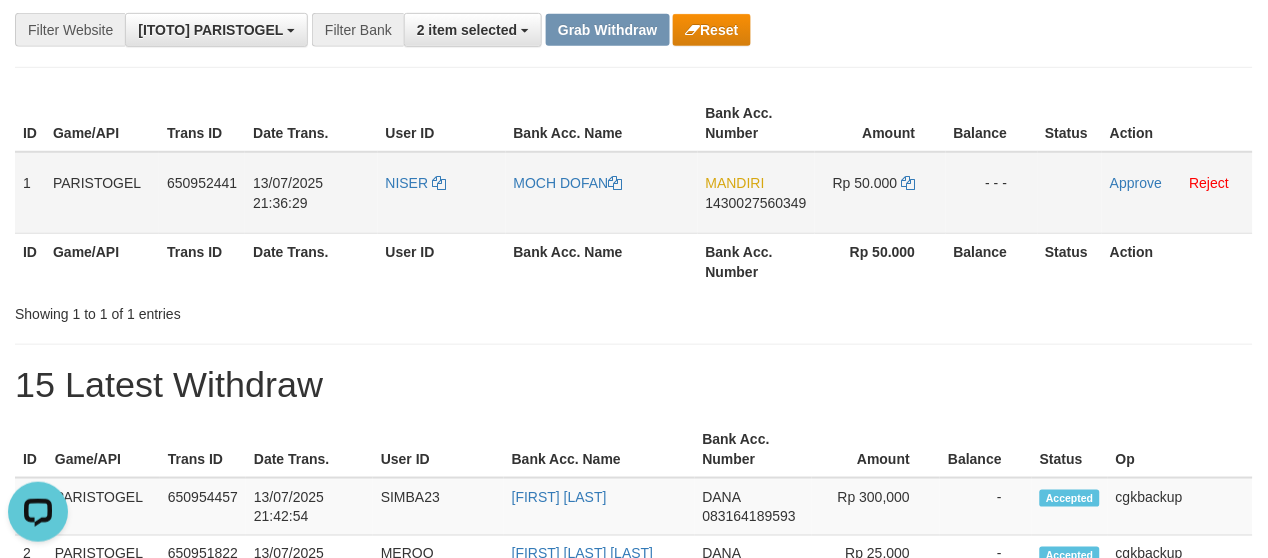 click on "NISER" at bounding box center [442, 193] 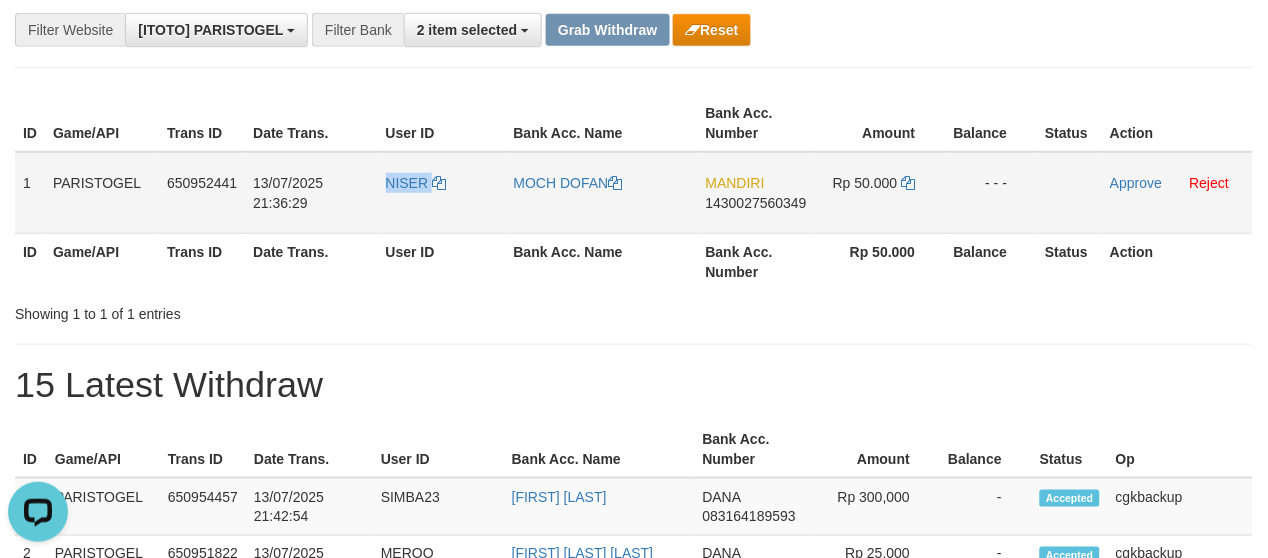 click on "NISER" at bounding box center (442, 193) 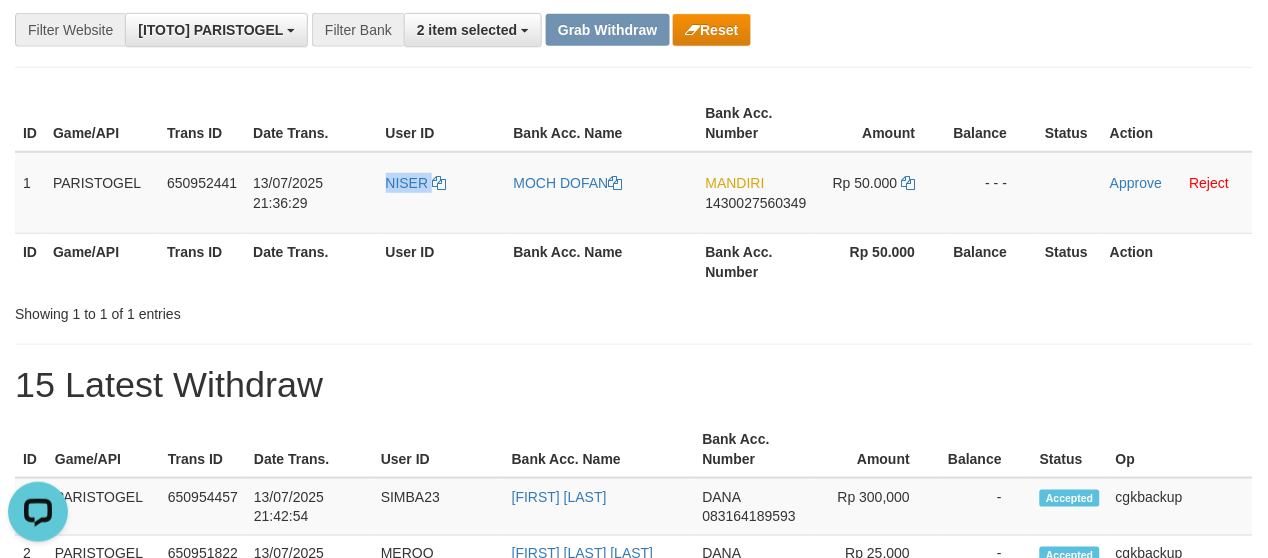 copy on "NISER" 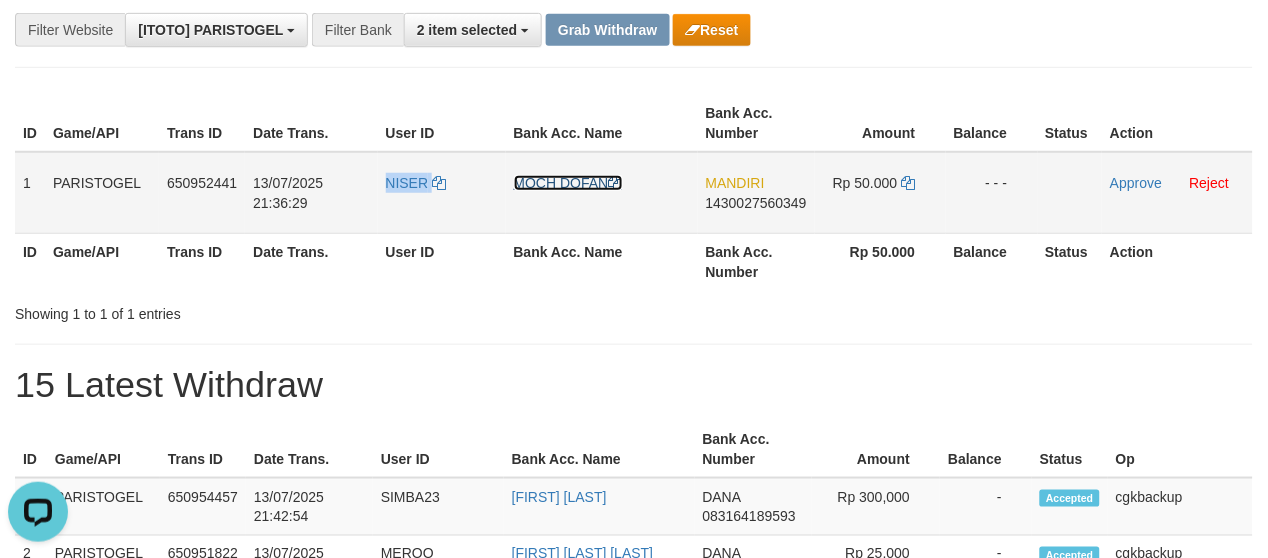drag, startPoint x: 550, startPoint y: 175, endPoint x: 318, endPoint y: 212, distance: 234.9319 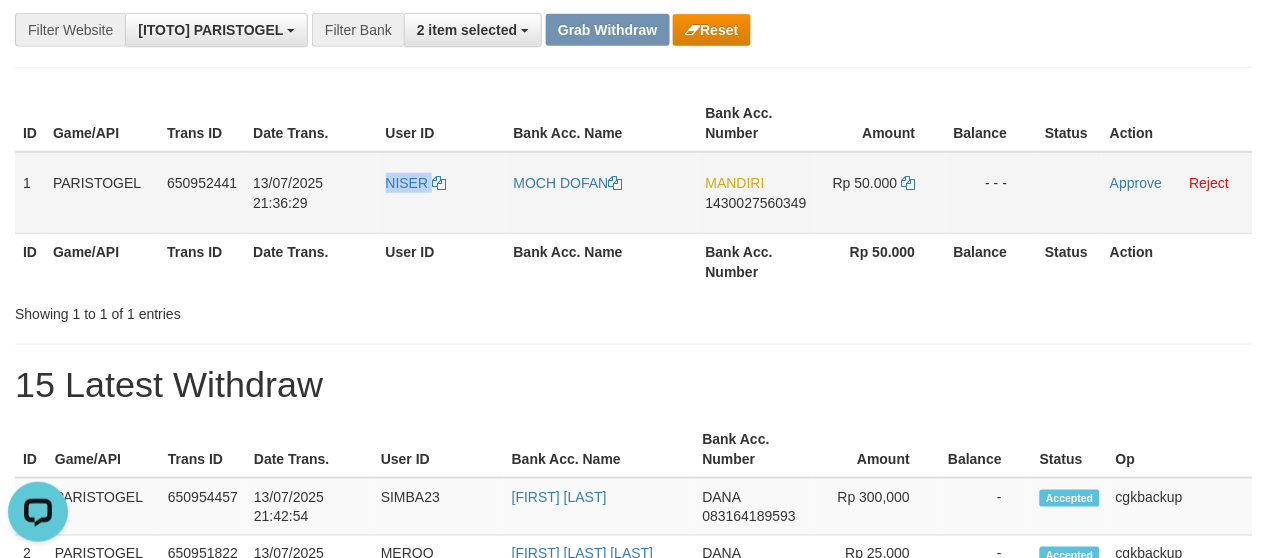 copy on "NISER" 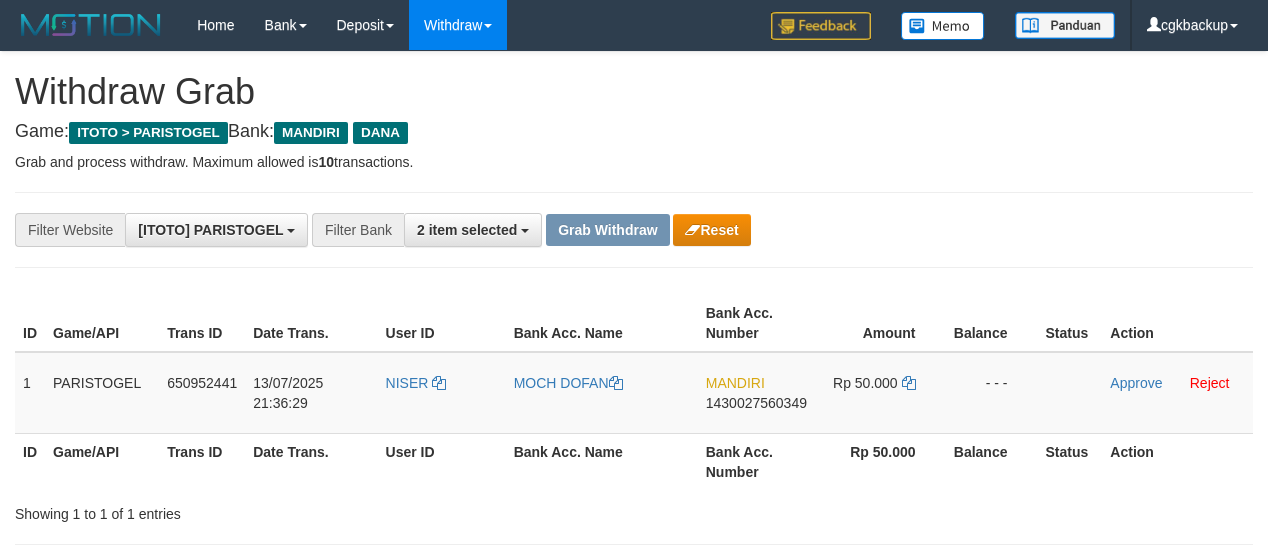 scroll, scrollTop: 200, scrollLeft: 0, axis: vertical 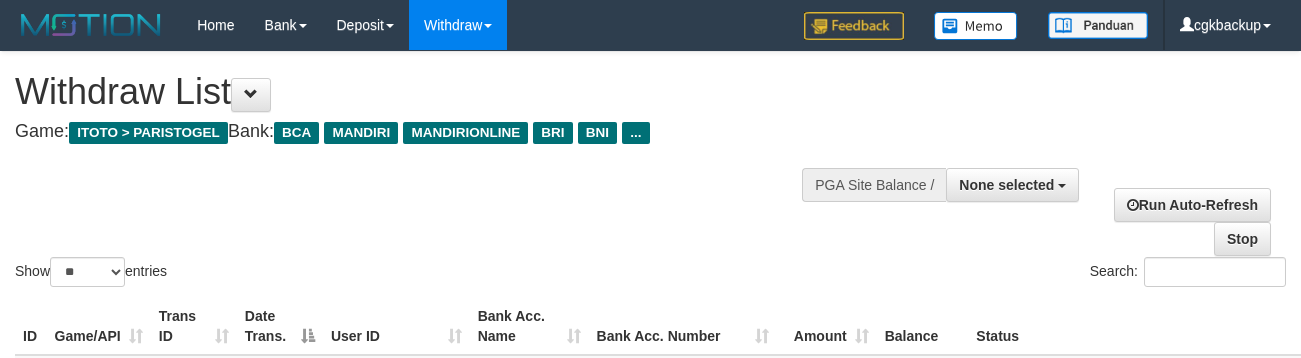 select 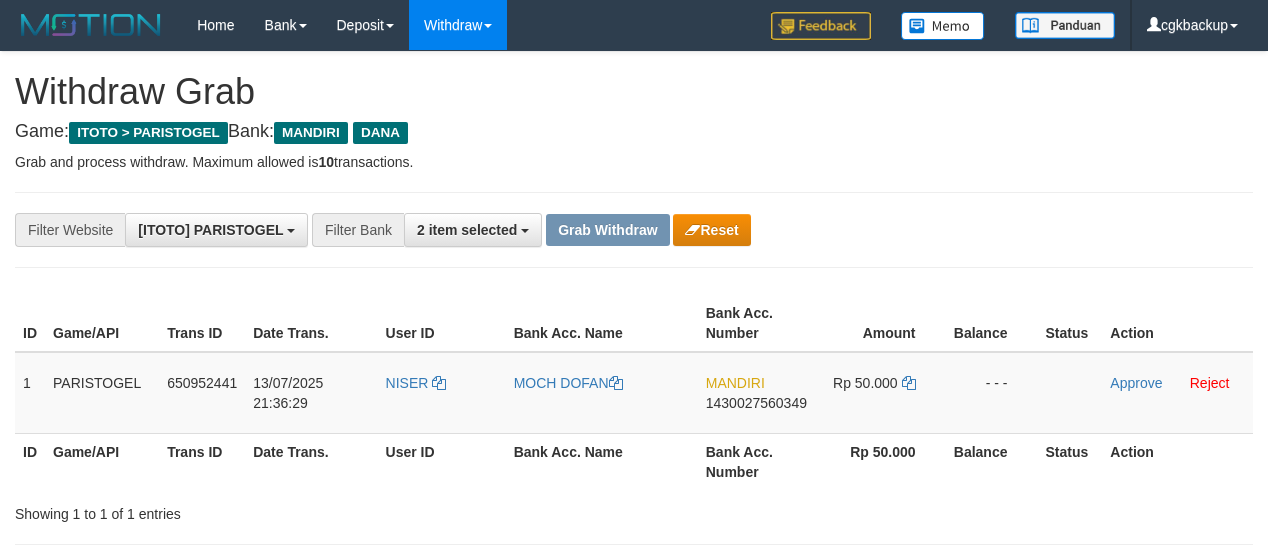 scroll, scrollTop: 200, scrollLeft: 0, axis: vertical 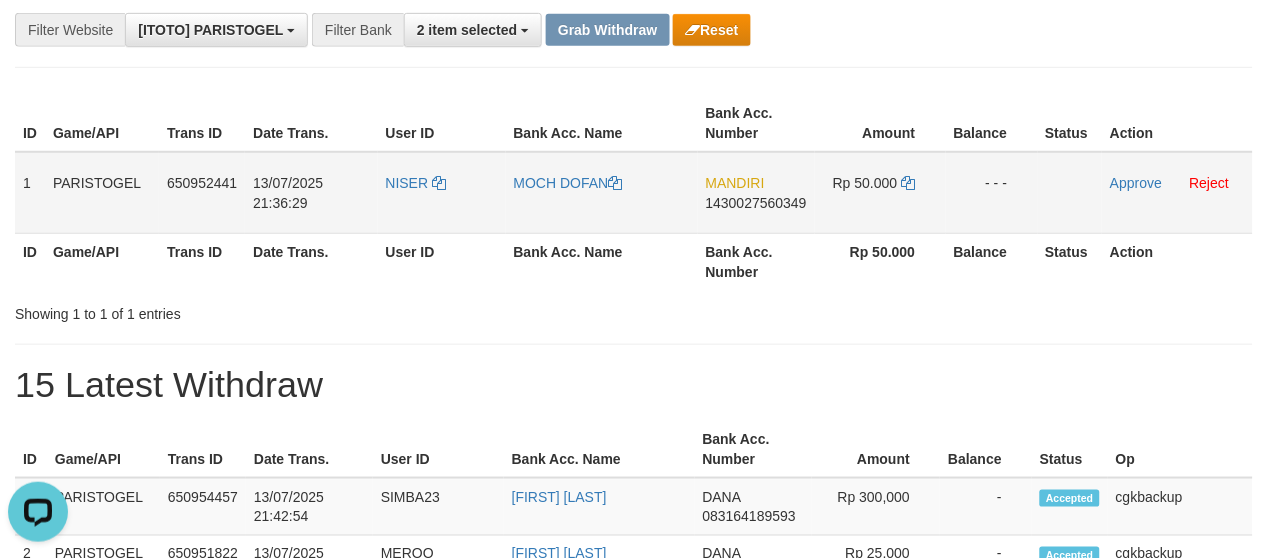 click on "MANDIRI
1430027560349" at bounding box center [756, 193] 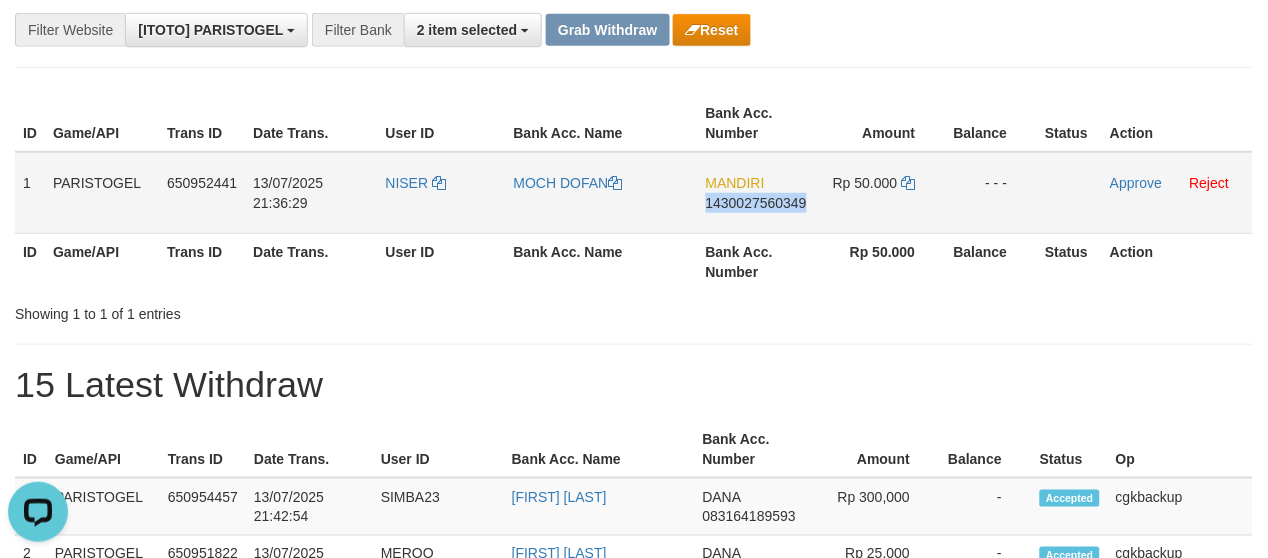 click on "MANDIRI
1430027560349" at bounding box center (756, 193) 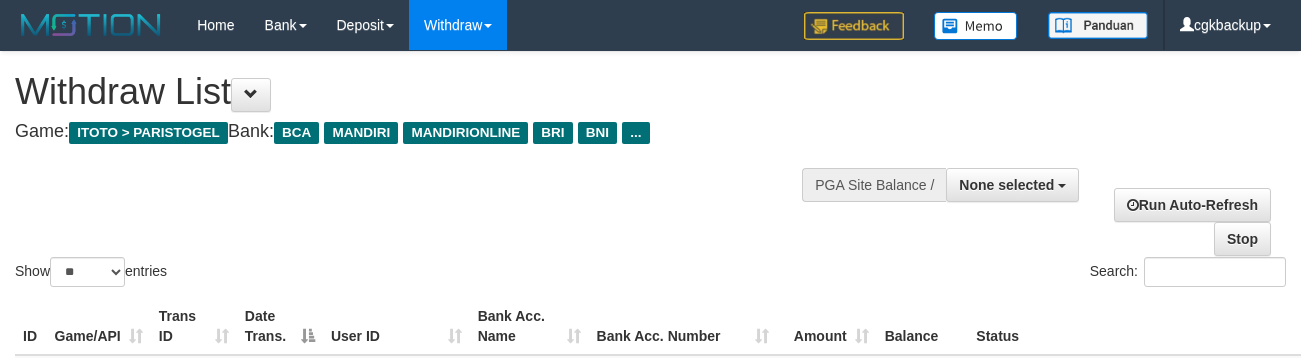 select 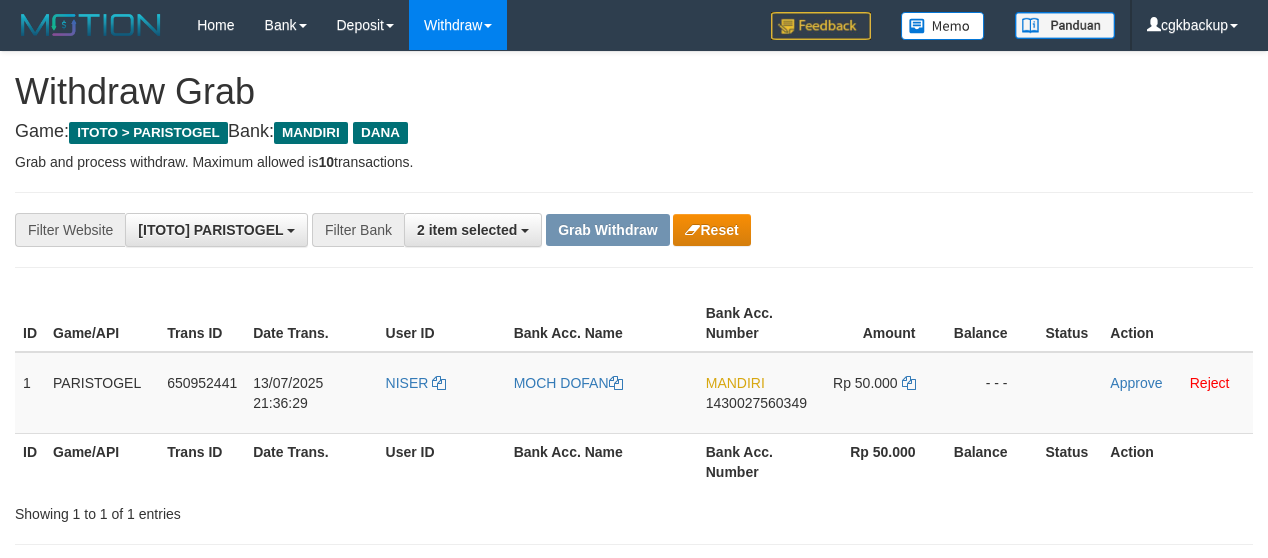 scroll, scrollTop: 200, scrollLeft: 0, axis: vertical 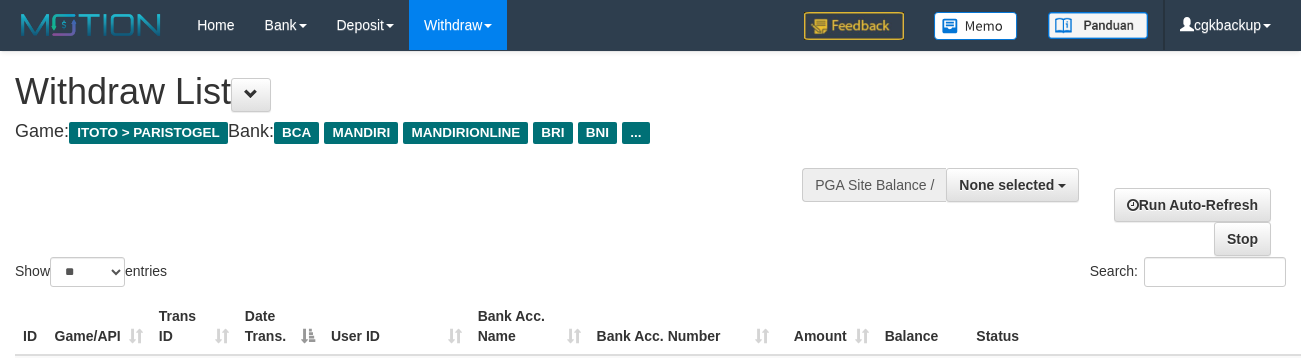 select 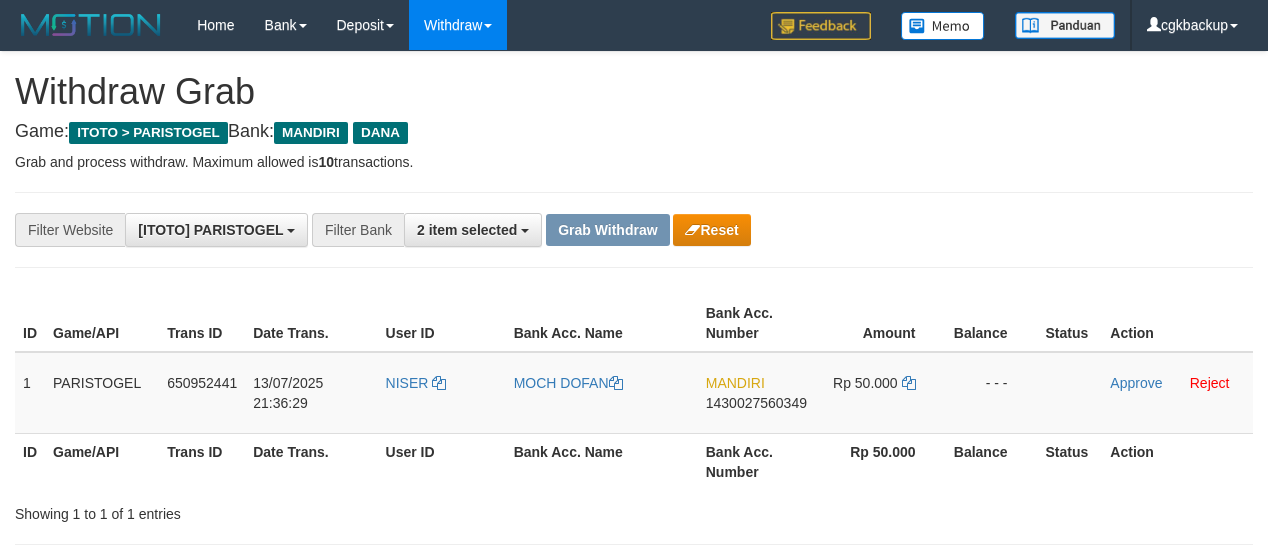 scroll, scrollTop: 200, scrollLeft: 0, axis: vertical 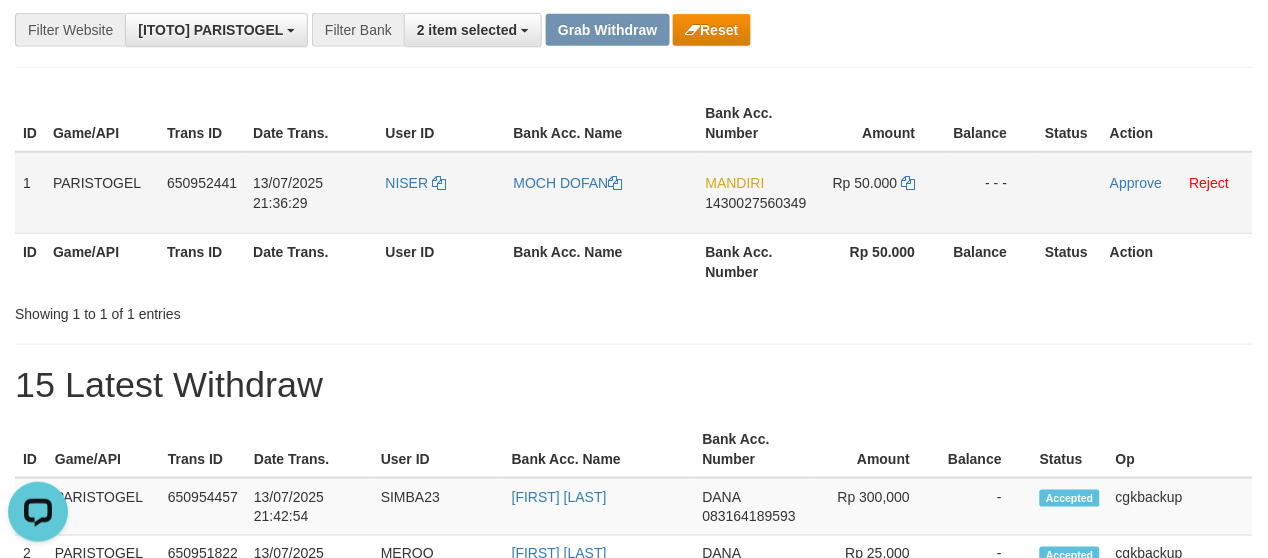 click on "MANDIRI
1430027560349" at bounding box center [756, 193] 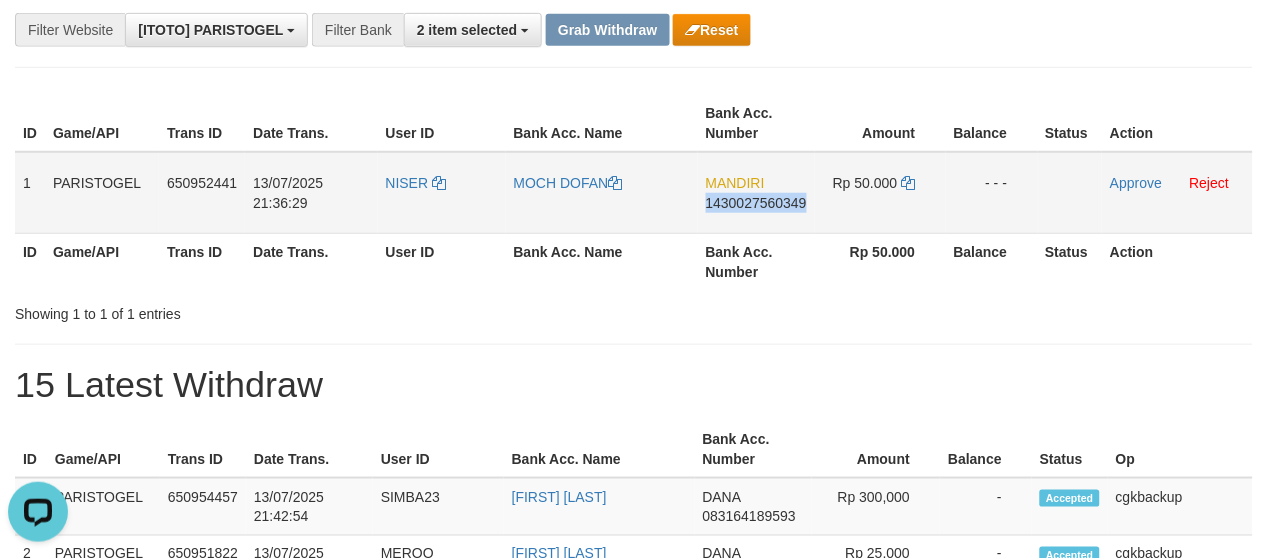 click on "MANDIRI
1430027560349" at bounding box center [756, 193] 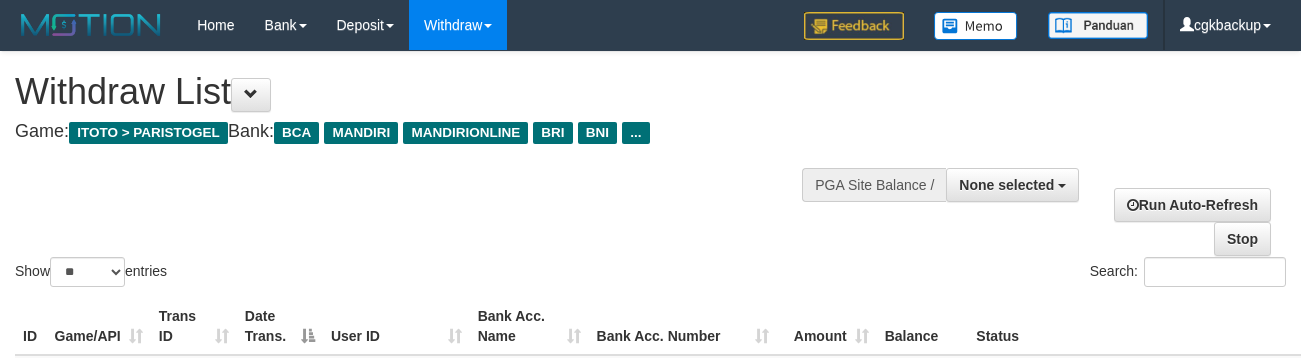 select 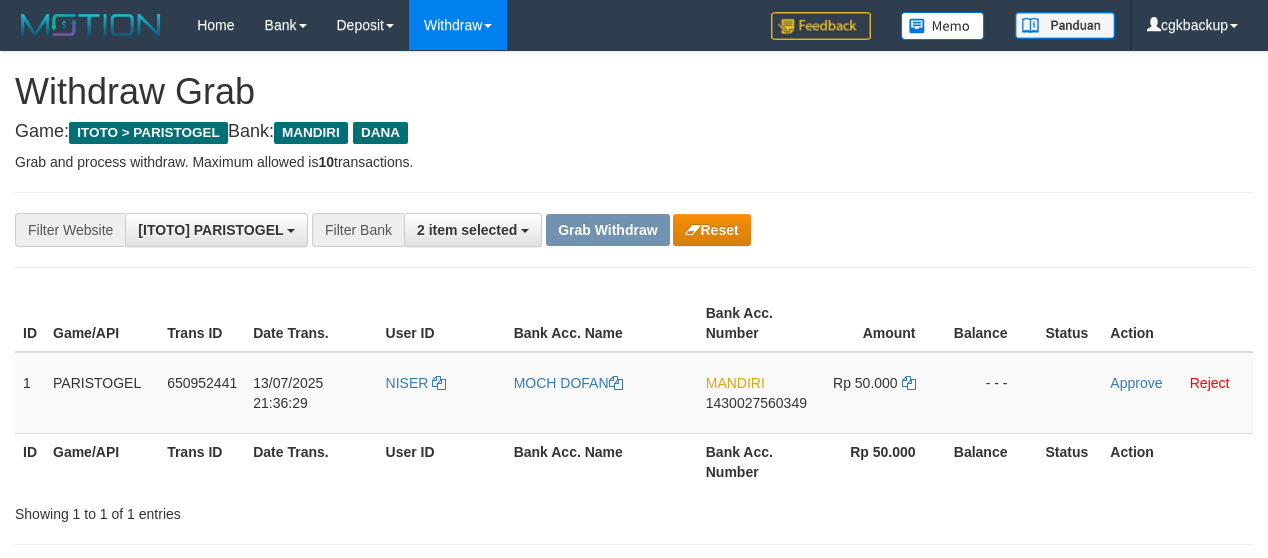 scroll, scrollTop: 200, scrollLeft: 0, axis: vertical 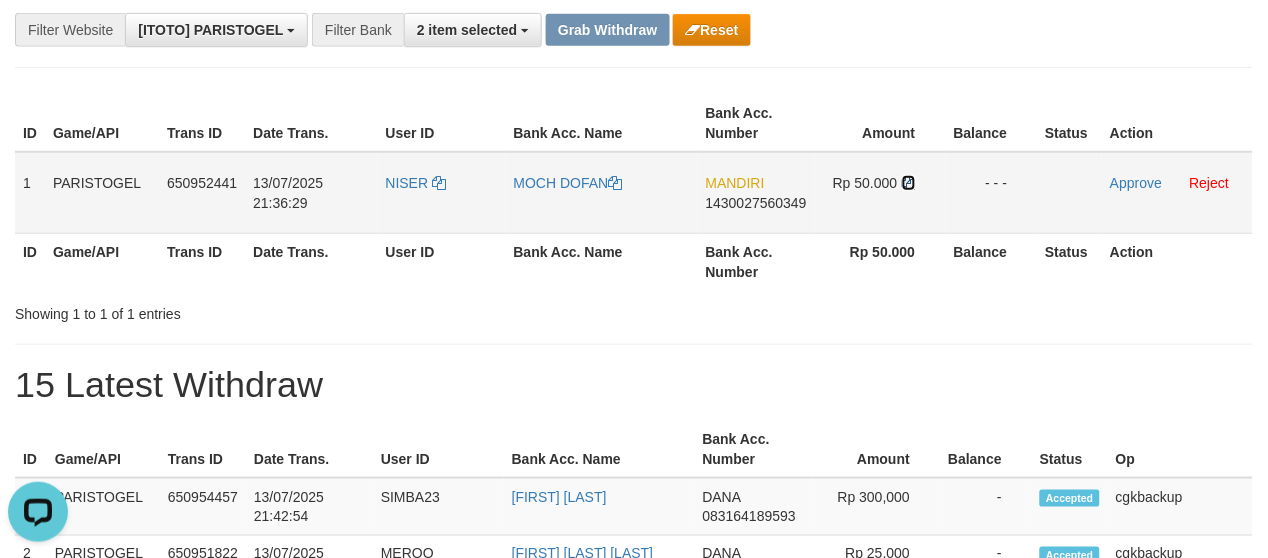 click at bounding box center [909, 183] 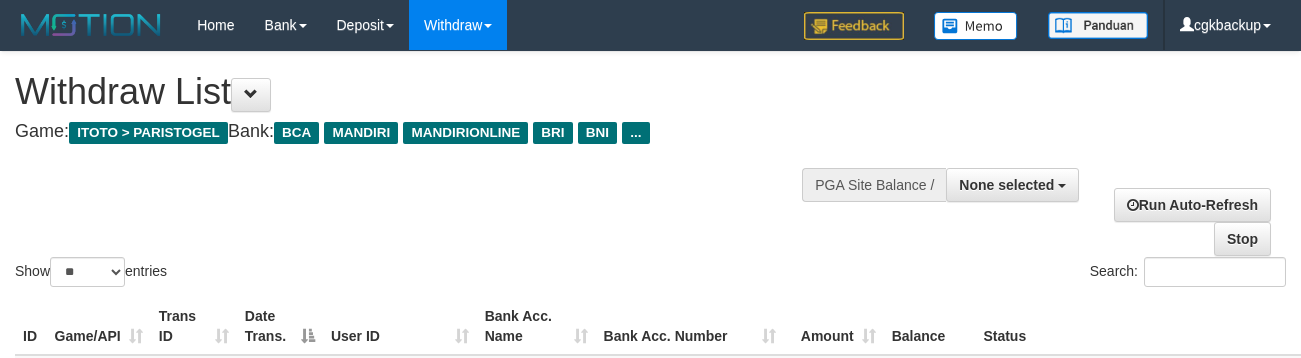 select 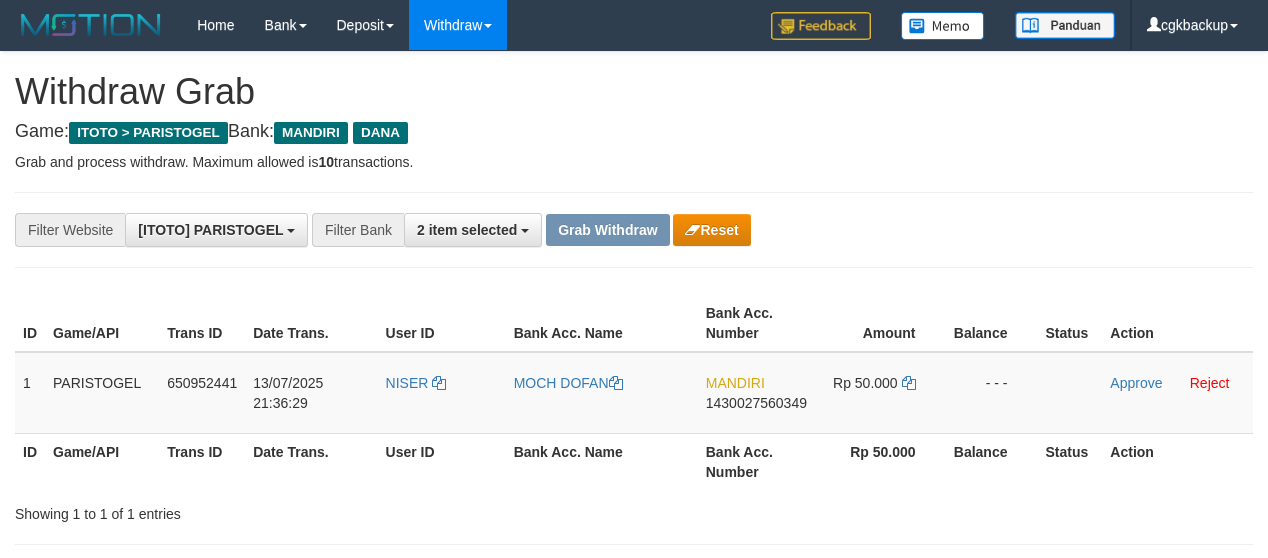 scroll, scrollTop: 200, scrollLeft: 0, axis: vertical 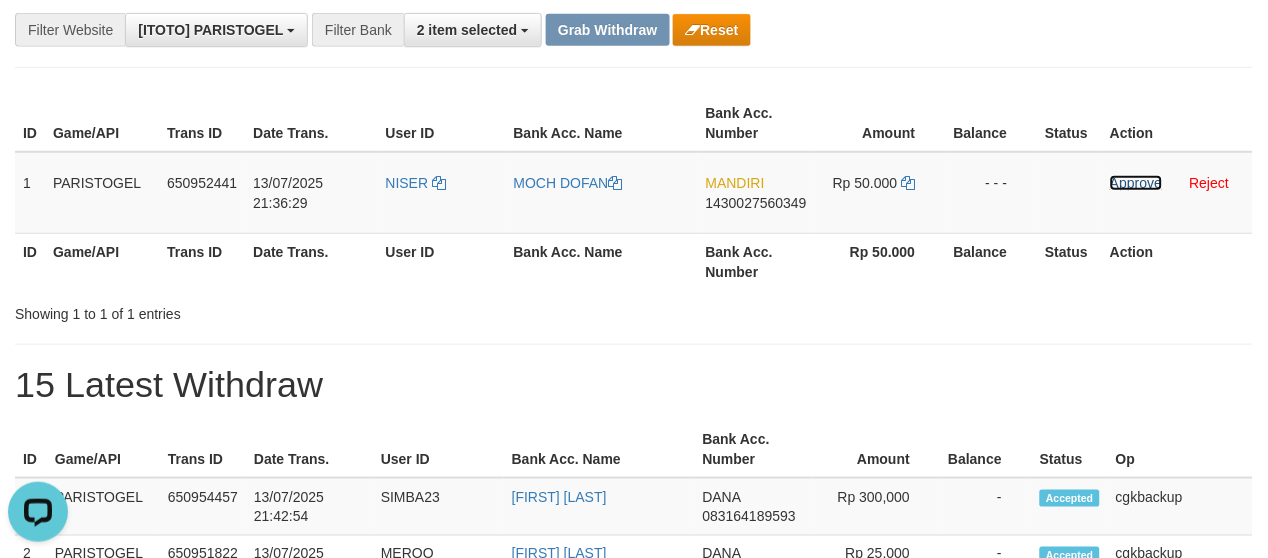 drag, startPoint x: 1138, startPoint y: 174, endPoint x: 785, endPoint y: 242, distance: 359.48993 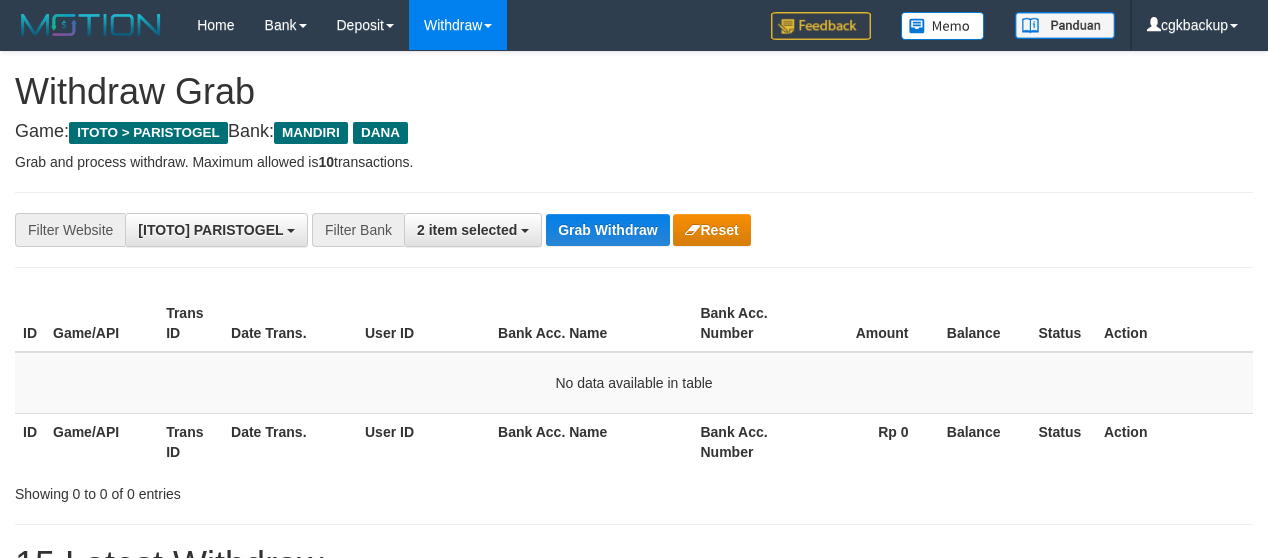 scroll, scrollTop: 200, scrollLeft: 0, axis: vertical 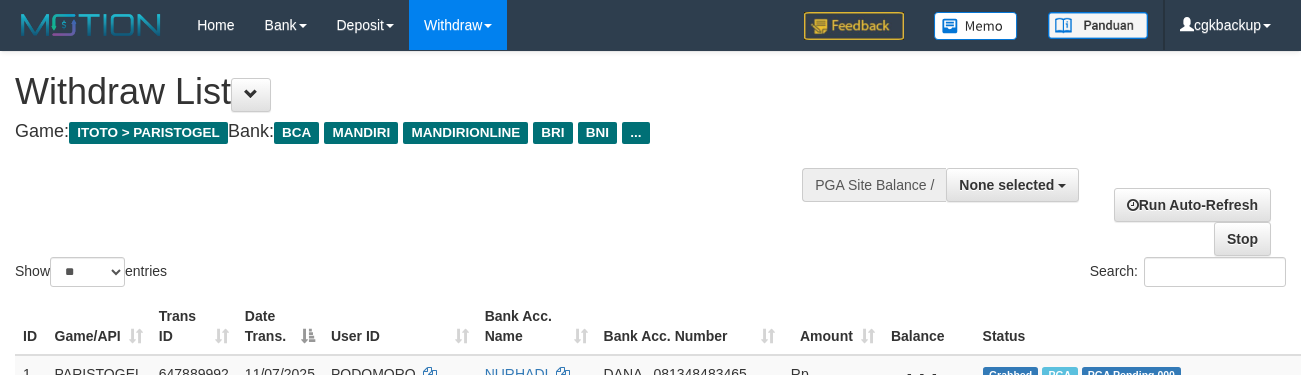 select 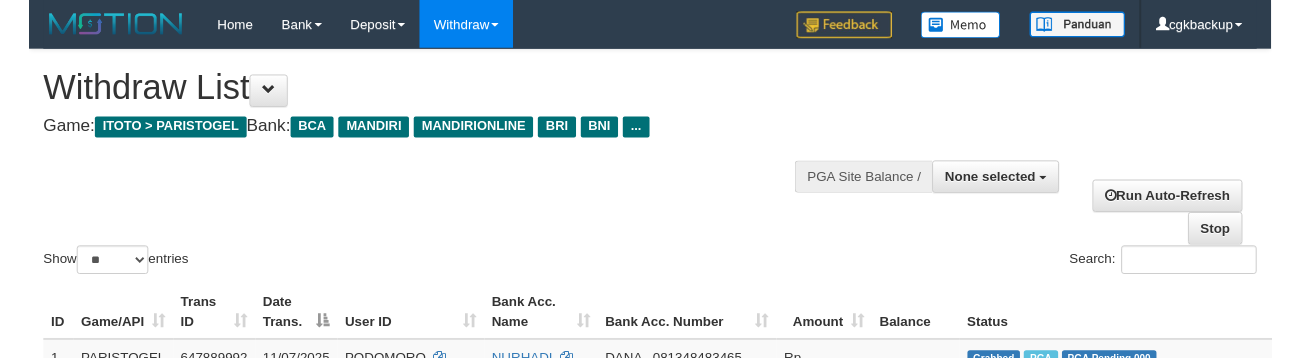 scroll, scrollTop: 1648, scrollLeft: 0, axis: vertical 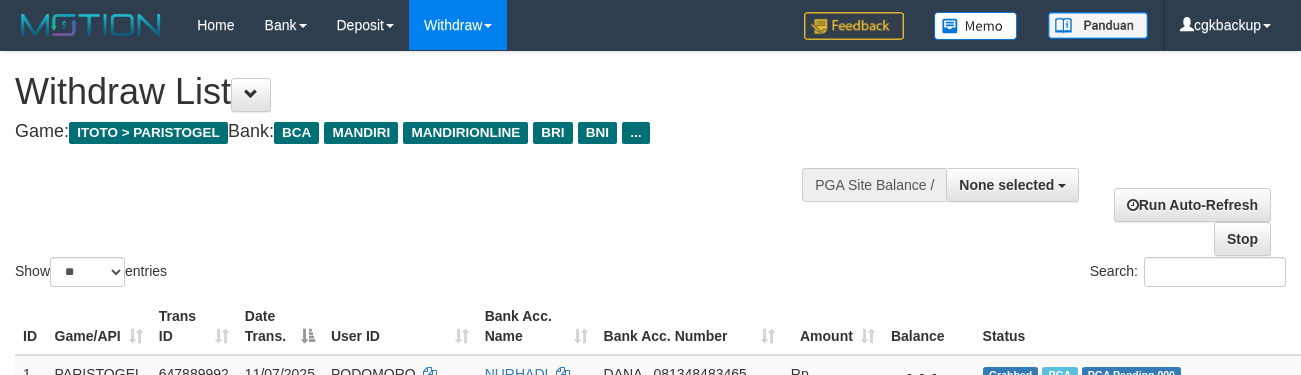 select 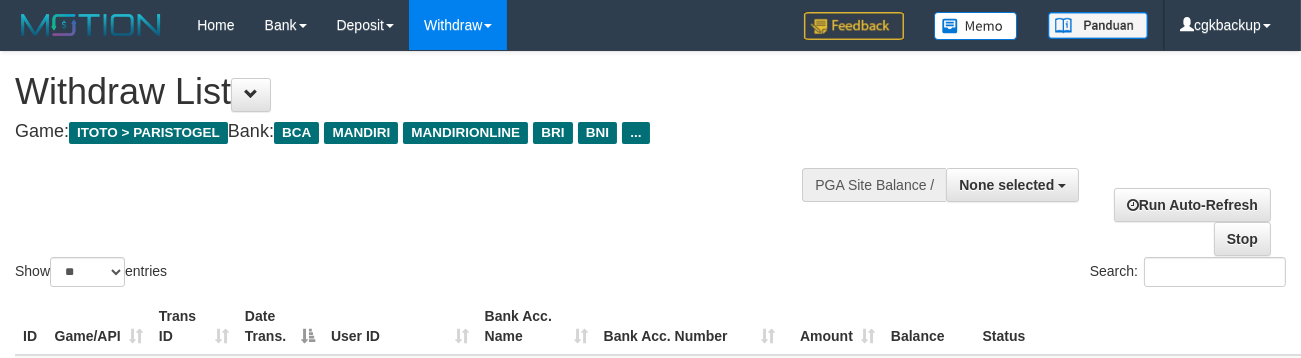 scroll, scrollTop: 1225, scrollLeft: 138, axis: both 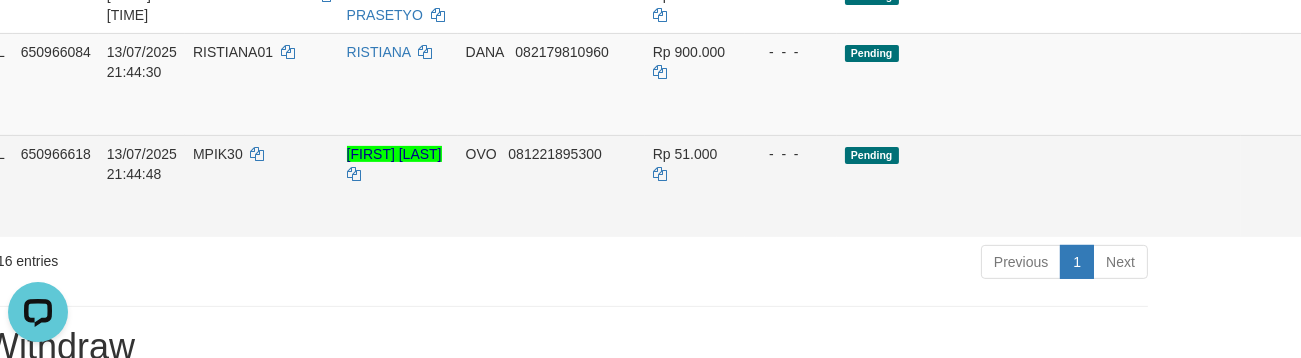 click on "Allow Grab" at bounding box center [1348, 164] 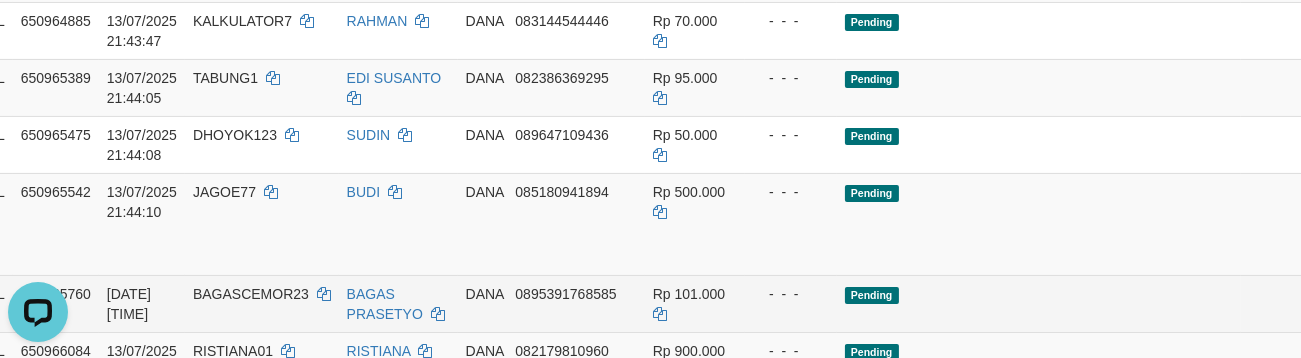 scroll, scrollTop: 892, scrollLeft: 138, axis: both 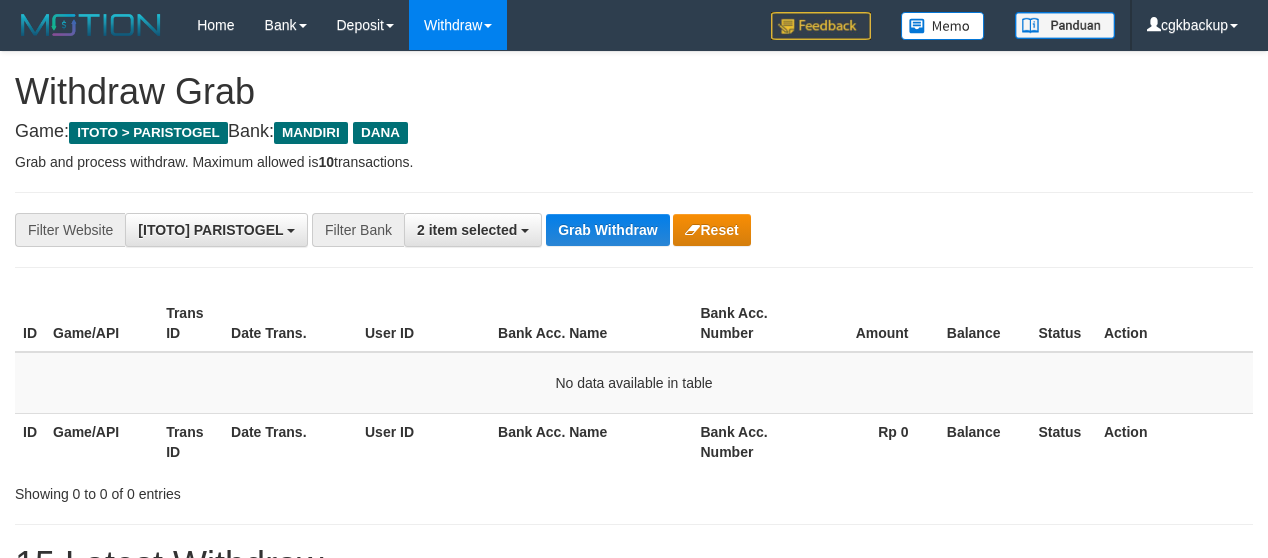 click on "Grab Withdraw" at bounding box center [607, 230] 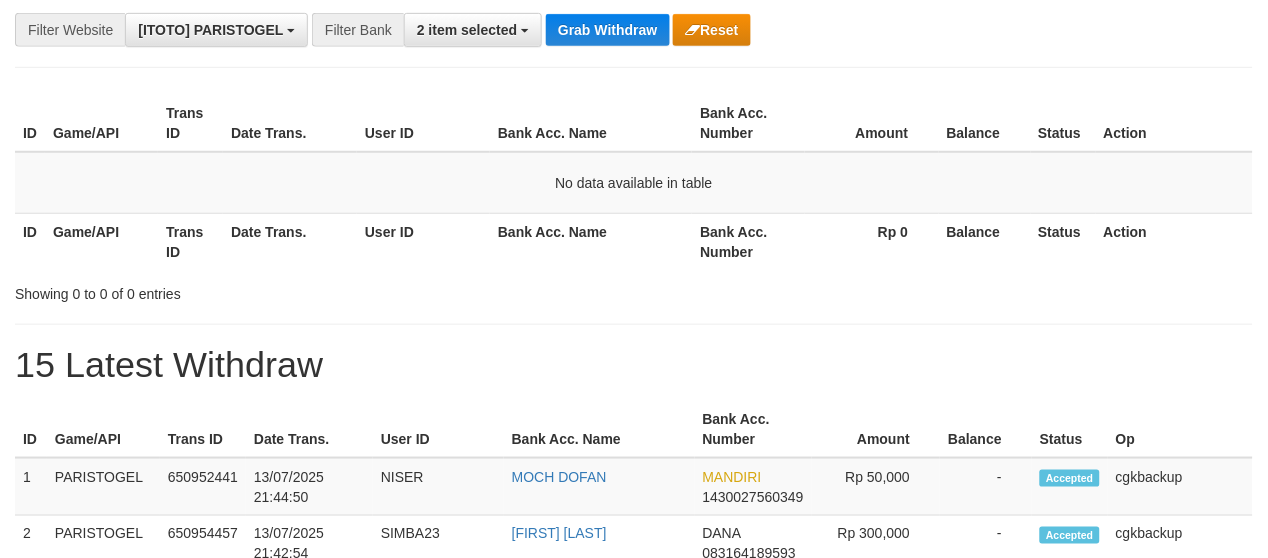 click on "Grab Withdraw" at bounding box center [607, 30] 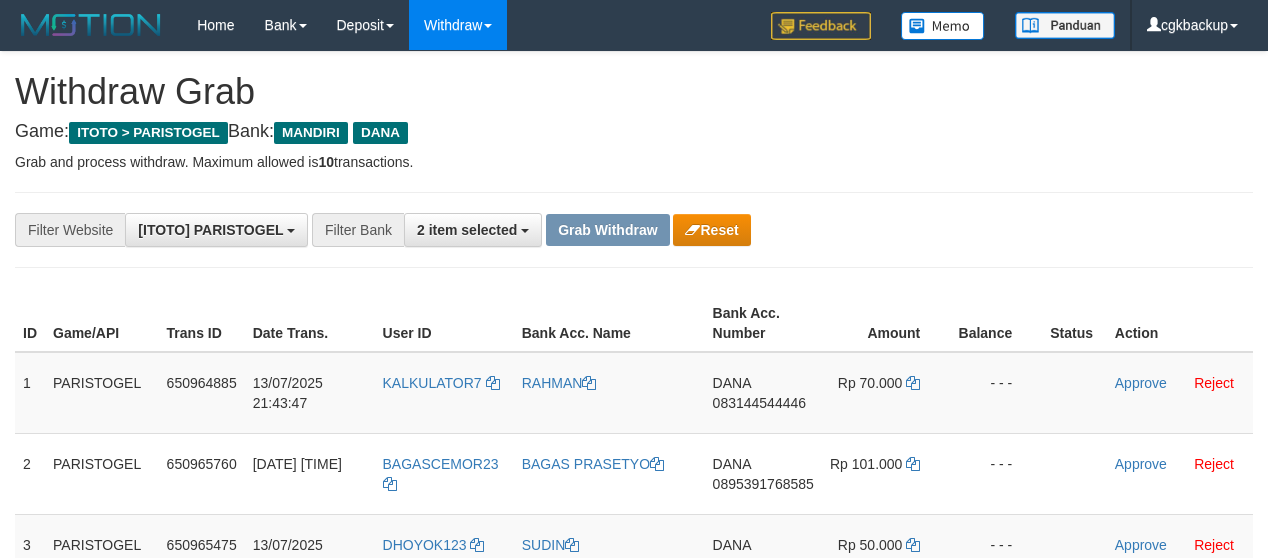 scroll, scrollTop: 0, scrollLeft: 0, axis: both 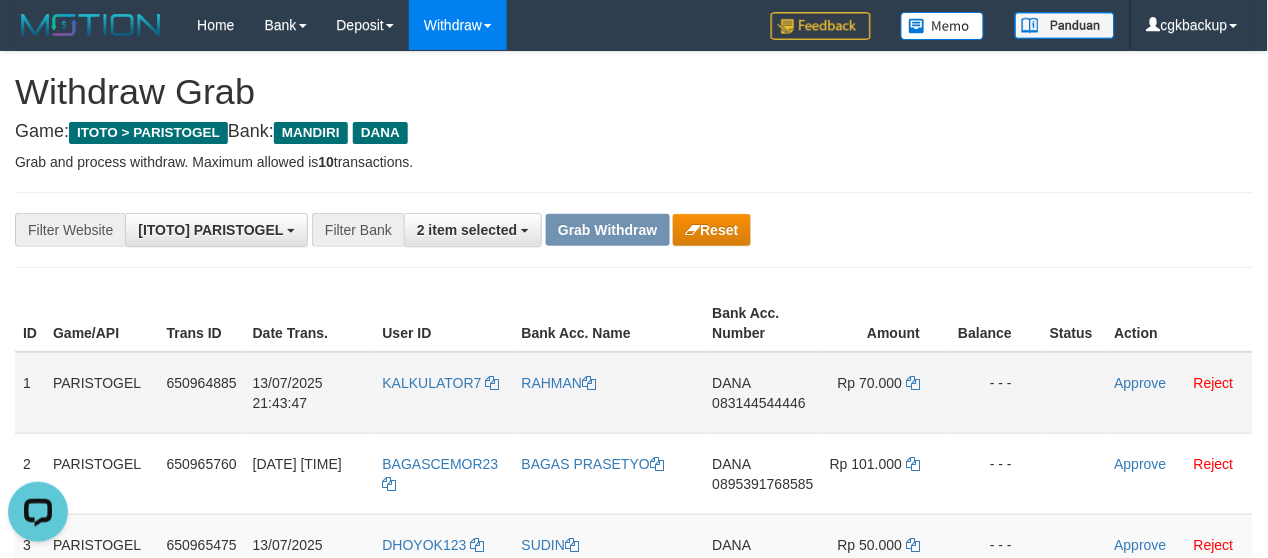 click on "KALKULATOR7" at bounding box center [444, 393] 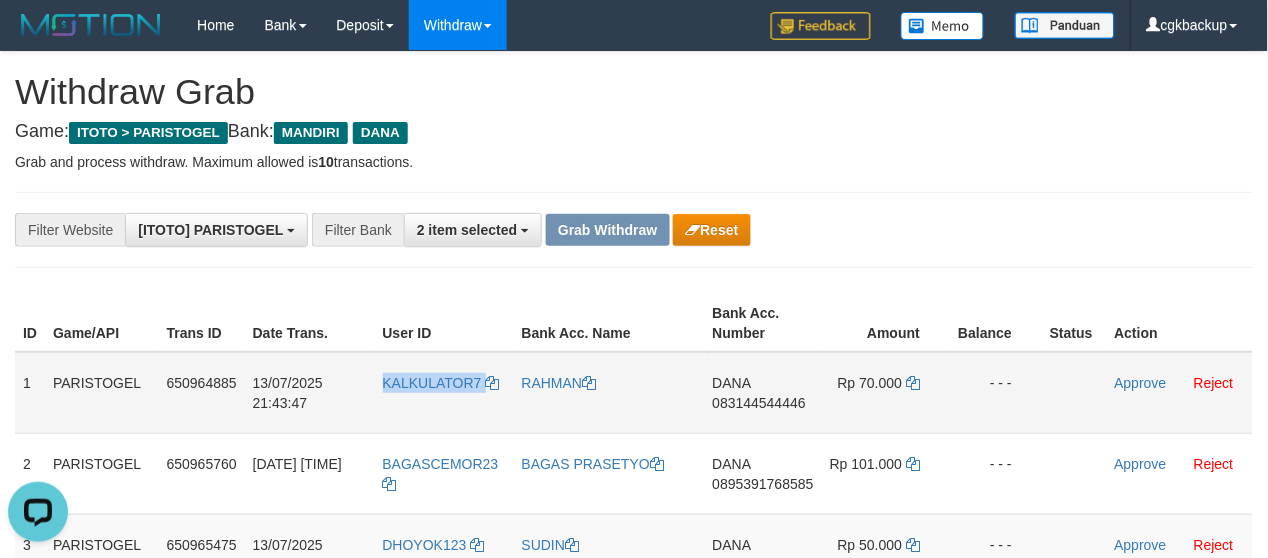 click on "KALKULATOR7" at bounding box center [444, 393] 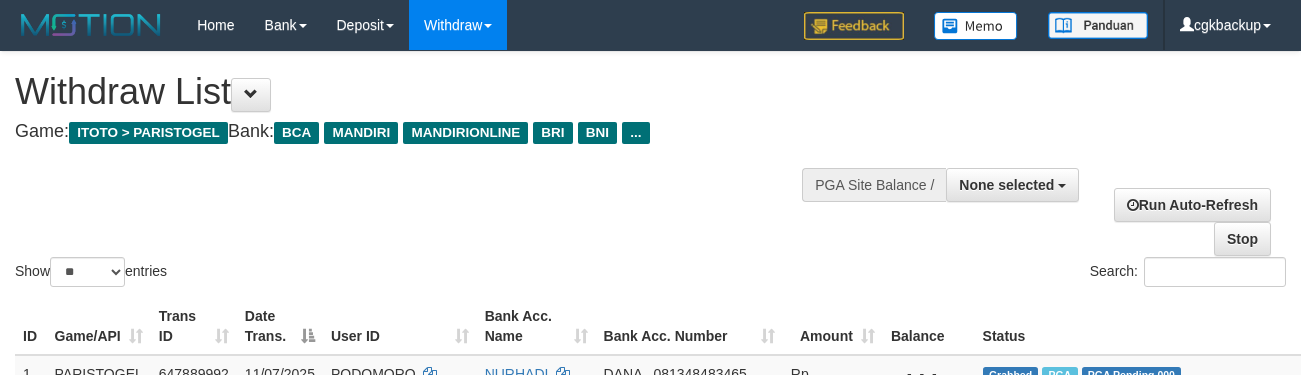 select 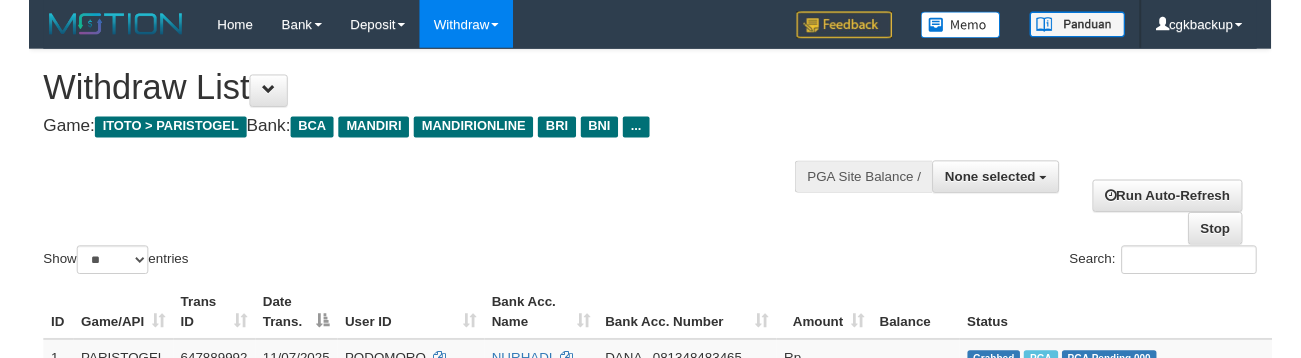 scroll, scrollTop: 882, scrollLeft: 131, axis: both 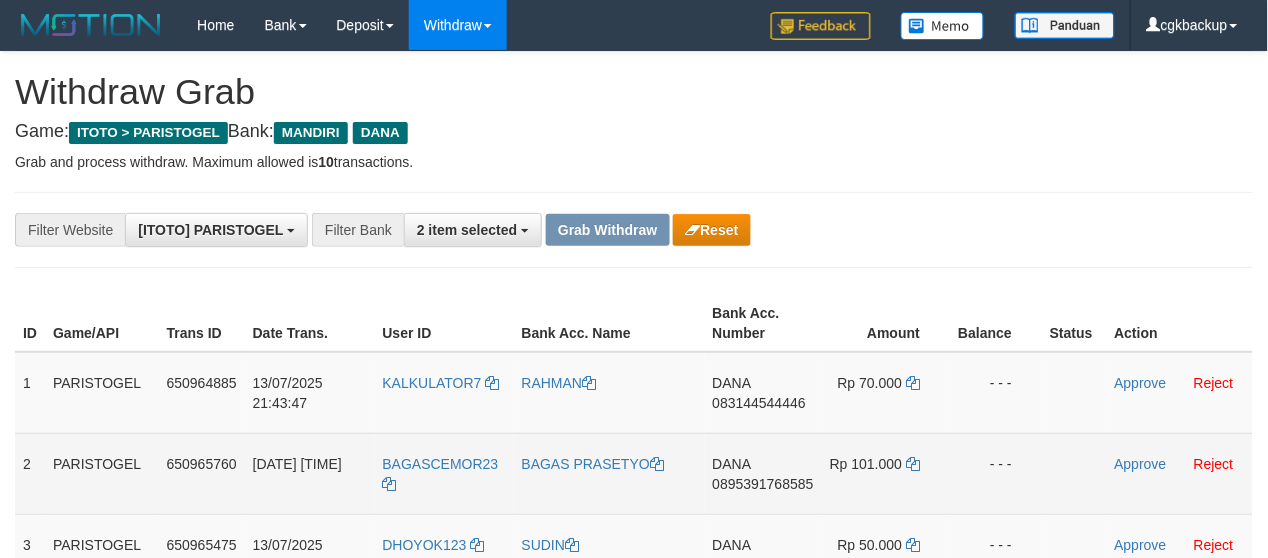 click on "BAGASCEMOR23" at bounding box center [444, 473] 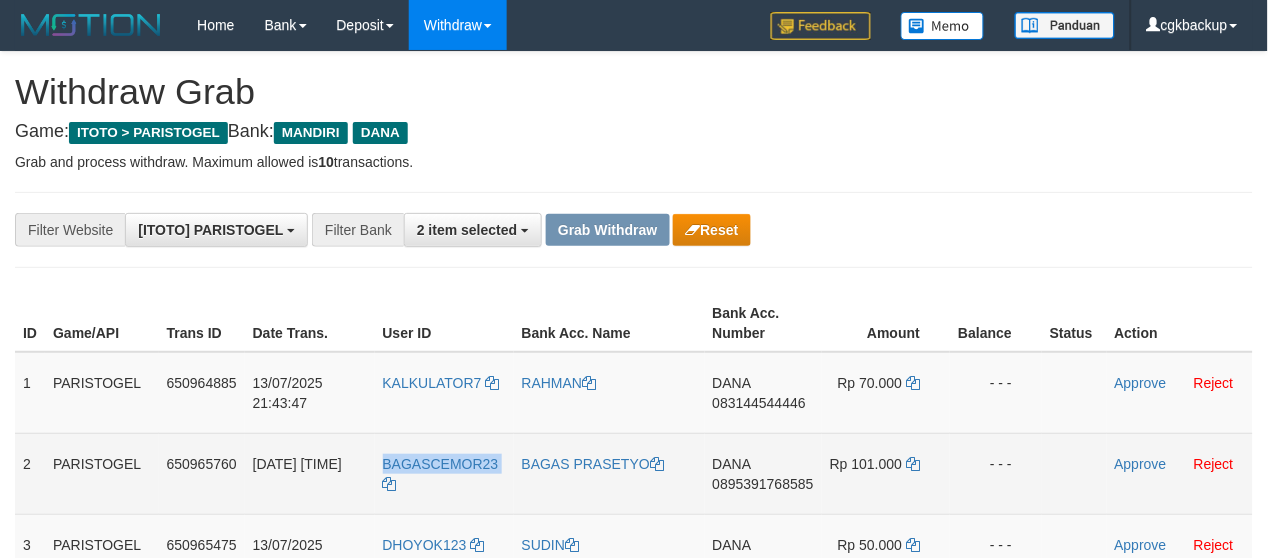 copy on "BAGASCEMOR23" 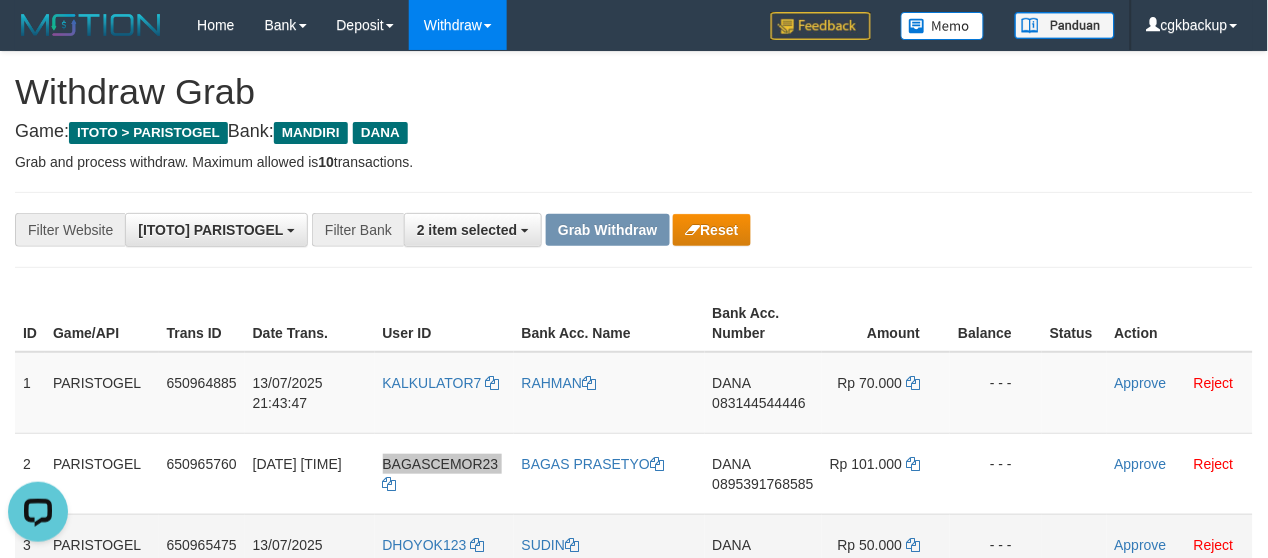 scroll, scrollTop: 0, scrollLeft: 0, axis: both 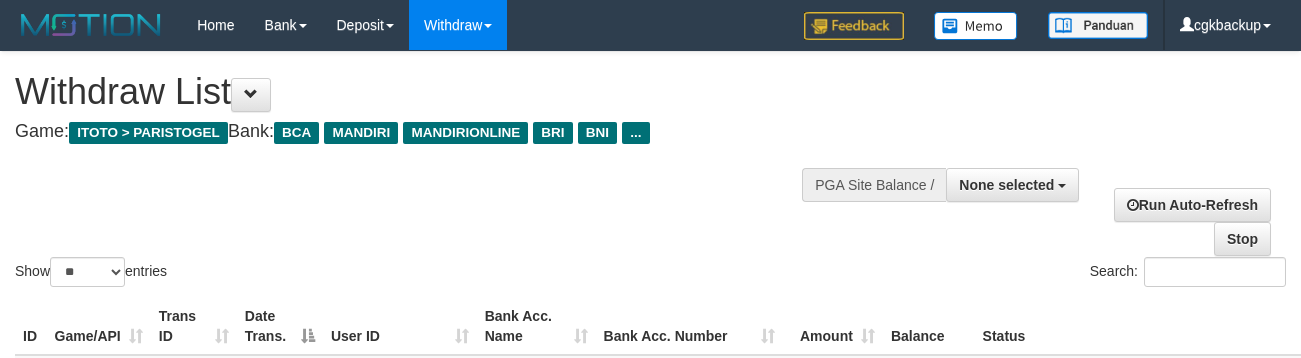 select 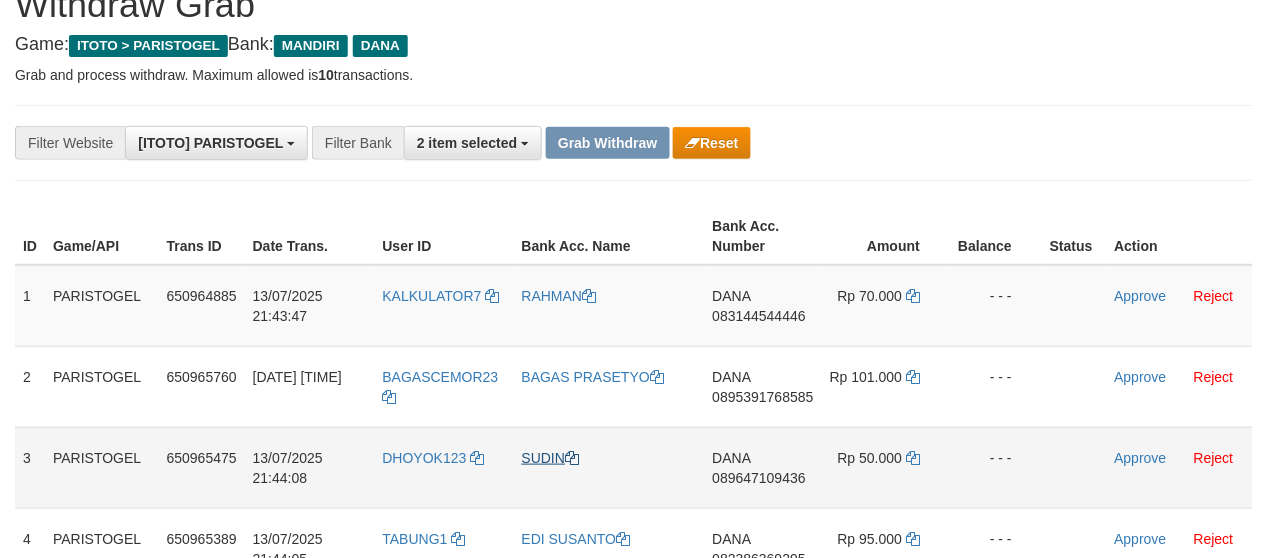 scroll, scrollTop: 111, scrollLeft: 0, axis: vertical 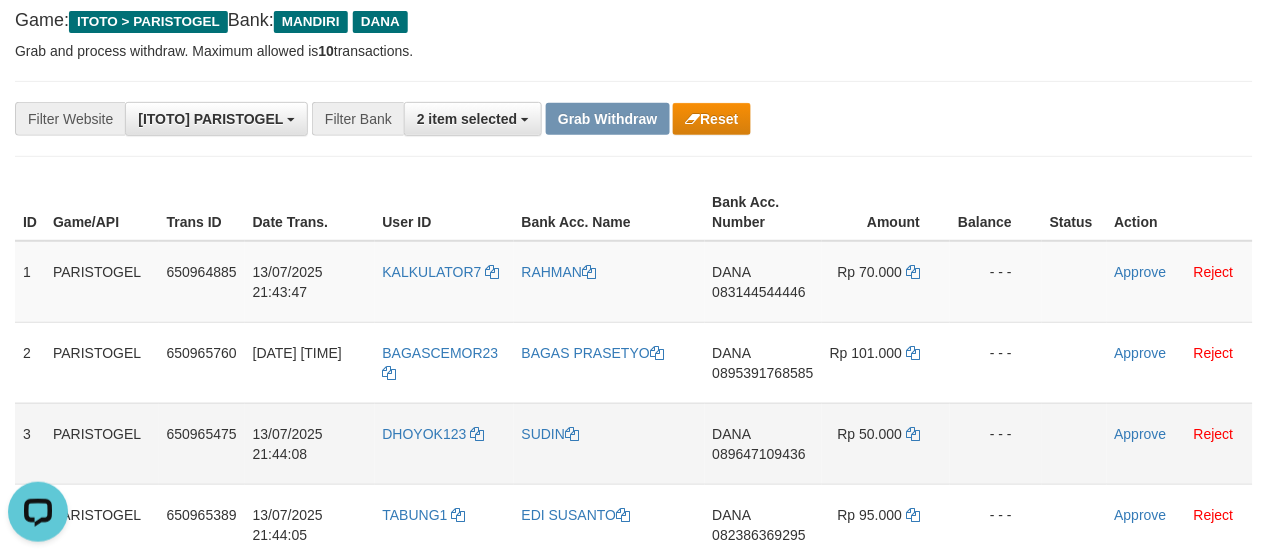 click on "DHOYOK123" at bounding box center [444, 443] 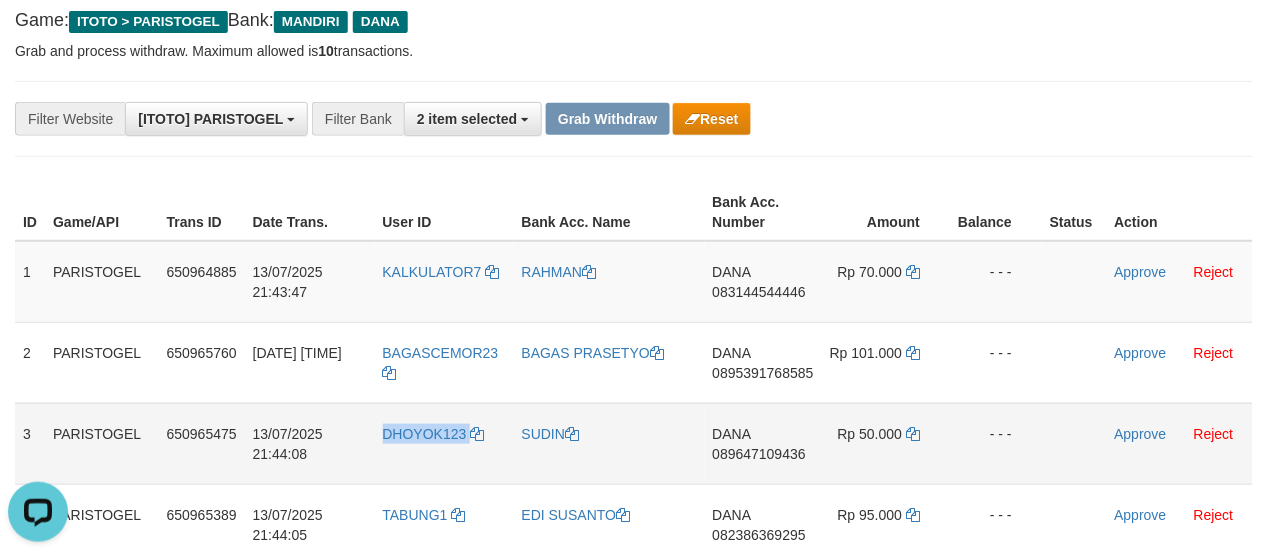 click on "DHOYOK123" at bounding box center (444, 443) 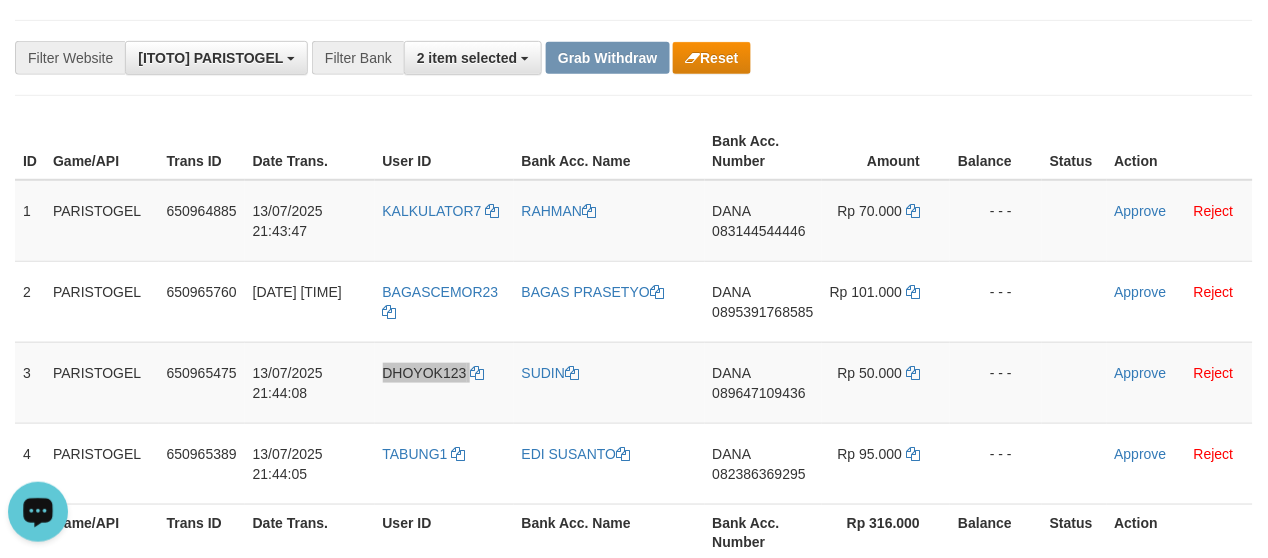 scroll, scrollTop: 222, scrollLeft: 0, axis: vertical 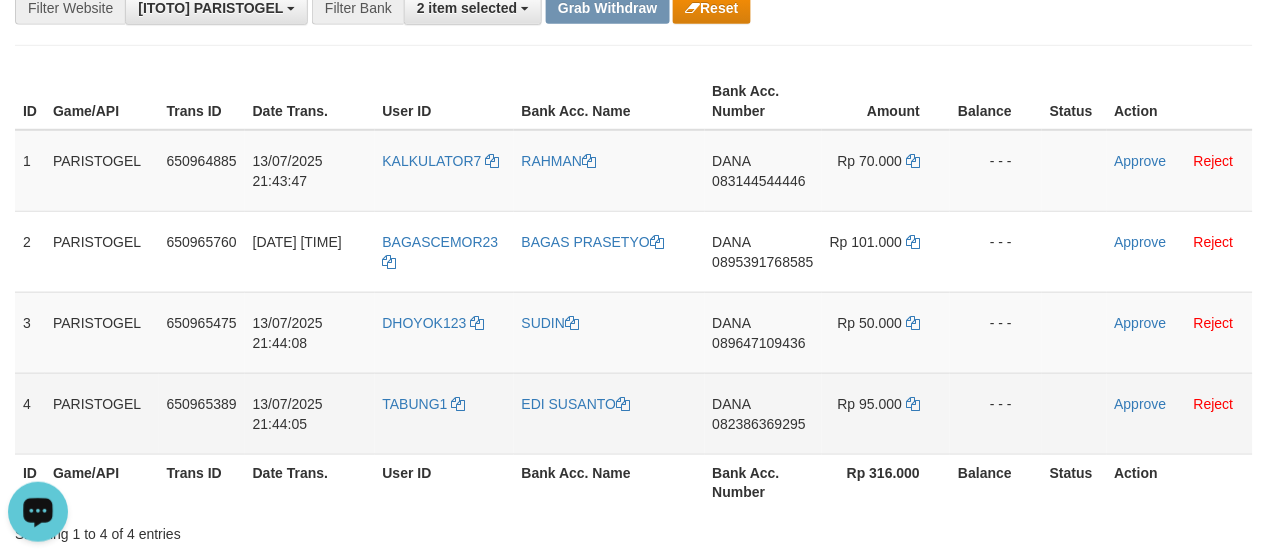 click on "TABUNG1" at bounding box center [444, 413] 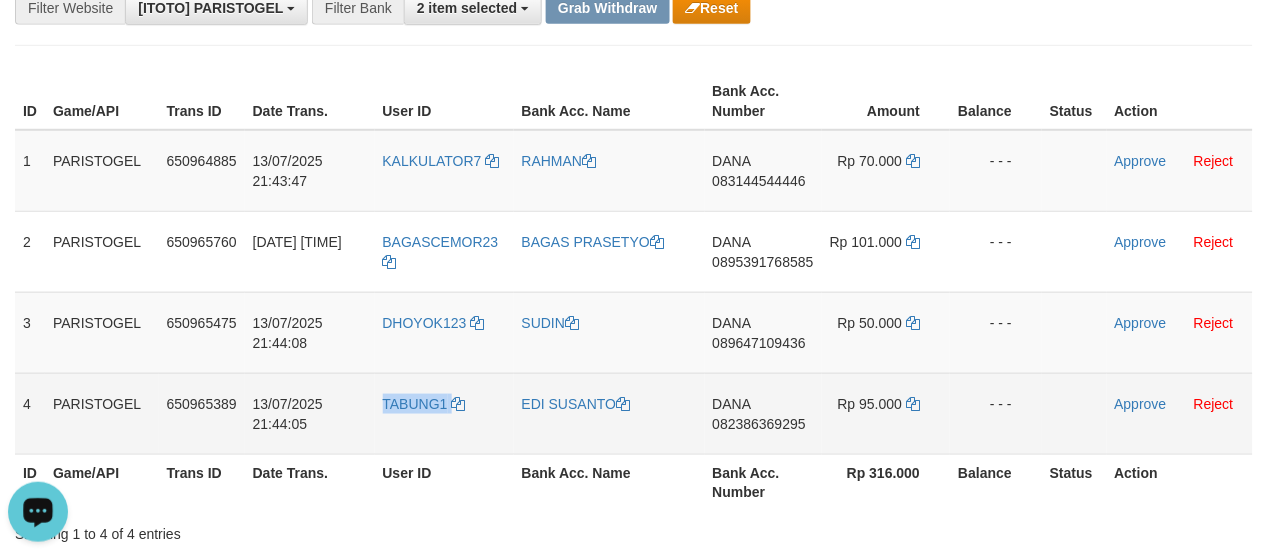 click on "TABUNG1" at bounding box center [444, 413] 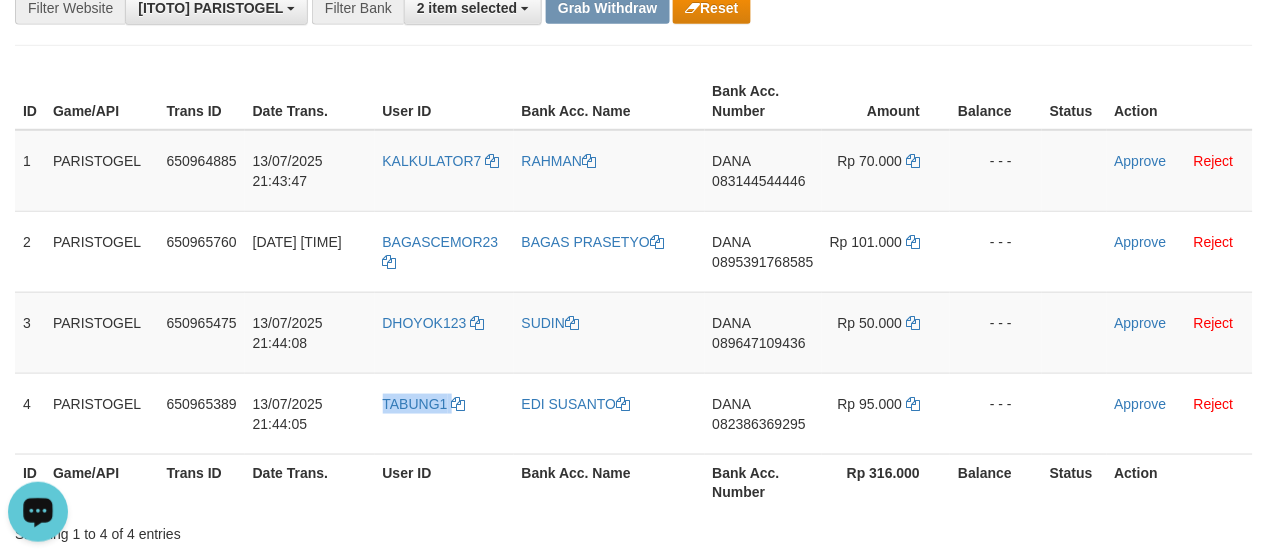 copy on "TABUNG1" 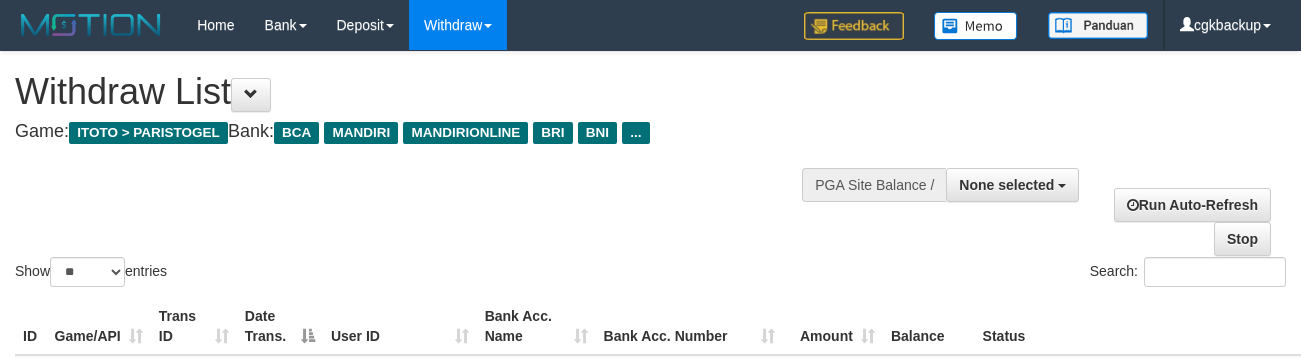 select 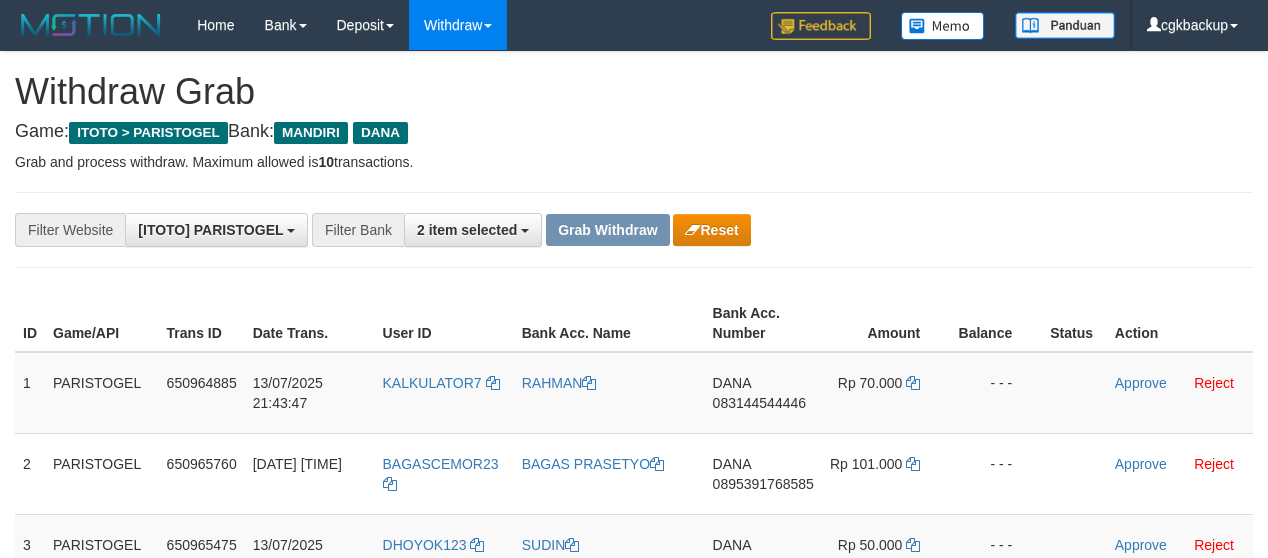 scroll, scrollTop: 134, scrollLeft: 0, axis: vertical 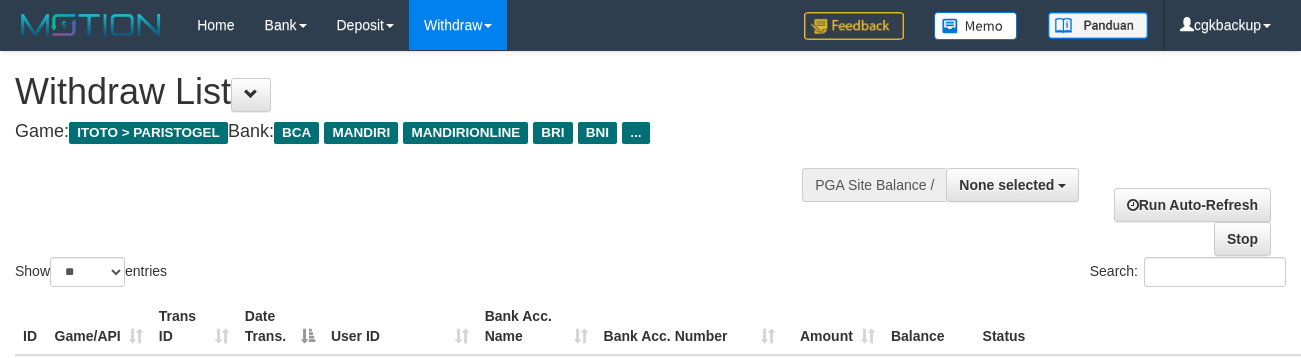 select 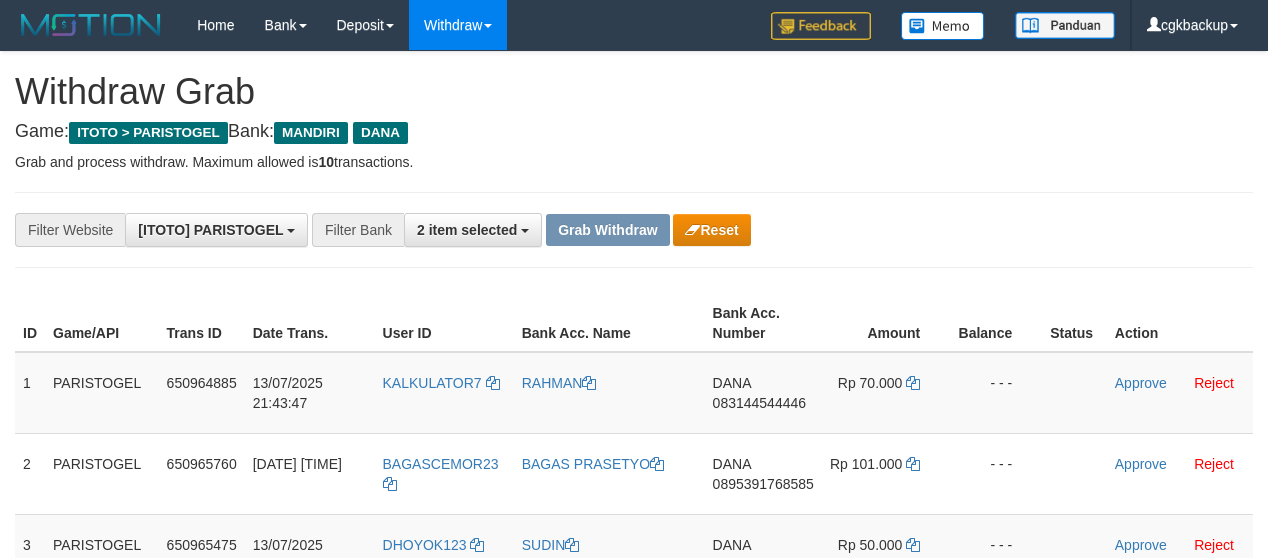 scroll, scrollTop: 125, scrollLeft: 0, axis: vertical 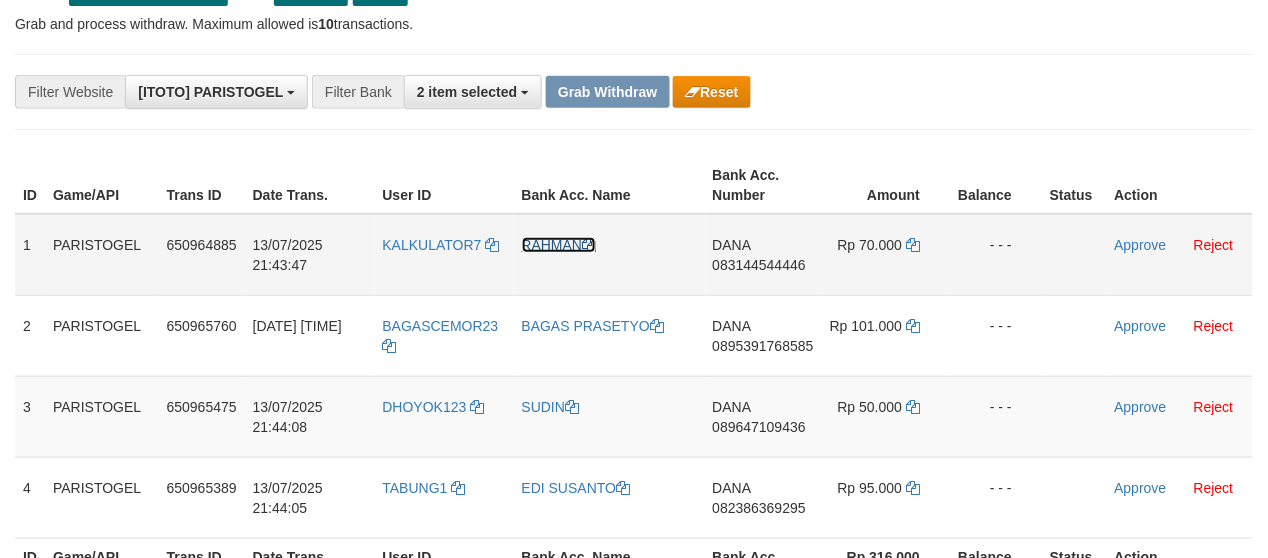 click on "RAHMAN" at bounding box center [559, 245] 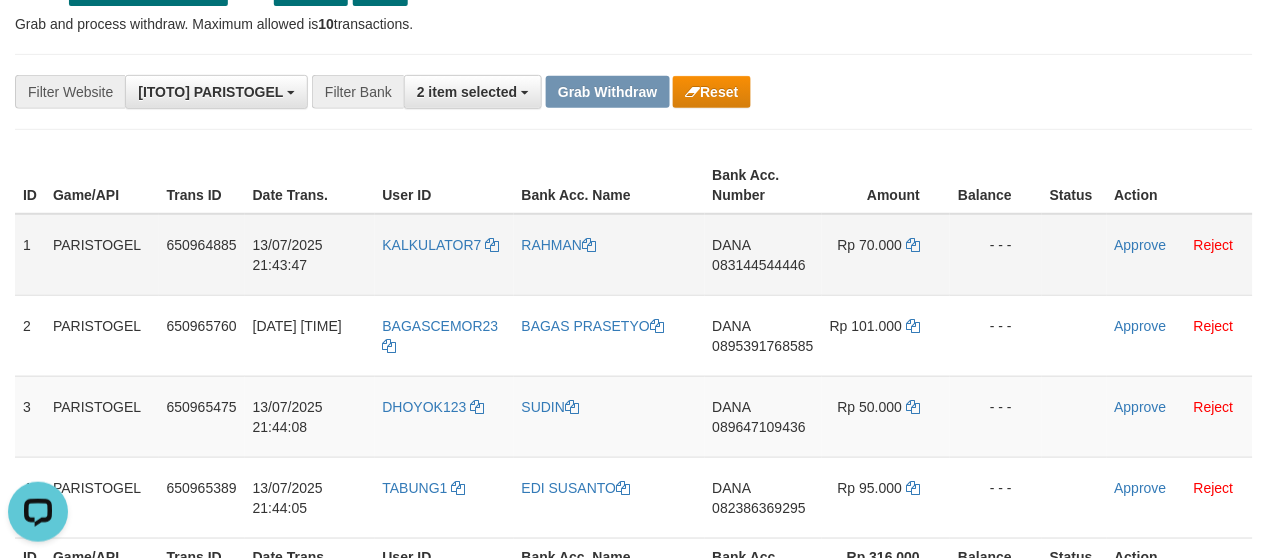 scroll, scrollTop: 0, scrollLeft: 0, axis: both 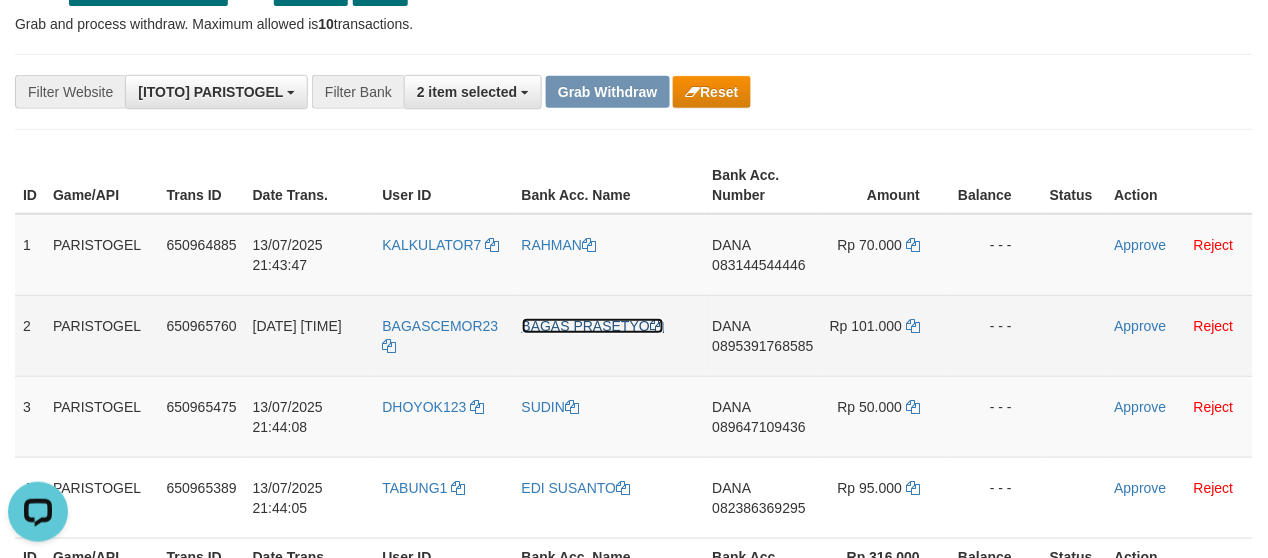 click on "BAGAS PRASETYO" at bounding box center (593, 326) 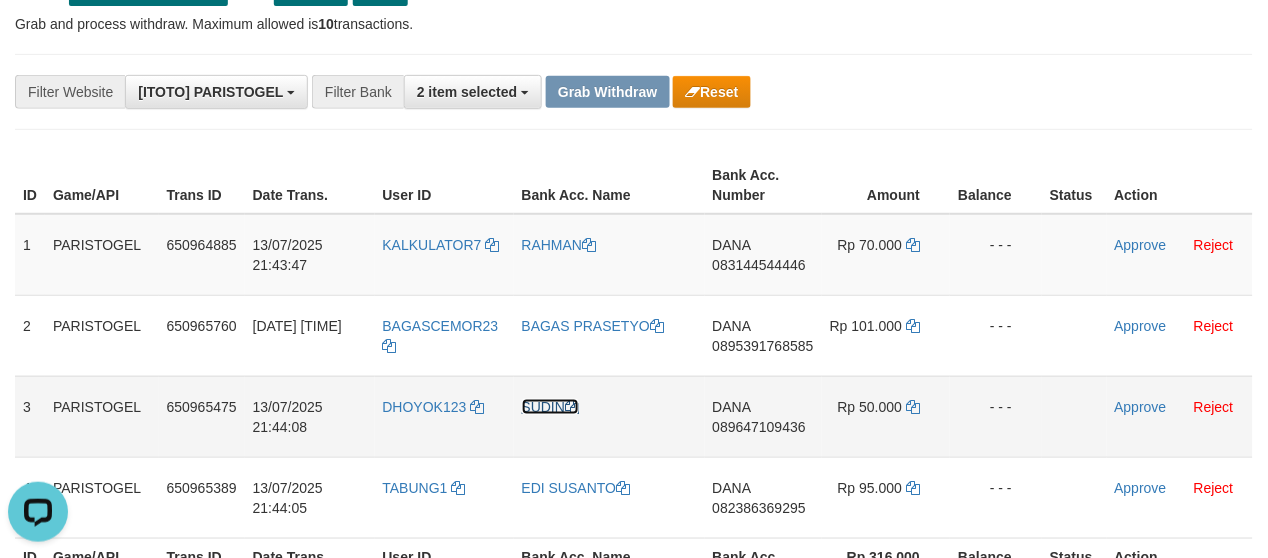click on "SUDIN" at bounding box center (551, 407) 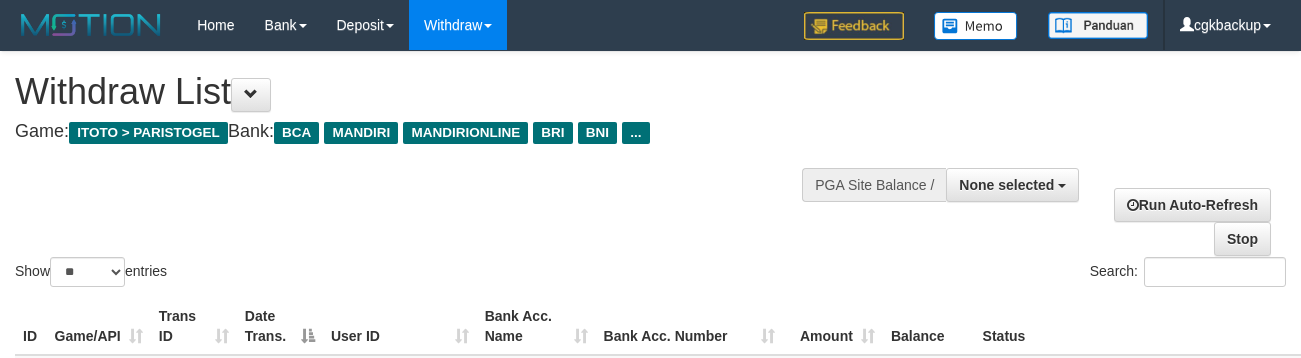 select 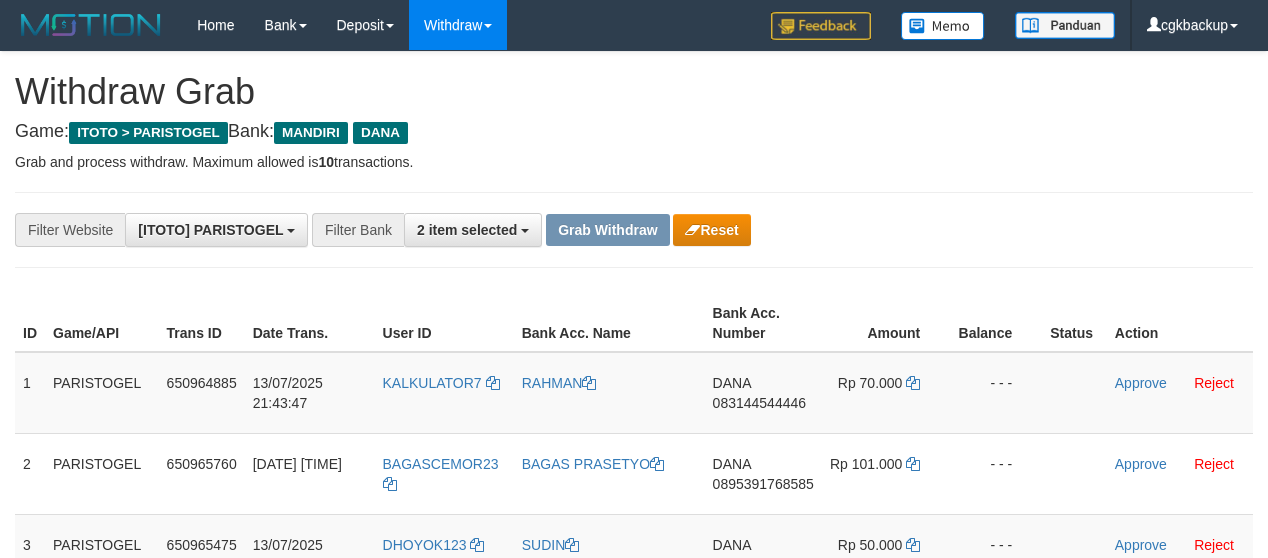 scroll, scrollTop: 140, scrollLeft: 0, axis: vertical 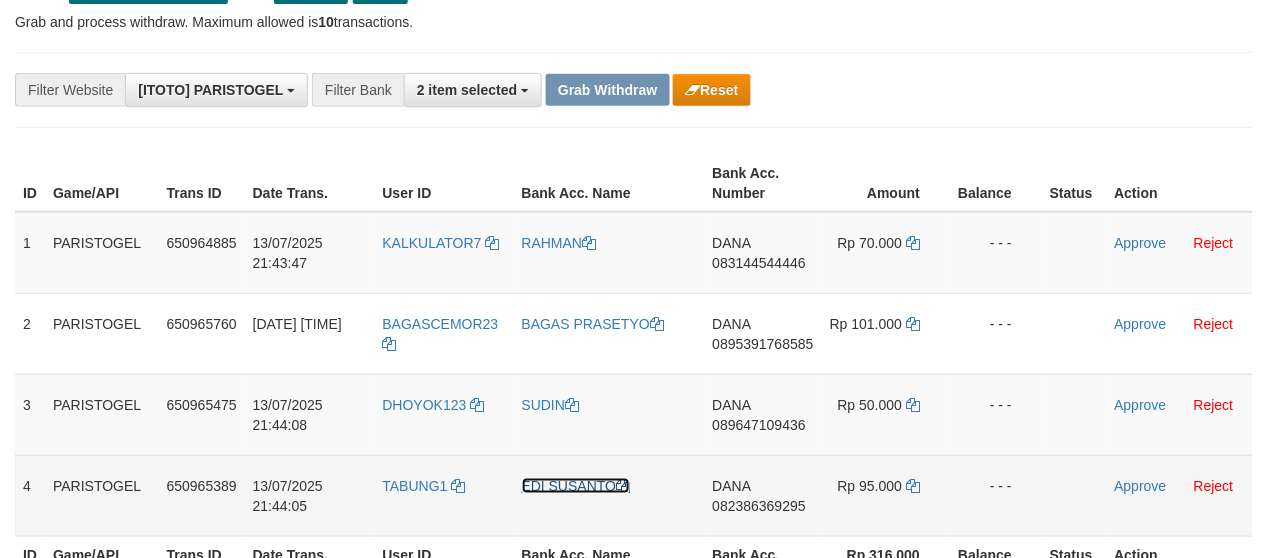 click on "EDI SUSANTO" at bounding box center (576, 486) 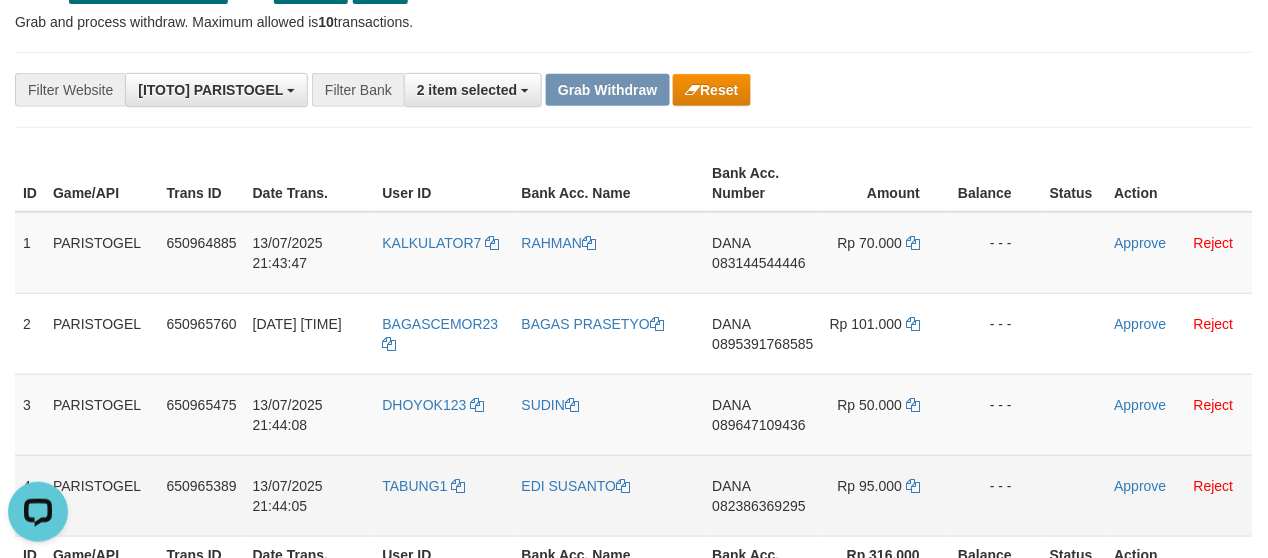 scroll, scrollTop: 0, scrollLeft: 0, axis: both 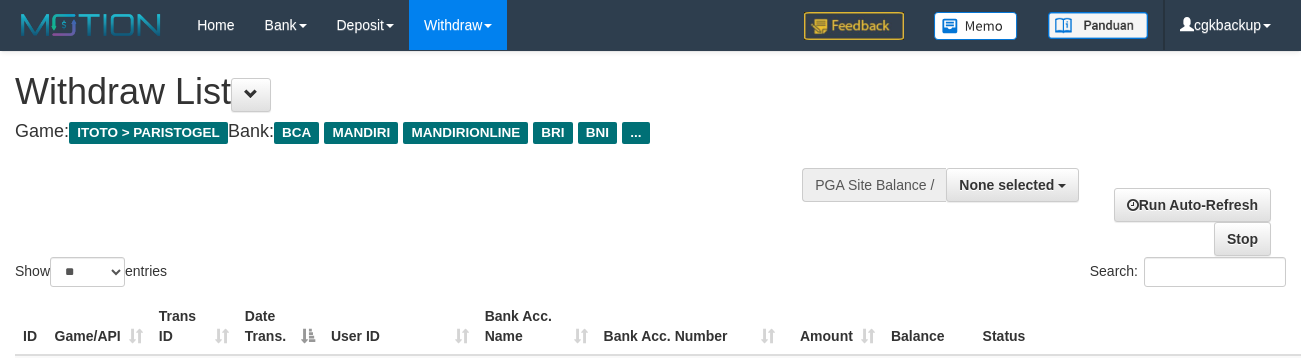 select 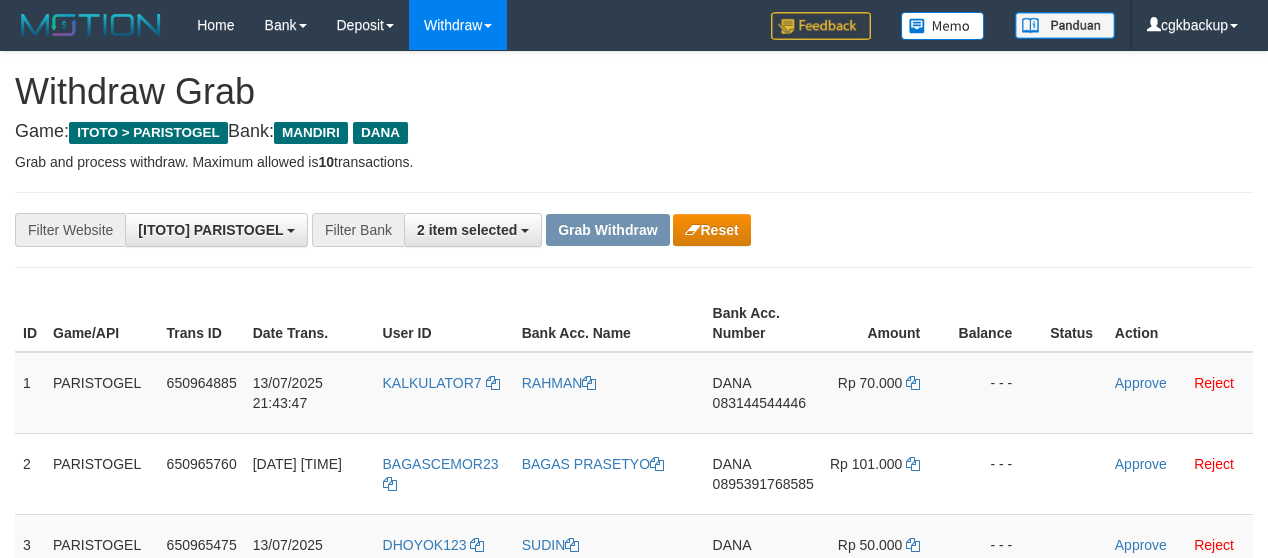 scroll, scrollTop: 141, scrollLeft: 0, axis: vertical 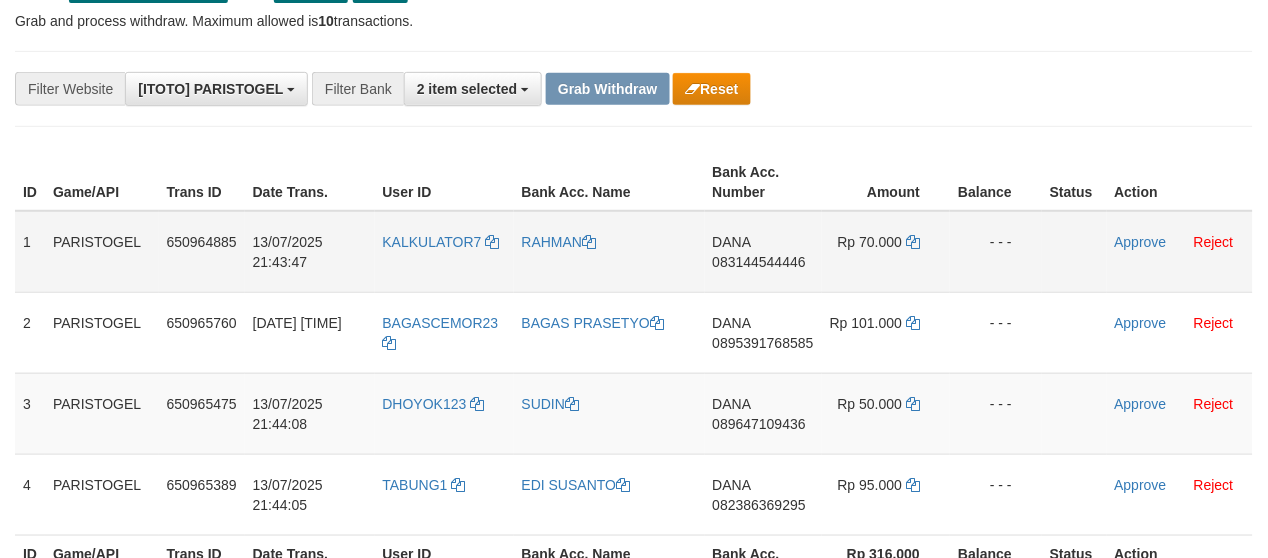 click on "DANA
083144544446" at bounding box center [763, 252] 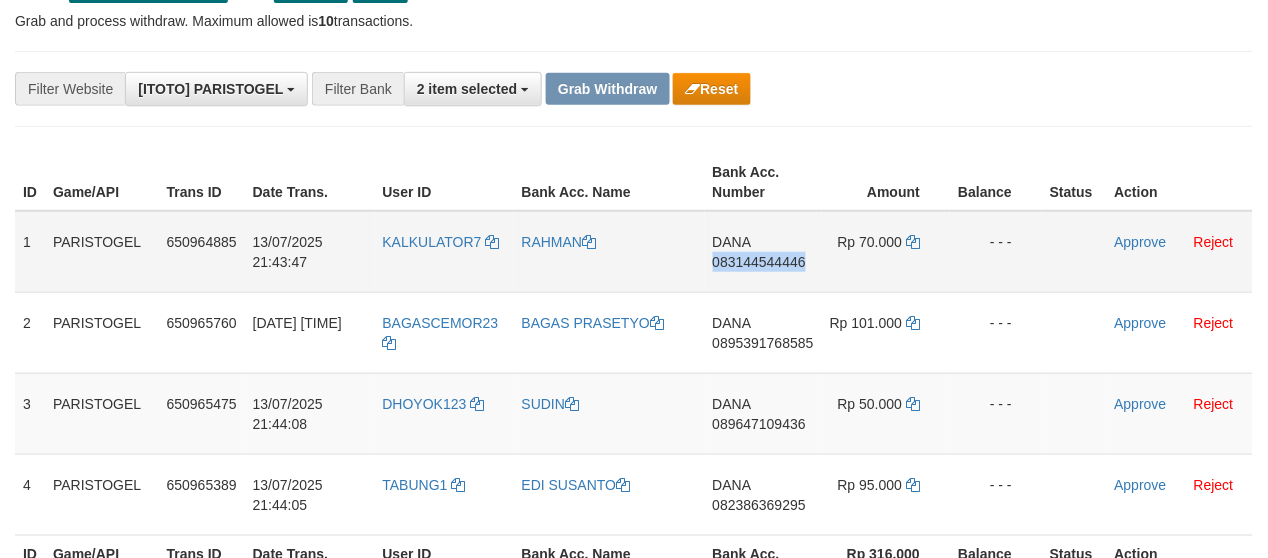 click on "DANA
083144544446" at bounding box center (763, 252) 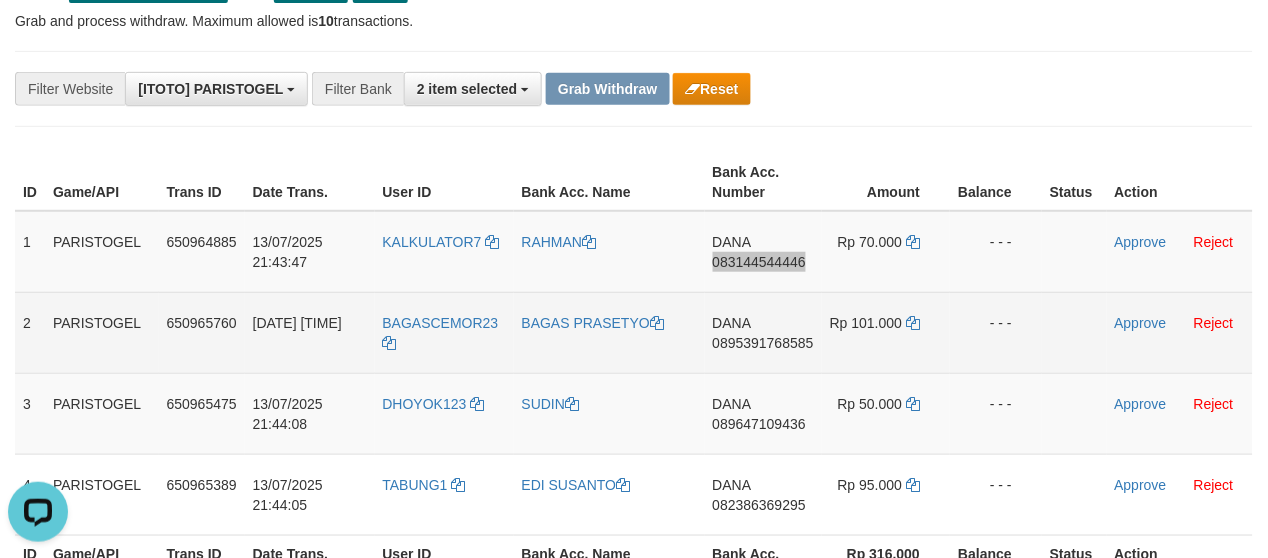 scroll, scrollTop: 0, scrollLeft: 0, axis: both 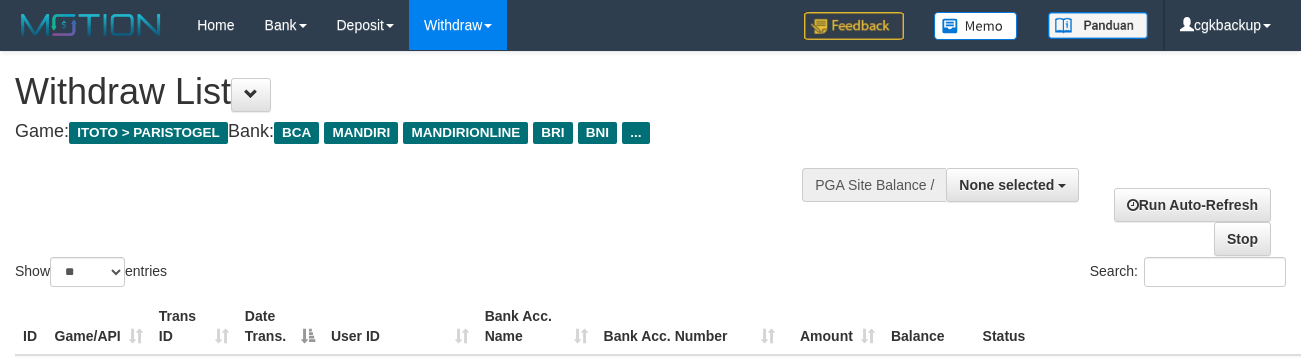 select 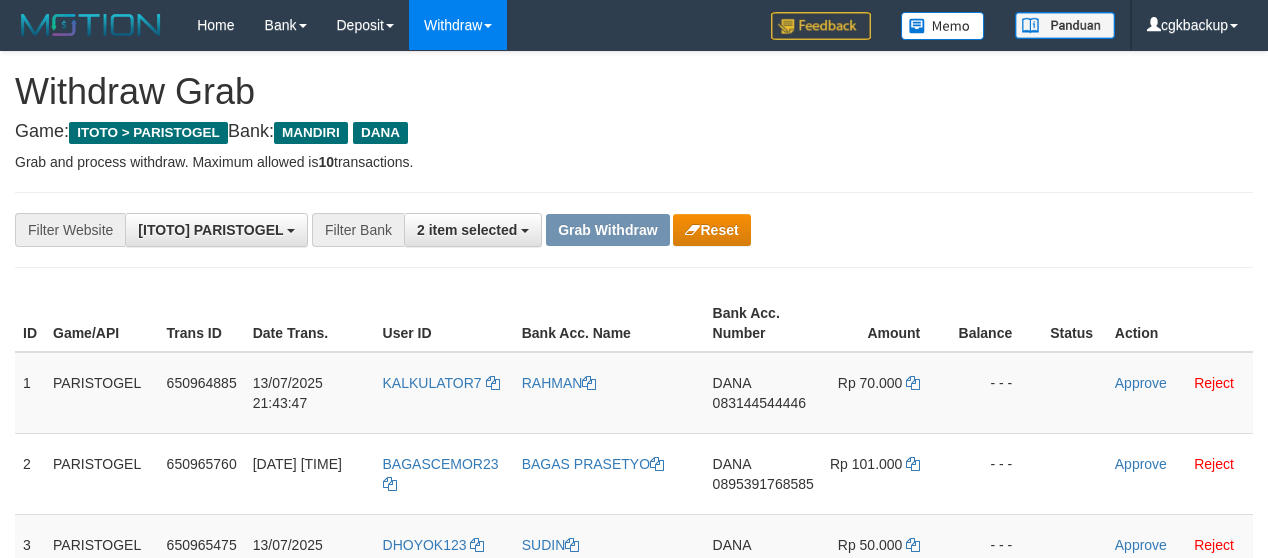 scroll, scrollTop: 141, scrollLeft: 0, axis: vertical 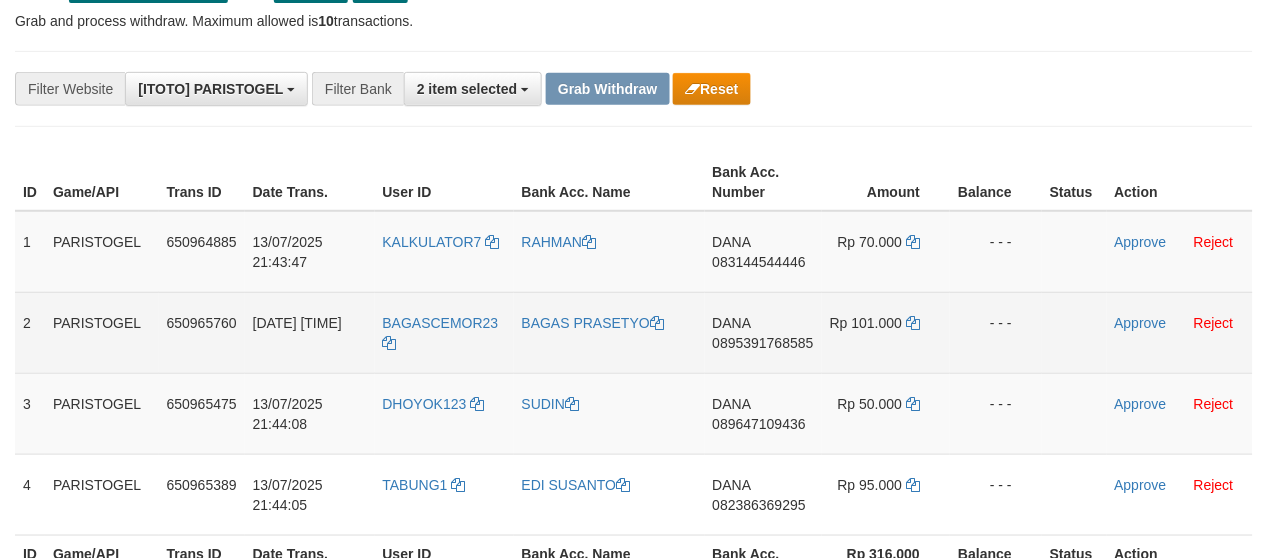 click on "[NAME]
[PHONE]" at bounding box center [763, 332] 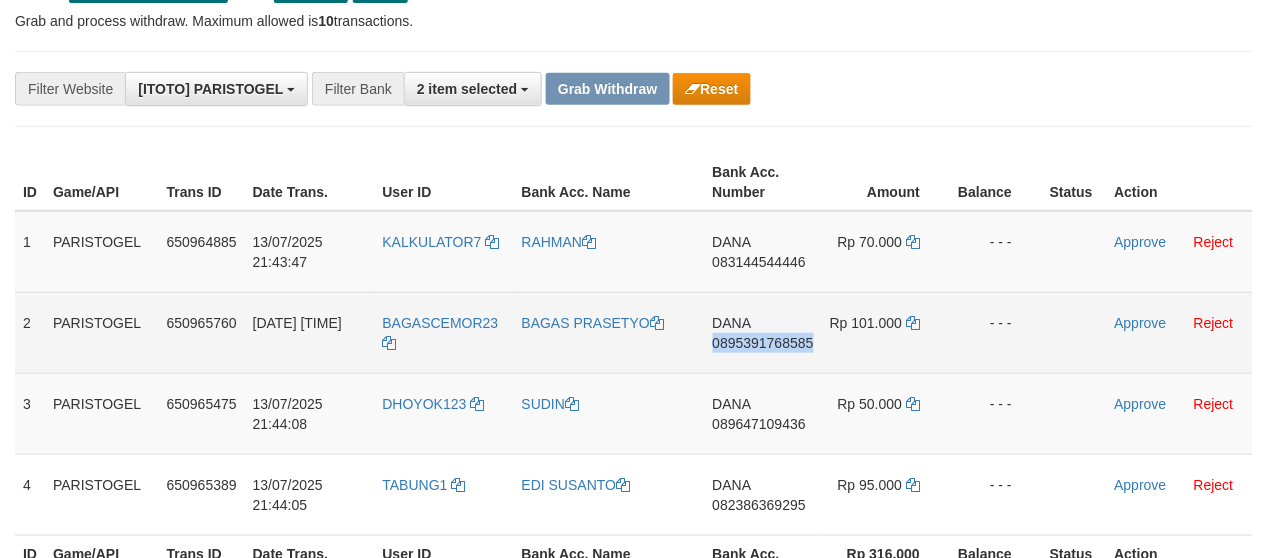 click on "[NAME]
[PHONE]" at bounding box center [763, 332] 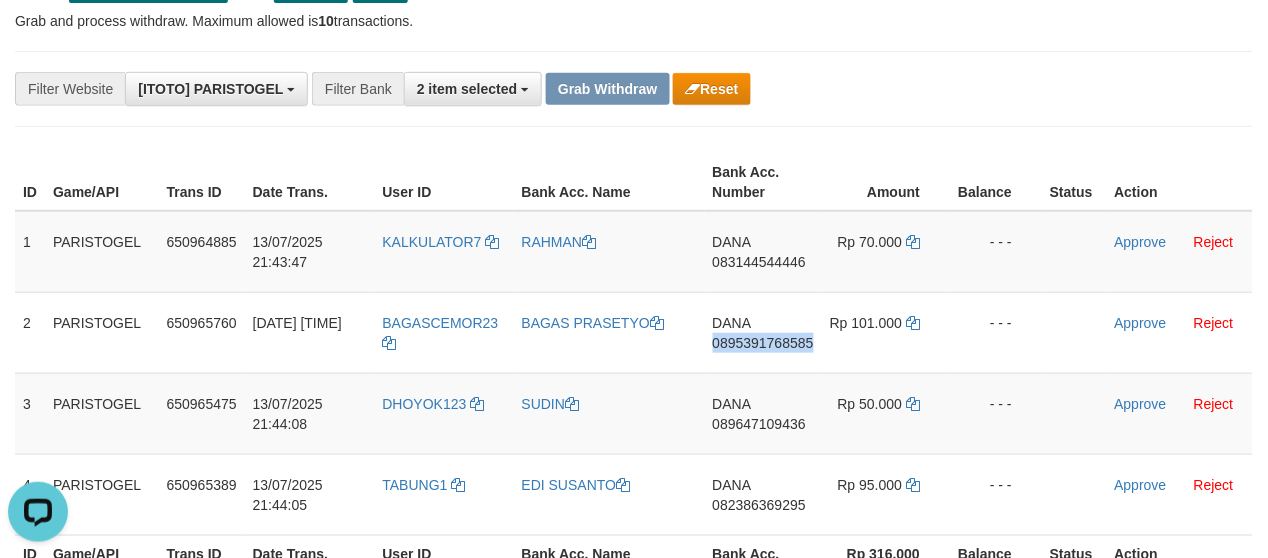 scroll, scrollTop: 0, scrollLeft: 0, axis: both 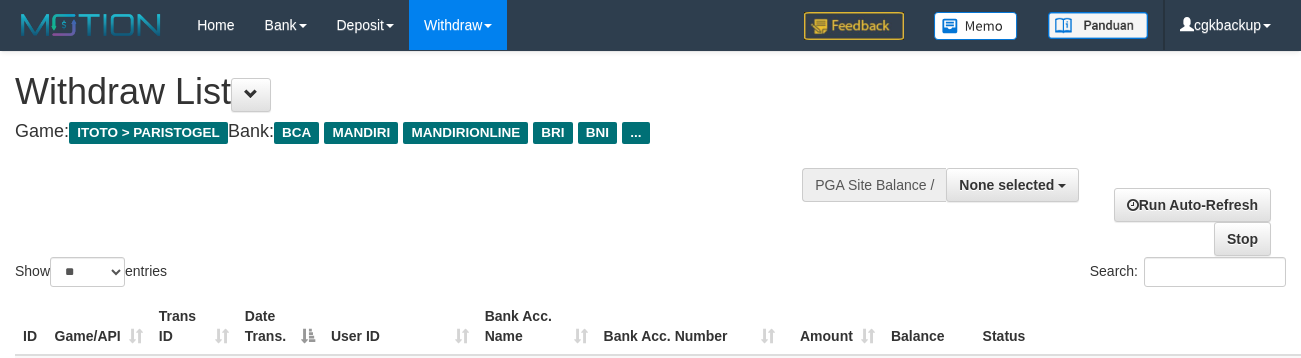 select 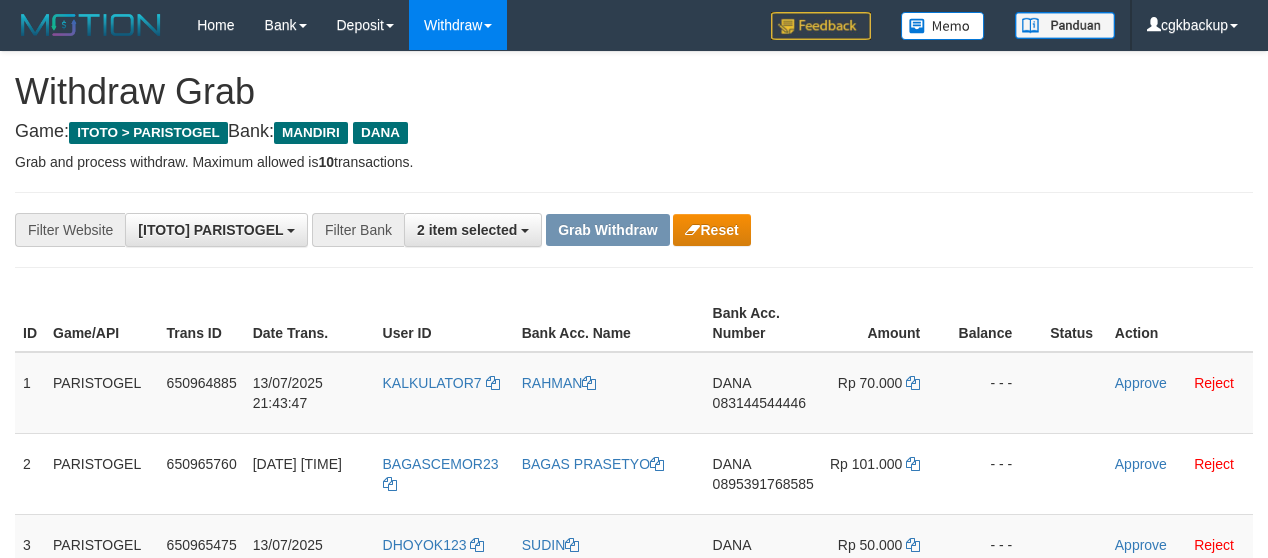 scroll, scrollTop: 141, scrollLeft: 0, axis: vertical 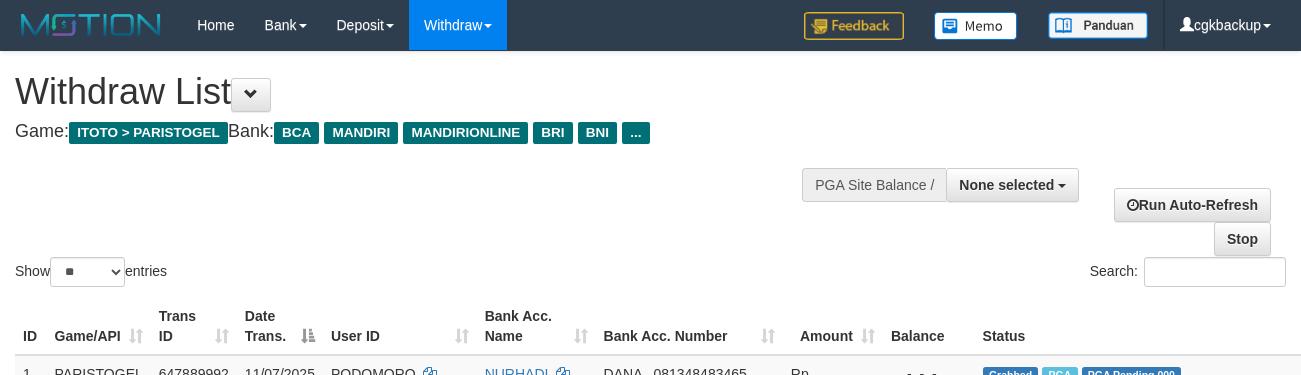 select 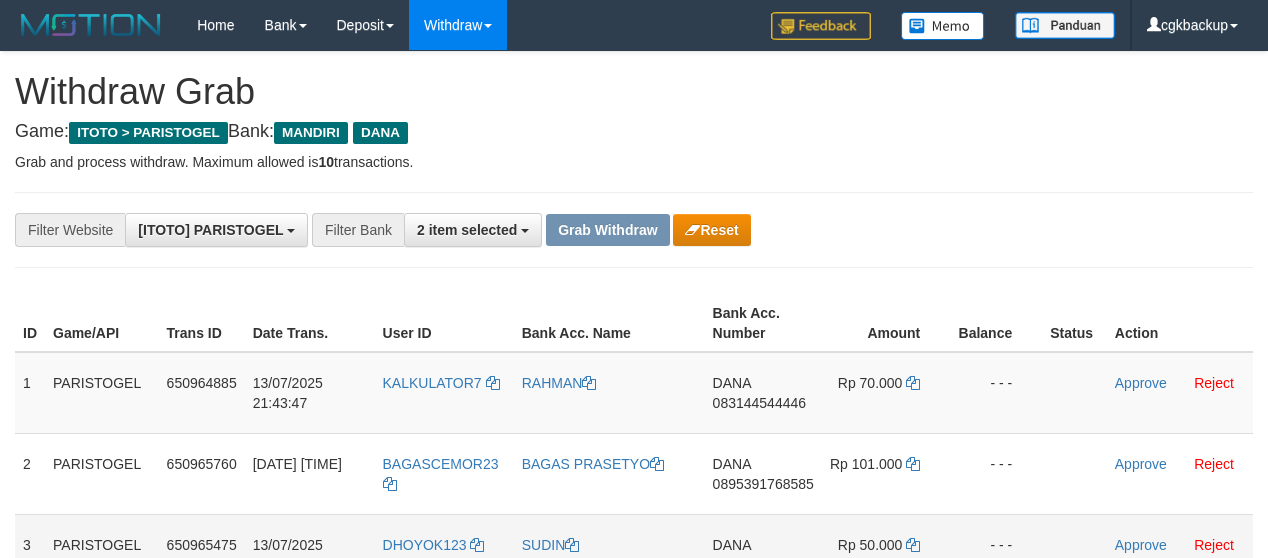 scroll, scrollTop: 141, scrollLeft: 0, axis: vertical 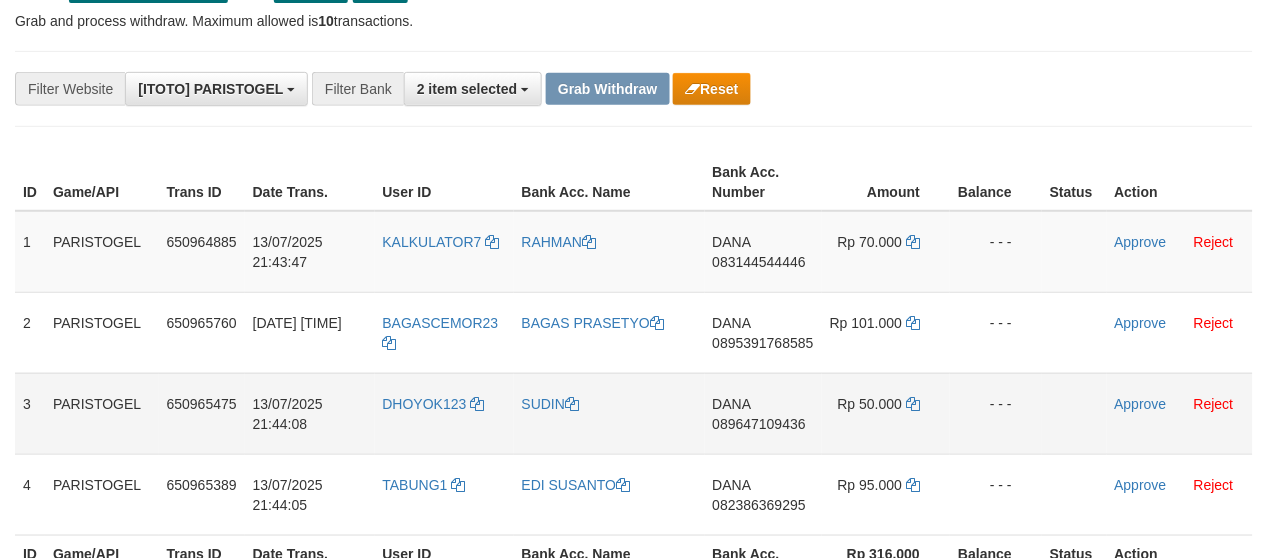 click on "DANA
089647109436" at bounding box center (763, 413) 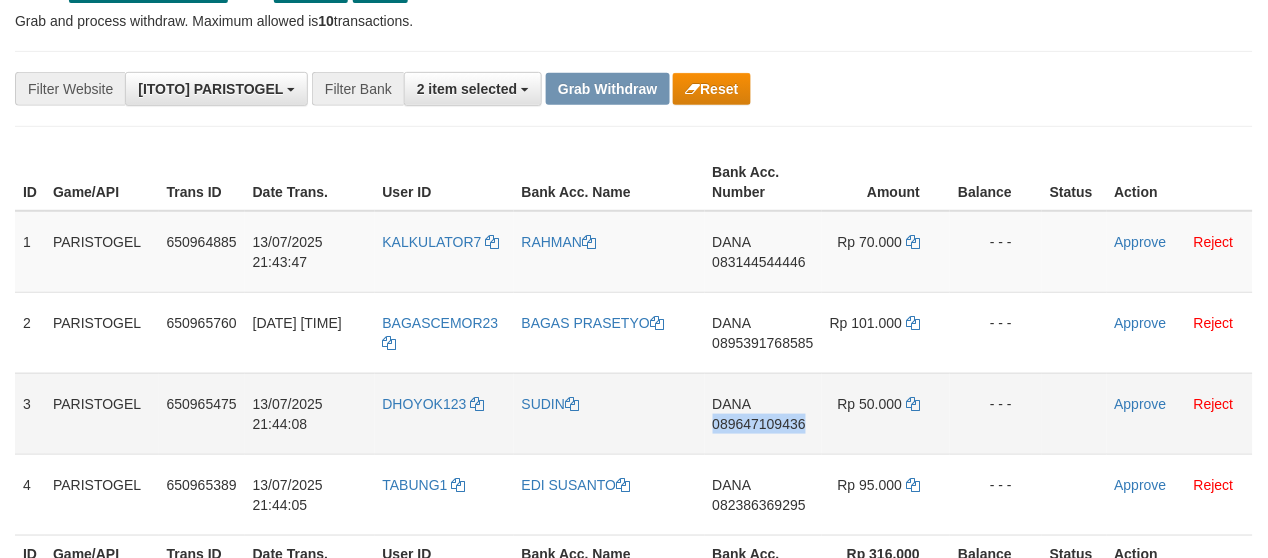 click on "DANA
089647109436" at bounding box center [763, 413] 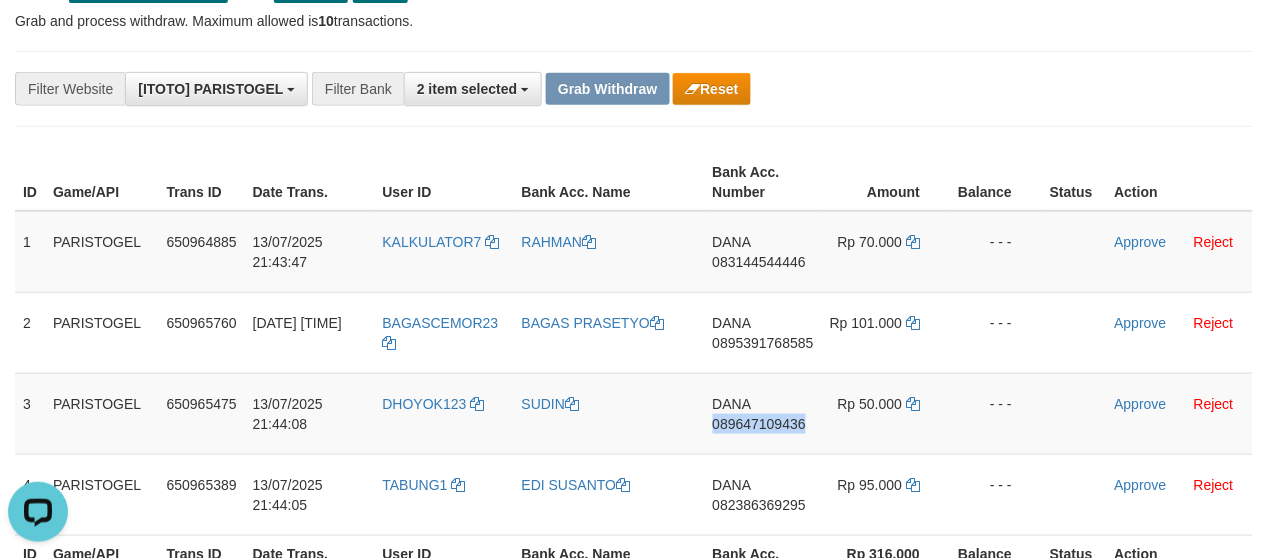 scroll, scrollTop: 0, scrollLeft: 0, axis: both 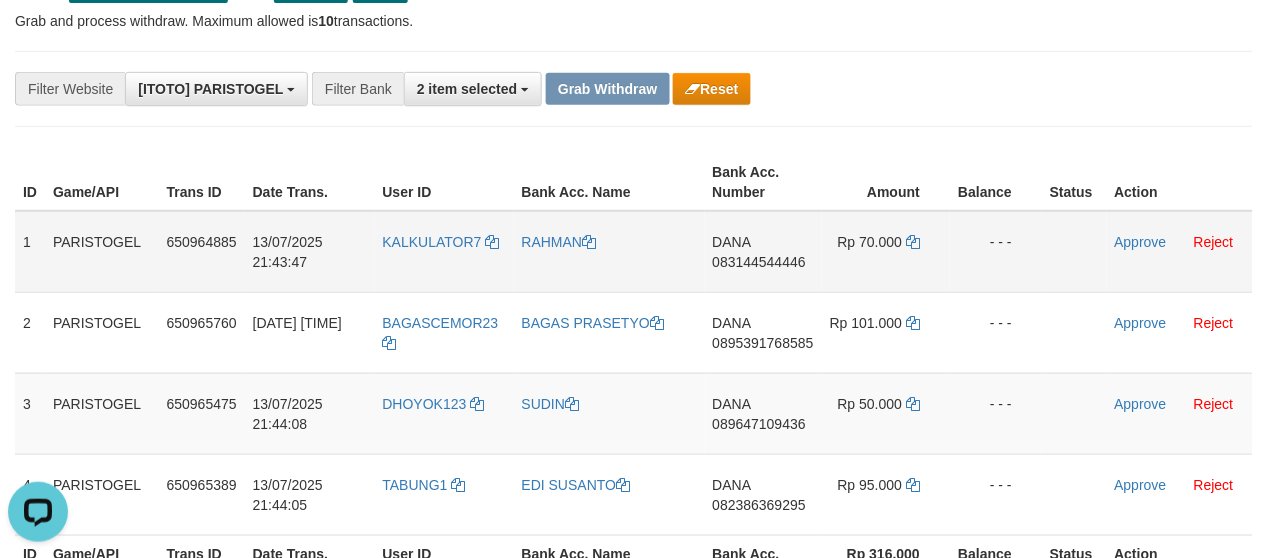 click on "Approve
Reject" at bounding box center [1180, 252] 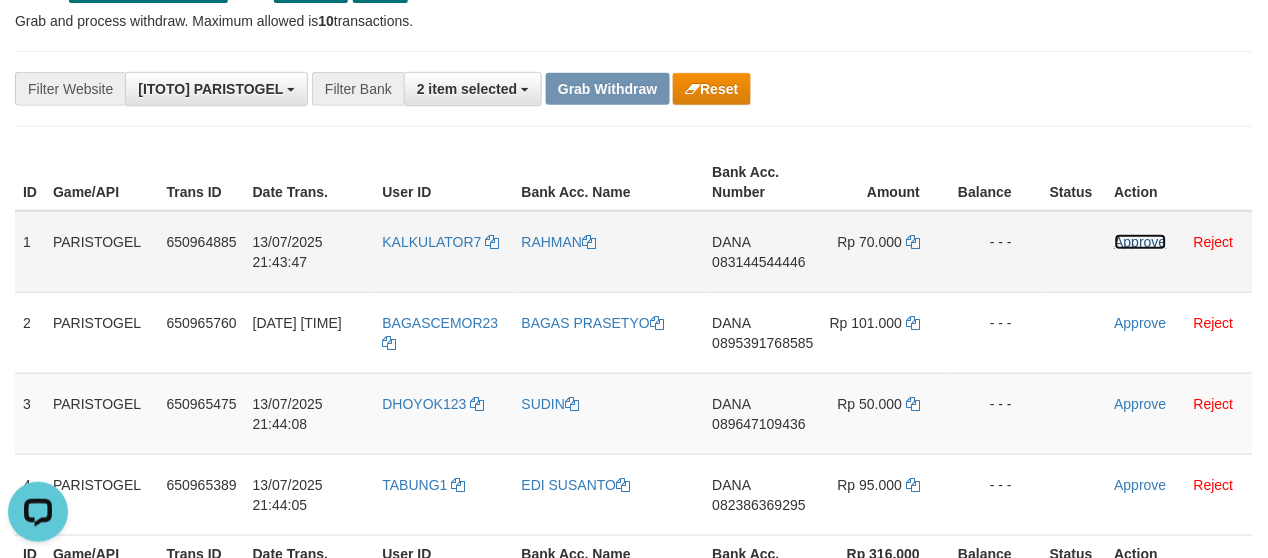 click on "Approve" at bounding box center [1141, 242] 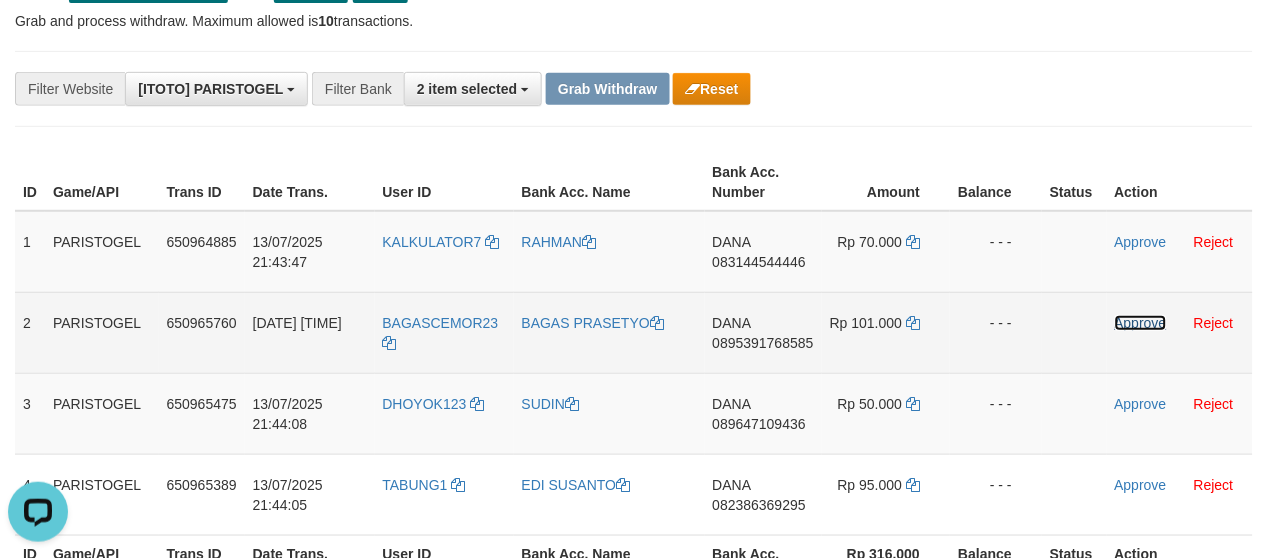 click on "Approve" at bounding box center [1141, 323] 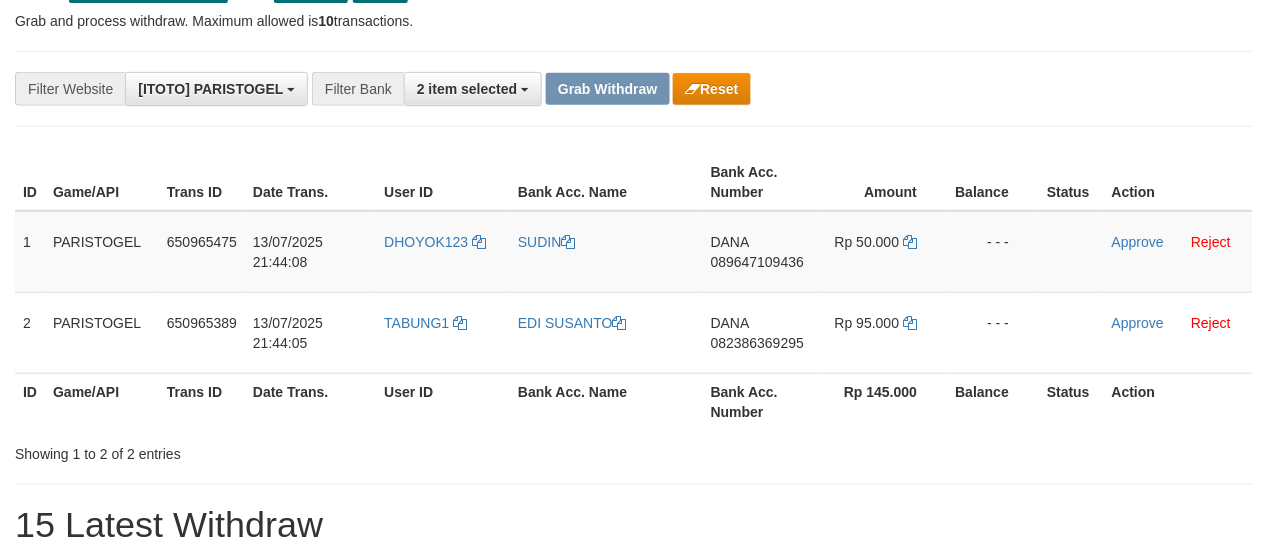 scroll, scrollTop: 141, scrollLeft: 0, axis: vertical 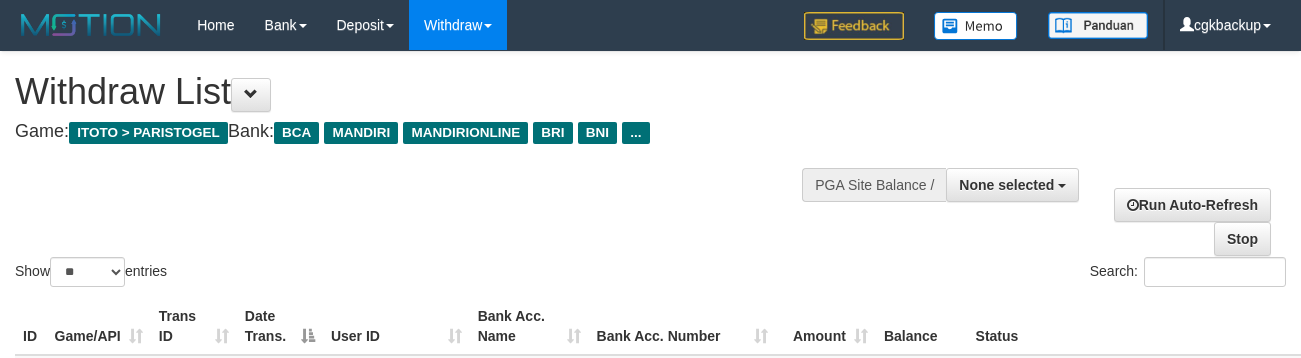 select 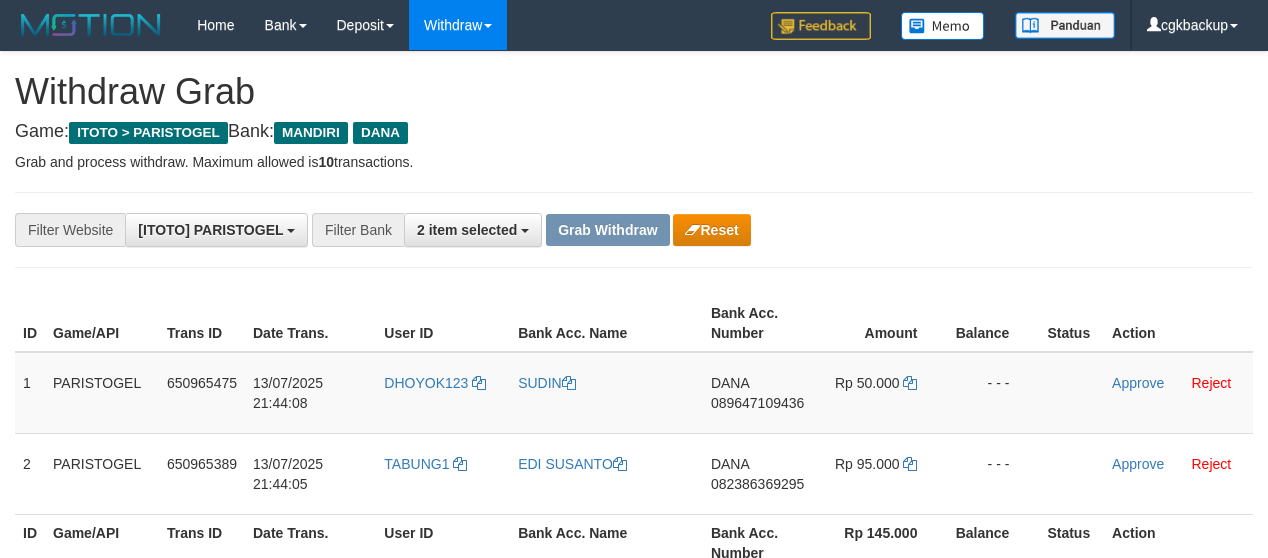 scroll, scrollTop: 141, scrollLeft: 0, axis: vertical 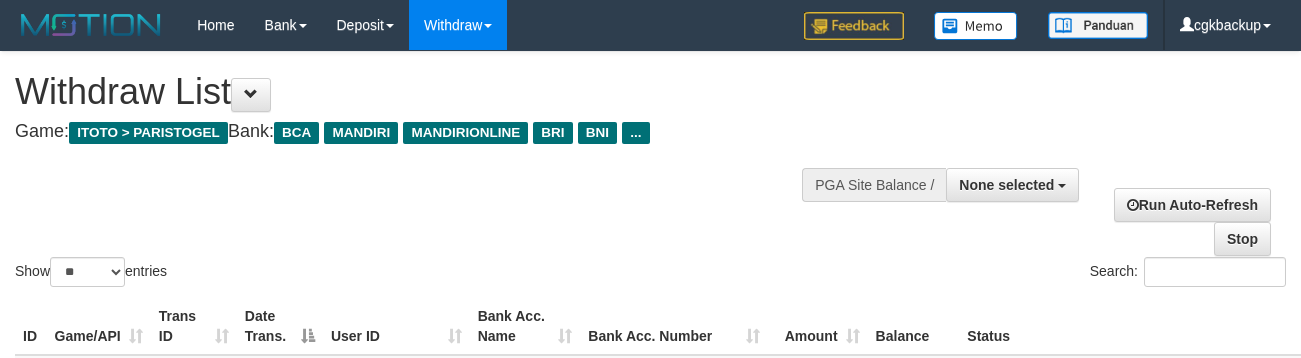select 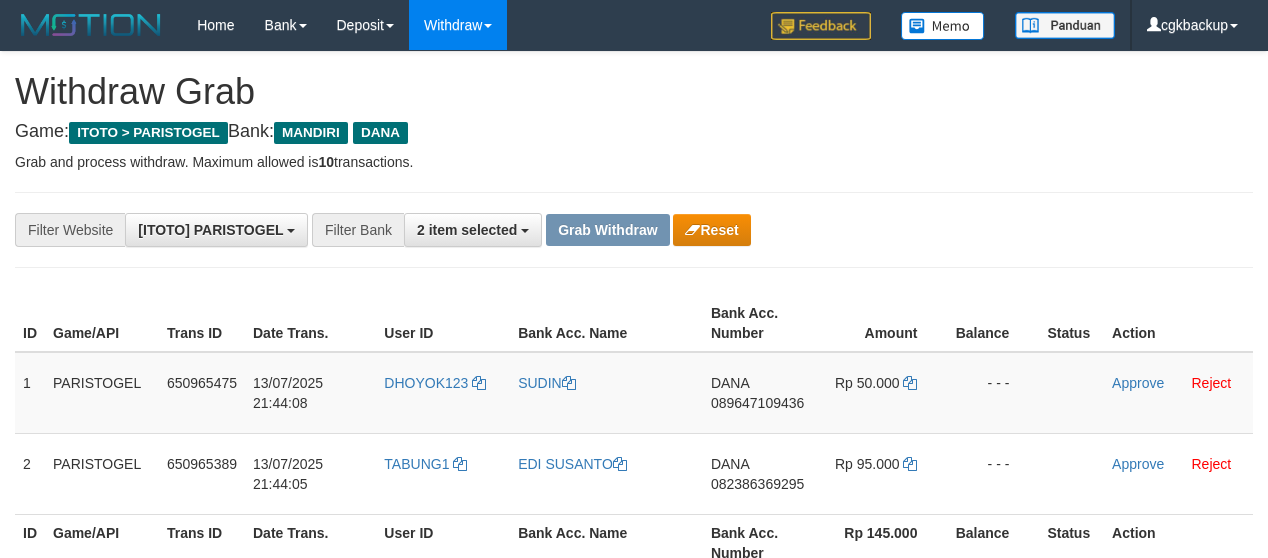 scroll, scrollTop: 141, scrollLeft: 0, axis: vertical 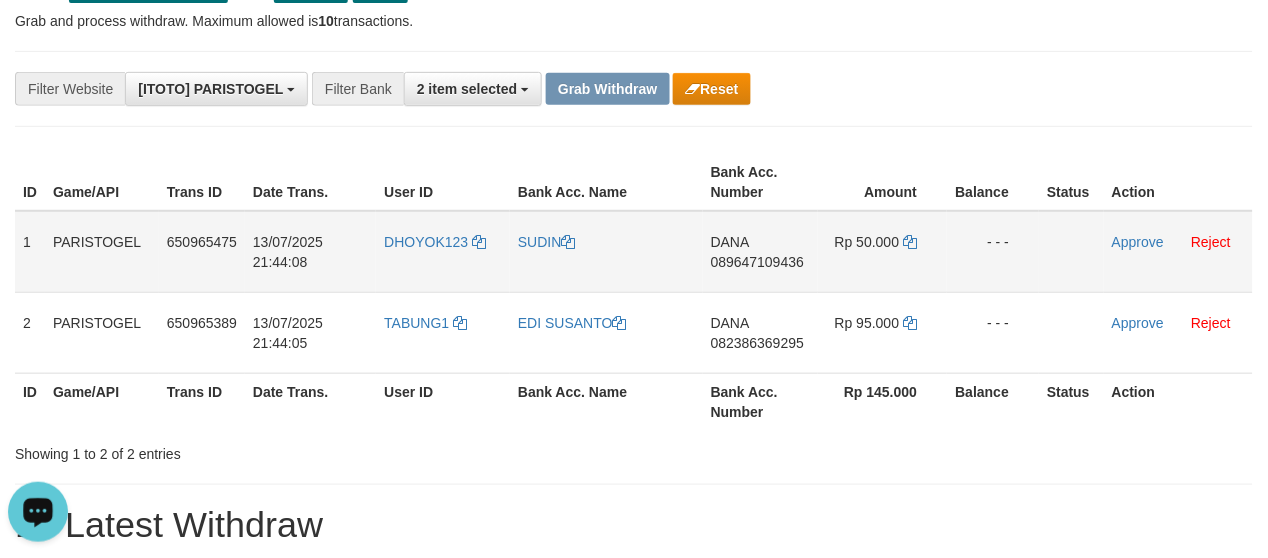 click on "089647109436" at bounding box center (757, 262) 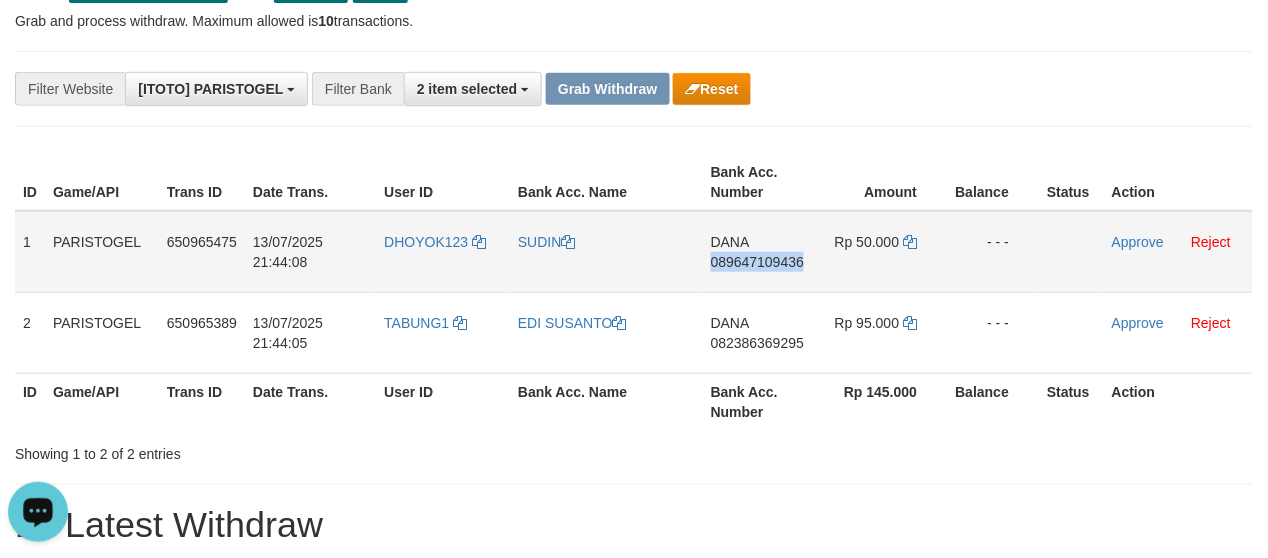 click on "DANA
089647109436" at bounding box center (760, 252) 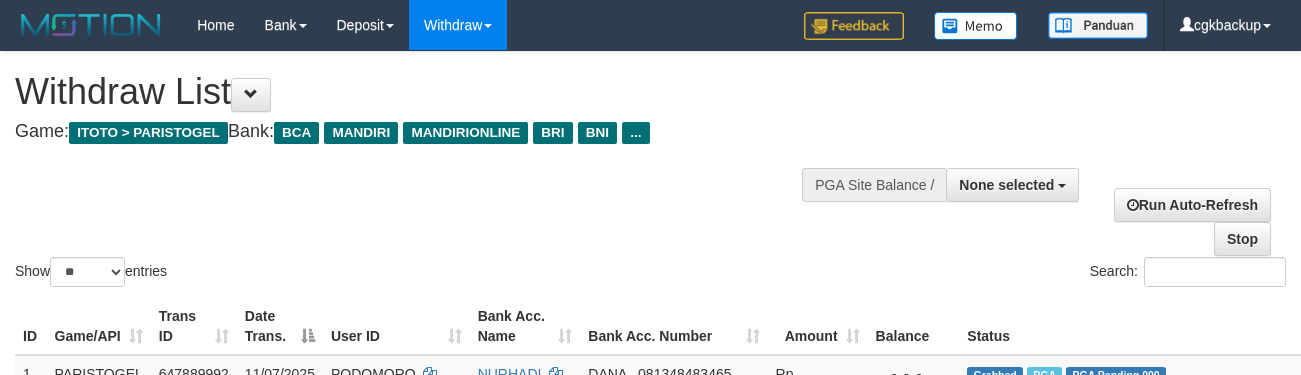 select 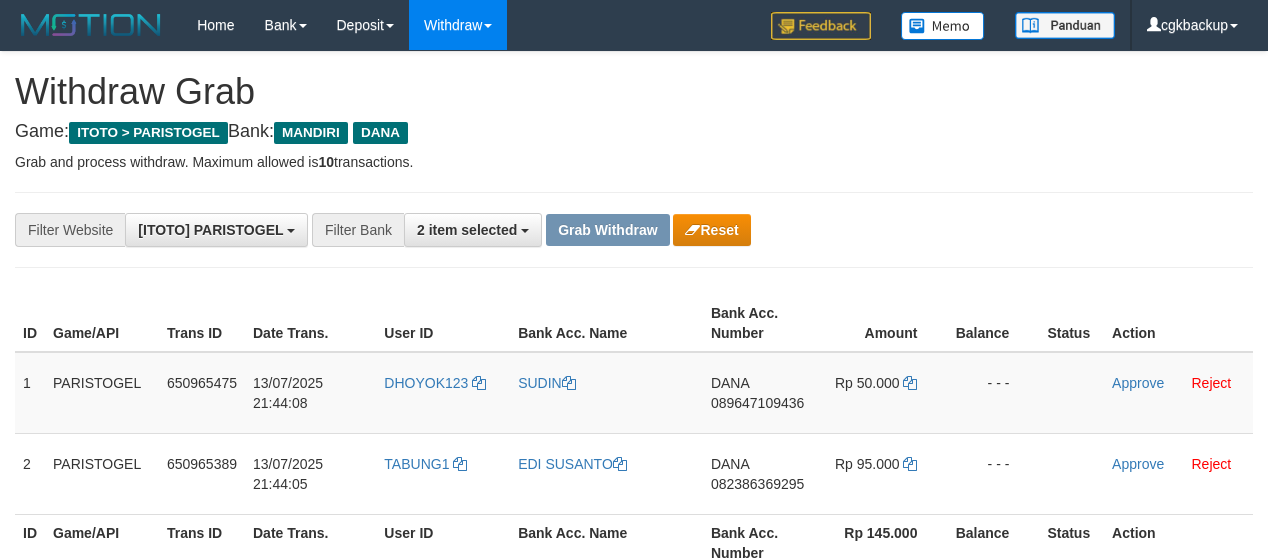 scroll, scrollTop: 141, scrollLeft: 0, axis: vertical 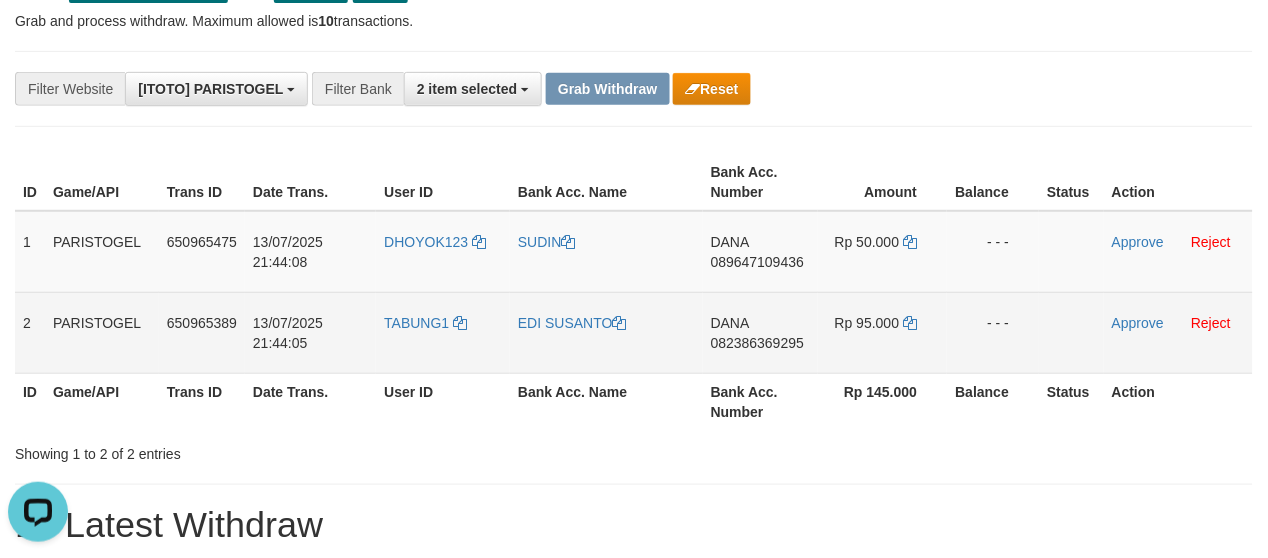 click on "DANA
082386369295" at bounding box center [760, 332] 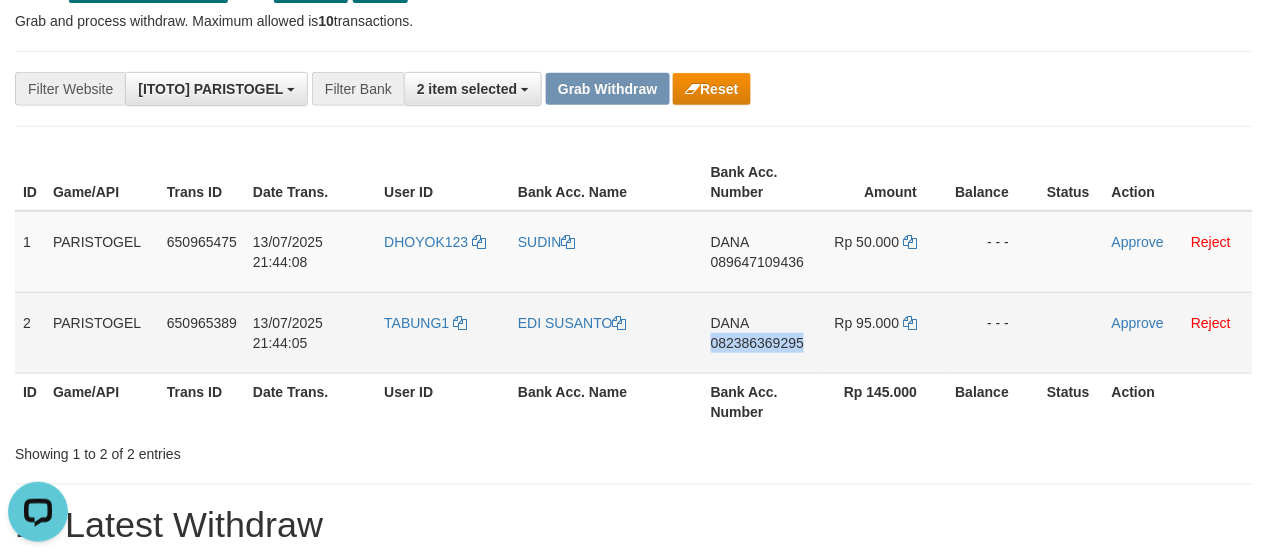 click on "DANA
082386369295" at bounding box center [760, 332] 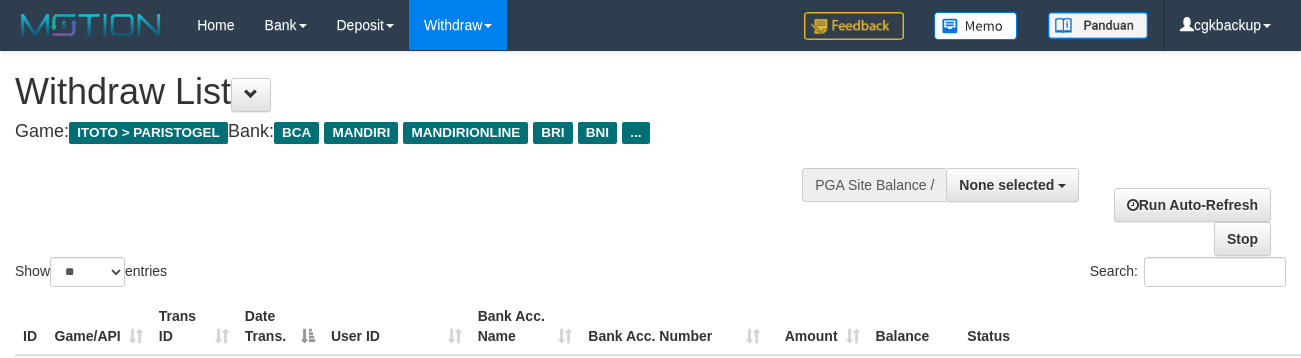 select 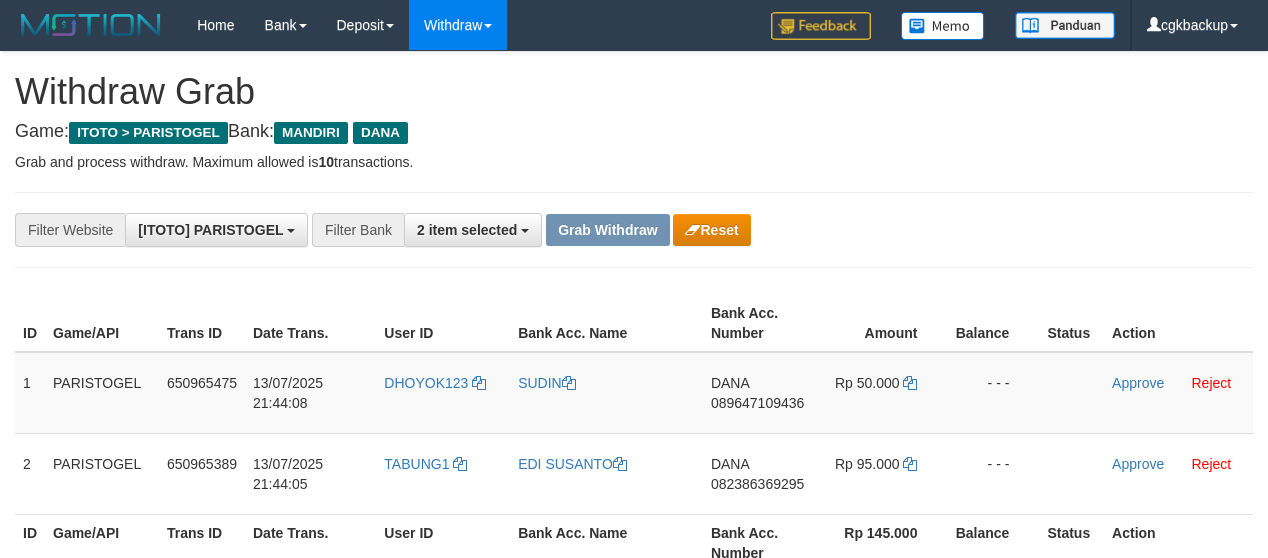 scroll, scrollTop: 141, scrollLeft: 0, axis: vertical 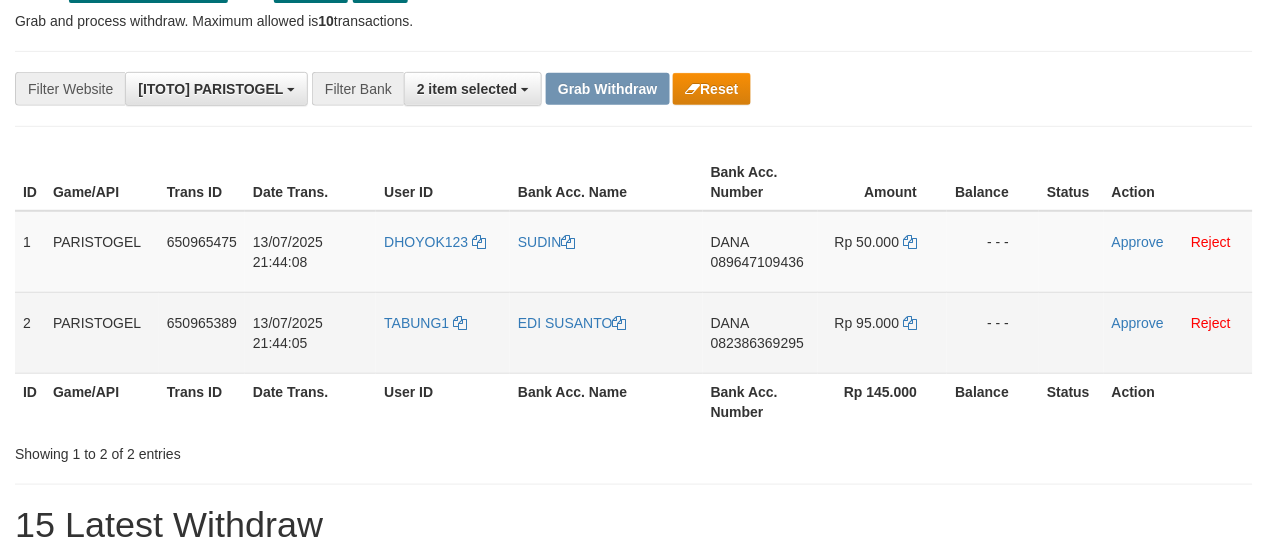 click on "DANA
082386369295" at bounding box center [760, 332] 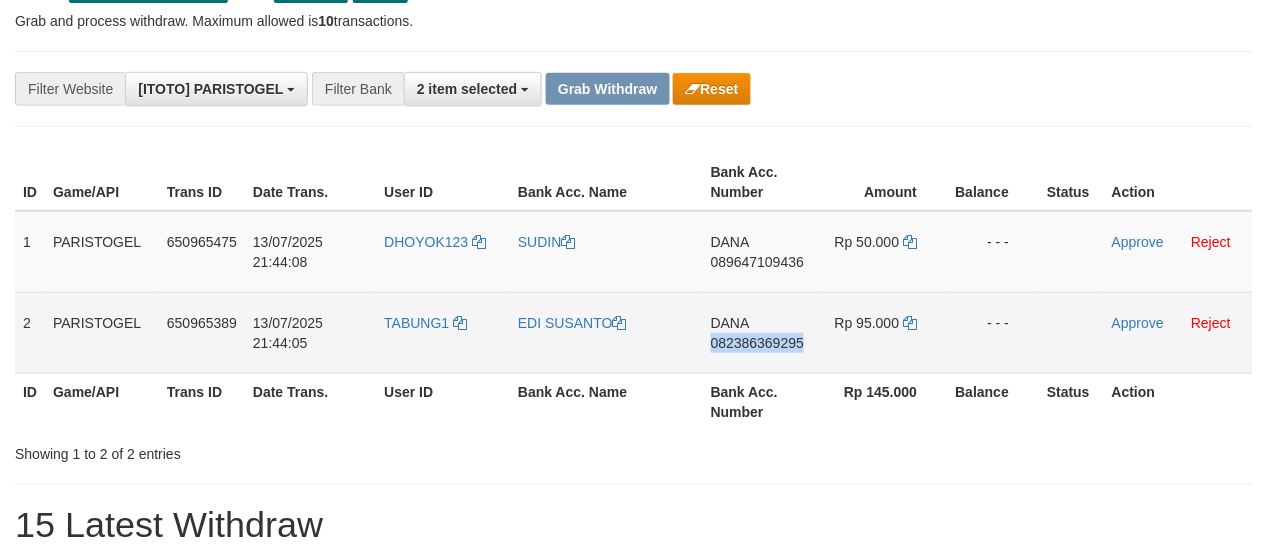 click on "DANA
082386369295" at bounding box center (760, 332) 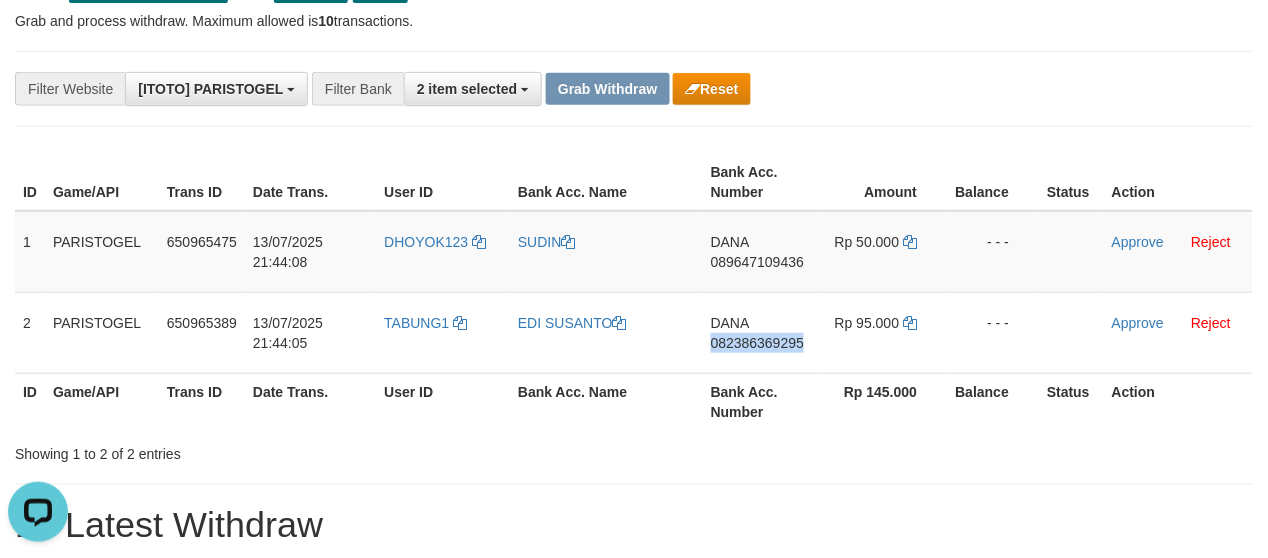 scroll, scrollTop: 0, scrollLeft: 0, axis: both 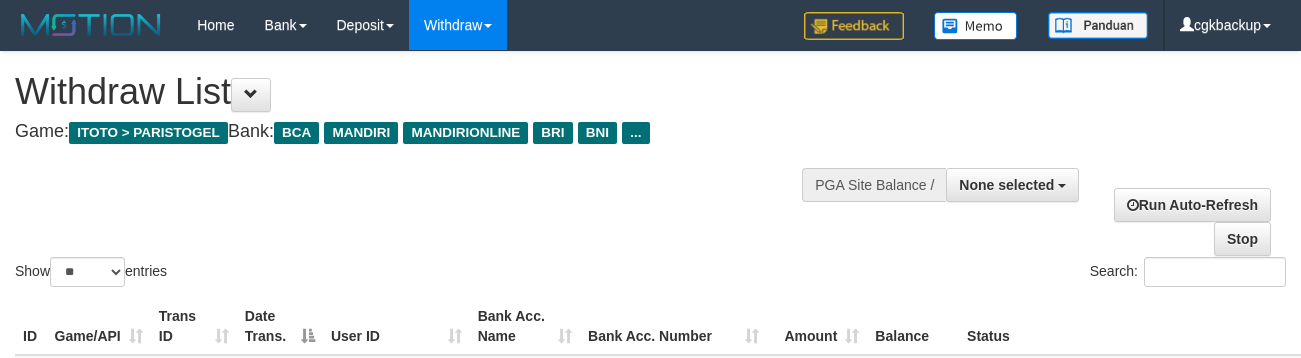 select 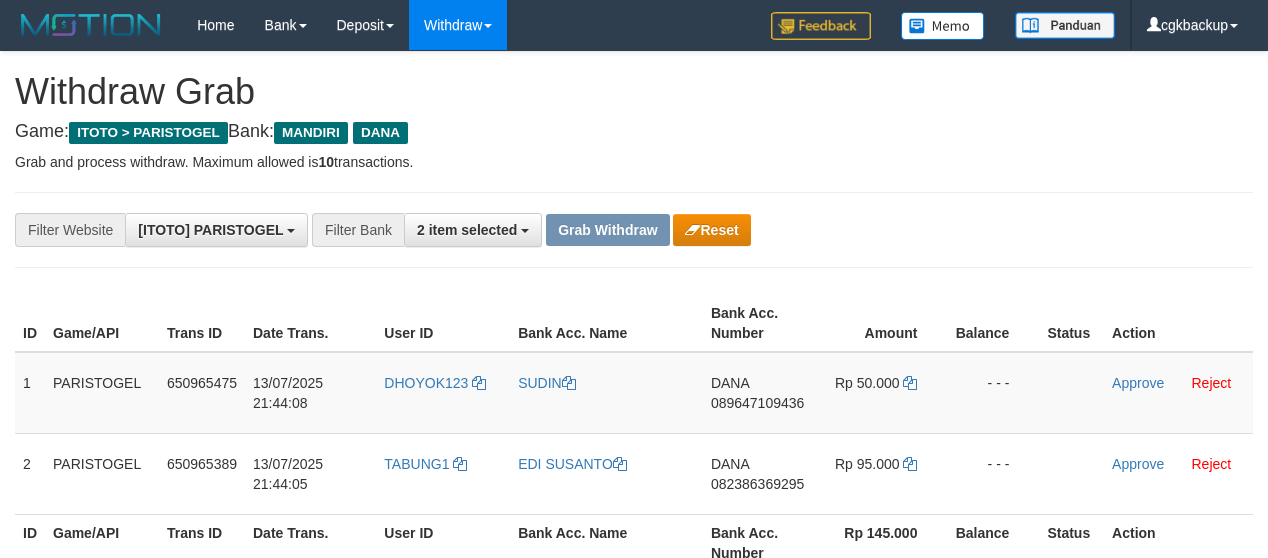 scroll, scrollTop: 141, scrollLeft: 0, axis: vertical 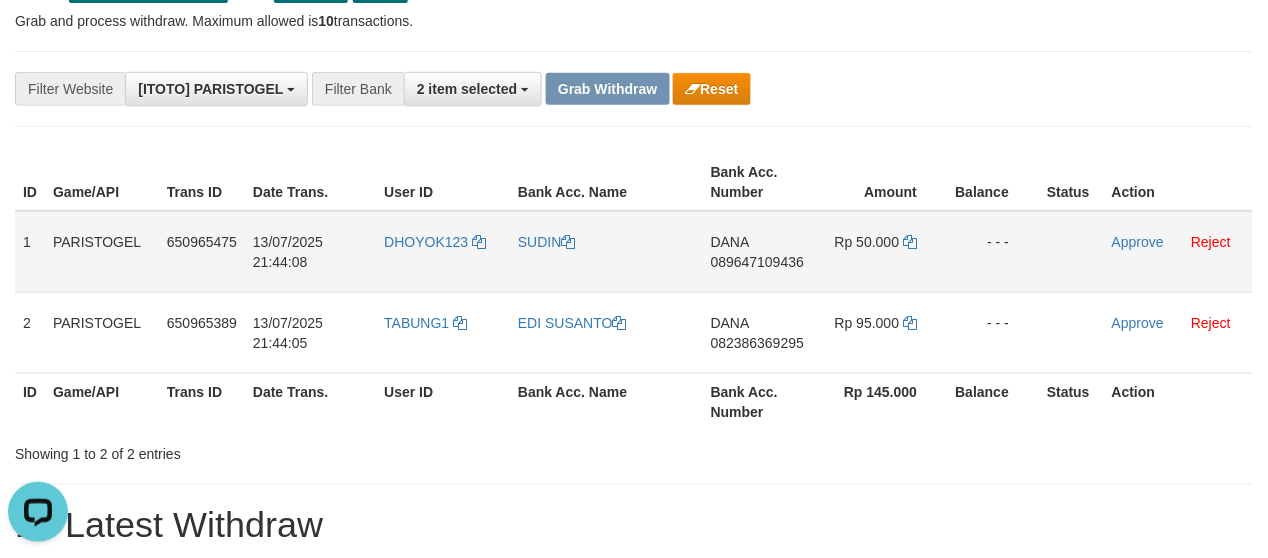 click on "Approve
Reject" at bounding box center (1178, 252) 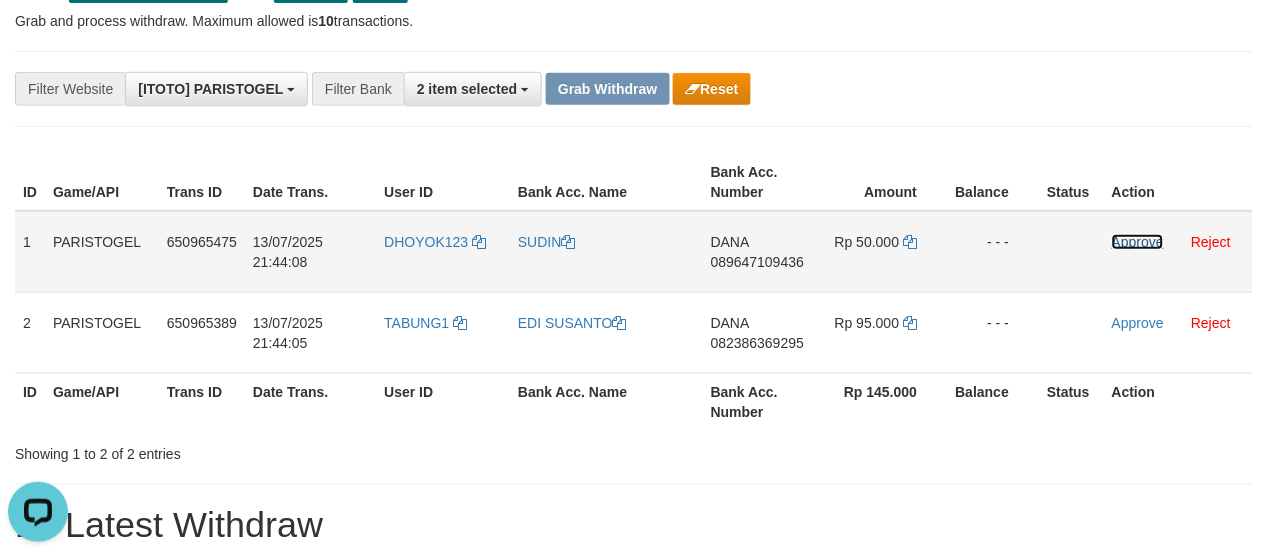 click on "Approve" at bounding box center [1138, 242] 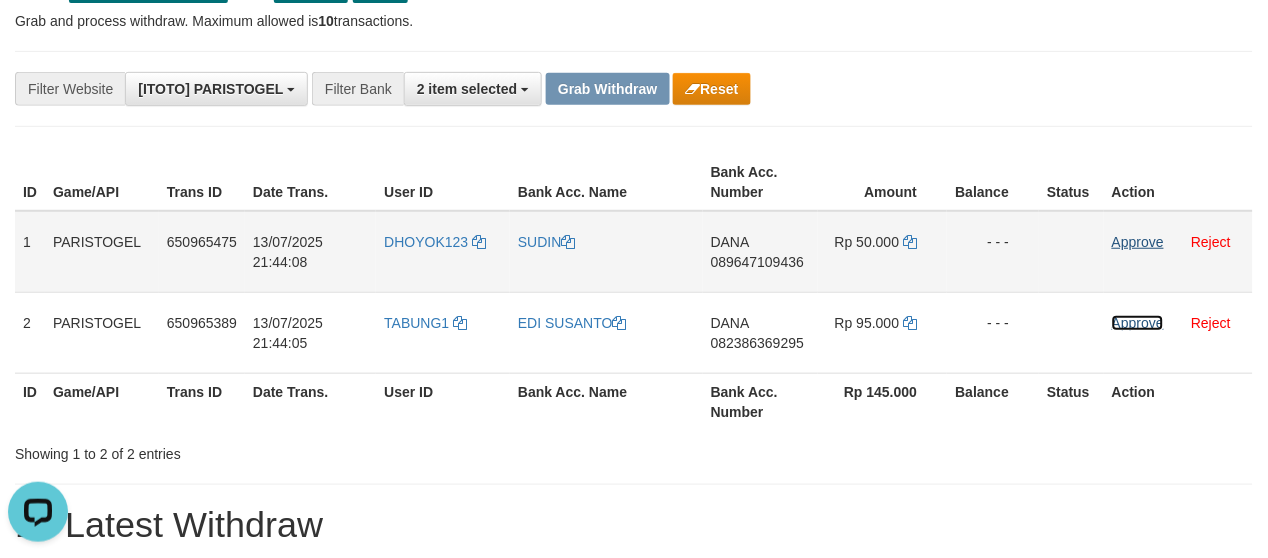 click on "Approve" at bounding box center (1138, 323) 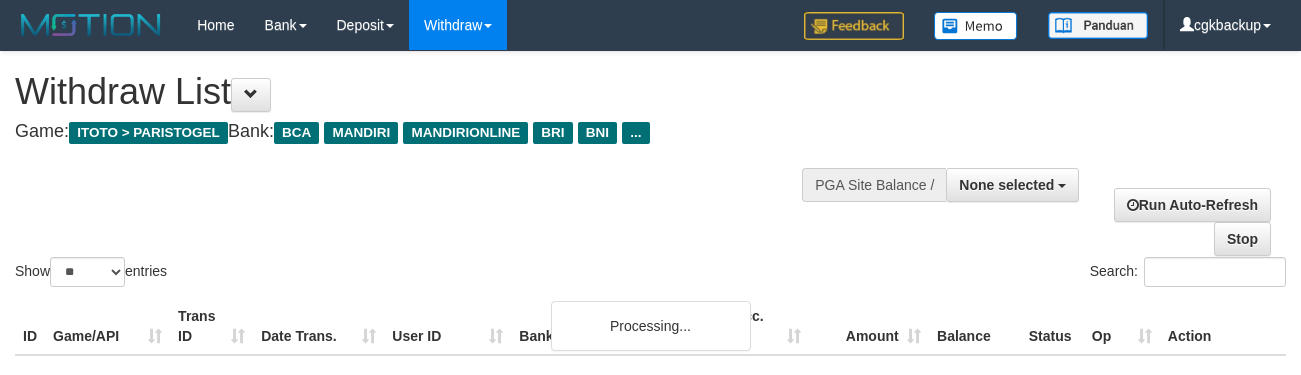 select 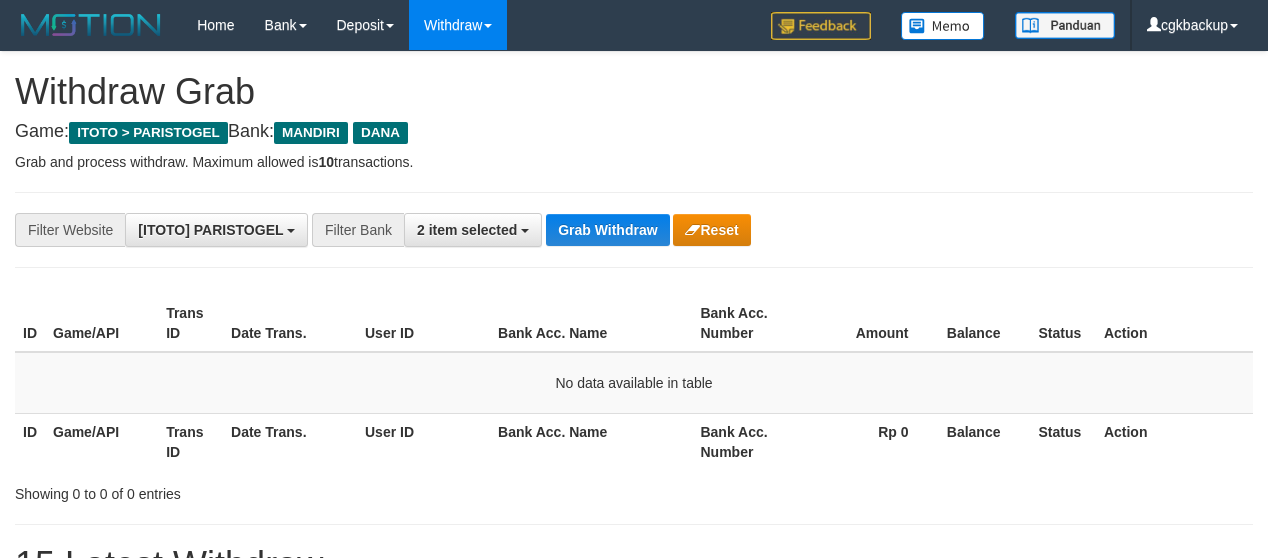 scroll, scrollTop: 141, scrollLeft: 0, axis: vertical 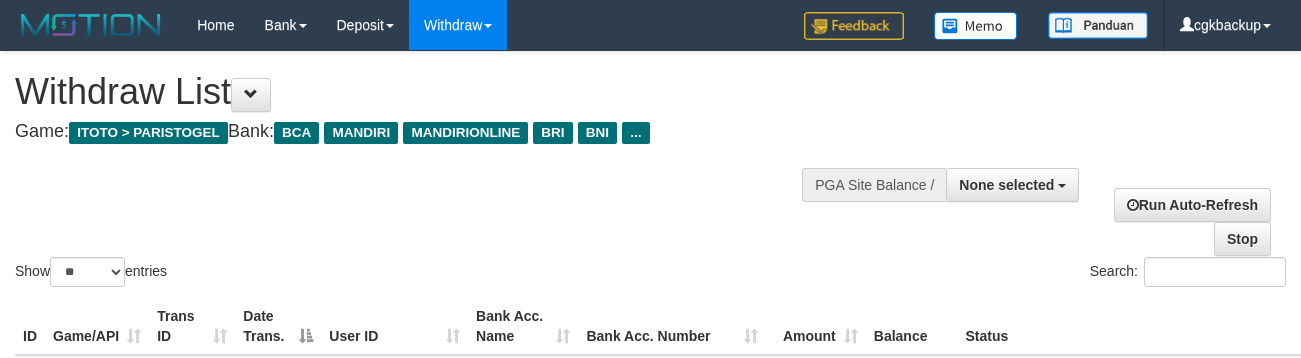 select 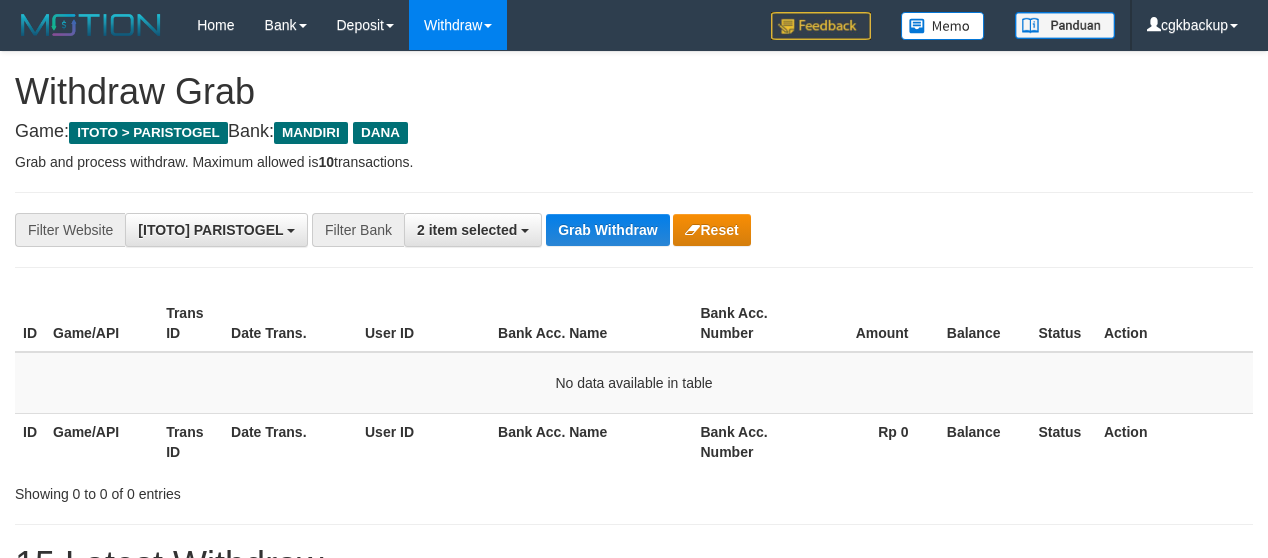 scroll, scrollTop: 141, scrollLeft: 0, axis: vertical 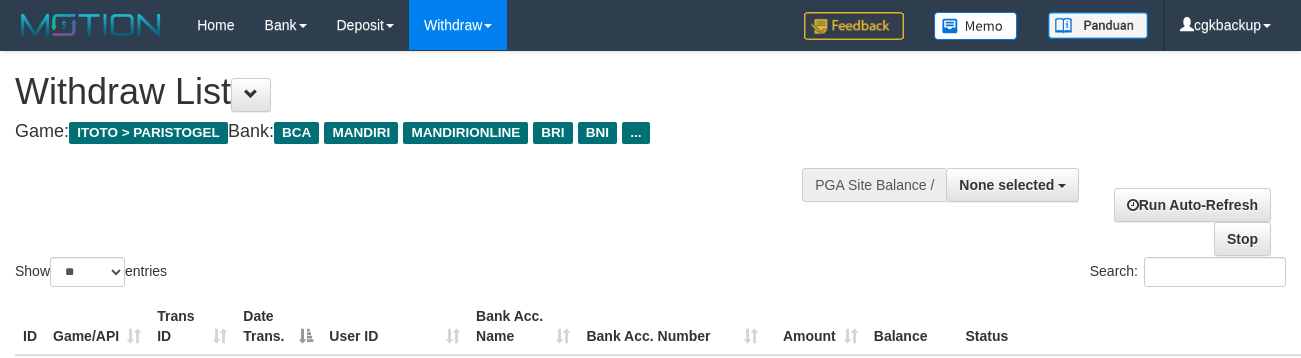 select 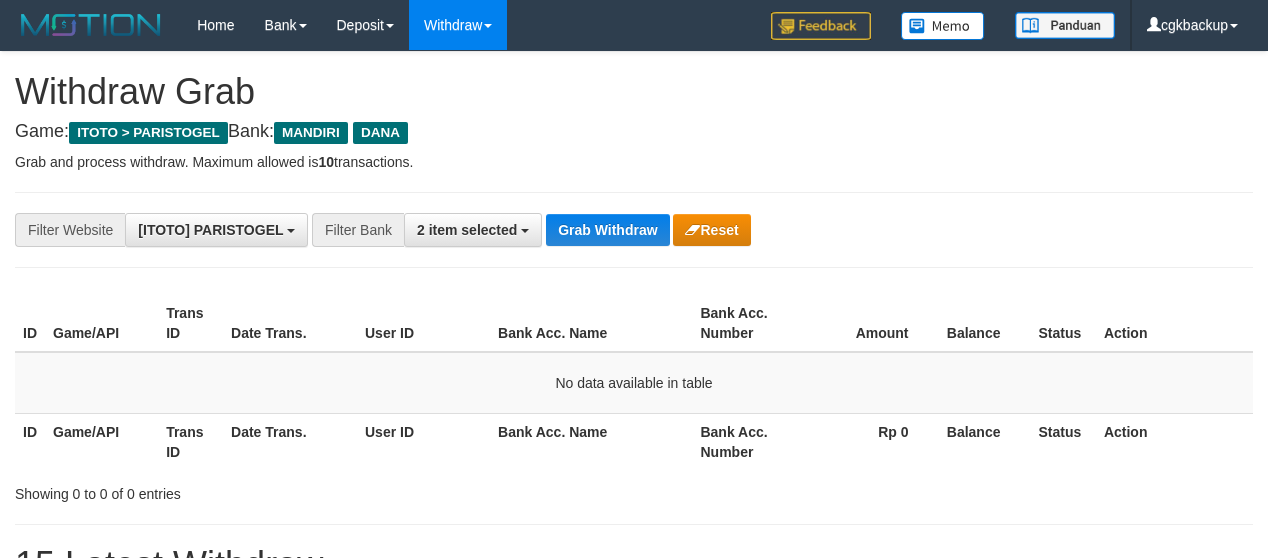 scroll, scrollTop: 141, scrollLeft: 0, axis: vertical 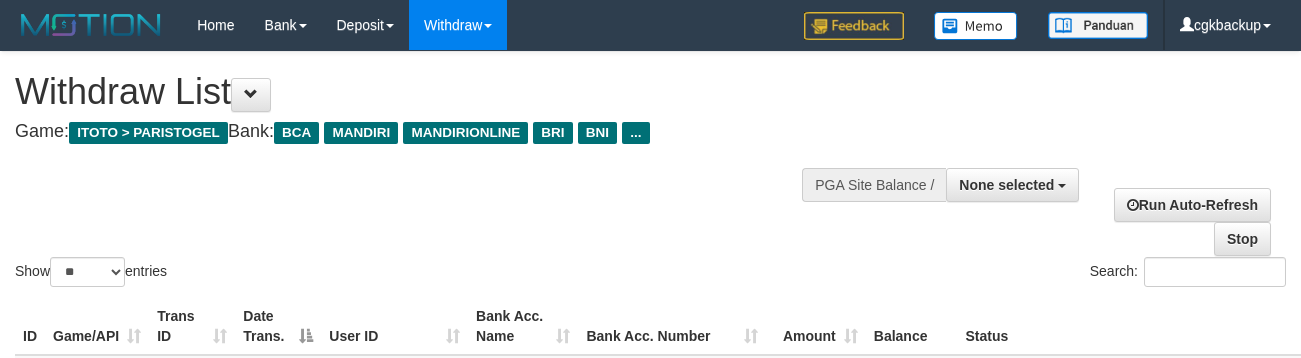 select 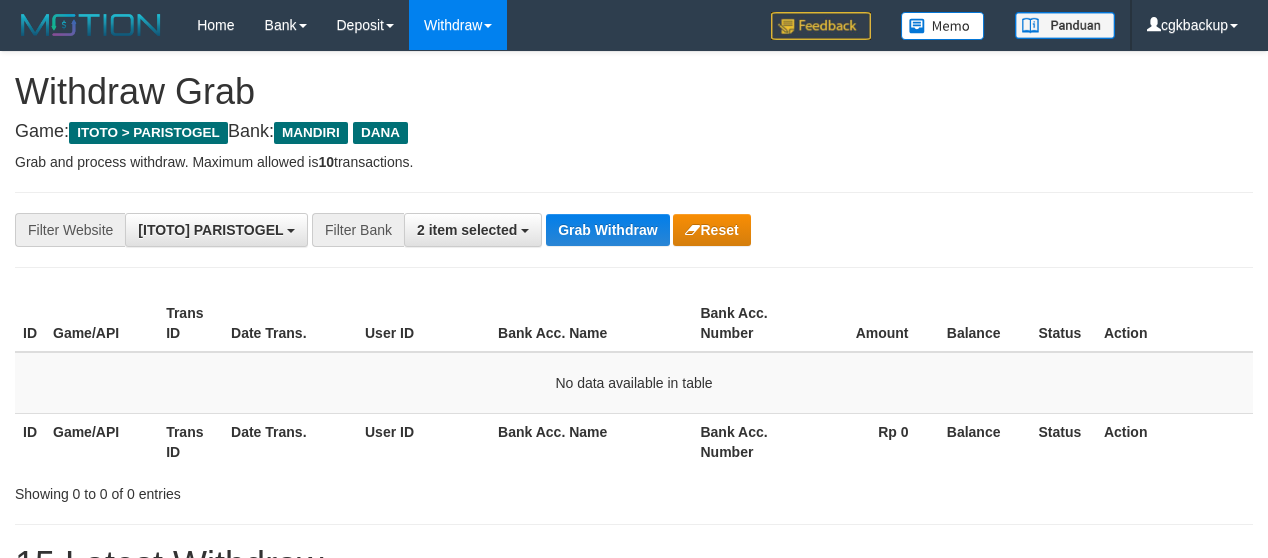 scroll, scrollTop: 141, scrollLeft: 0, axis: vertical 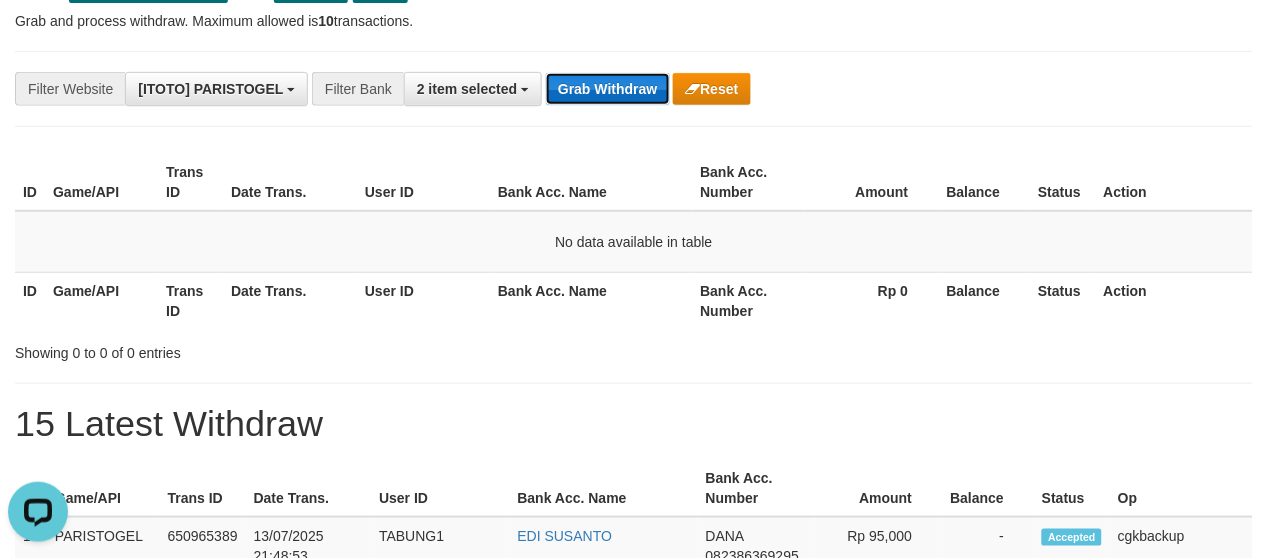 click on "Grab Withdraw" at bounding box center [607, 89] 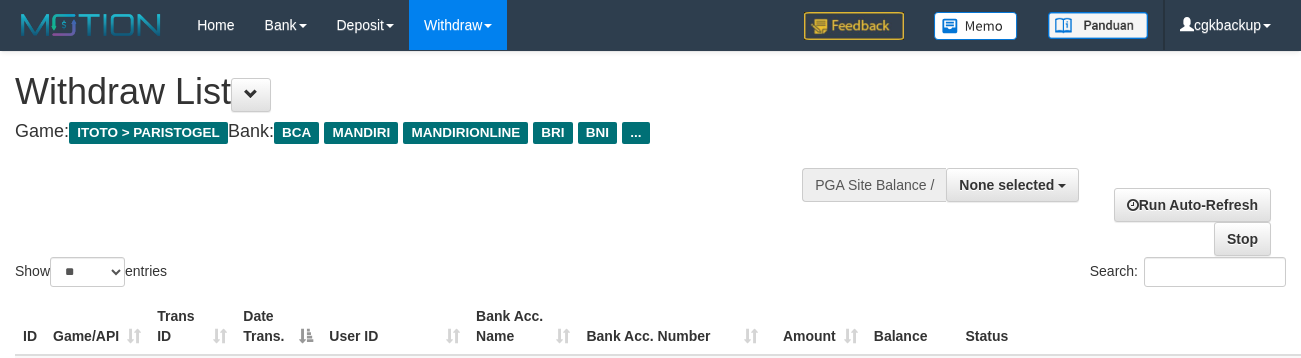 select 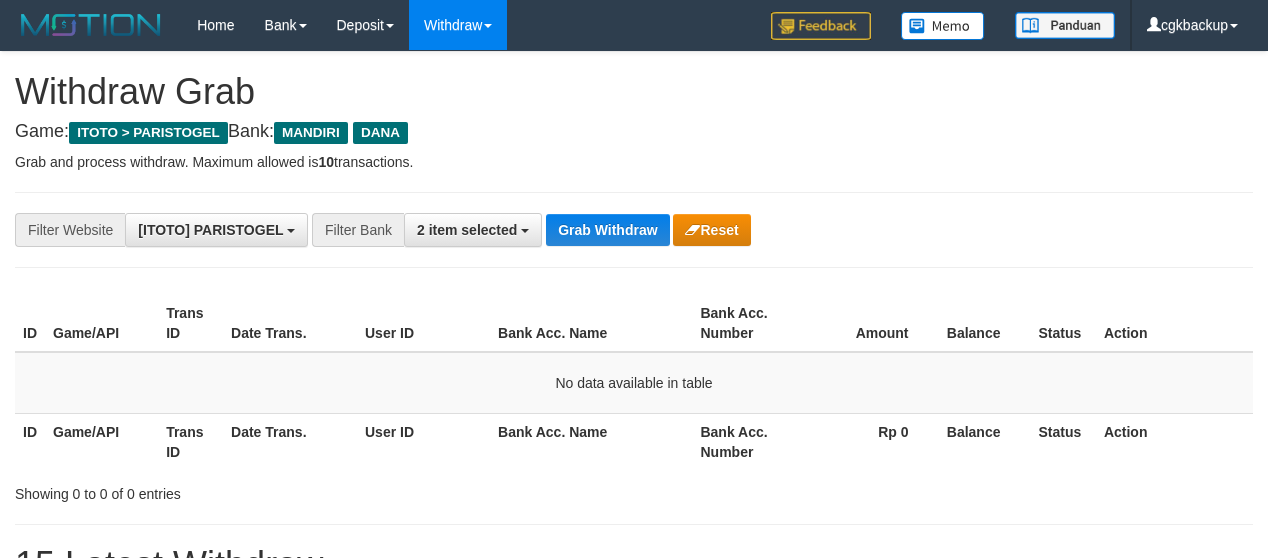 scroll, scrollTop: 0, scrollLeft: 0, axis: both 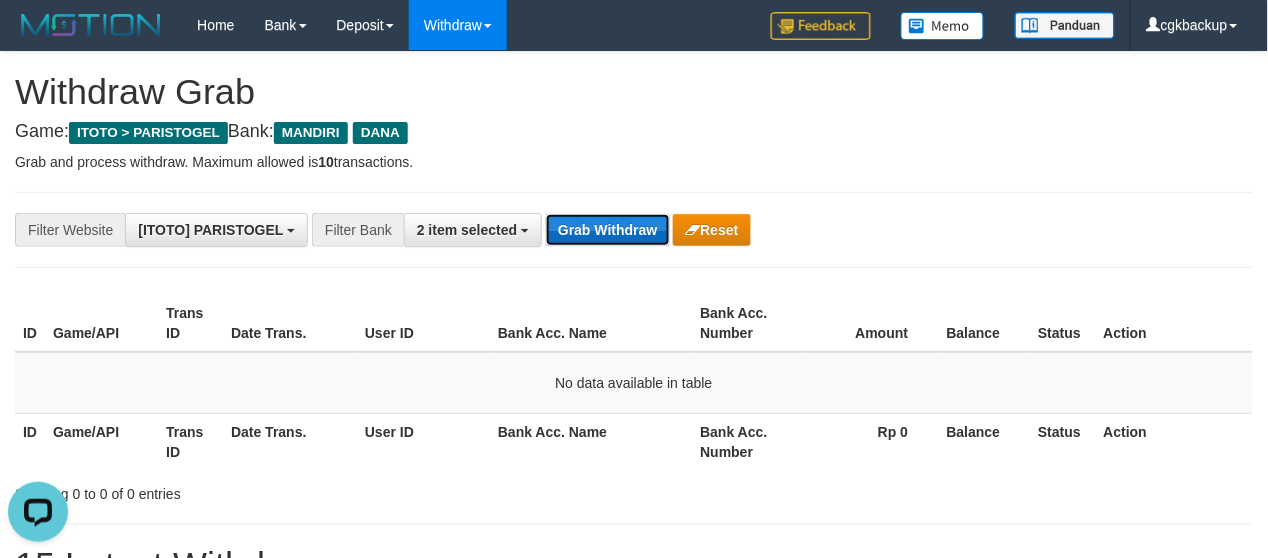click on "Grab Withdraw" at bounding box center (607, 230) 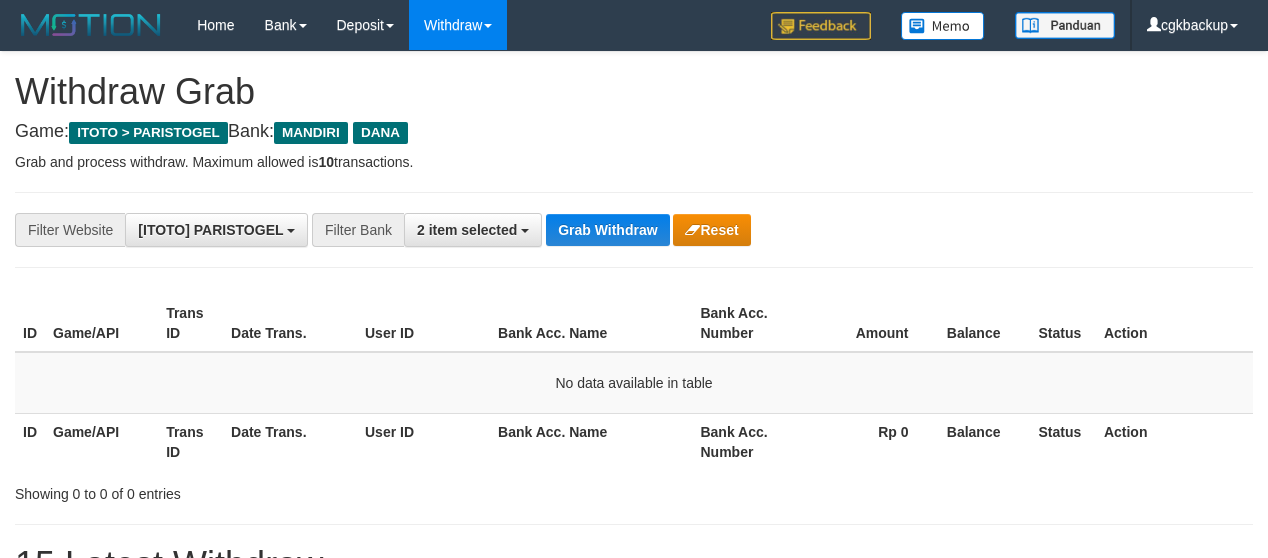 scroll, scrollTop: 0, scrollLeft: 0, axis: both 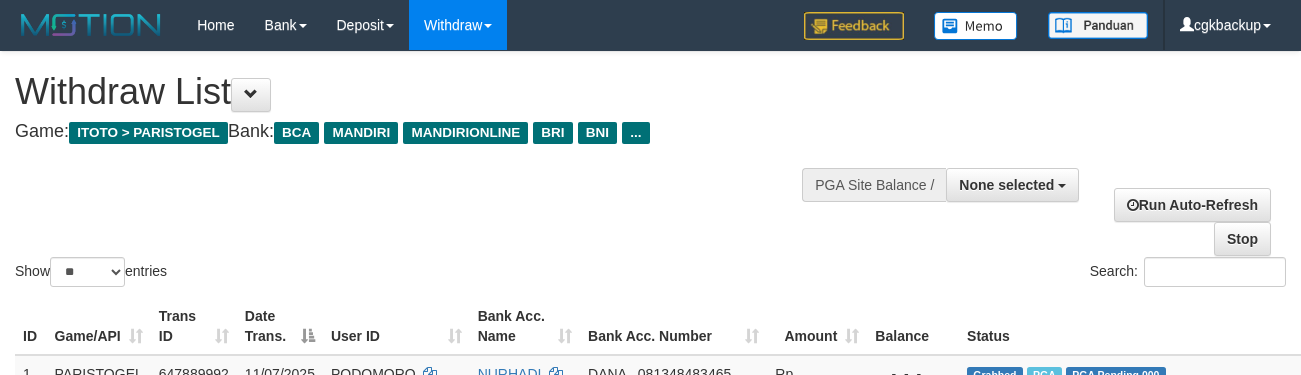 select 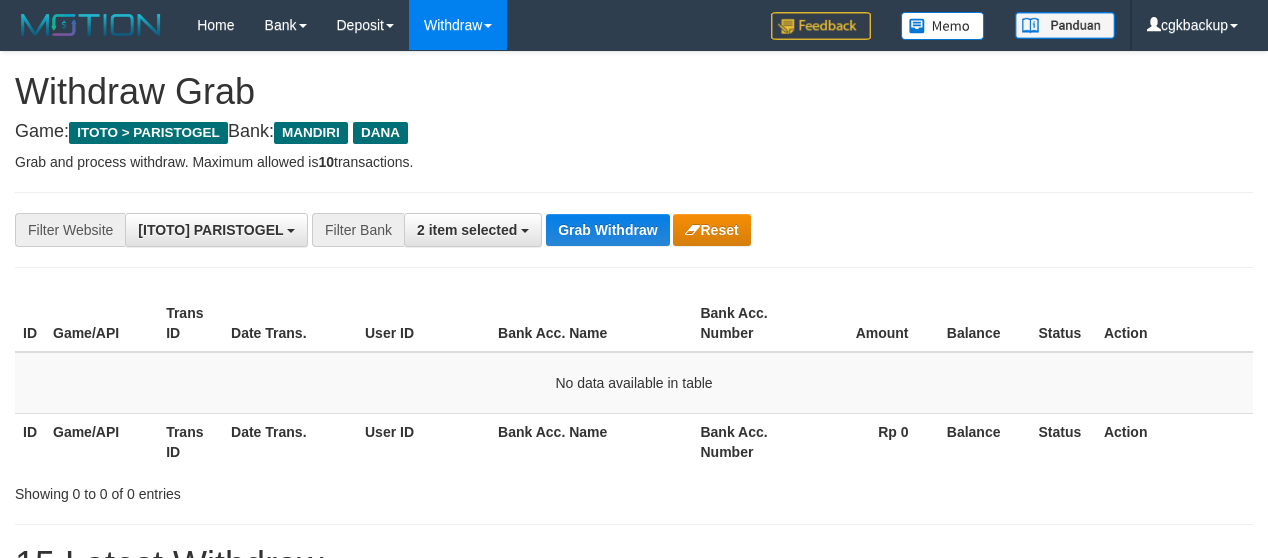 scroll, scrollTop: 0, scrollLeft: 0, axis: both 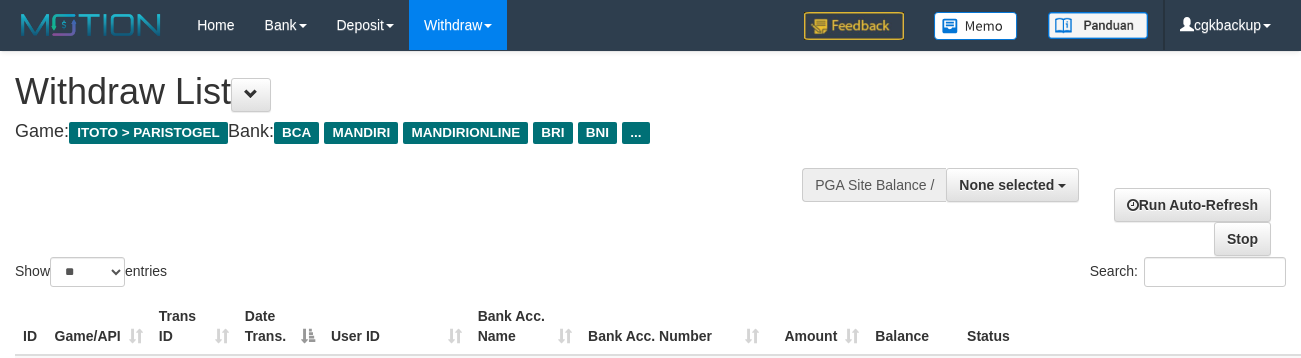 select 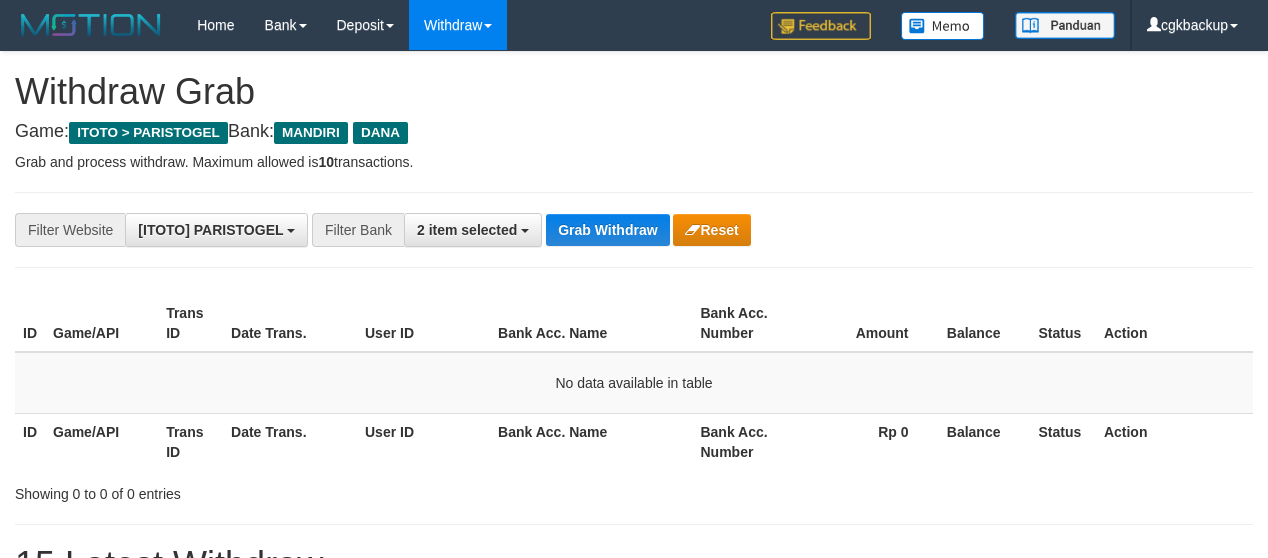 scroll, scrollTop: 0, scrollLeft: 0, axis: both 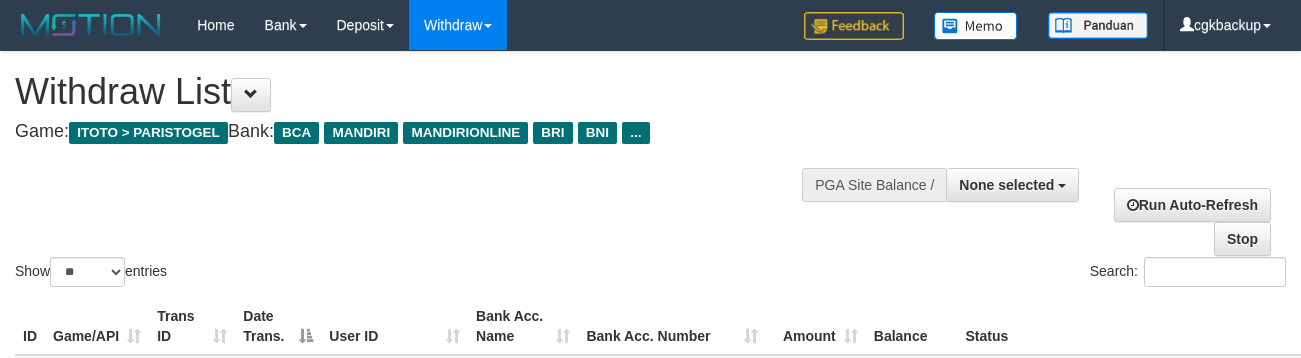 select 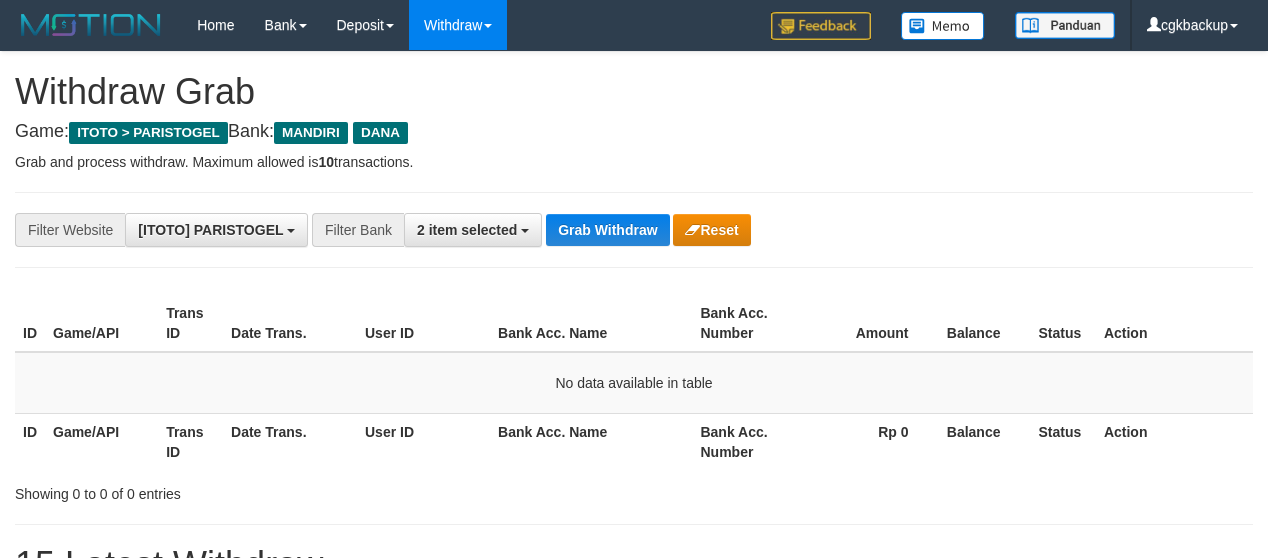 scroll, scrollTop: 0, scrollLeft: 0, axis: both 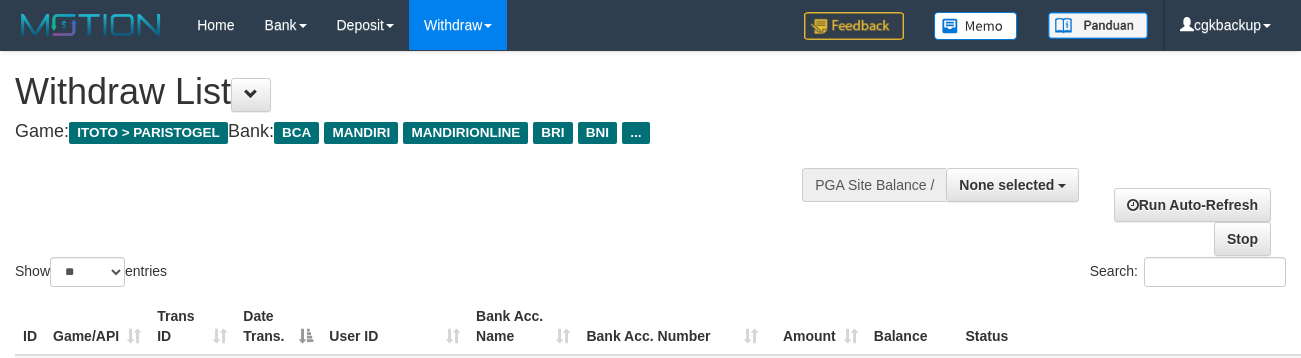 select 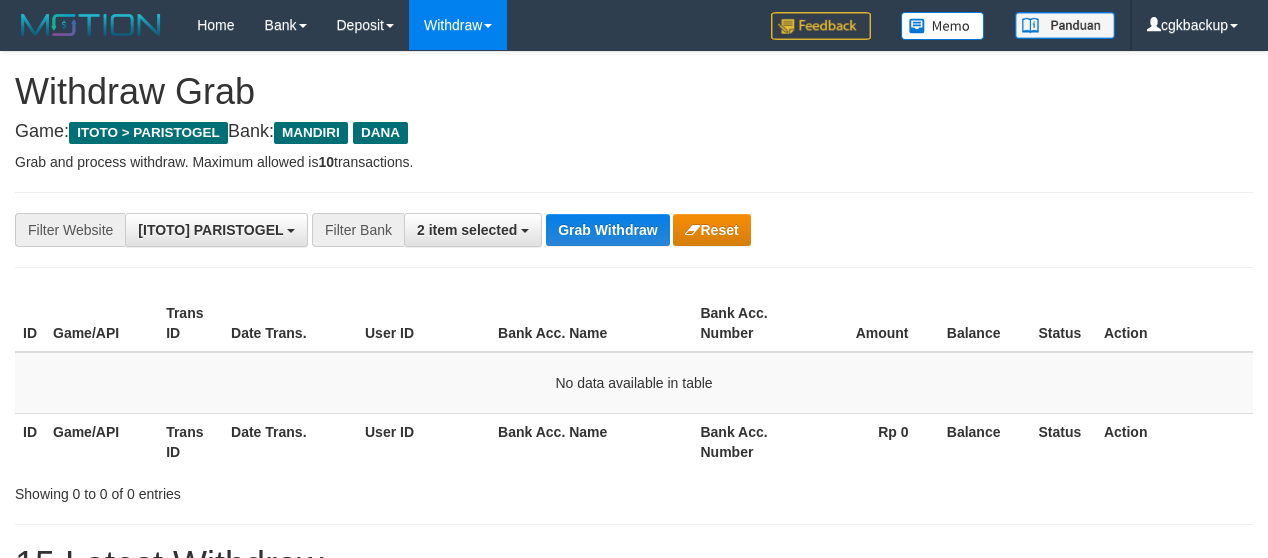 scroll, scrollTop: 0, scrollLeft: 0, axis: both 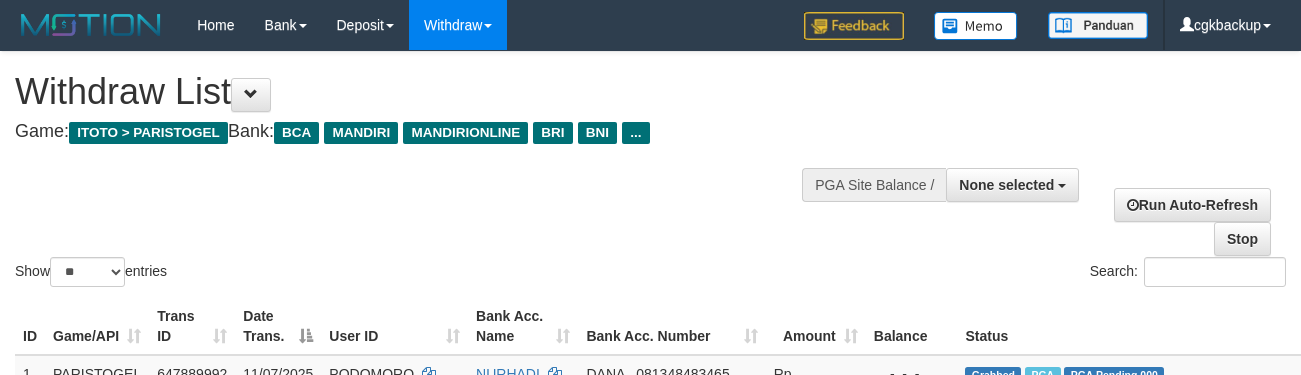 select 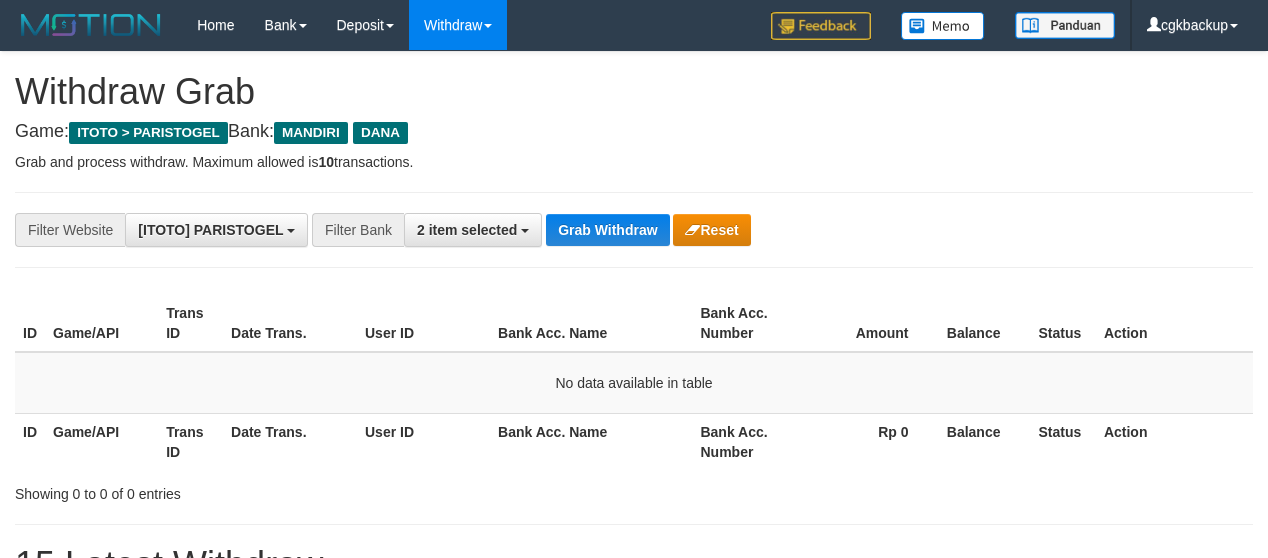scroll, scrollTop: 0, scrollLeft: 0, axis: both 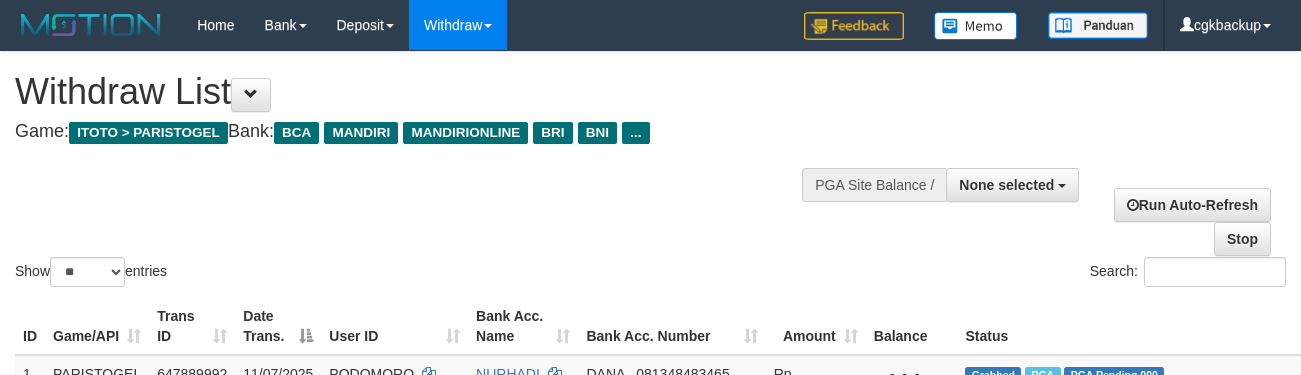 select 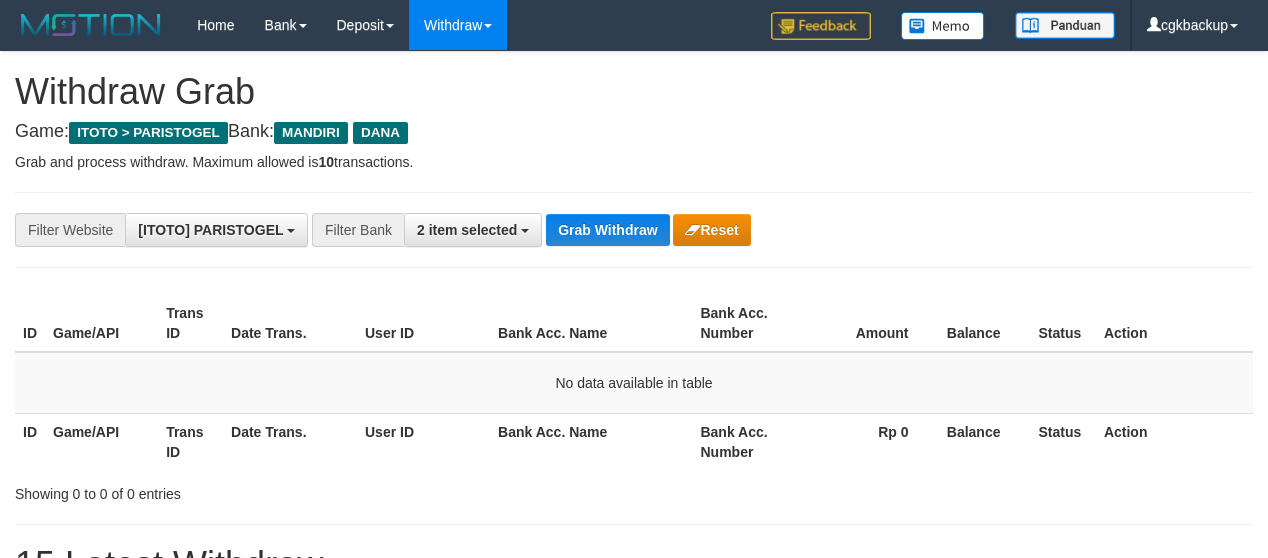 scroll, scrollTop: 0, scrollLeft: 0, axis: both 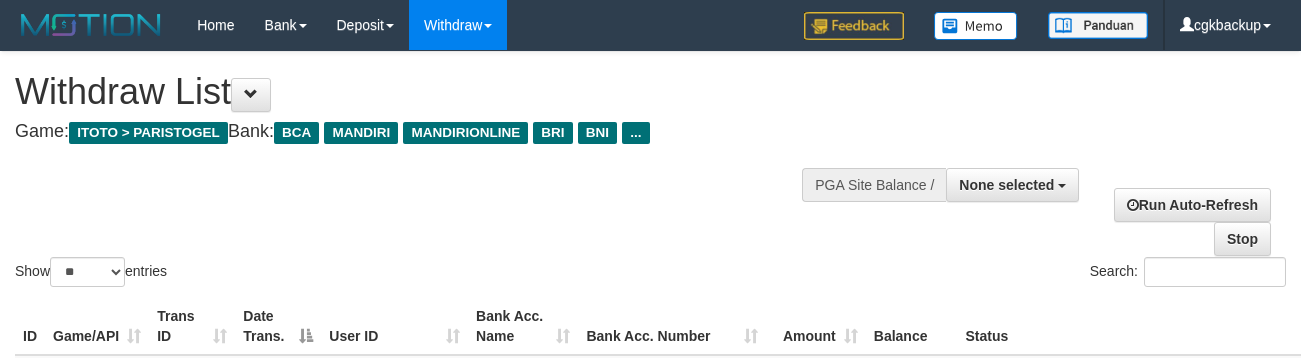 select 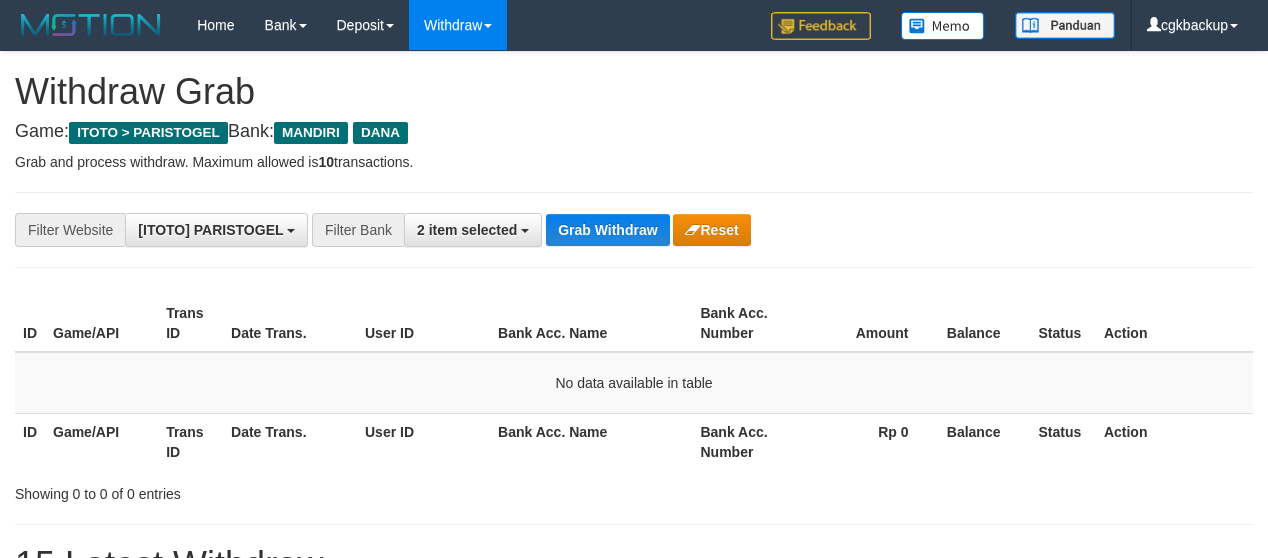 scroll, scrollTop: 0, scrollLeft: 0, axis: both 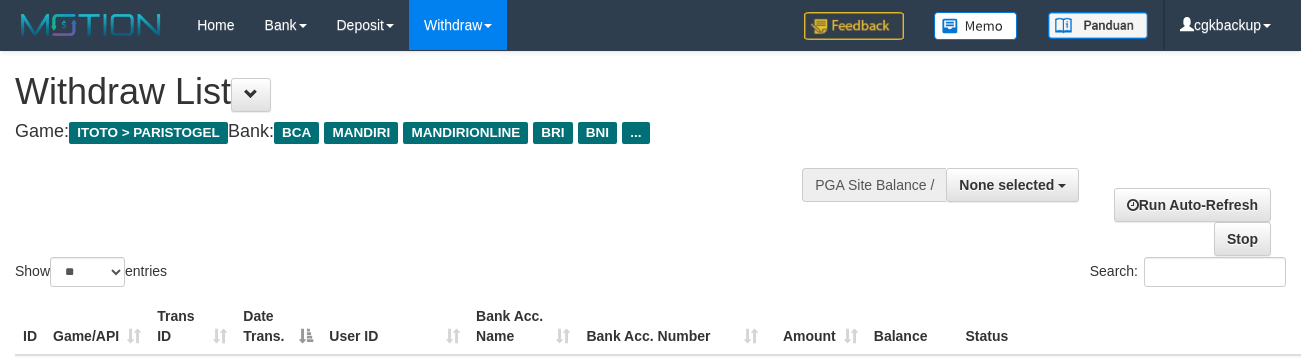 select 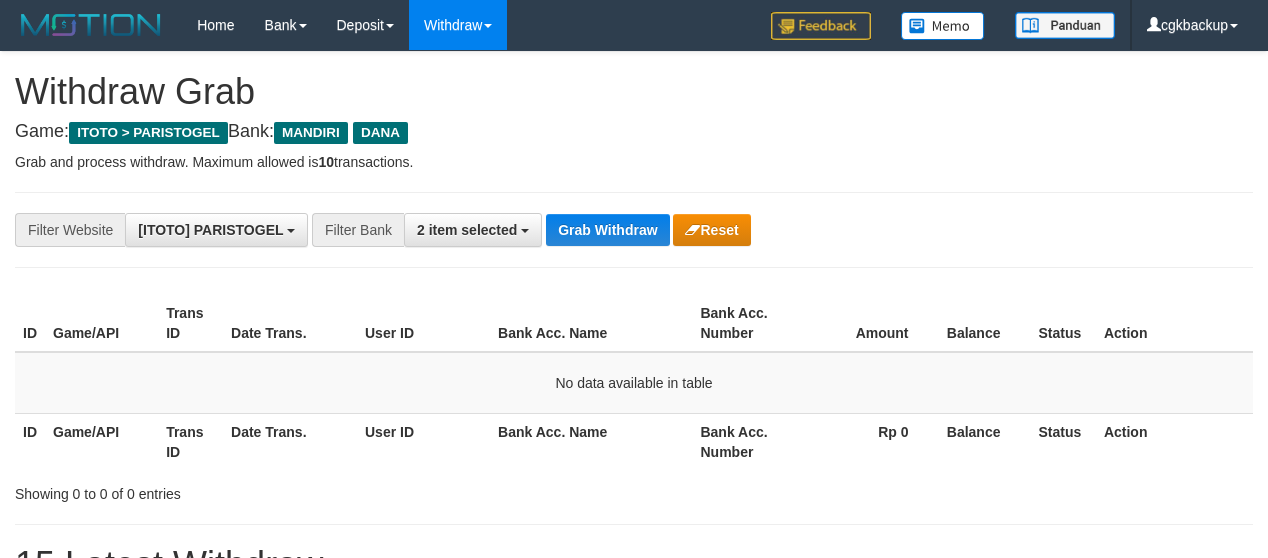 scroll, scrollTop: 0, scrollLeft: 0, axis: both 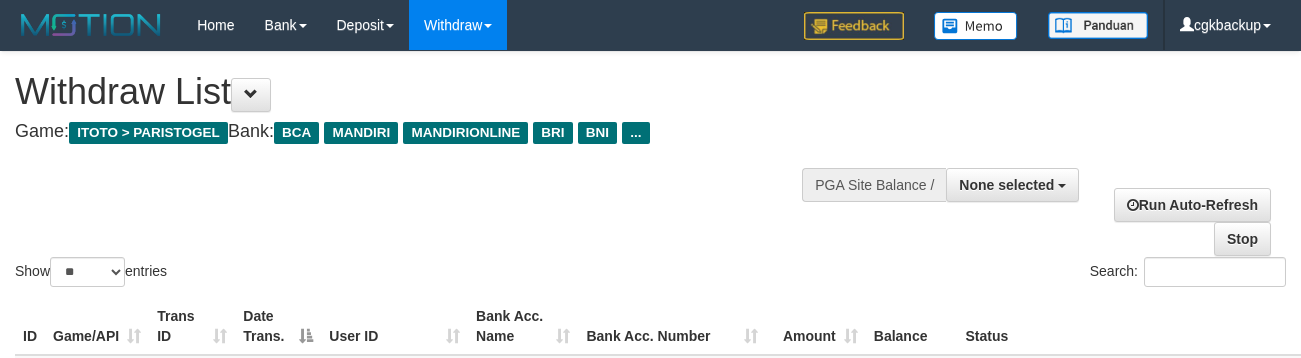 select 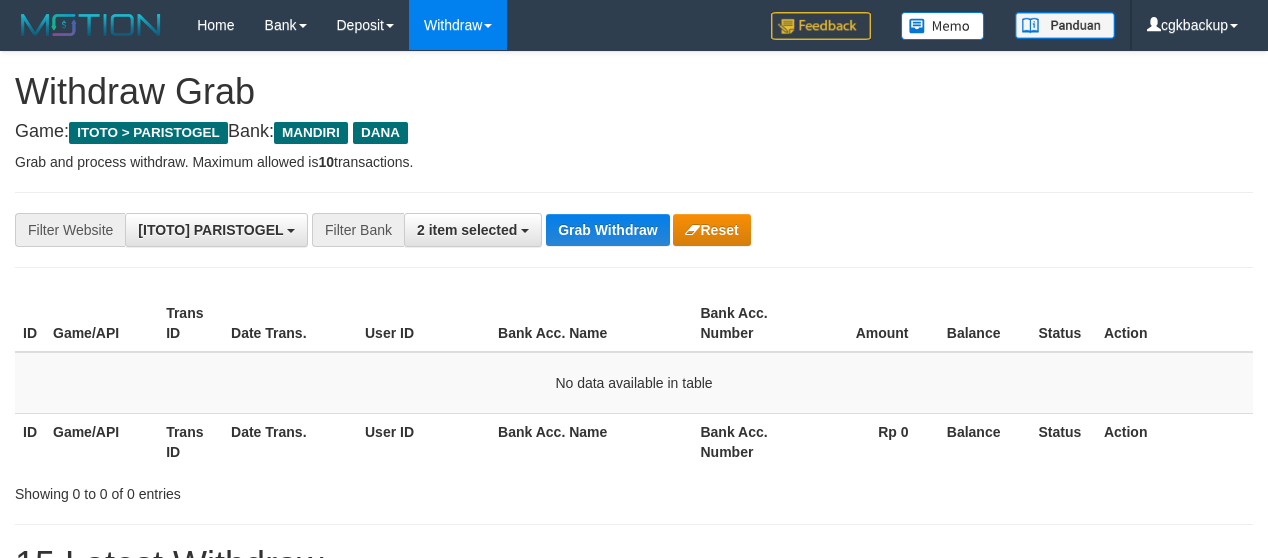 scroll, scrollTop: 0, scrollLeft: 0, axis: both 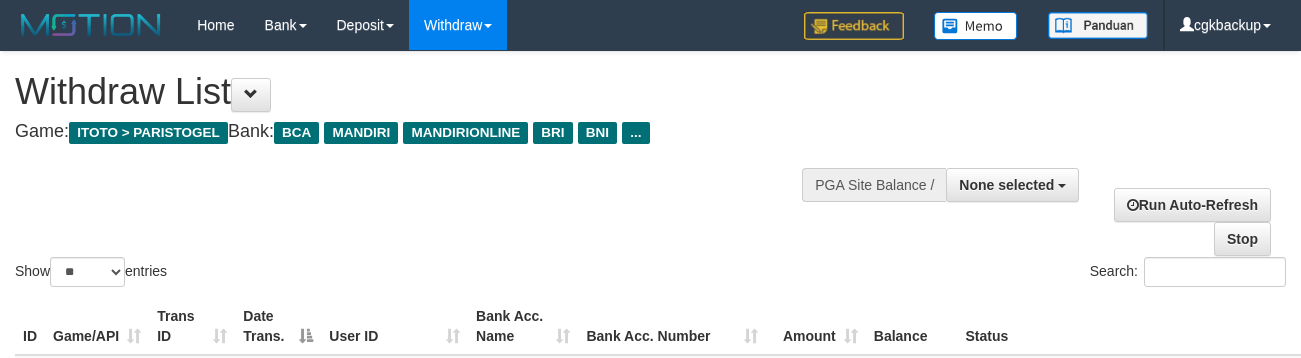 select 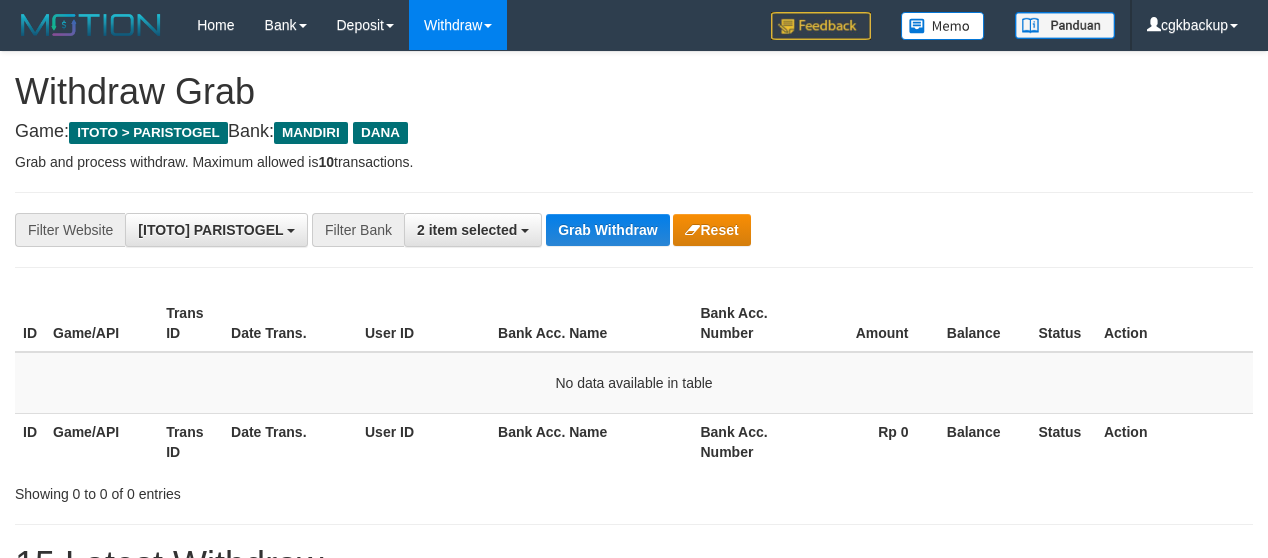 scroll, scrollTop: 0, scrollLeft: 0, axis: both 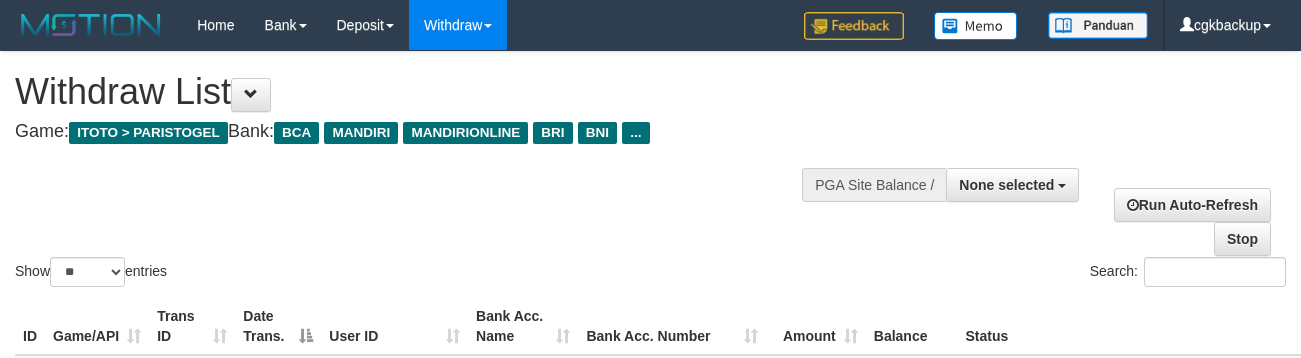 select 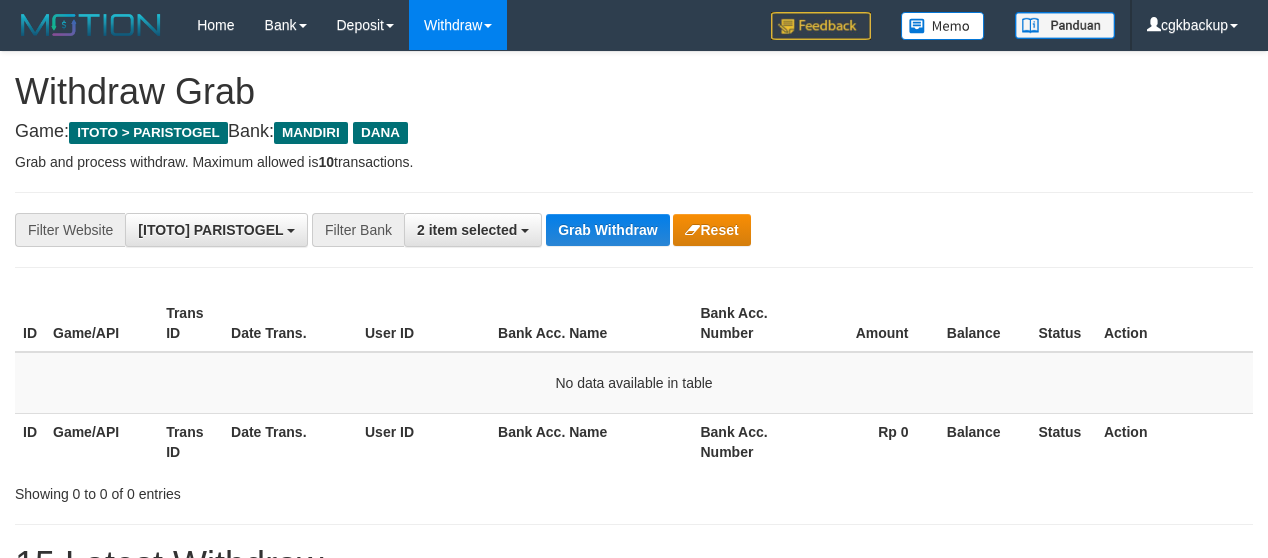scroll, scrollTop: 0, scrollLeft: 0, axis: both 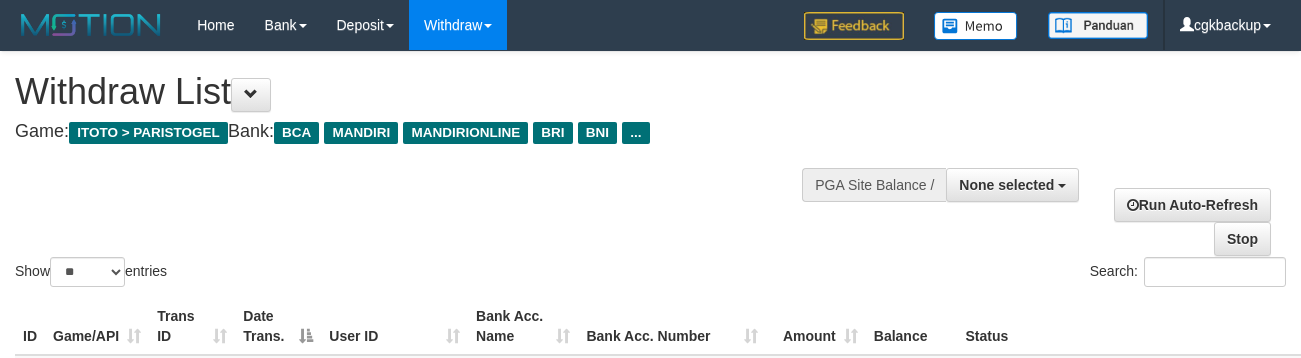 select 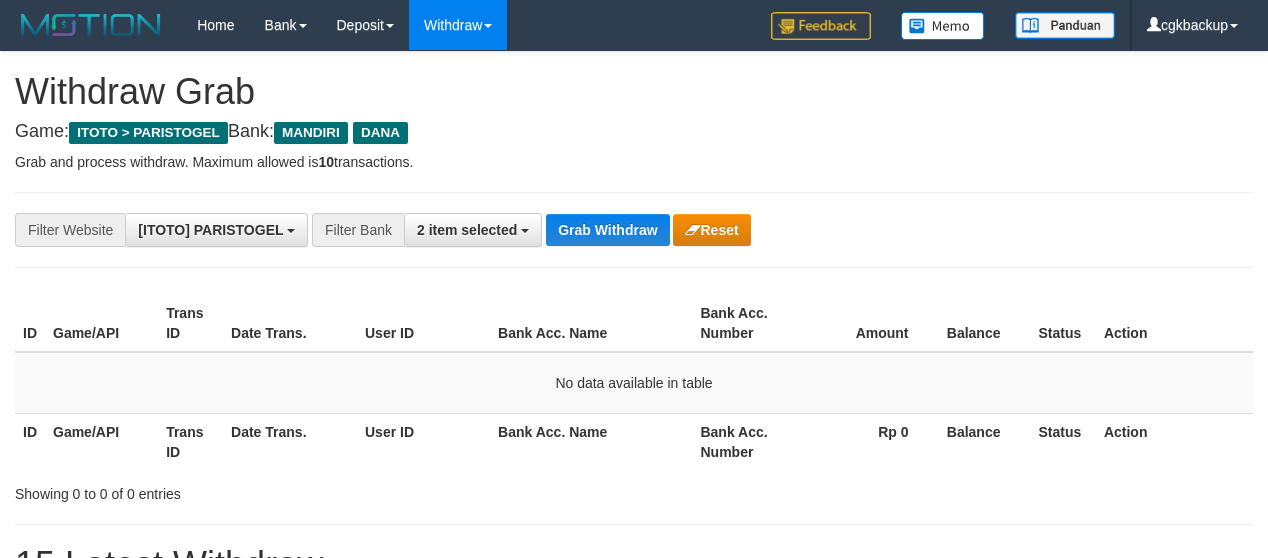 scroll, scrollTop: 0, scrollLeft: 0, axis: both 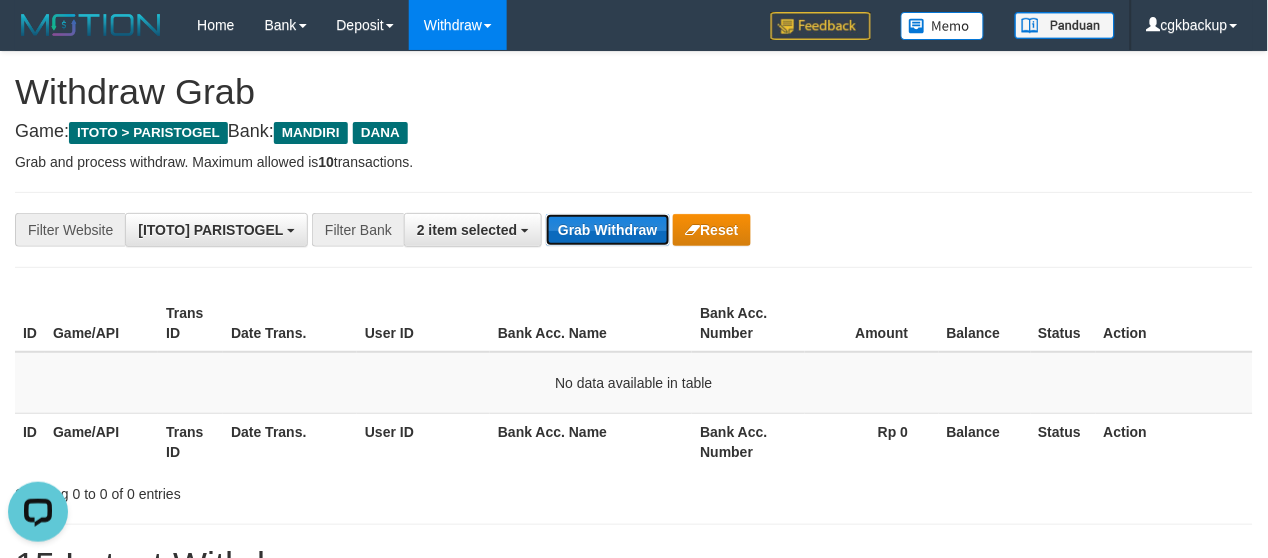 click on "Grab Withdraw" at bounding box center [607, 230] 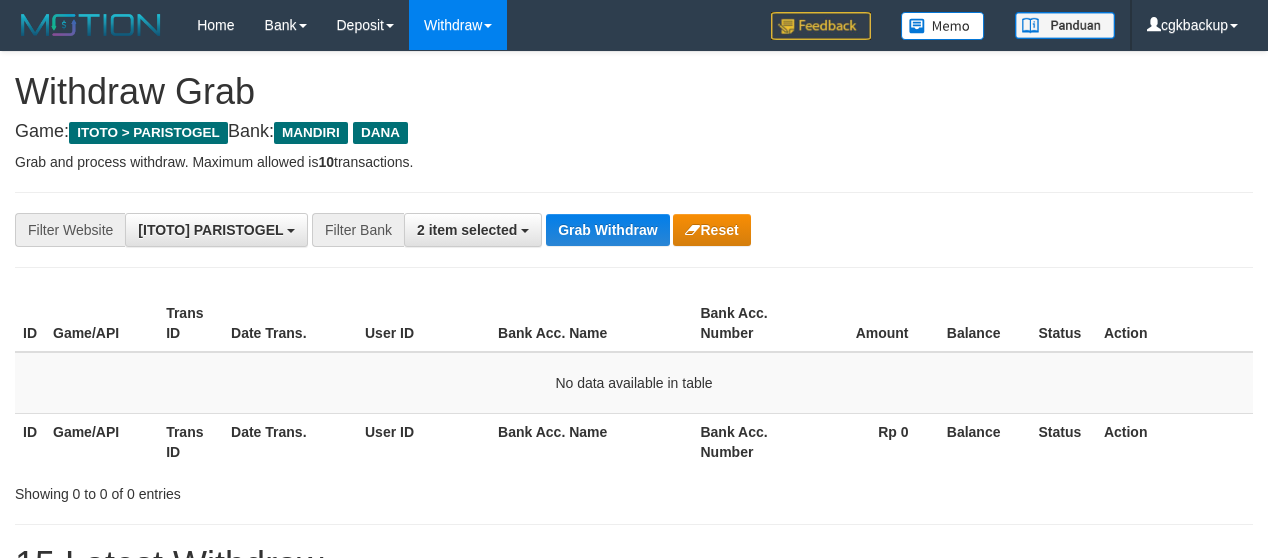scroll, scrollTop: 0, scrollLeft: 0, axis: both 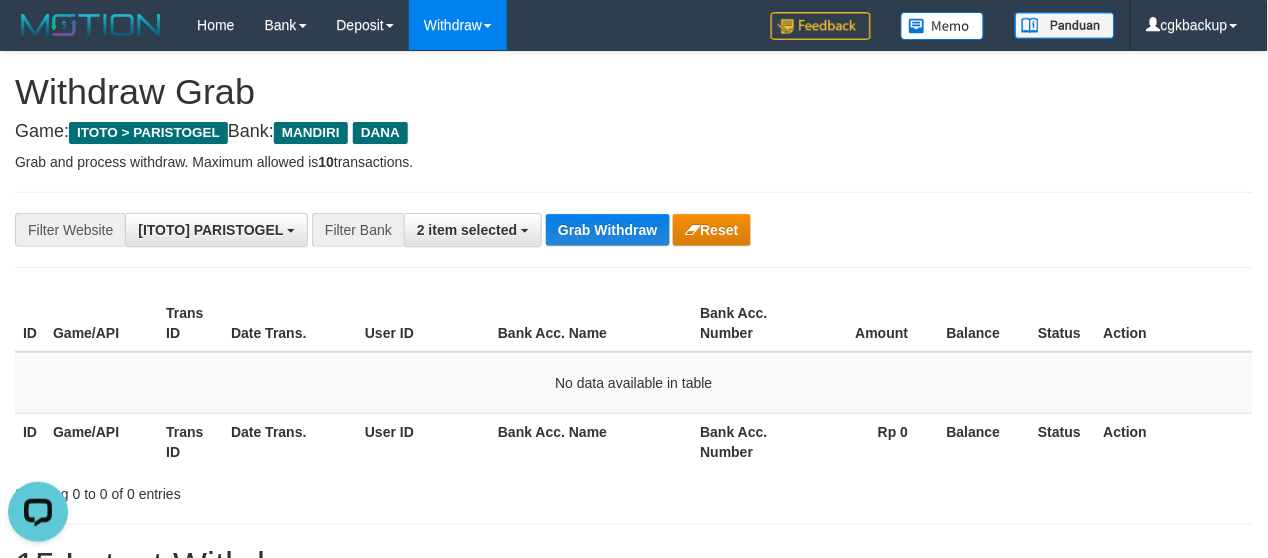 click on "**********" at bounding box center [528, 230] 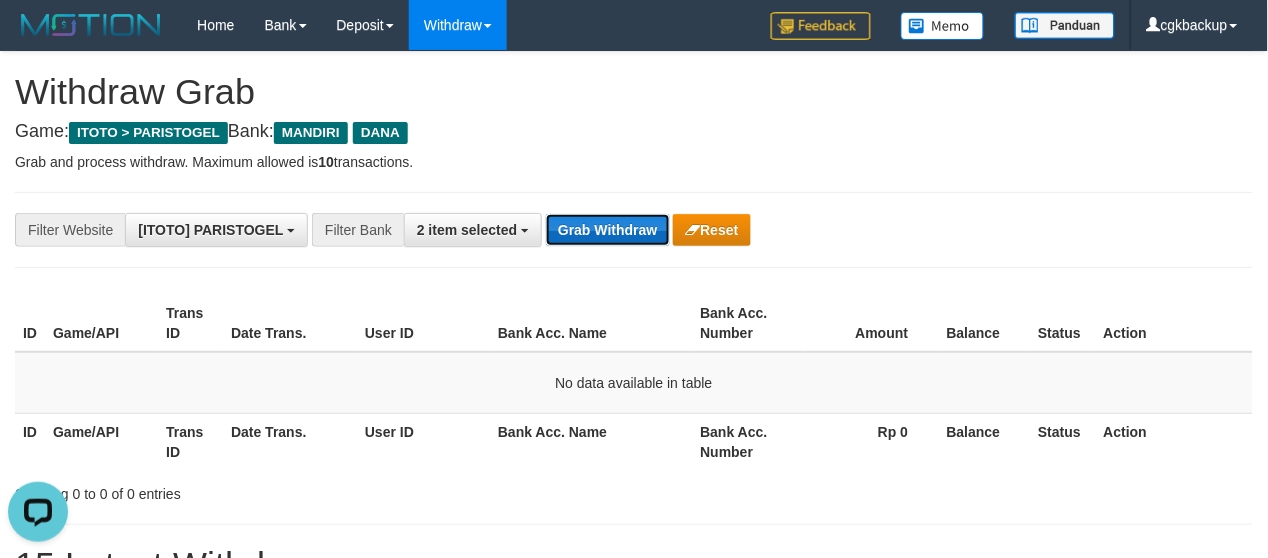 click on "Grab Withdraw" at bounding box center [607, 230] 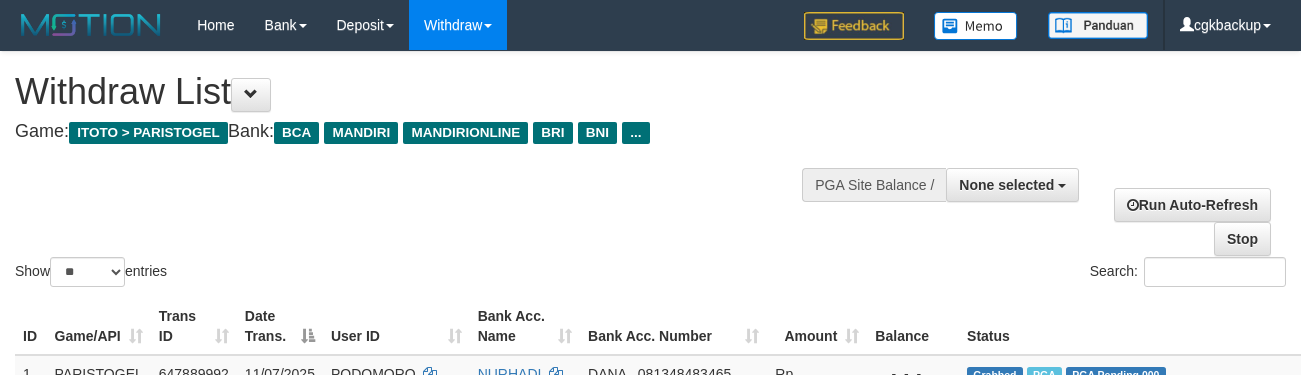 select 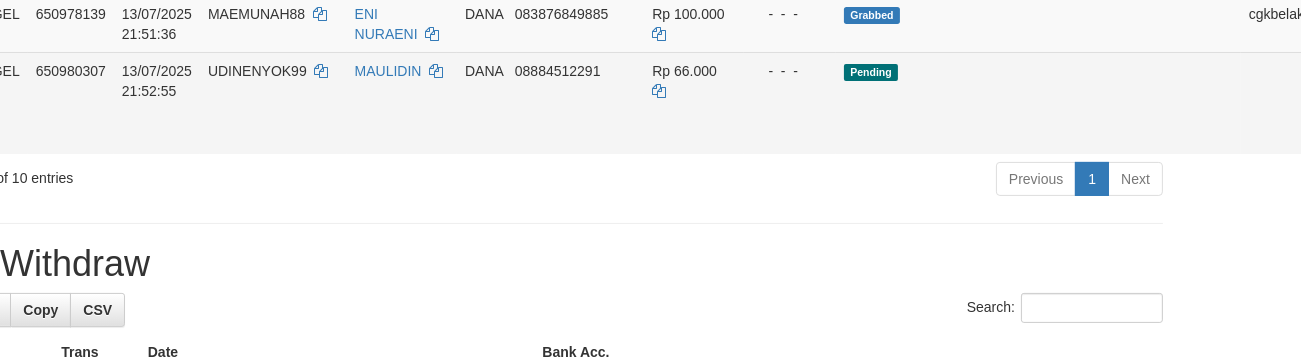 scroll, scrollTop: 837, scrollLeft: 123, axis: both 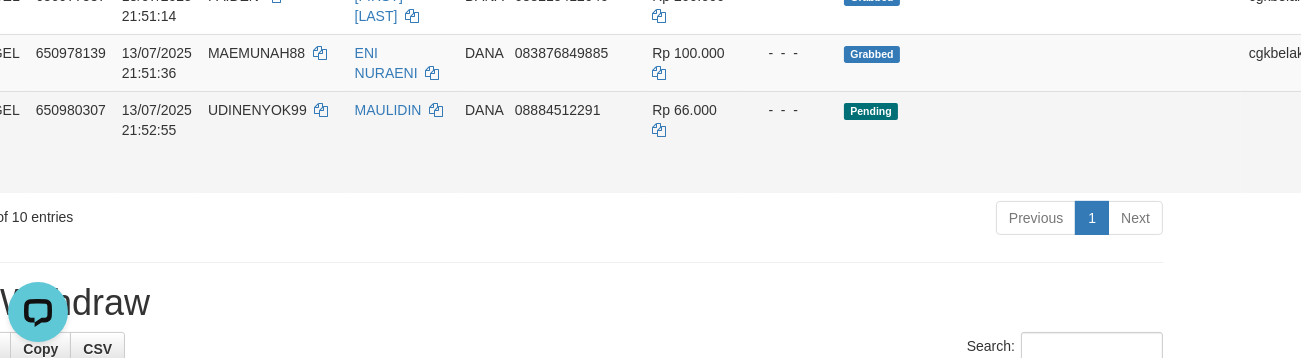 click on "Allow Grab" at bounding box center [1359, 120] 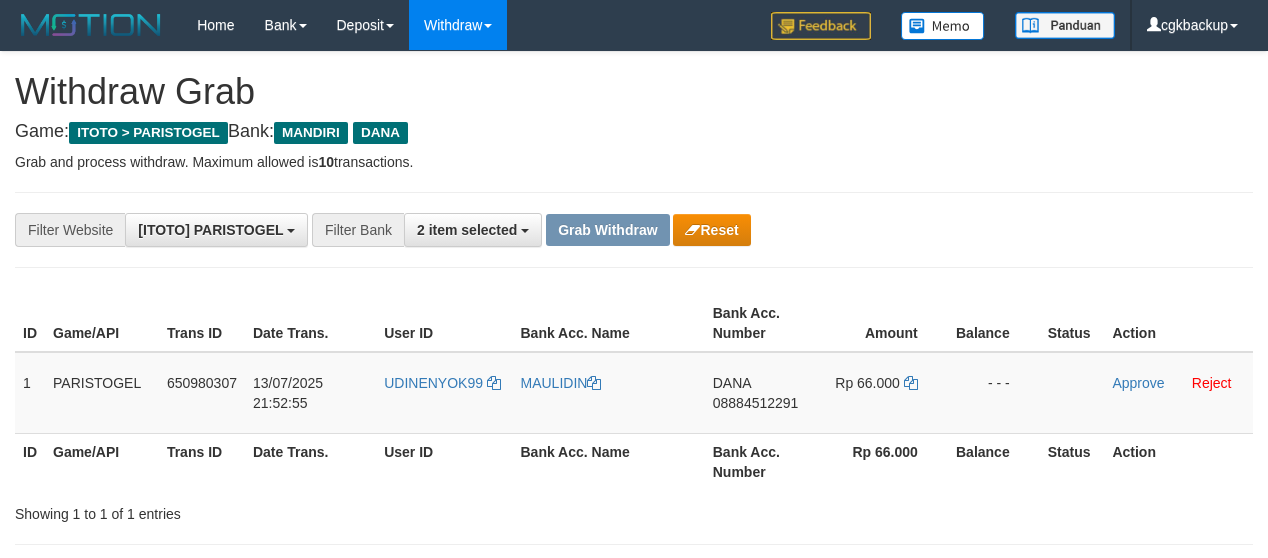 scroll, scrollTop: 0, scrollLeft: 0, axis: both 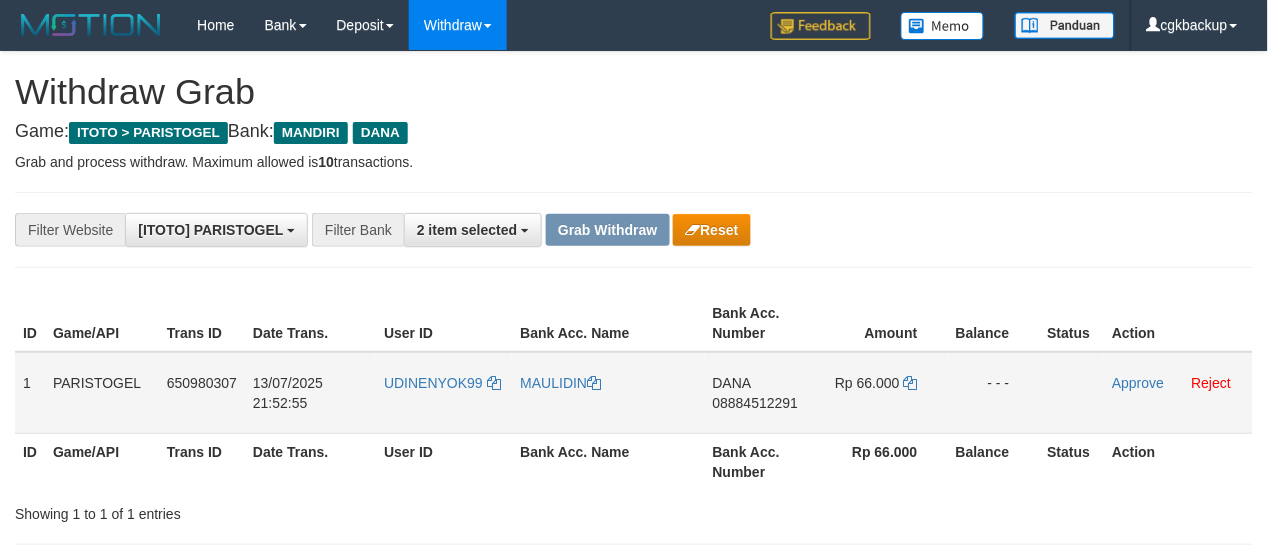 click on "UDINENYOK99" at bounding box center (444, 393) 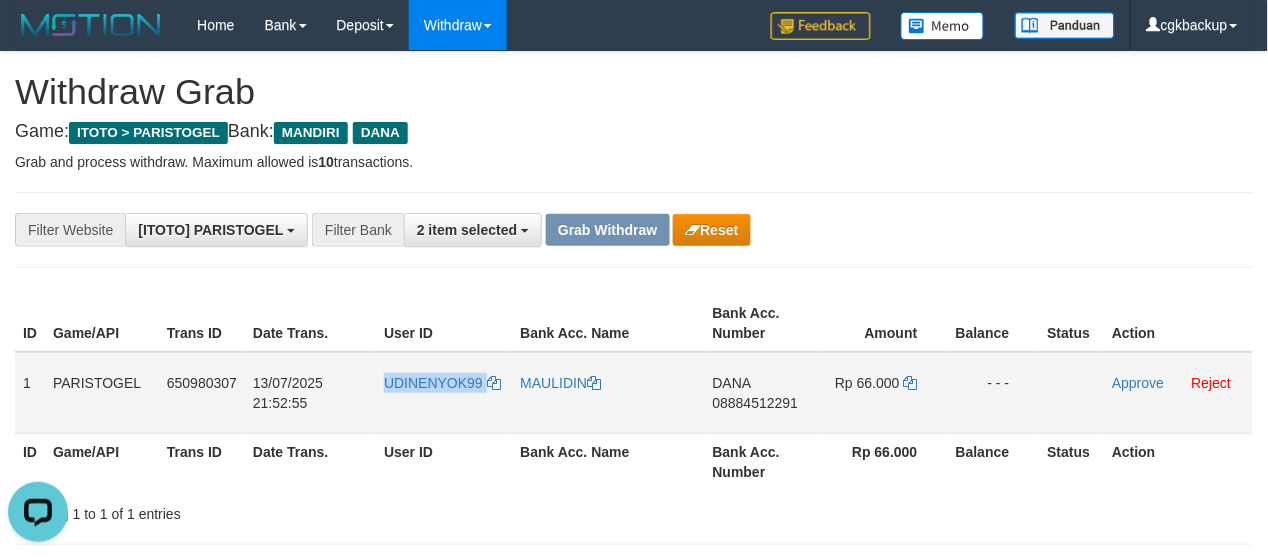 scroll, scrollTop: 0, scrollLeft: 0, axis: both 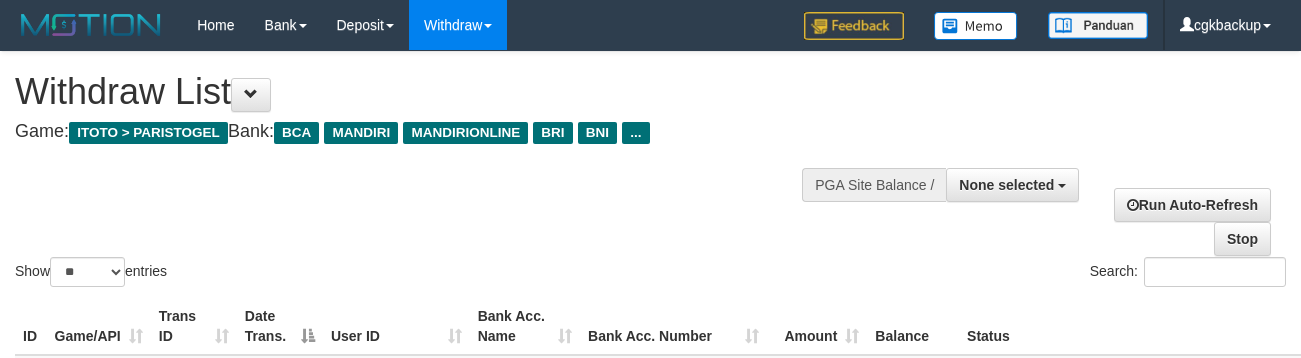 select 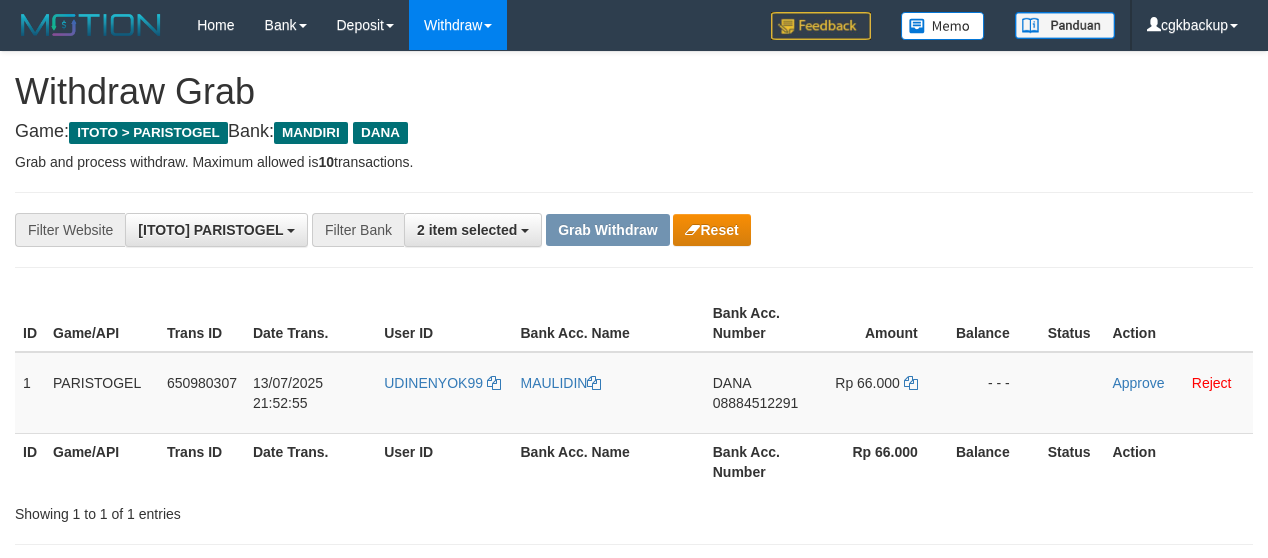 scroll, scrollTop: 0, scrollLeft: 0, axis: both 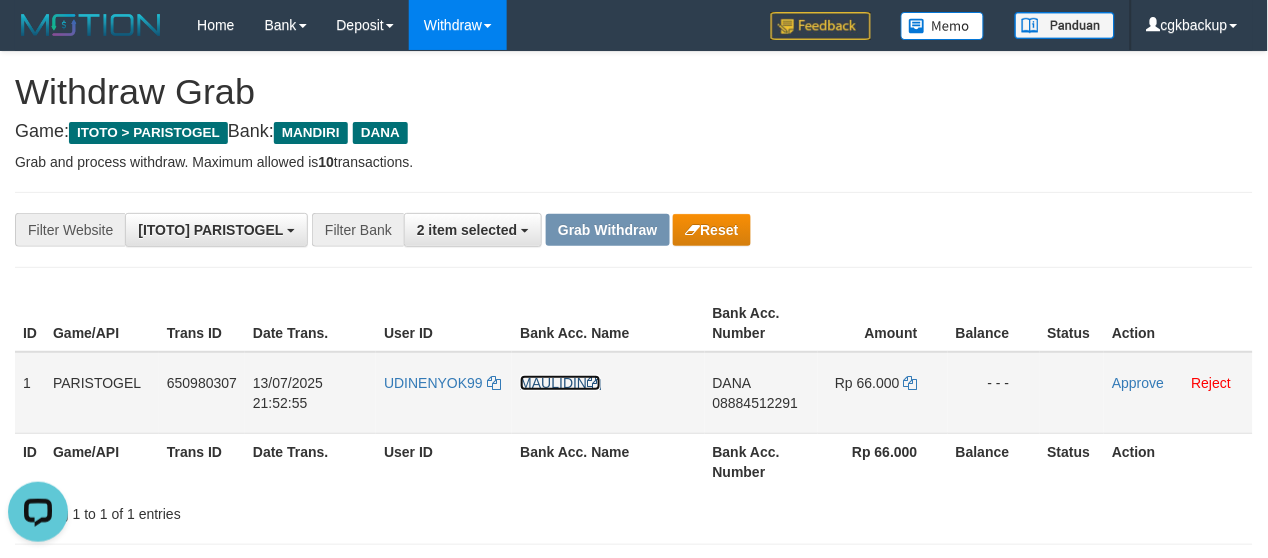 click on "MAULIDIN" at bounding box center [560, 383] 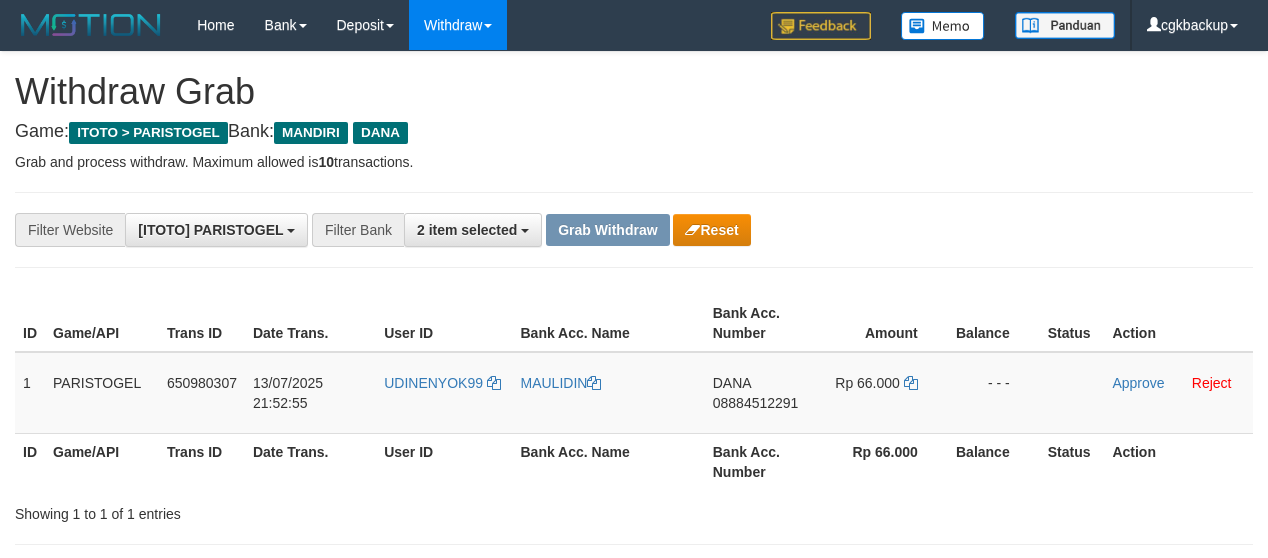 scroll, scrollTop: 0, scrollLeft: 0, axis: both 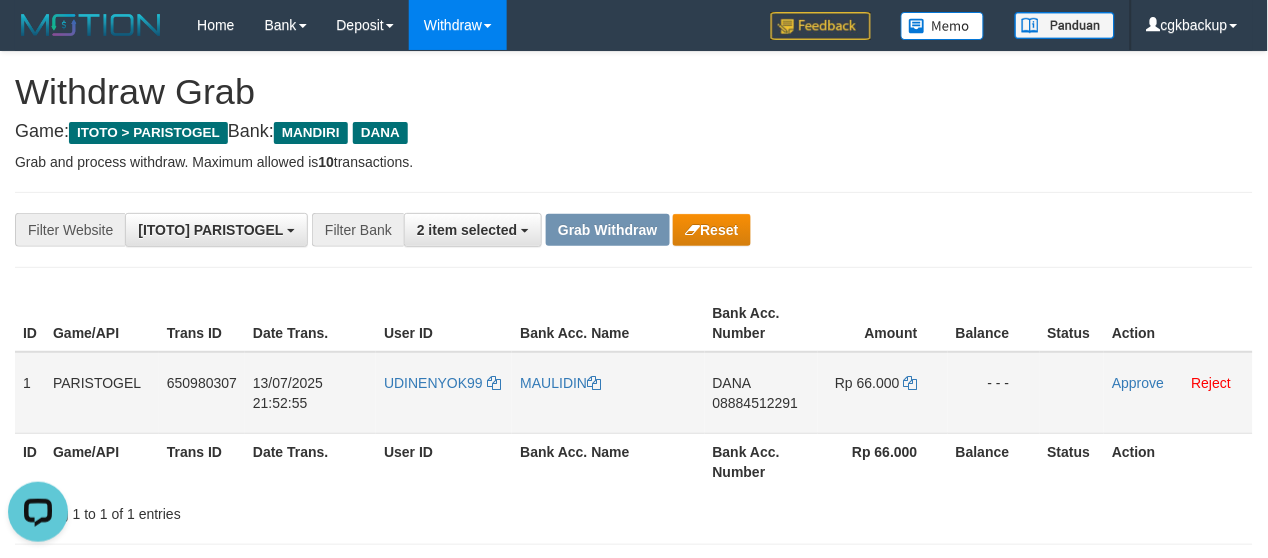 click on "DANA
08884512291" at bounding box center [761, 393] 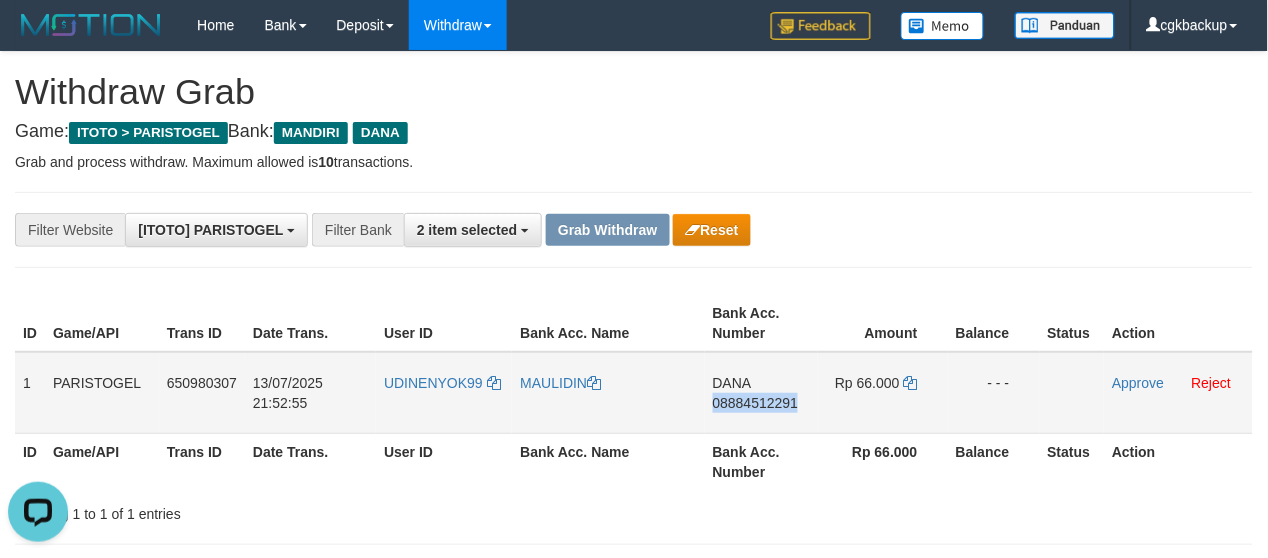 click on "DANA
08884512291" at bounding box center [761, 393] 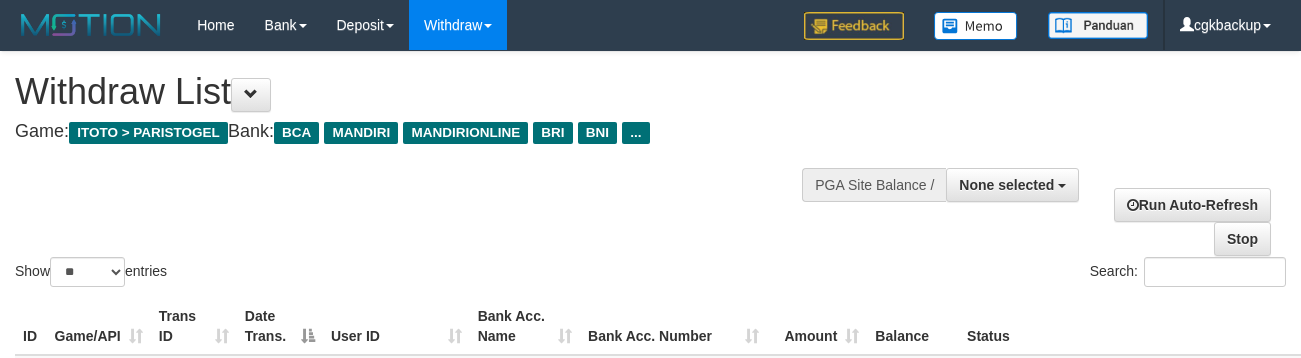 select 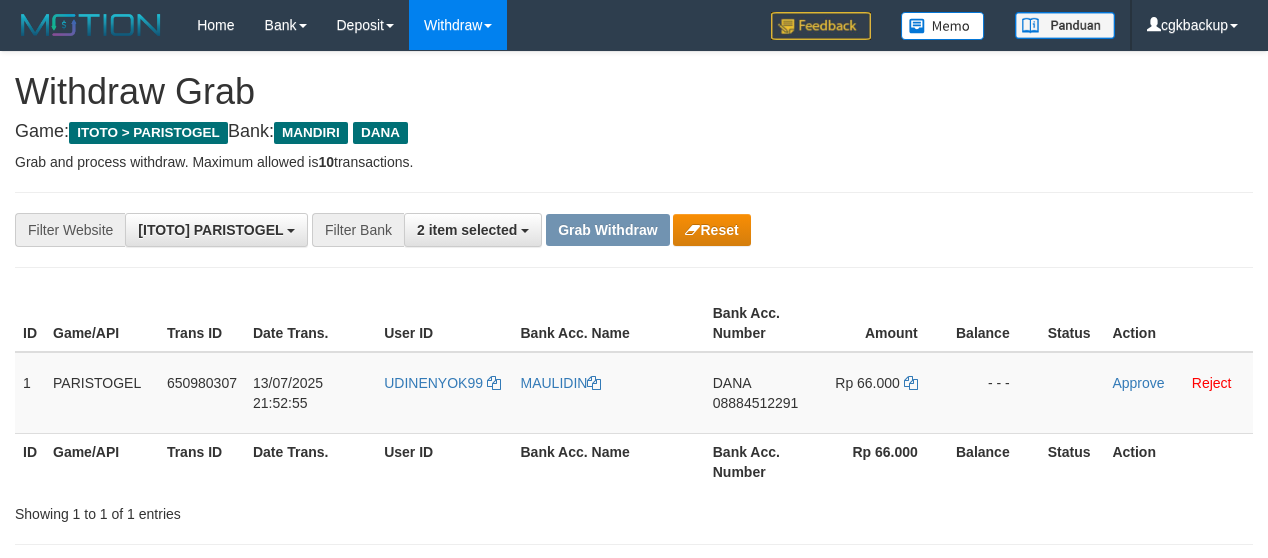 scroll, scrollTop: 0, scrollLeft: 0, axis: both 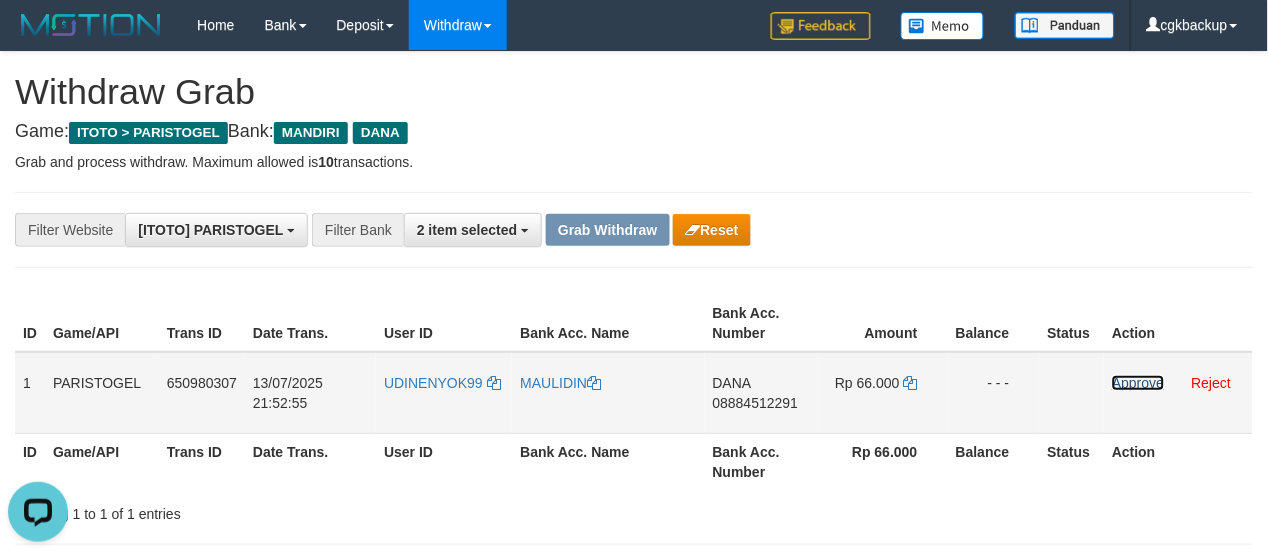 click on "Approve" at bounding box center (1138, 383) 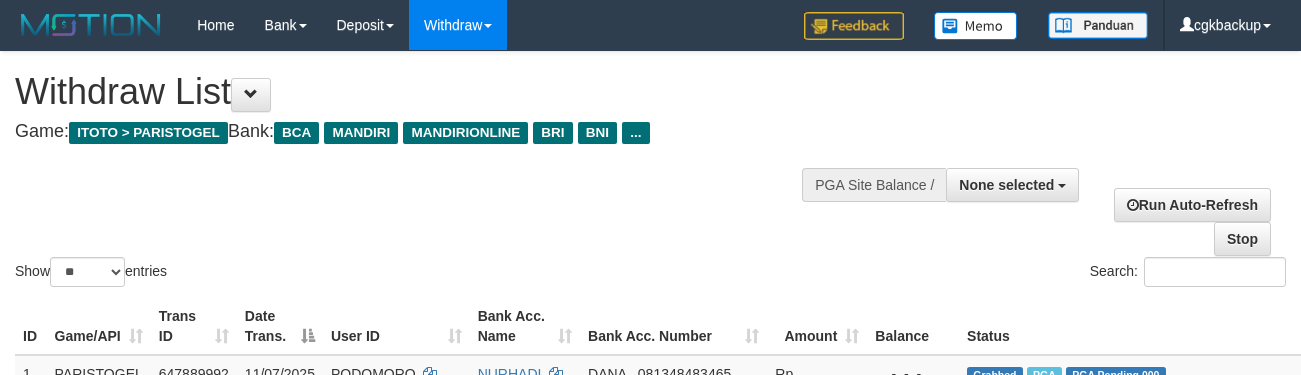 select 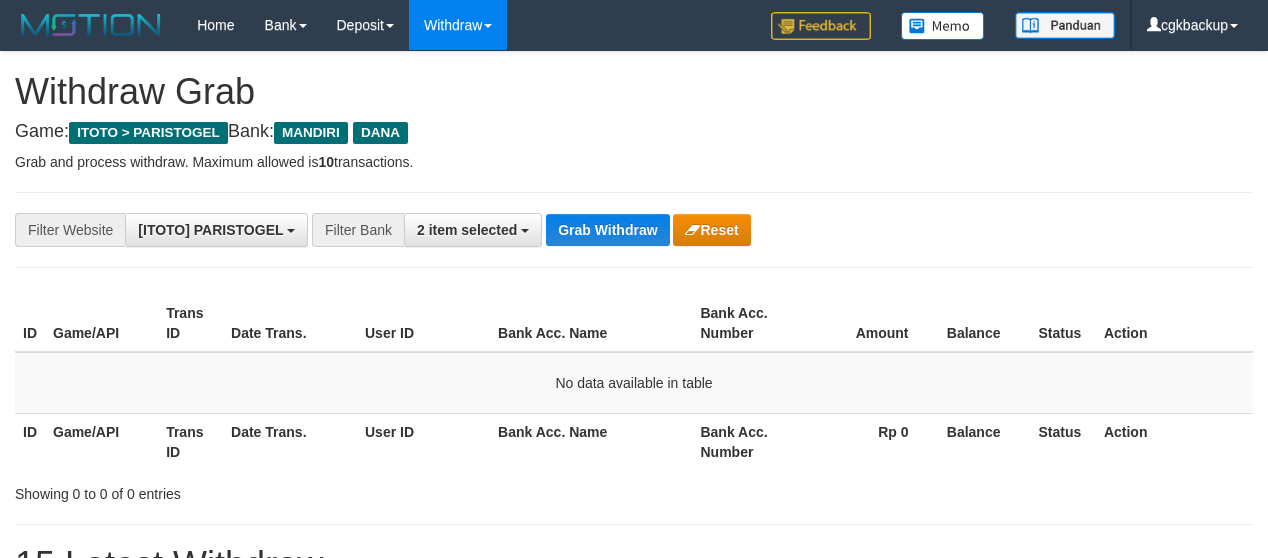 scroll, scrollTop: 0, scrollLeft: 0, axis: both 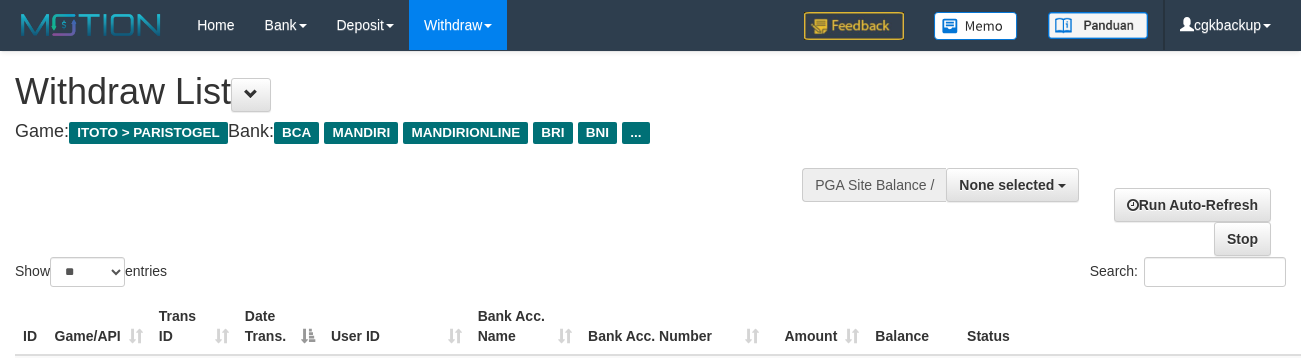select 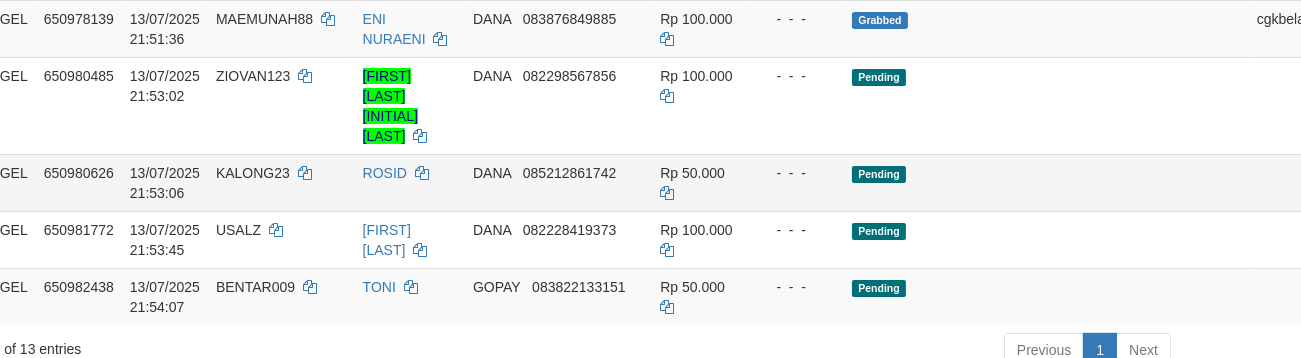 scroll, scrollTop: 1106, scrollLeft: 115, axis: both 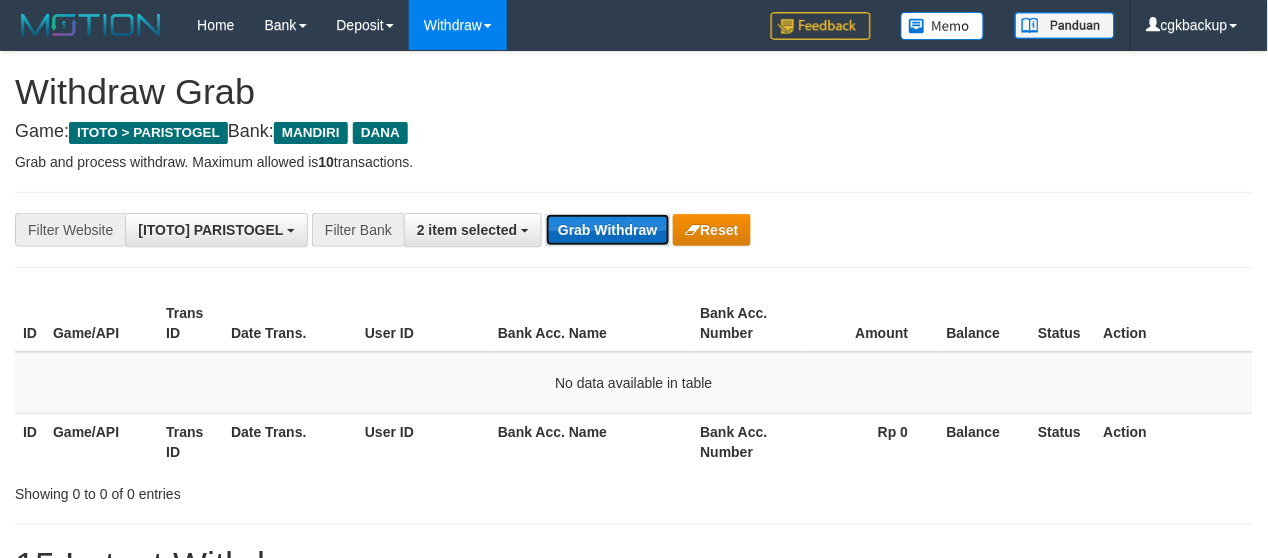 click on "Grab Withdraw" at bounding box center [607, 230] 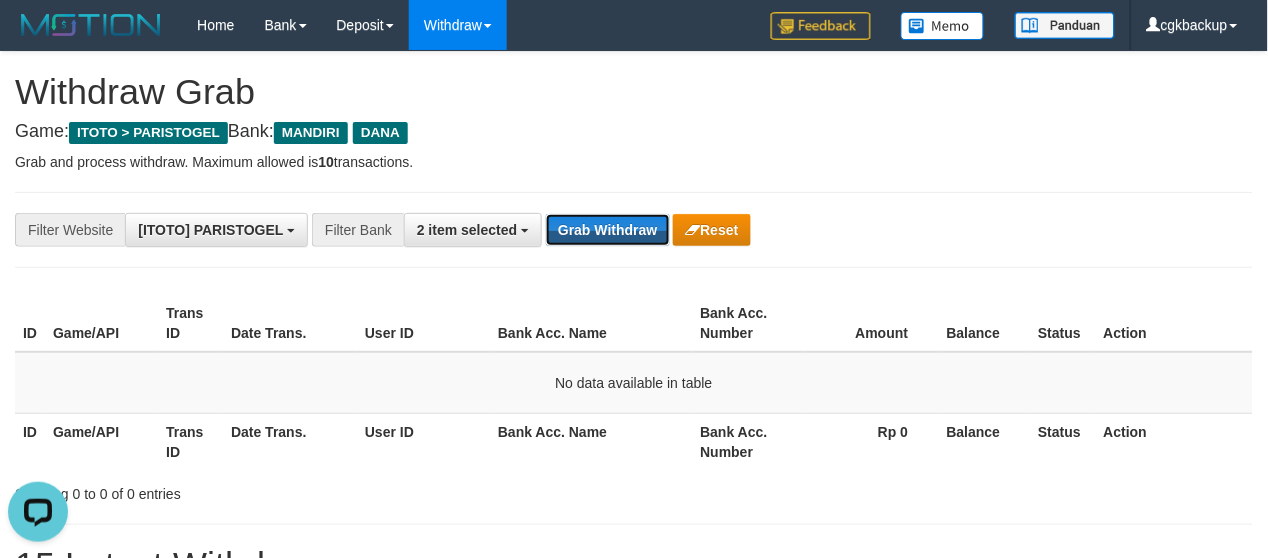 scroll, scrollTop: 0, scrollLeft: 0, axis: both 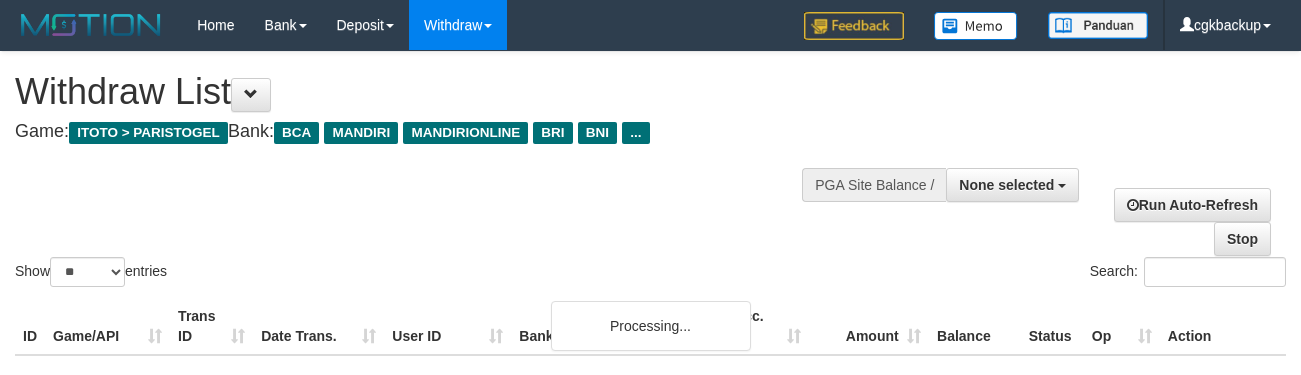 select 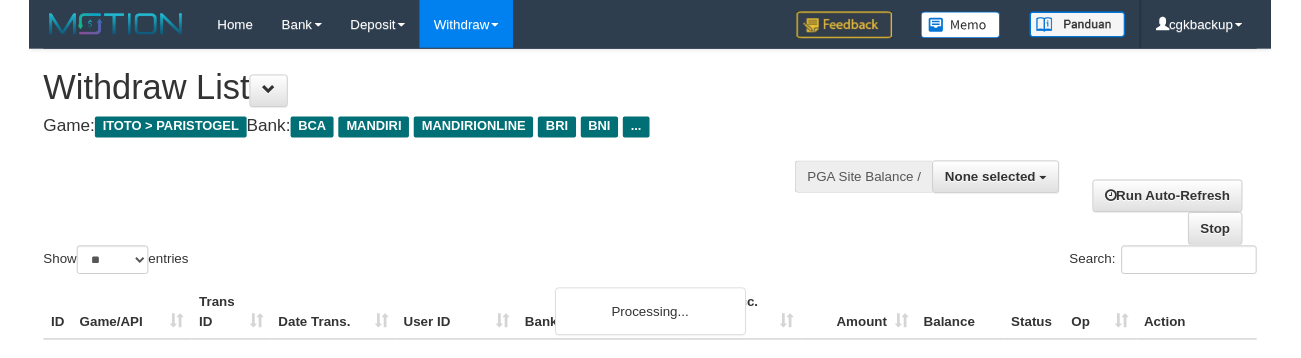 scroll, scrollTop: 1116, scrollLeft: 107, axis: both 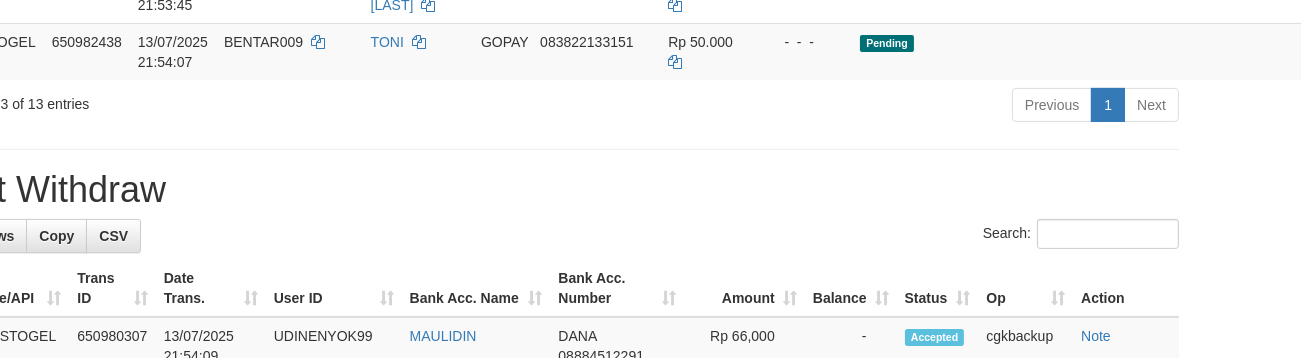click on "**********" at bounding box center [543, 406] 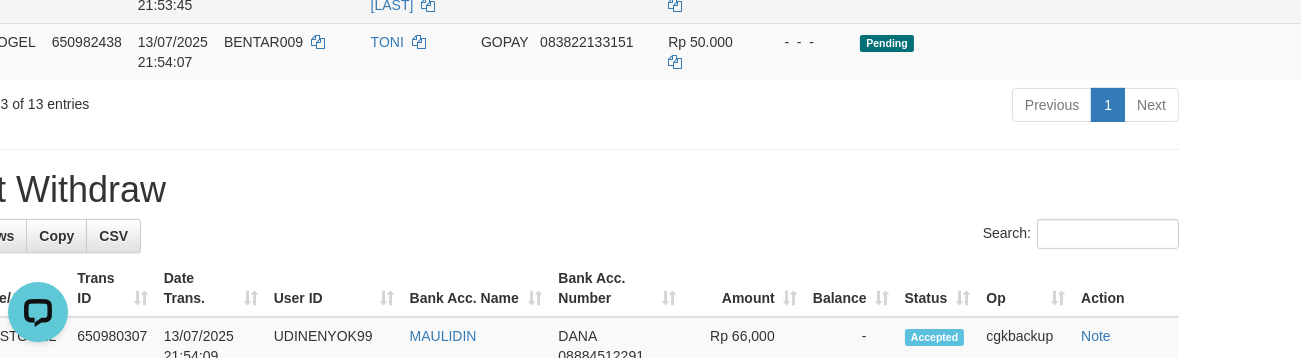 scroll, scrollTop: 0, scrollLeft: 0, axis: both 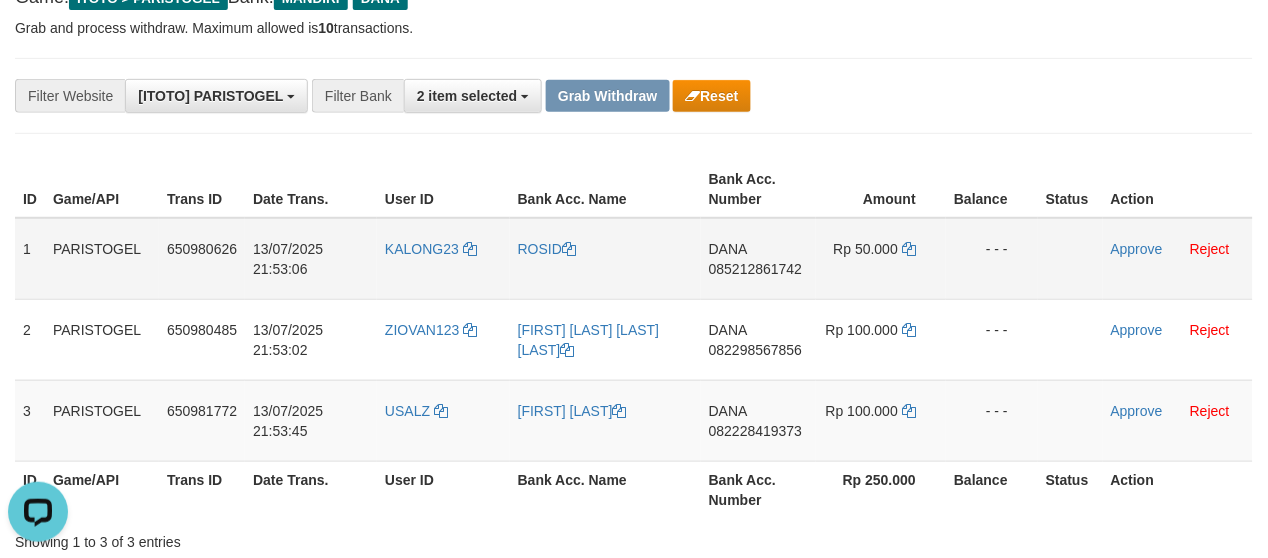 click on "KALONG23" at bounding box center [443, 259] 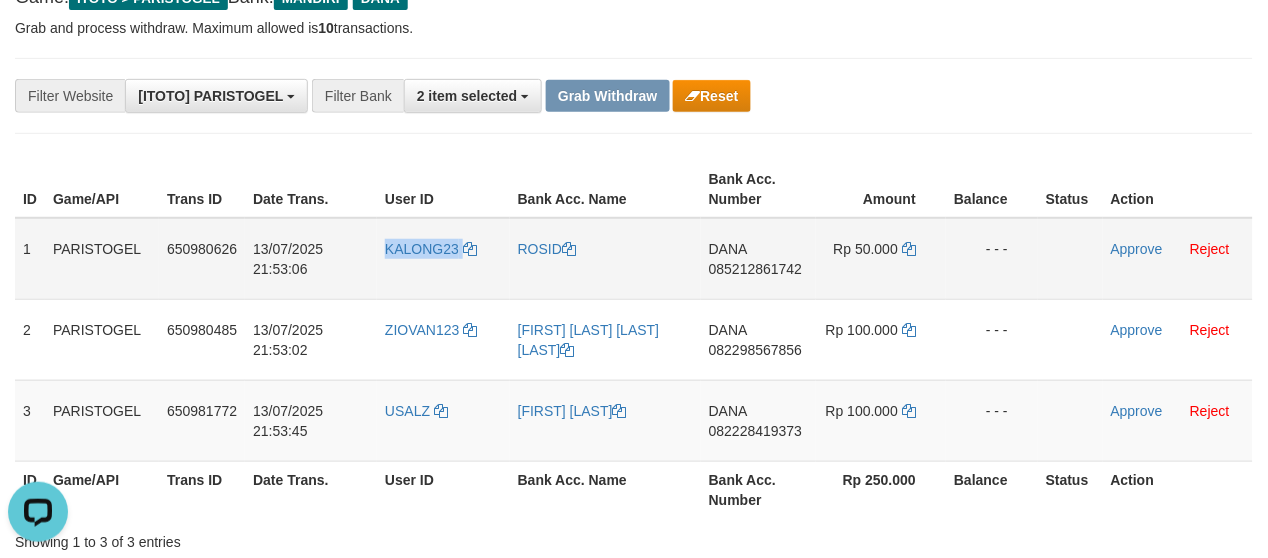 click on "KALONG23" at bounding box center [443, 259] 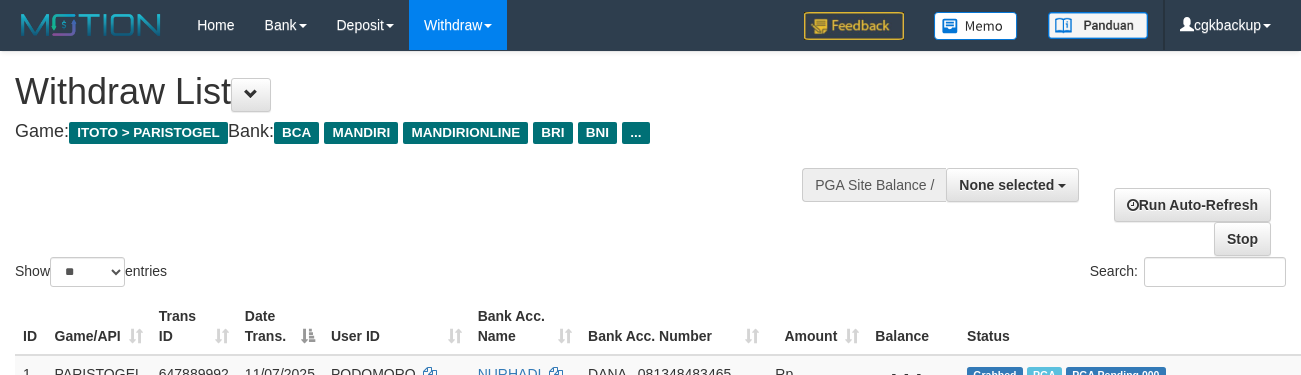 select 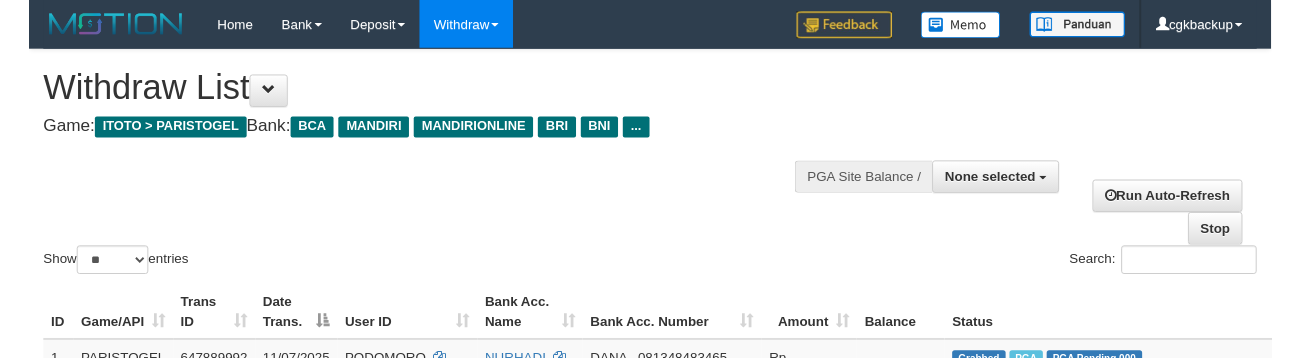 scroll, scrollTop: 1106, scrollLeft: 100, axis: both 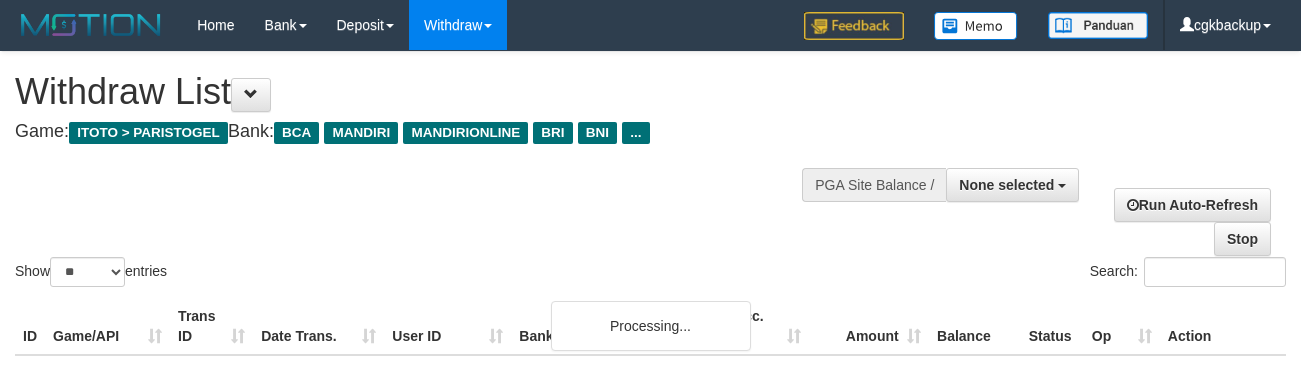 select 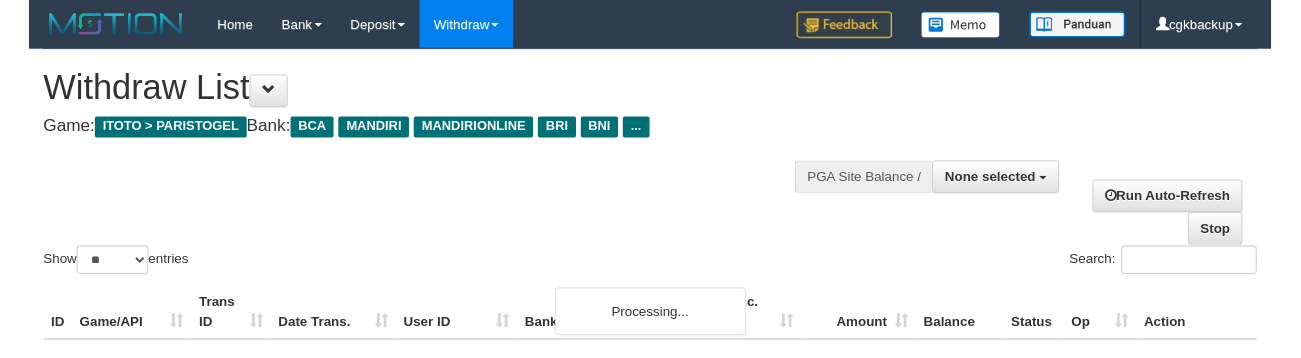 scroll, scrollTop: 1057, scrollLeft: 92, axis: both 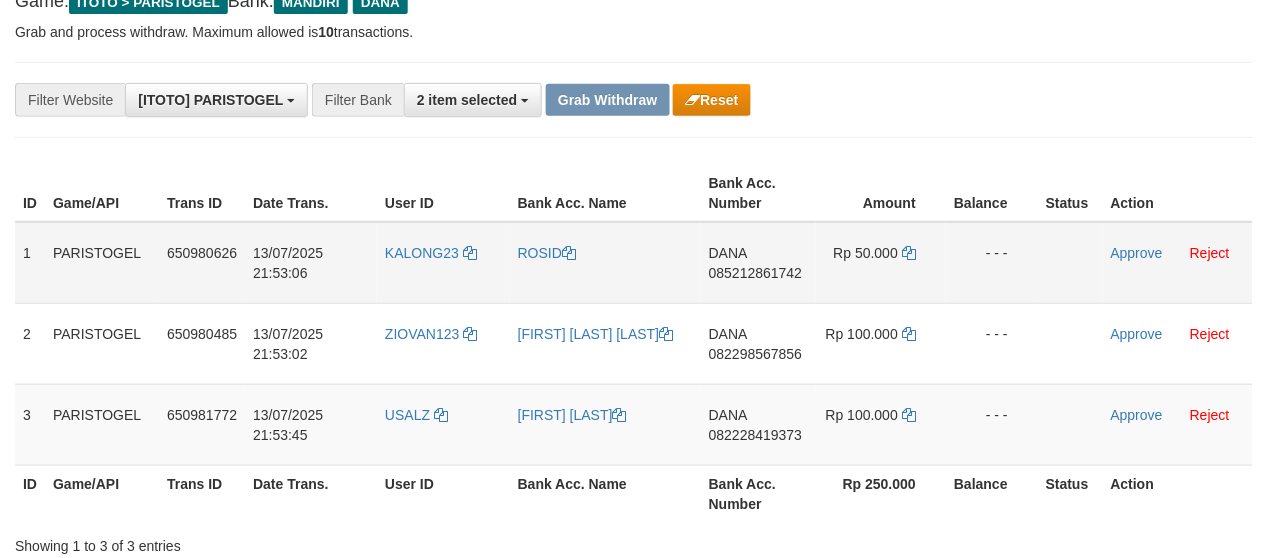 click on "KALONG23" at bounding box center (443, 263) 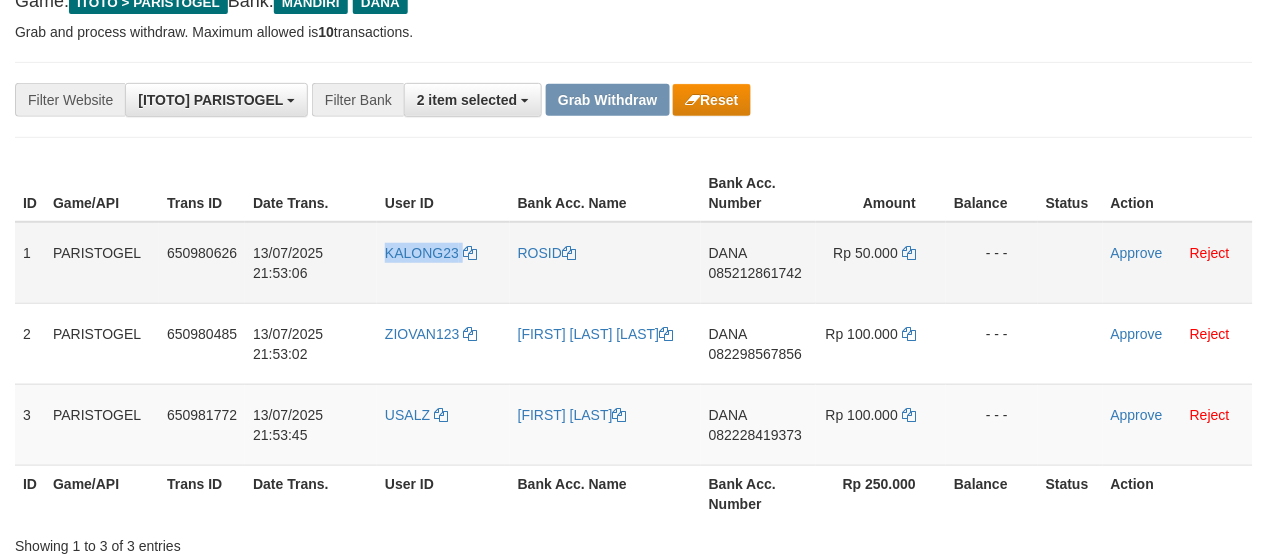 click on "KALONG23" at bounding box center [443, 263] 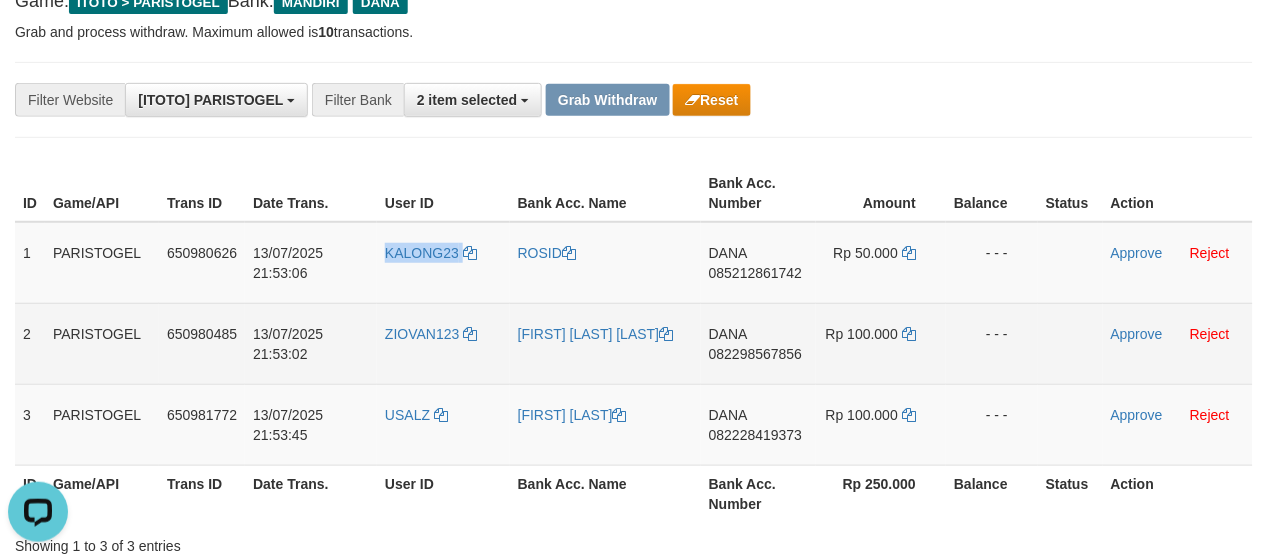 scroll, scrollTop: 0, scrollLeft: 0, axis: both 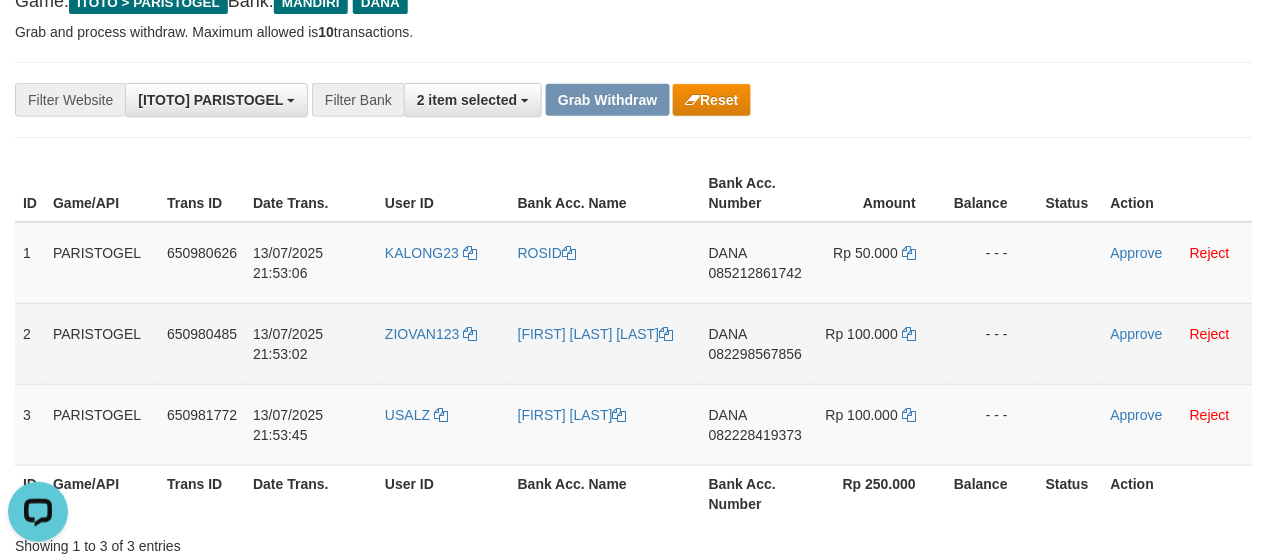 click on "ZIOVAN123" at bounding box center [443, 343] 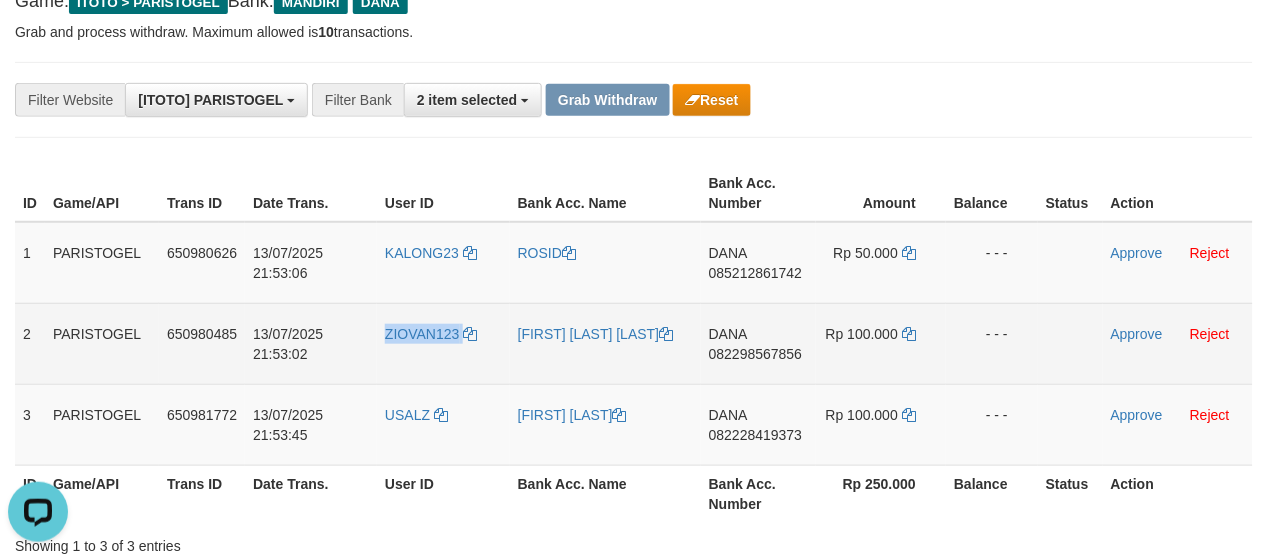 click on "ZIOVAN123" at bounding box center (443, 343) 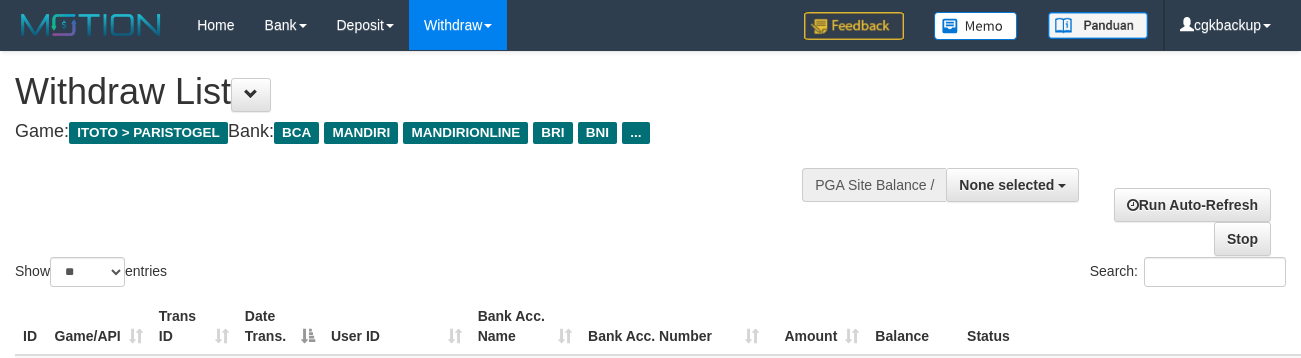select 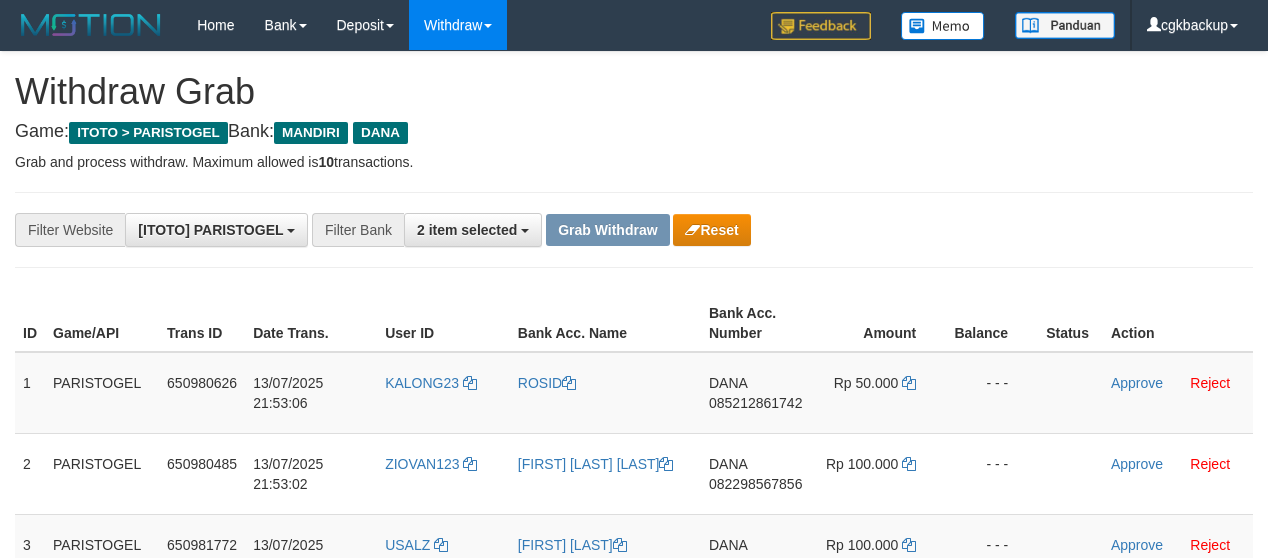 scroll, scrollTop: 143, scrollLeft: 0, axis: vertical 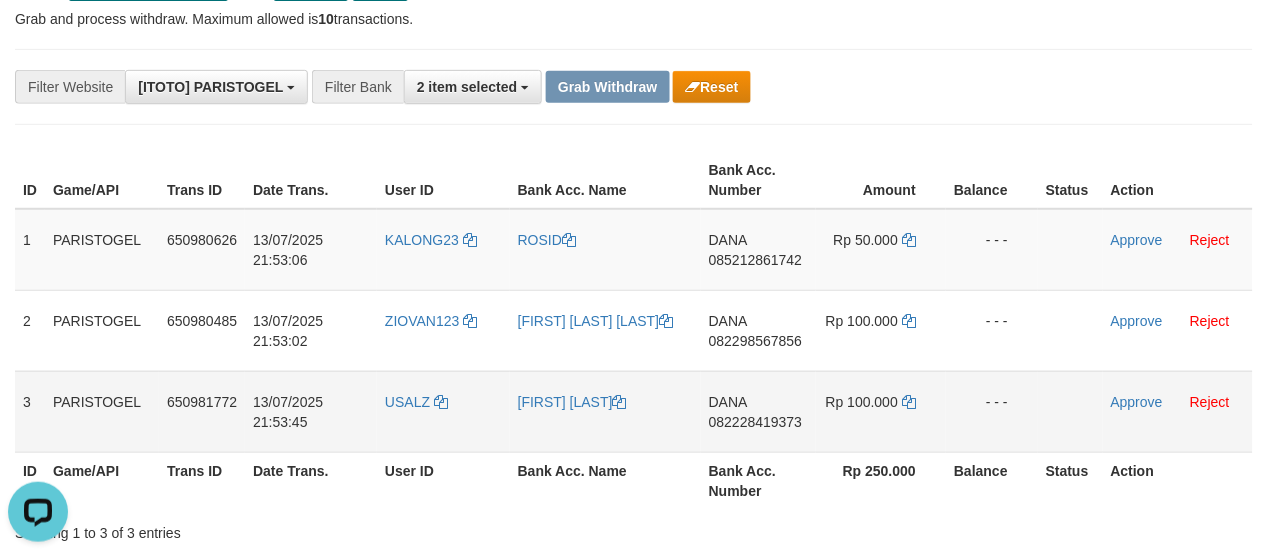 click on "USALZ" at bounding box center (443, 411) 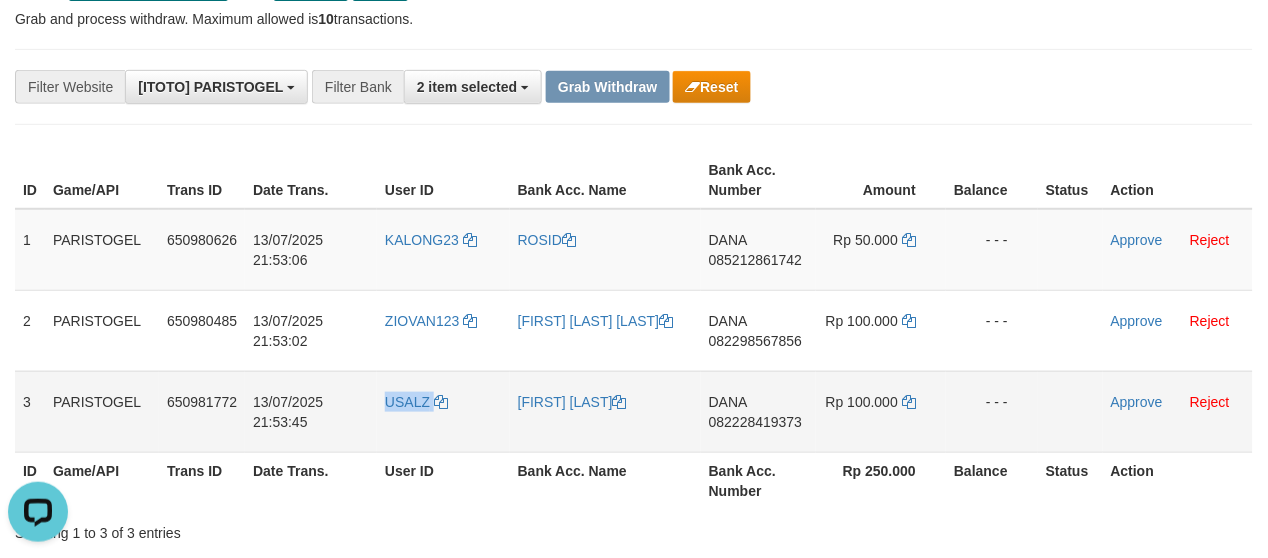 click on "USALZ" at bounding box center (443, 411) 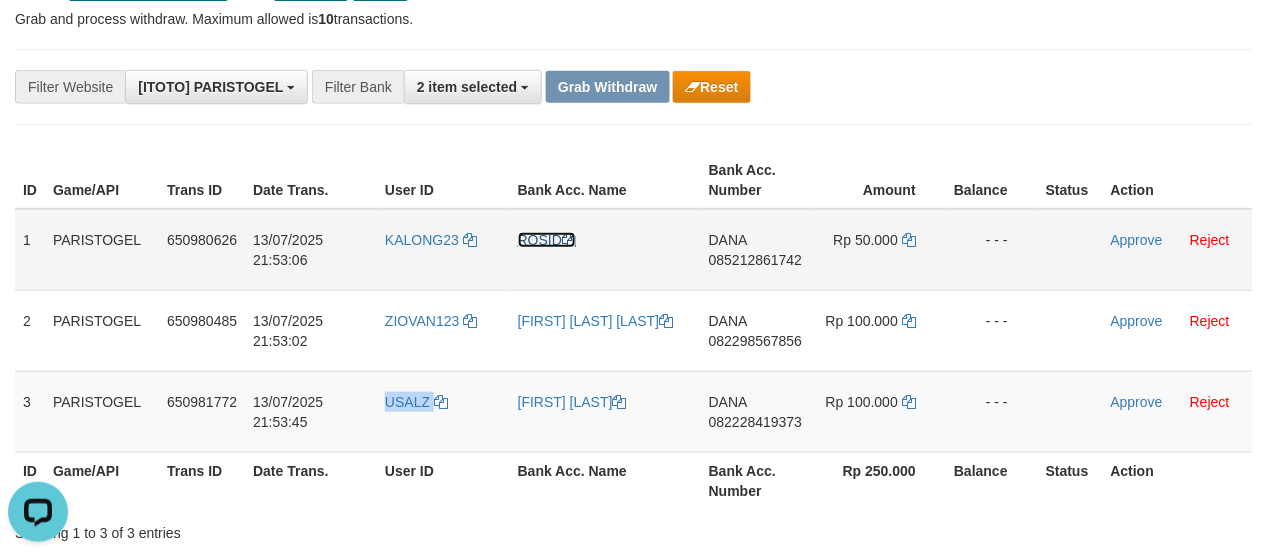 click on "ROSID" at bounding box center (547, 240) 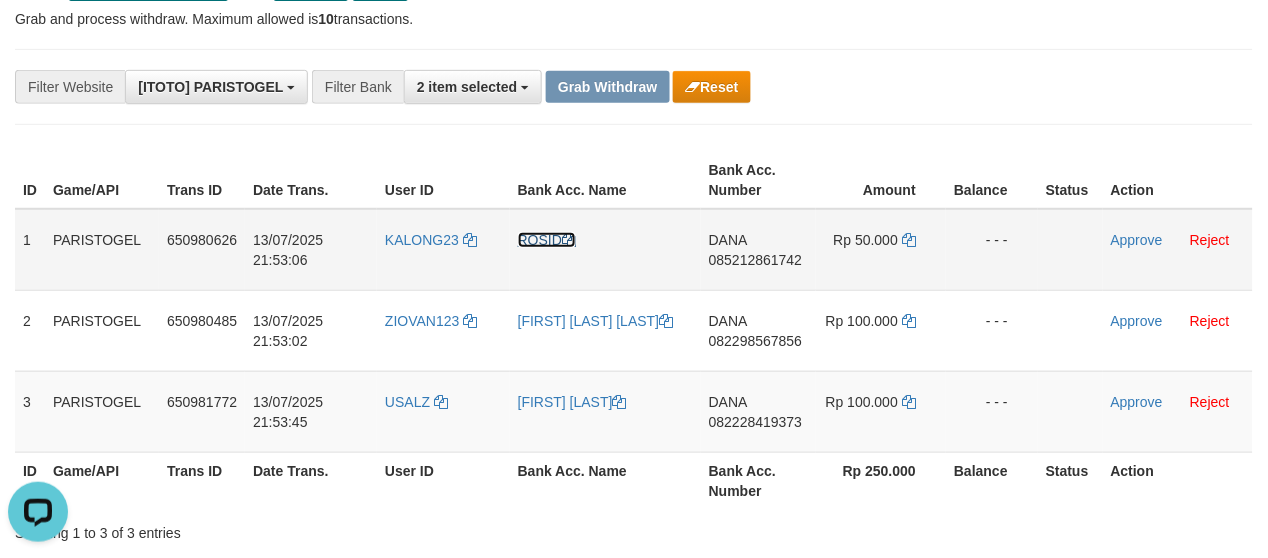 click on "ROSID" at bounding box center (547, 240) 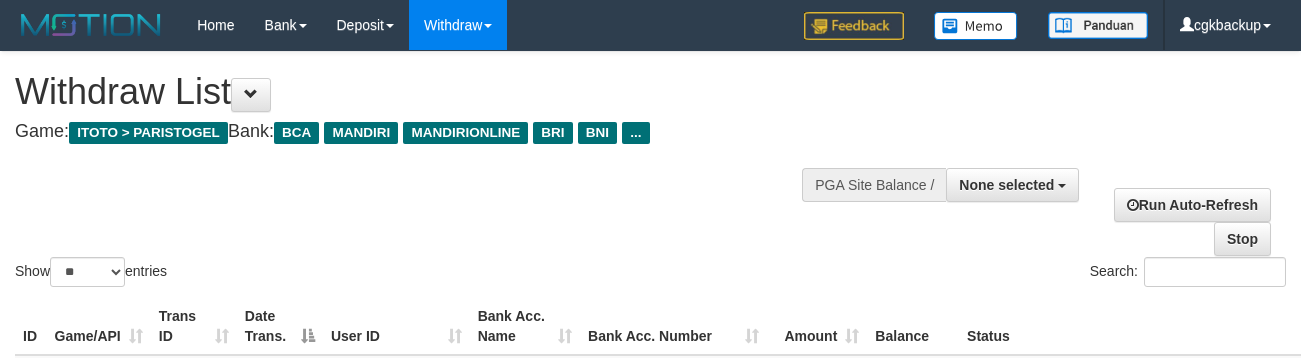 select 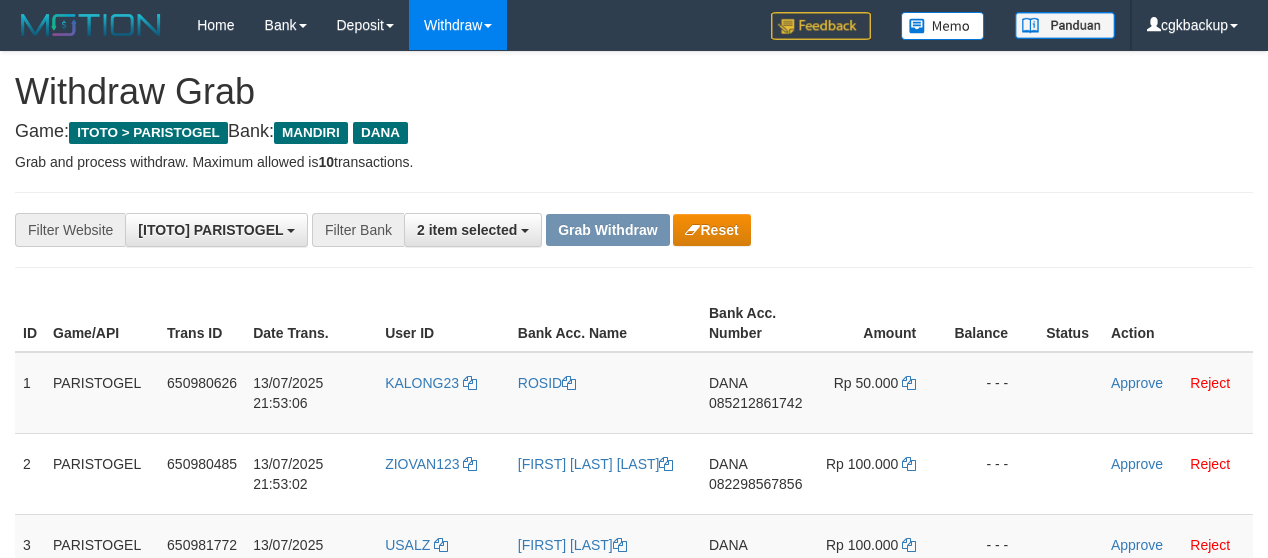 scroll, scrollTop: 143, scrollLeft: 0, axis: vertical 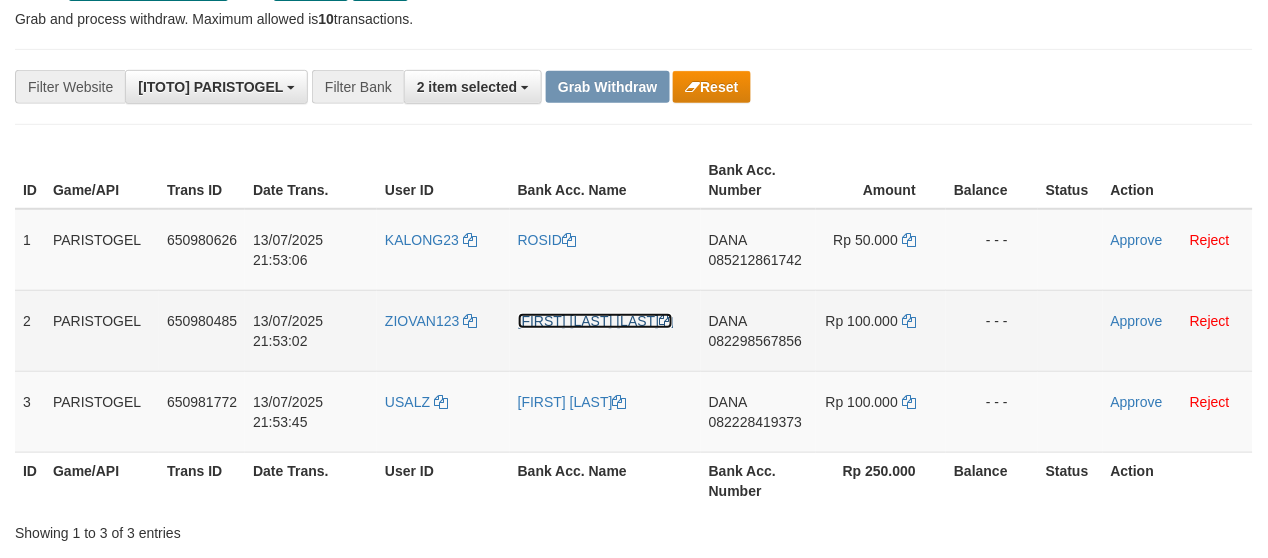 click on "[FIRST] [LAST] [LAST]" at bounding box center [596, 321] 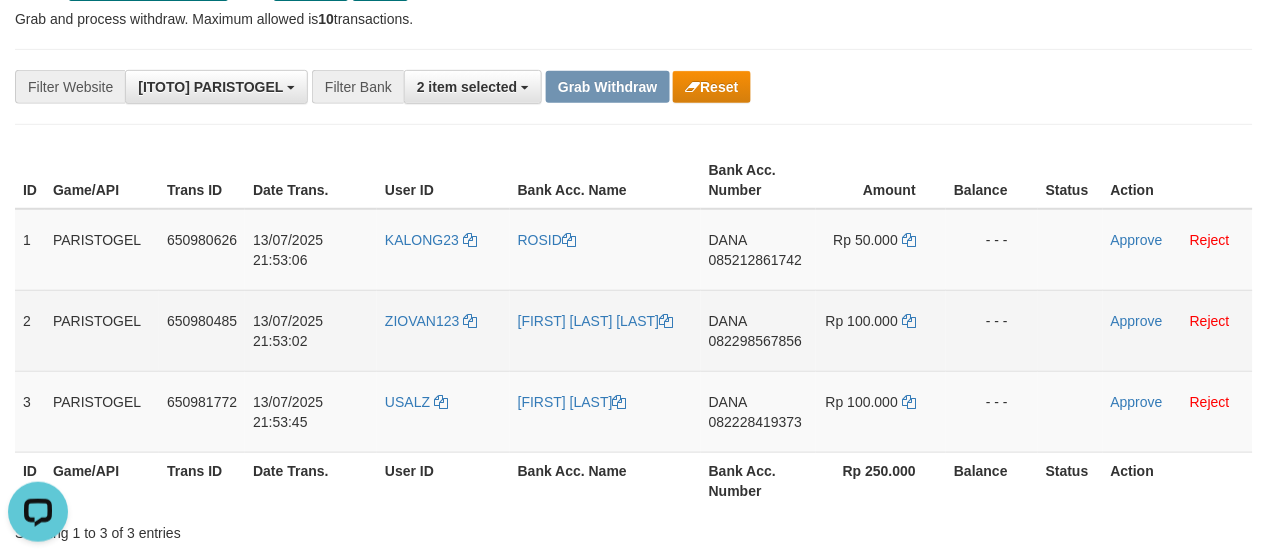 scroll, scrollTop: 0, scrollLeft: 0, axis: both 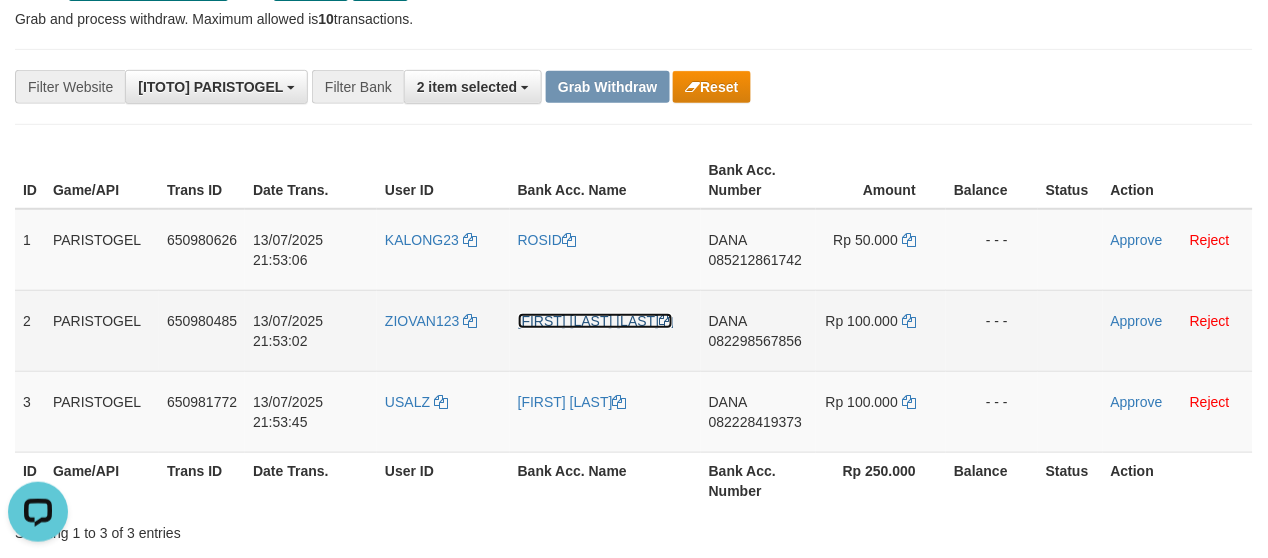 click on "[FIRST] [LAST] [LAST]" at bounding box center [596, 321] 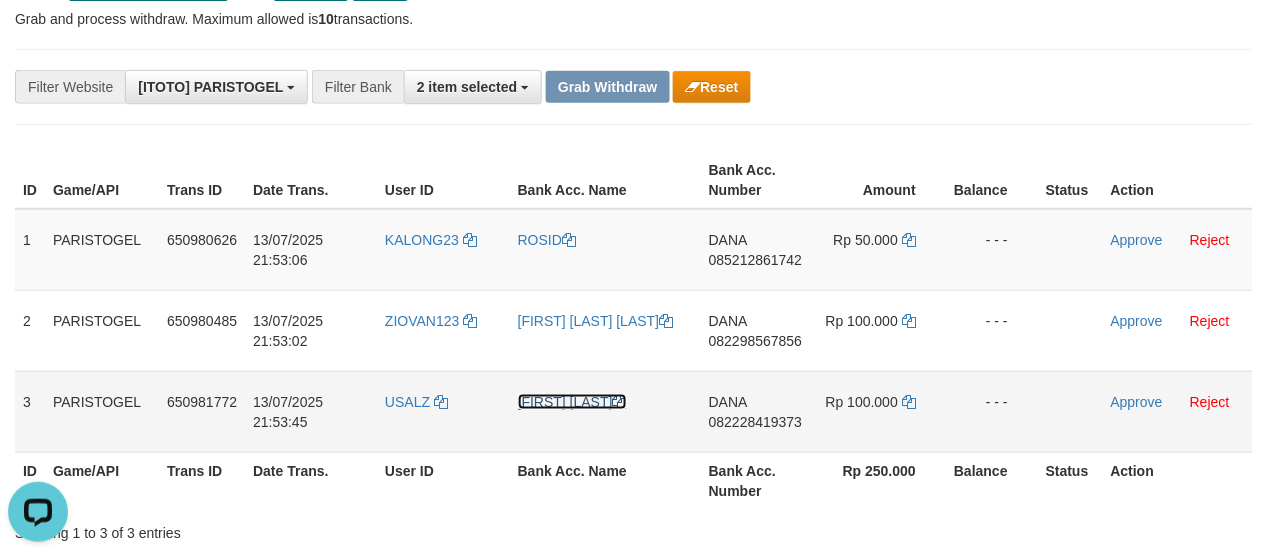 click on "[FIRST] [LAST]" at bounding box center (572, 402) 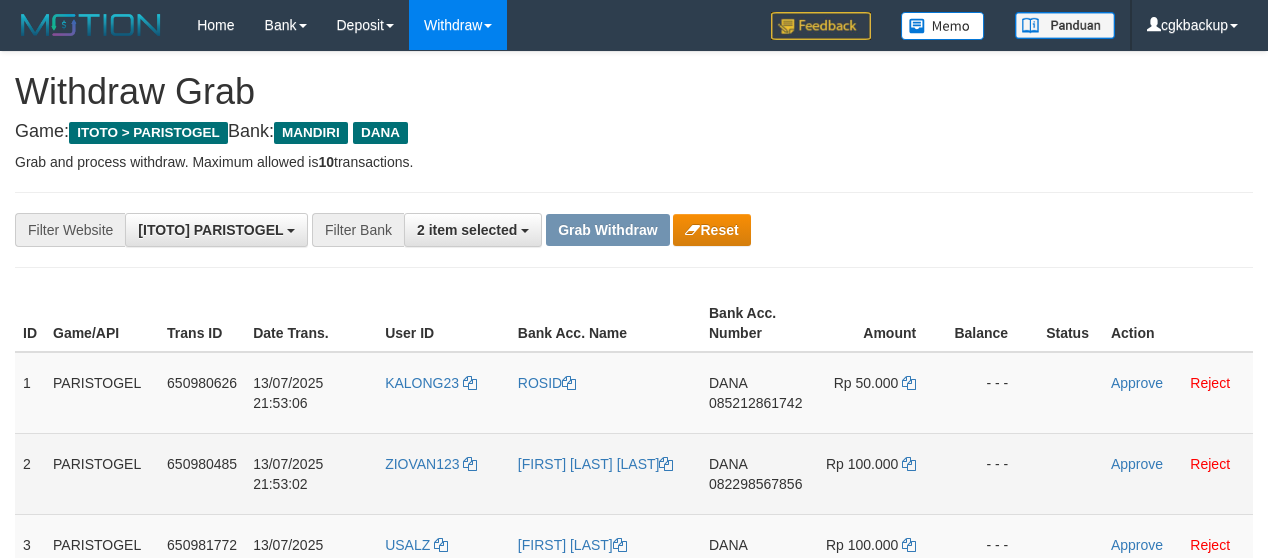 scroll, scrollTop: 143, scrollLeft: 0, axis: vertical 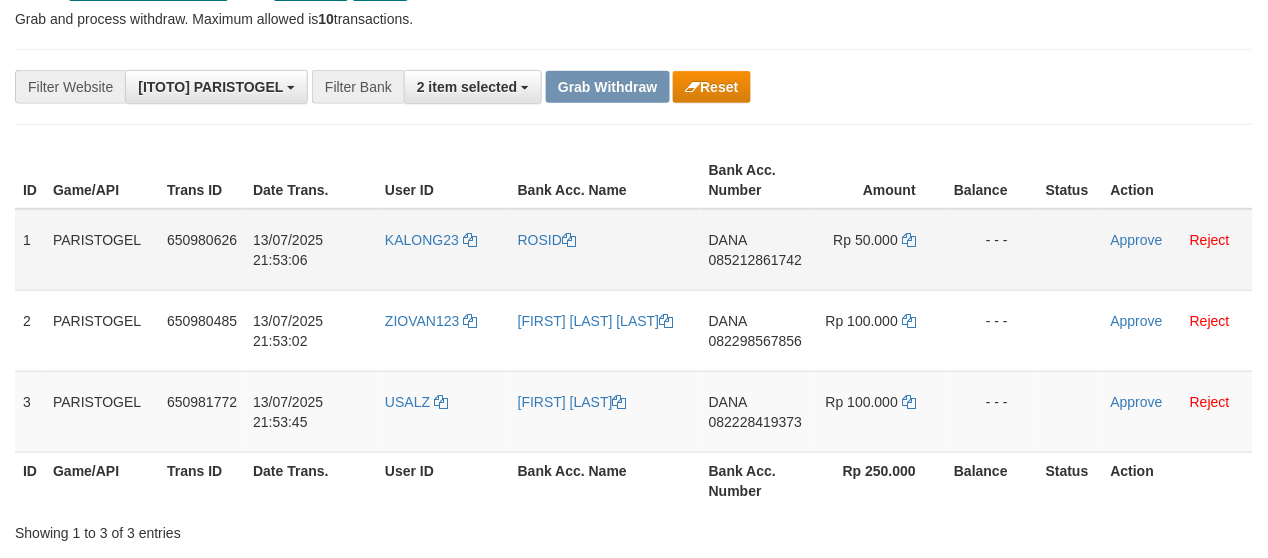 click on "[NAME]
[PHONE]" at bounding box center (758, 250) 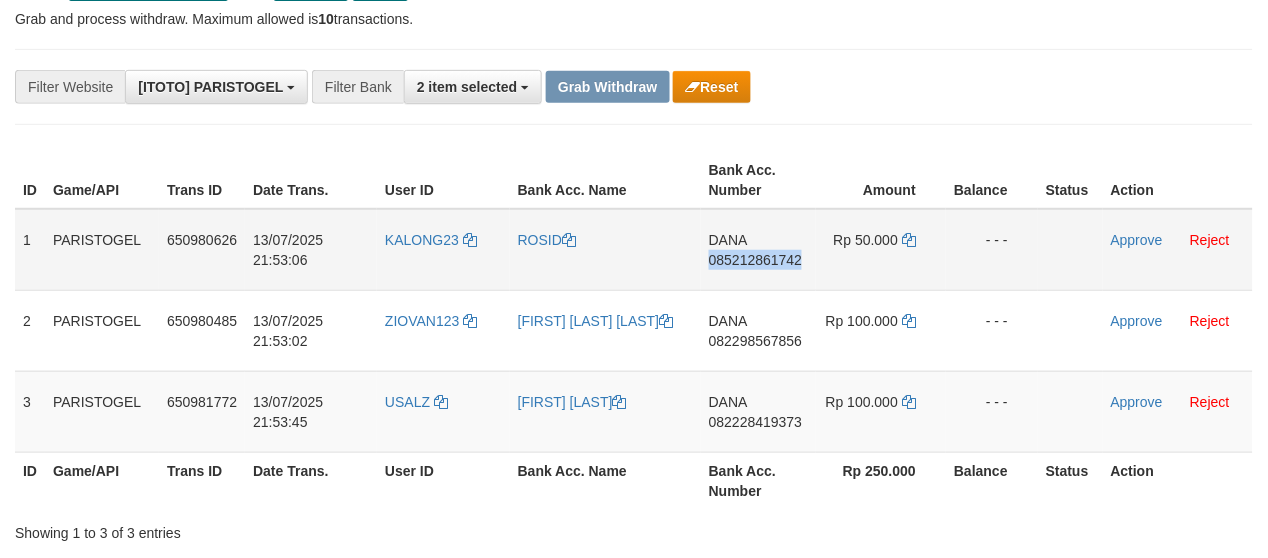 click on "[NAME]
[PHONE]" at bounding box center [758, 250] 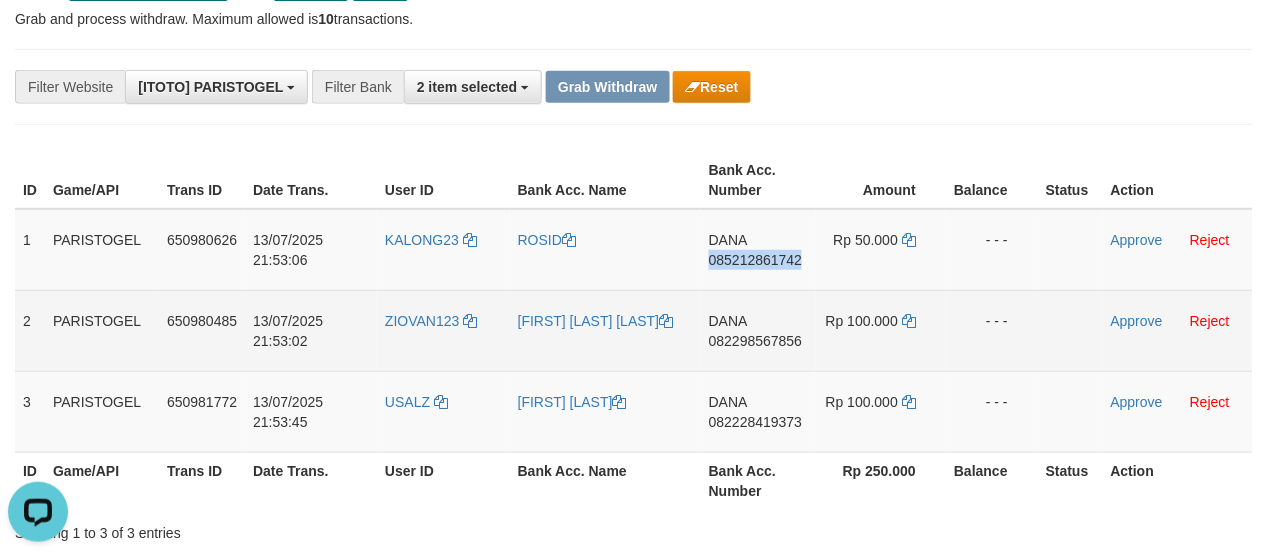 scroll, scrollTop: 0, scrollLeft: 0, axis: both 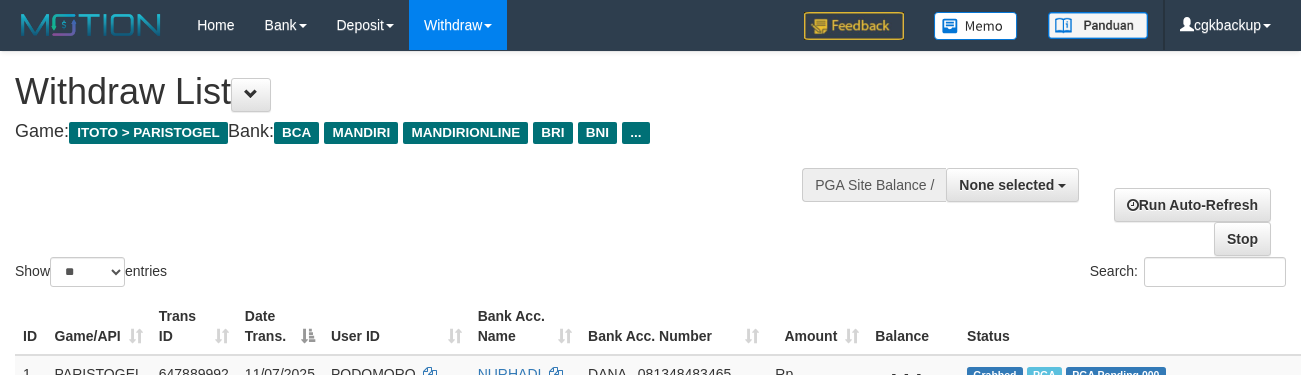 select 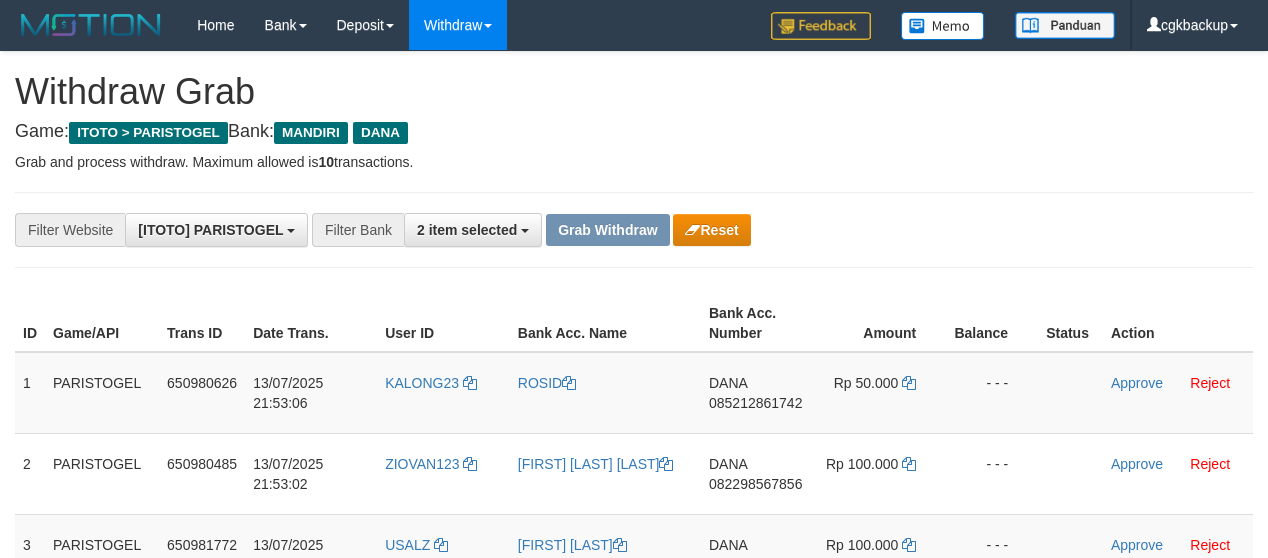 scroll, scrollTop: 143, scrollLeft: 0, axis: vertical 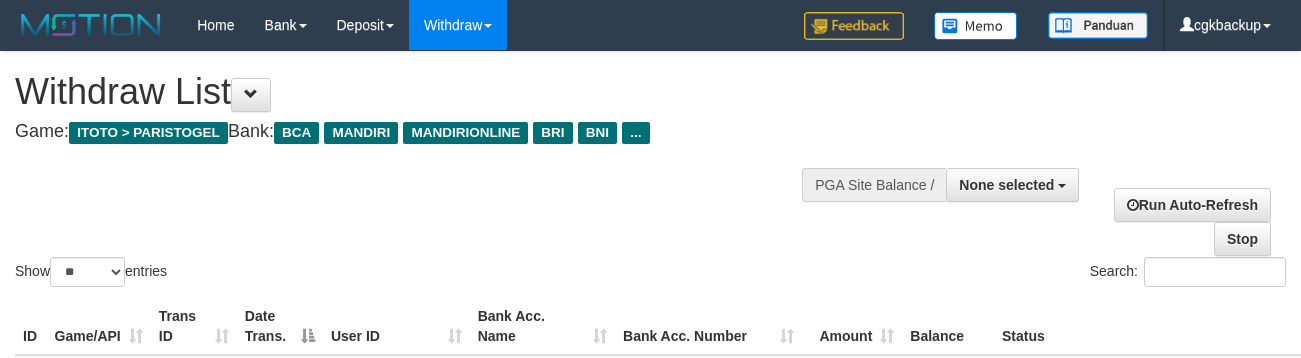select 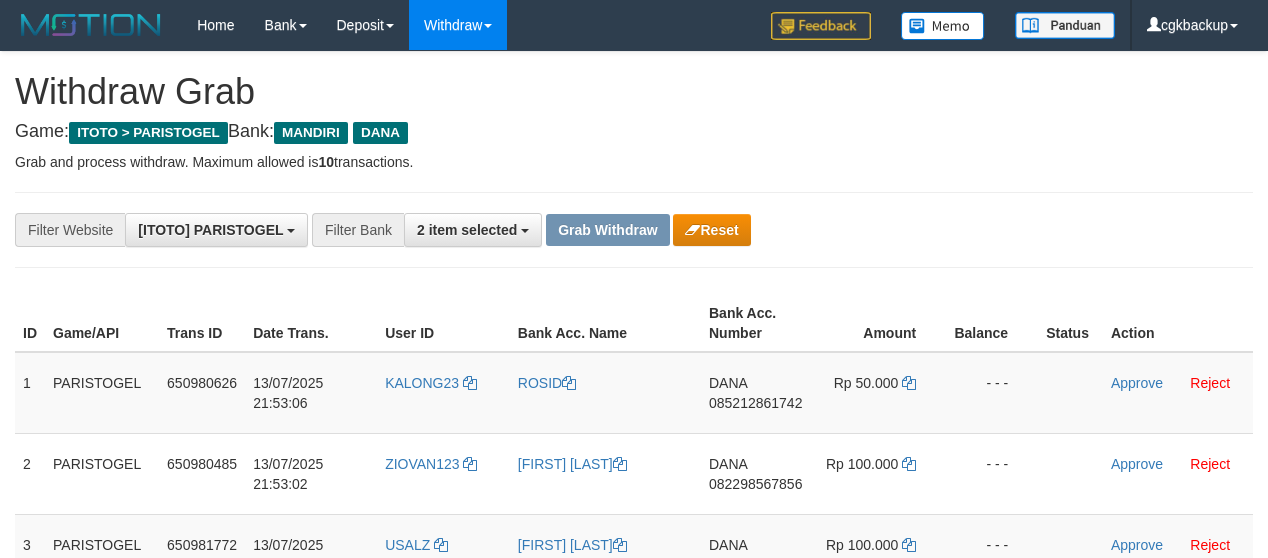 scroll, scrollTop: 143, scrollLeft: 0, axis: vertical 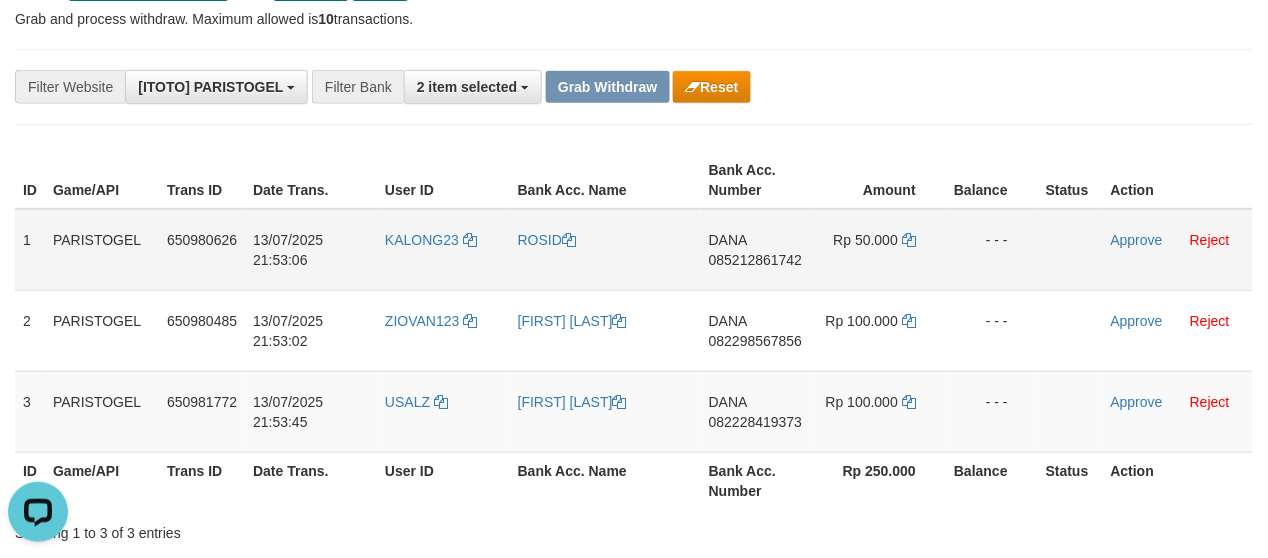 click on "DANA
085212861742" at bounding box center (758, 250) 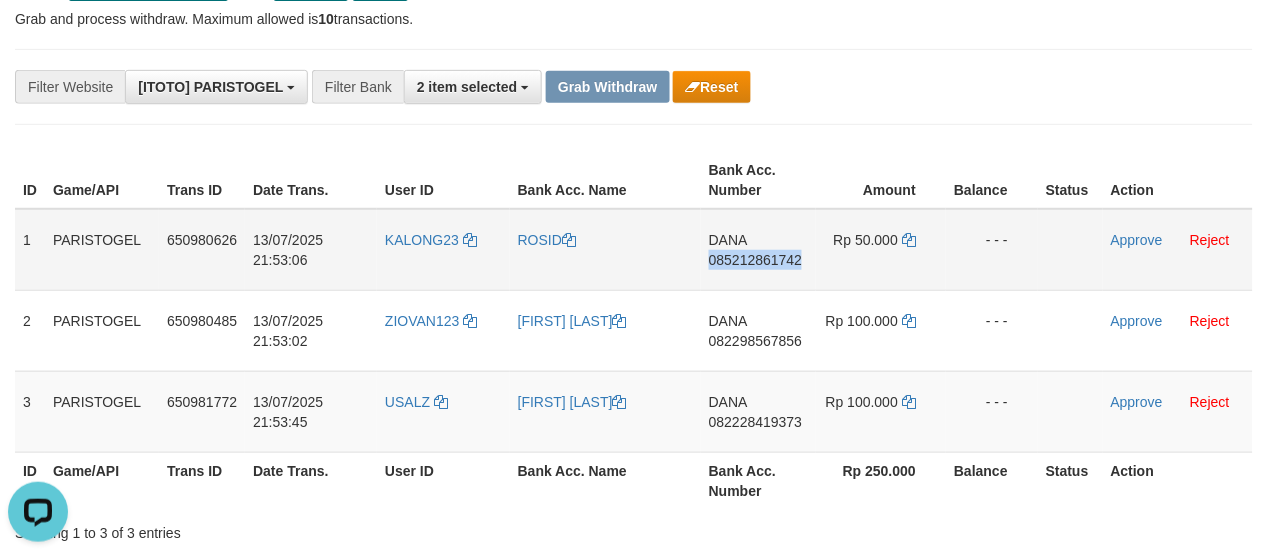 click on "DANA
085212861742" at bounding box center (758, 250) 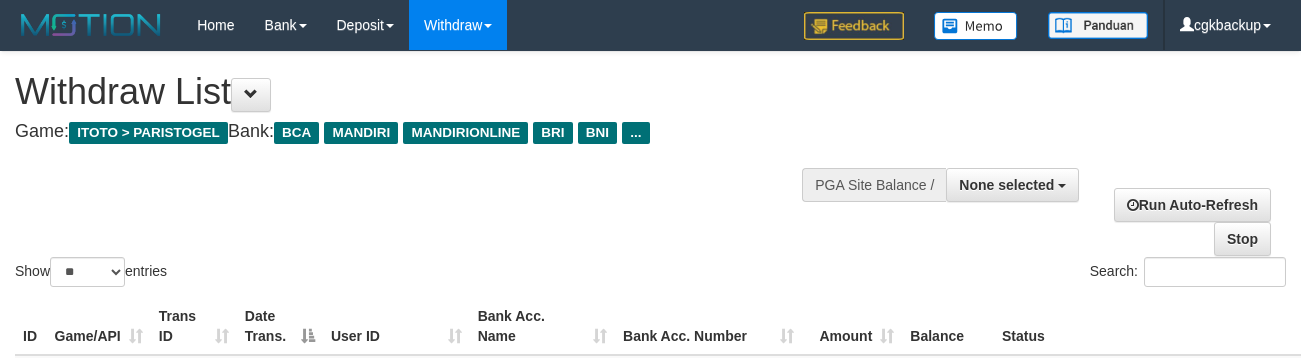 select 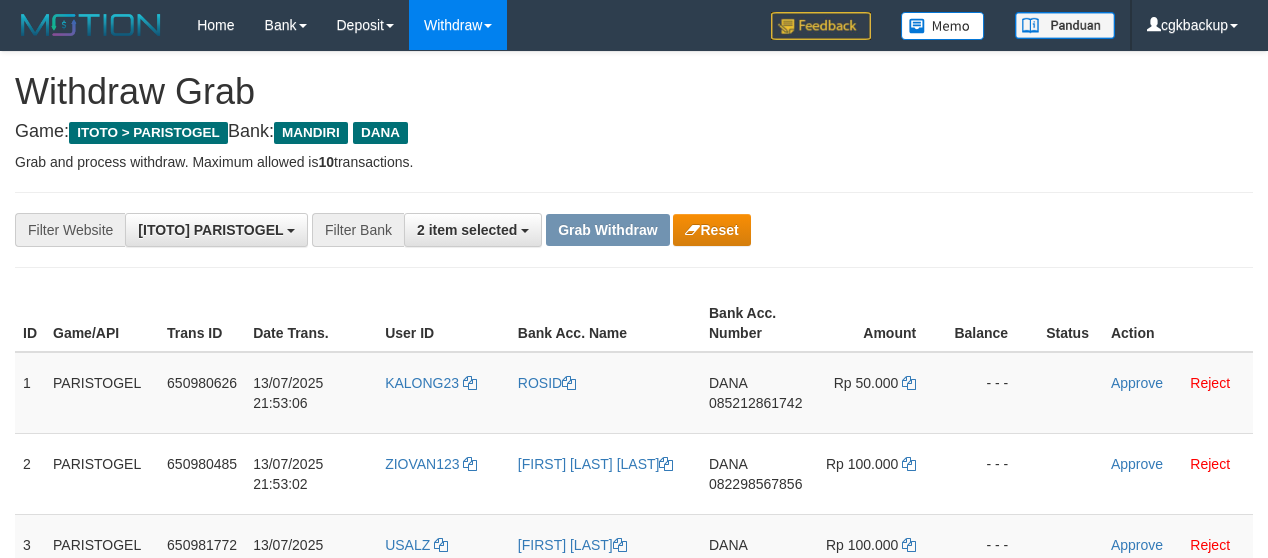 scroll, scrollTop: 143, scrollLeft: 0, axis: vertical 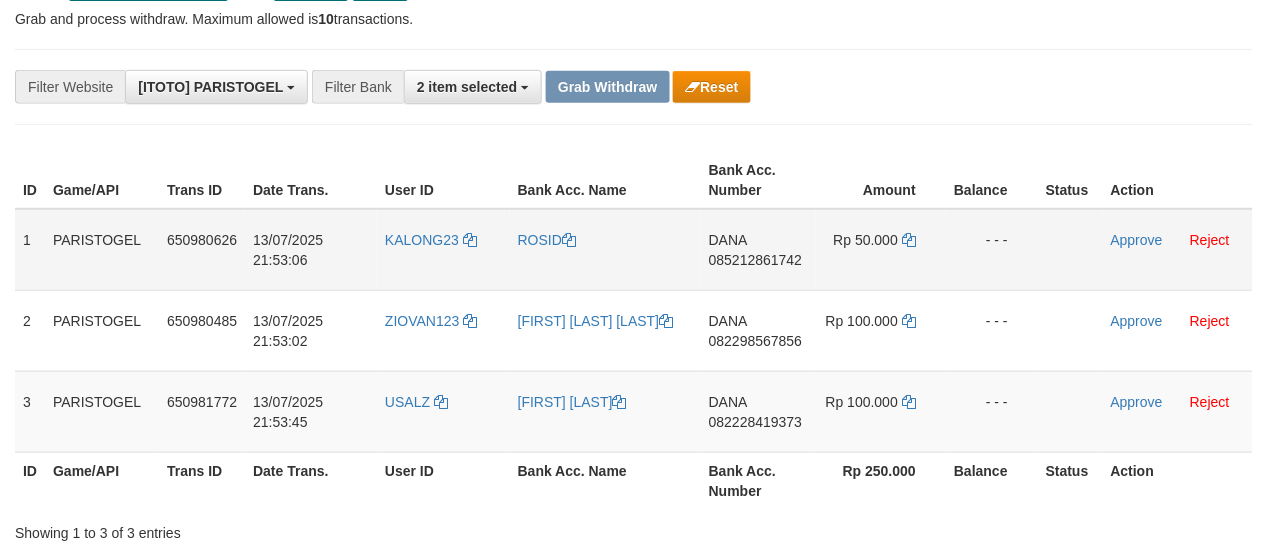 click on "KALONG23" at bounding box center [443, 250] 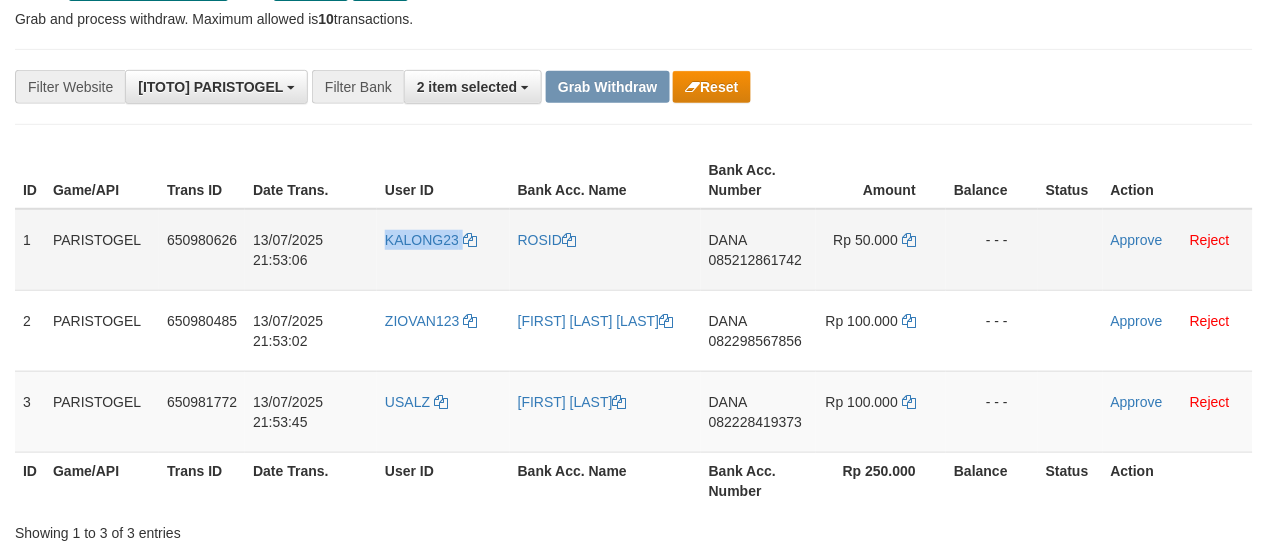 click on "KALONG23" at bounding box center (443, 250) 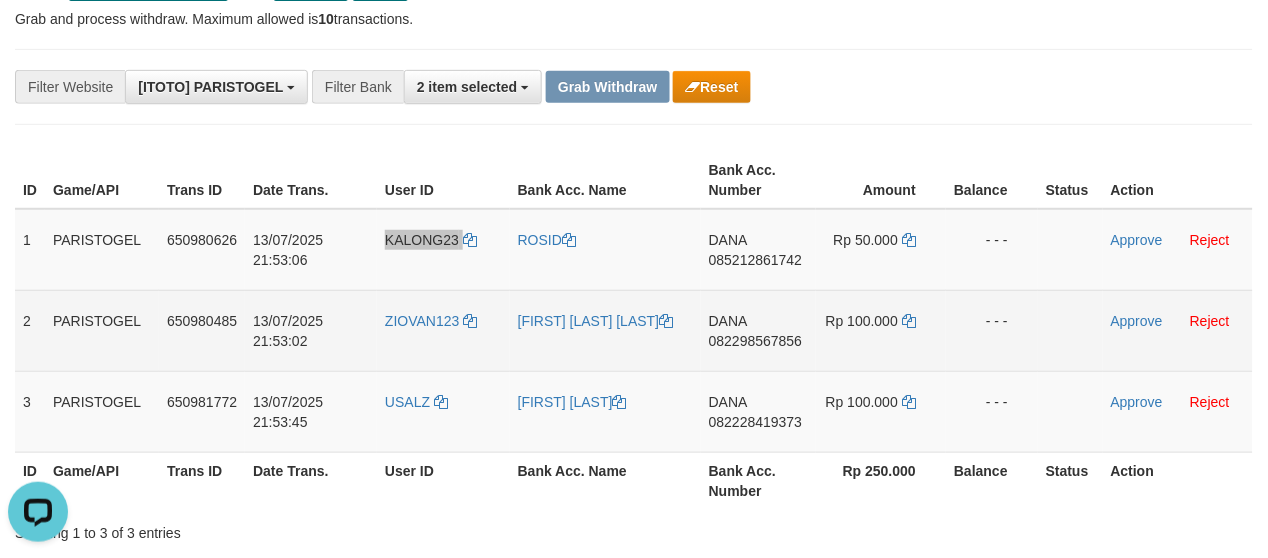 scroll, scrollTop: 0, scrollLeft: 0, axis: both 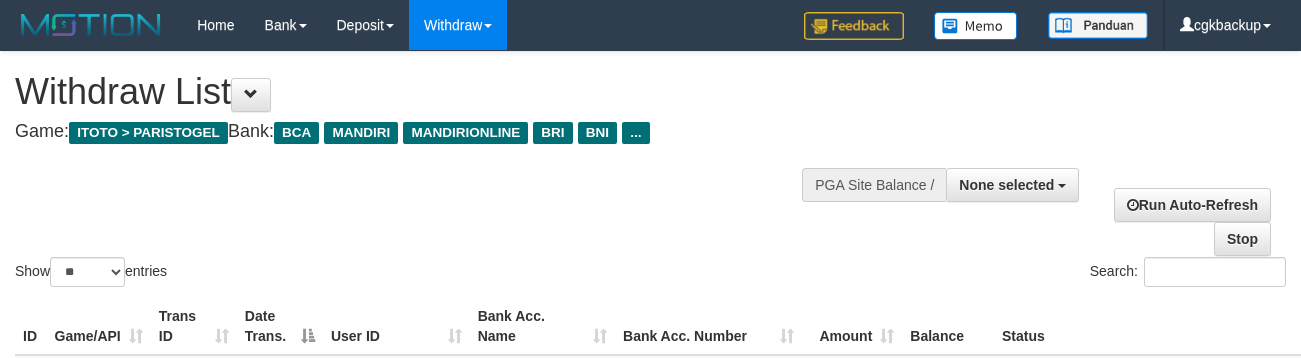 select 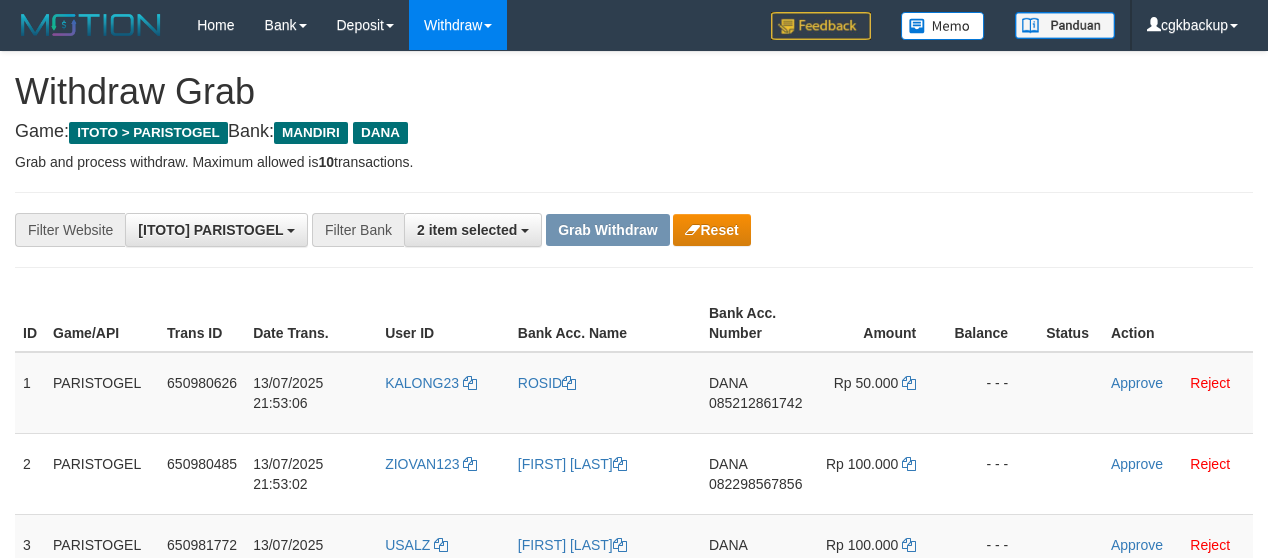 scroll, scrollTop: 143, scrollLeft: 0, axis: vertical 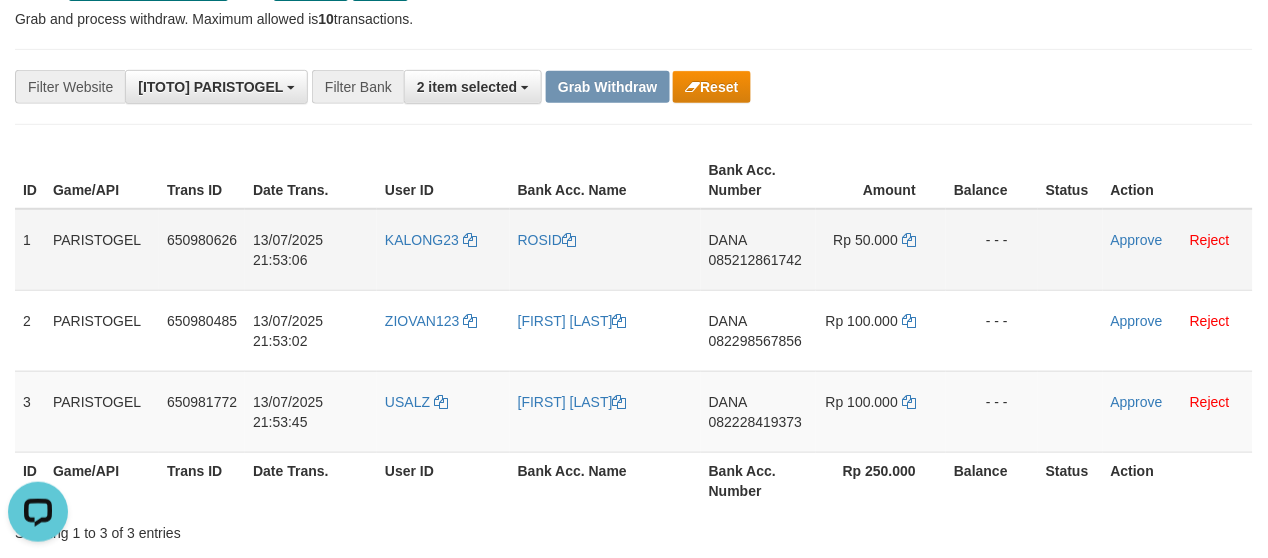 click on "Approve
Reject" at bounding box center [1178, 250] 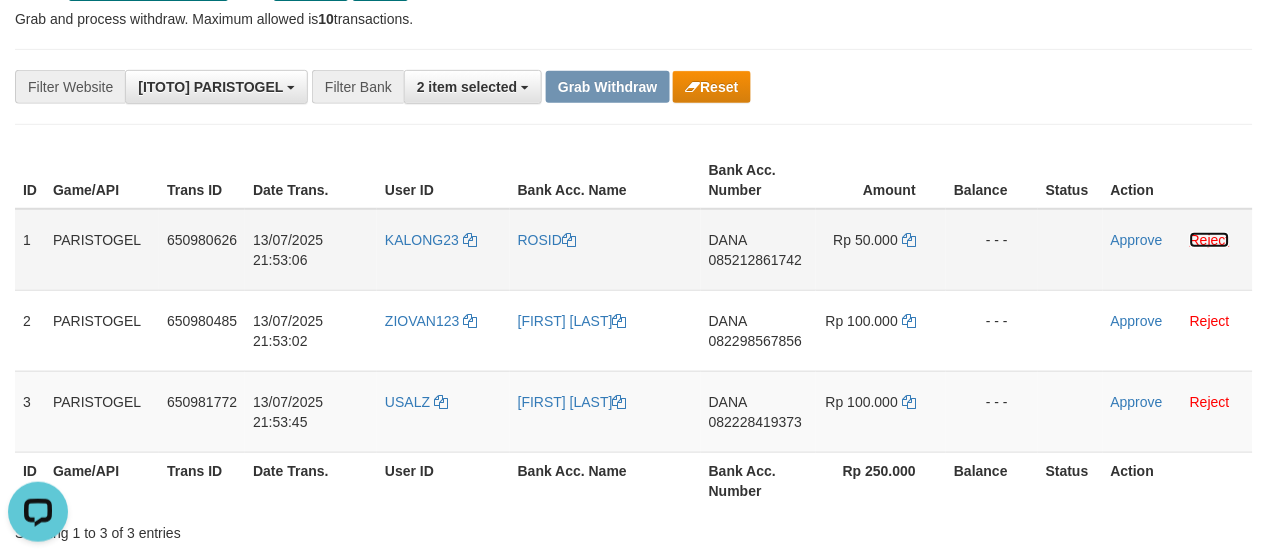click on "Reject" at bounding box center (1210, 240) 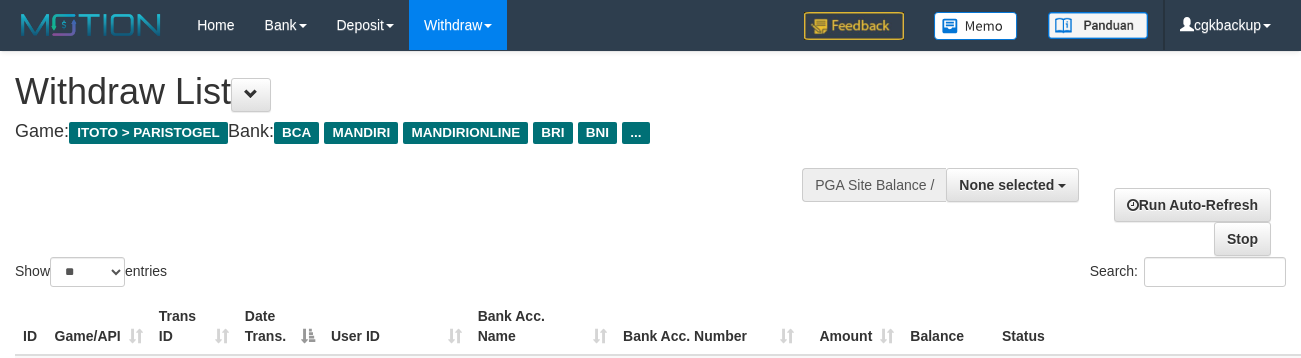 select 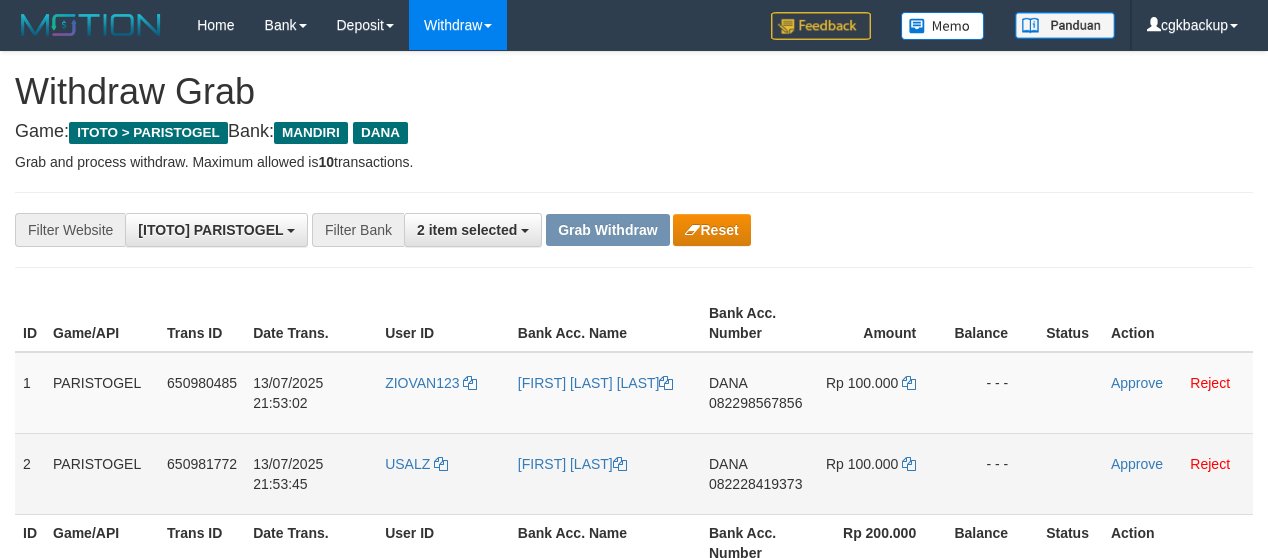 scroll, scrollTop: 143, scrollLeft: 0, axis: vertical 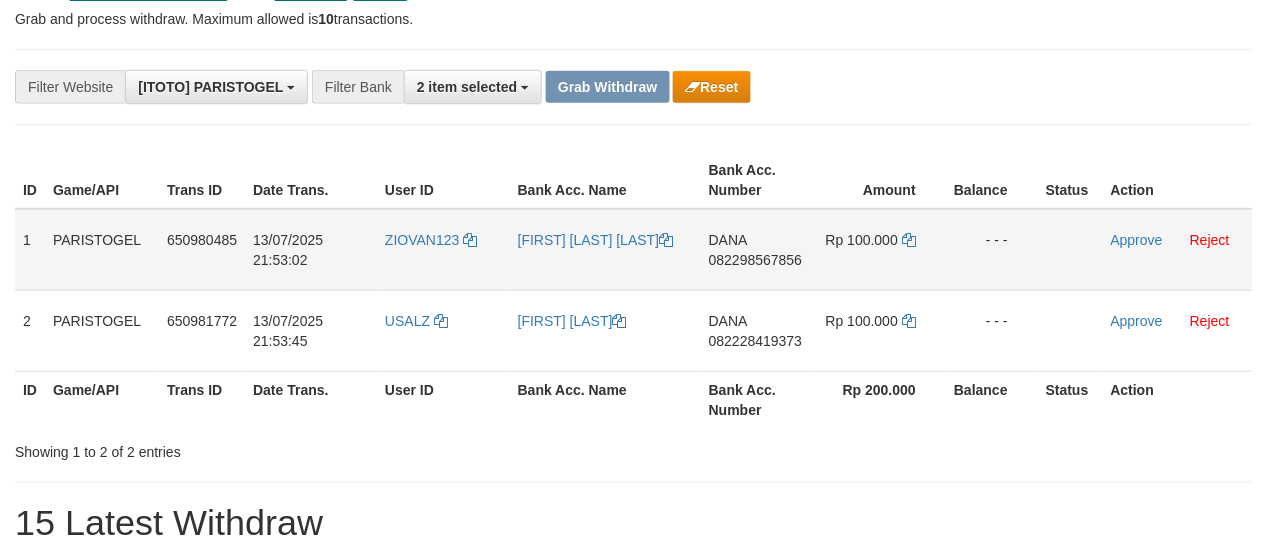 click on "[NAME]
[PHONE]" at bounding box center (758, 250) 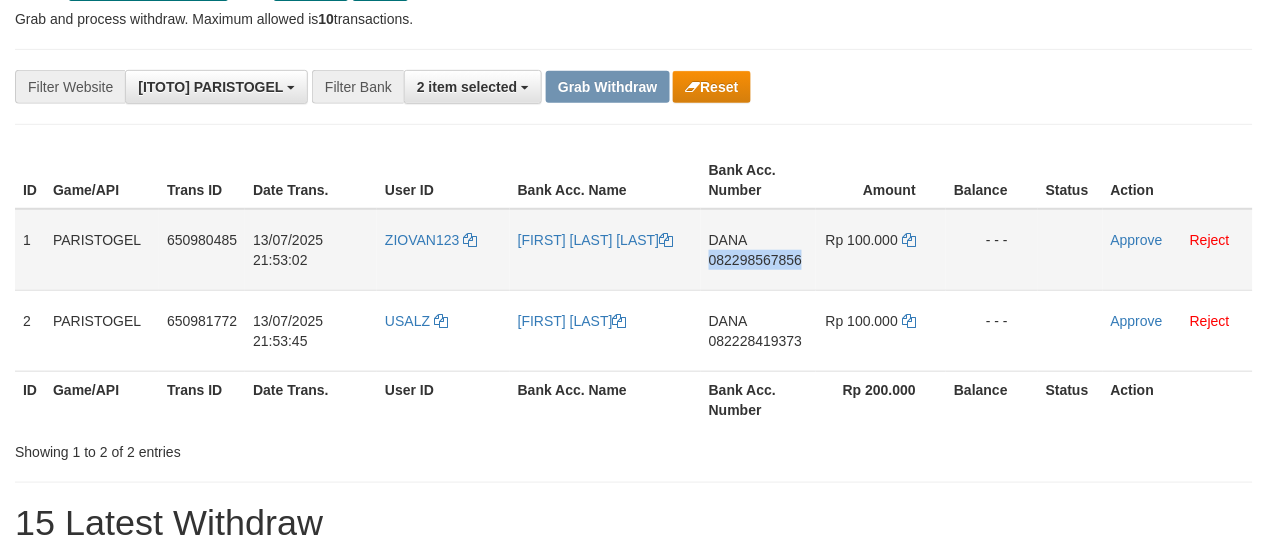click on "DANA
082298567856" at bounding box center (758, 250) 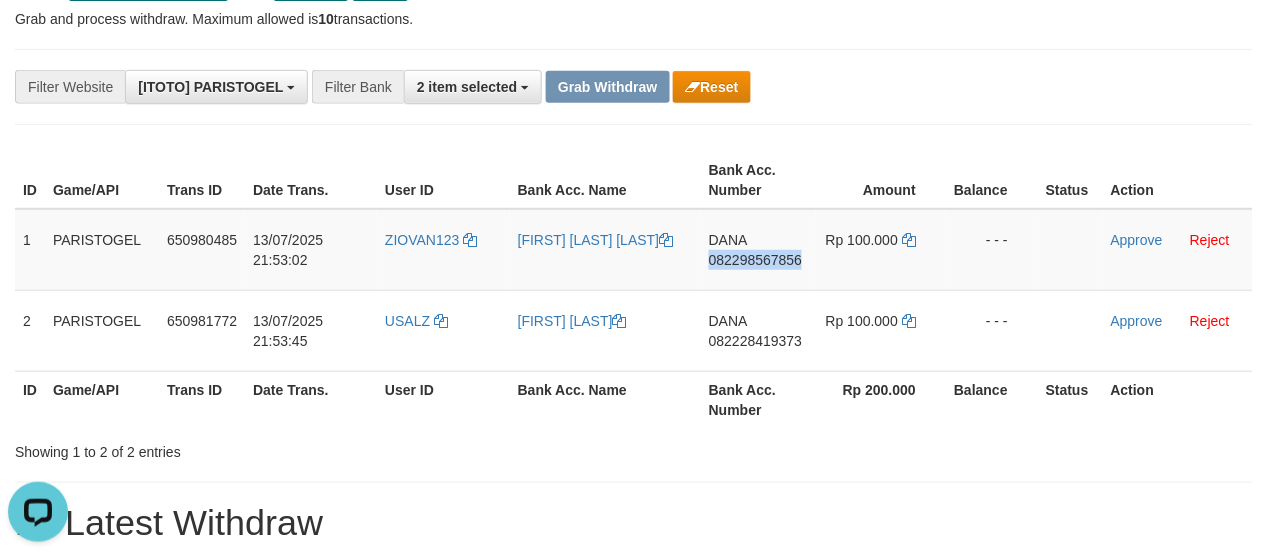 scroll, scrollTop: 0, scrollLeft: 0, axis: both 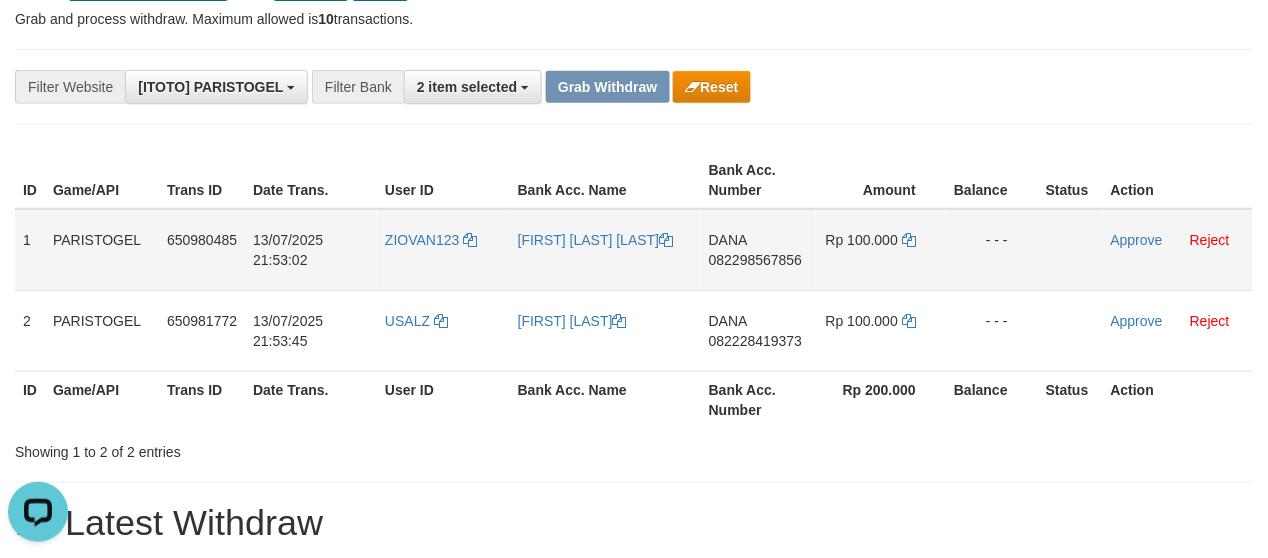 click on "ZIOVAN123" at bounding box center [443, 250] 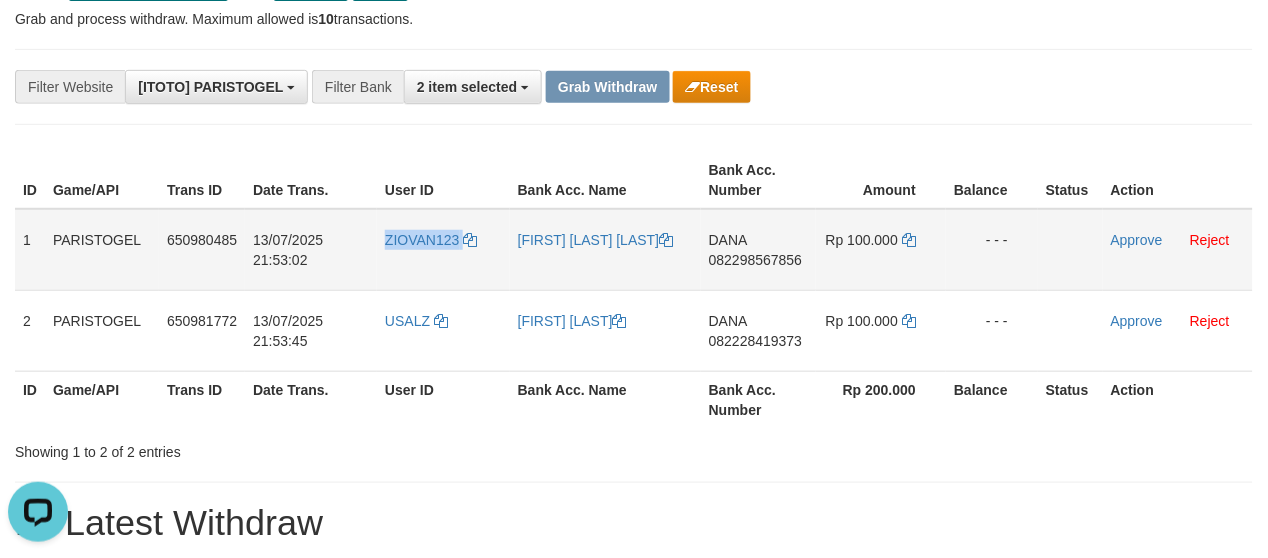click on "ZIOVAN123" at bounding box center [443, 250] 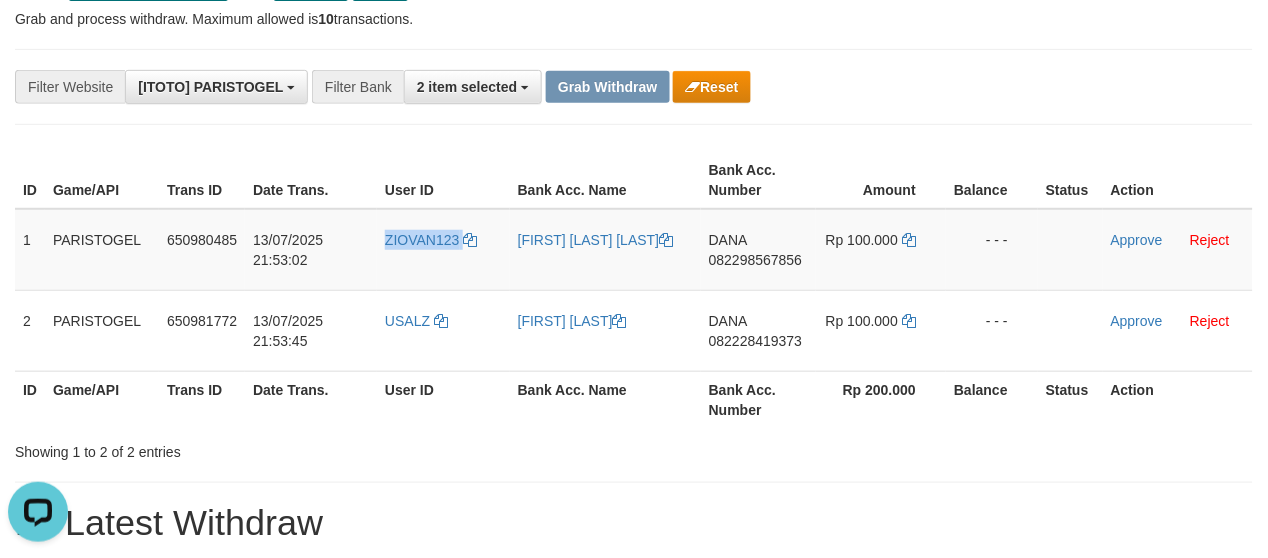 copy on "ZIOVAN123" 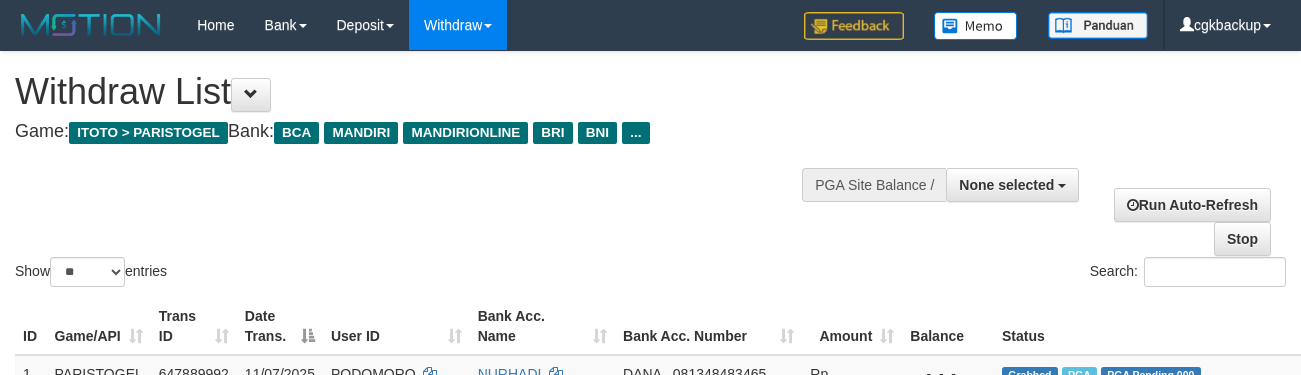 select 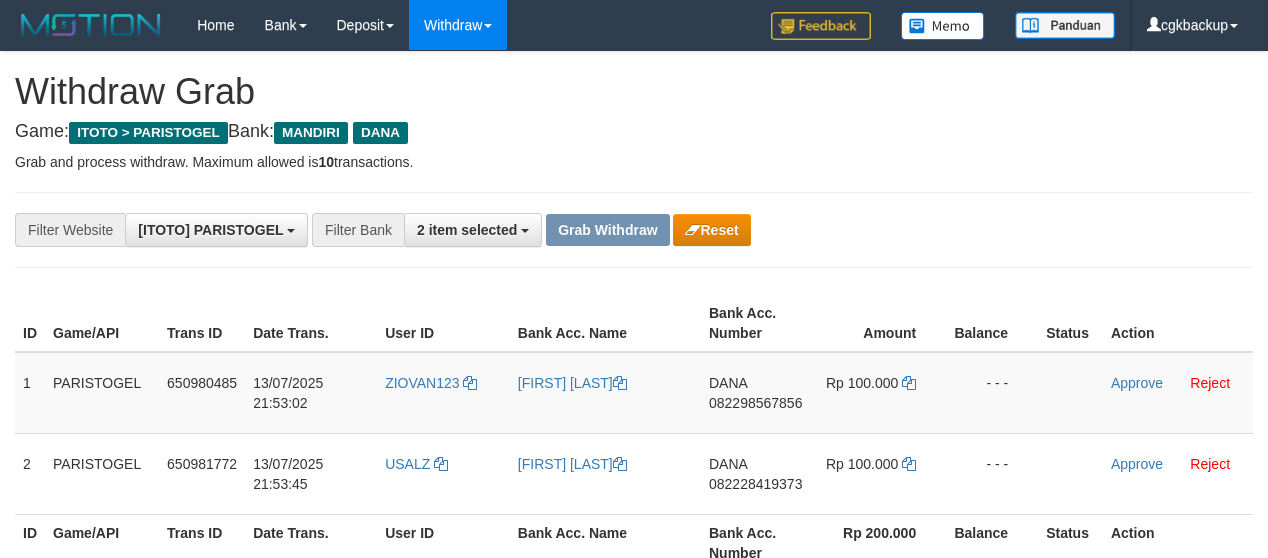 scroll, scrollTop: 143, scrollLeft: 0, axis: vertical 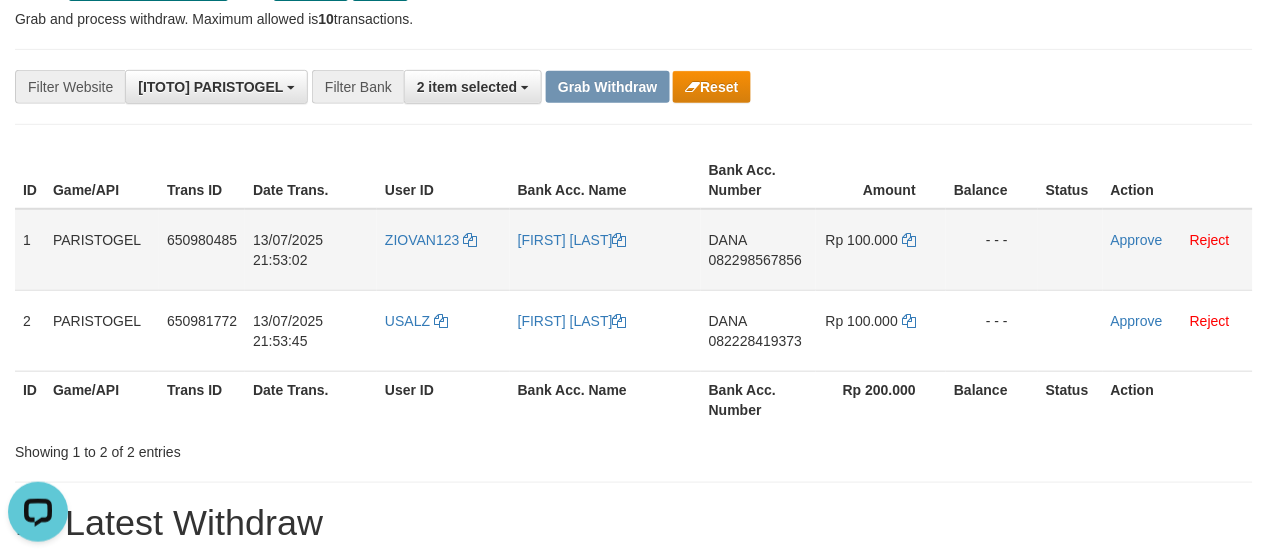 click on "[FIRST]
[PHONE]" at bounding box center [758, 250] 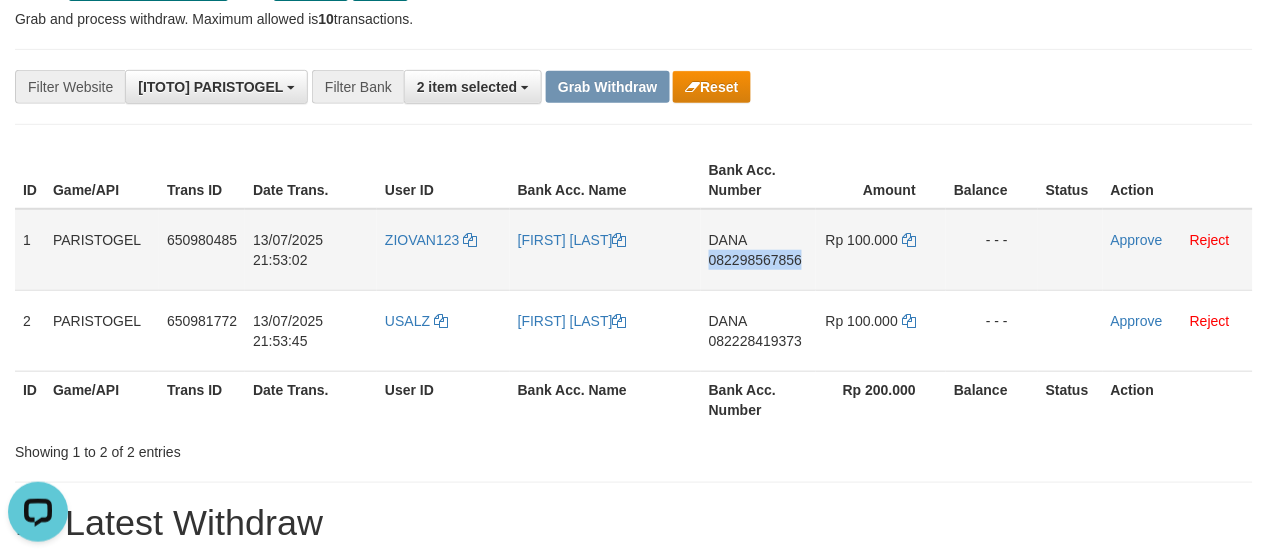 click on "[FIRST]
[PHONE]" at bounding box center [758, 250] 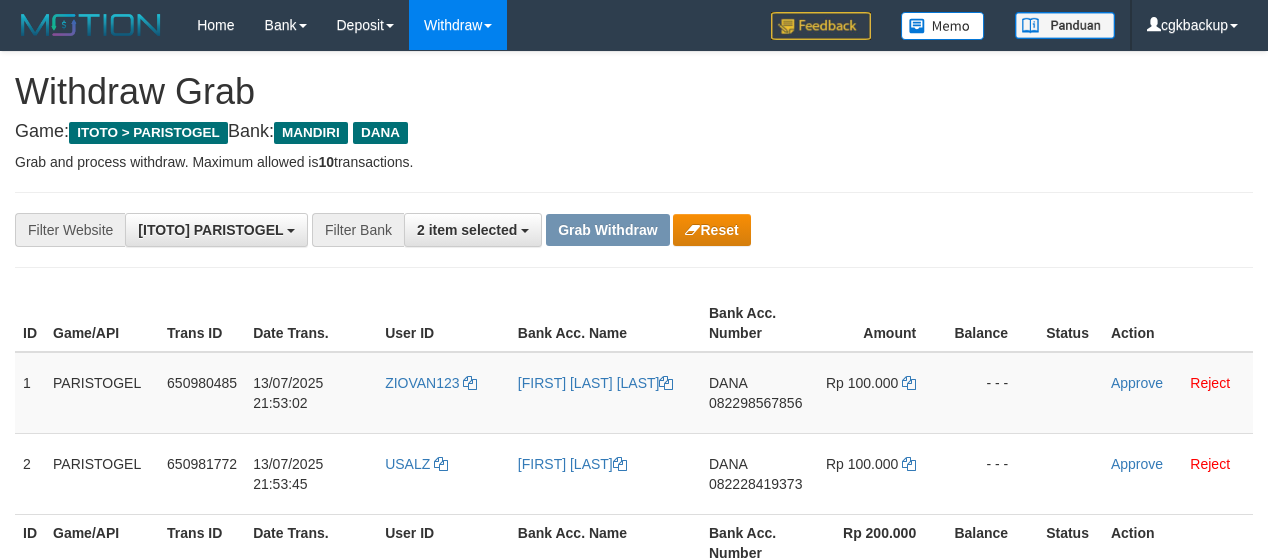 scroll, scrollTop: 143, scrollLeft: 0, axis: vertical 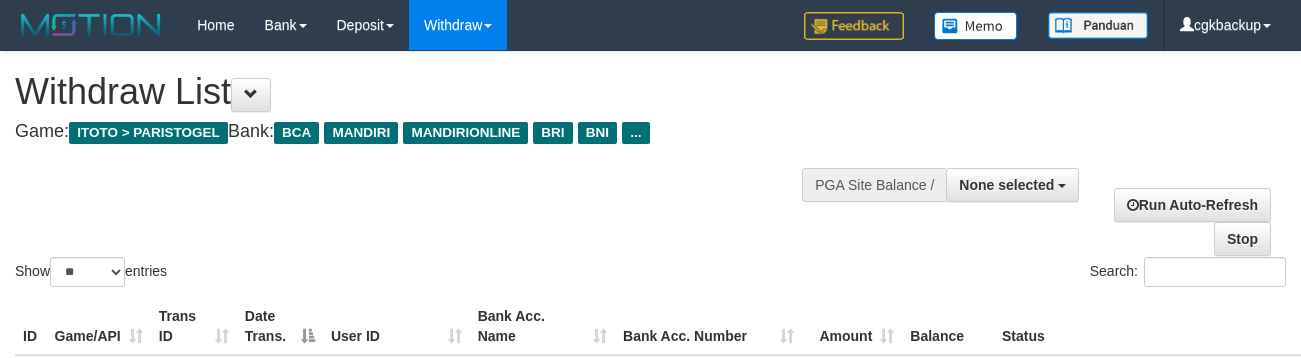 select 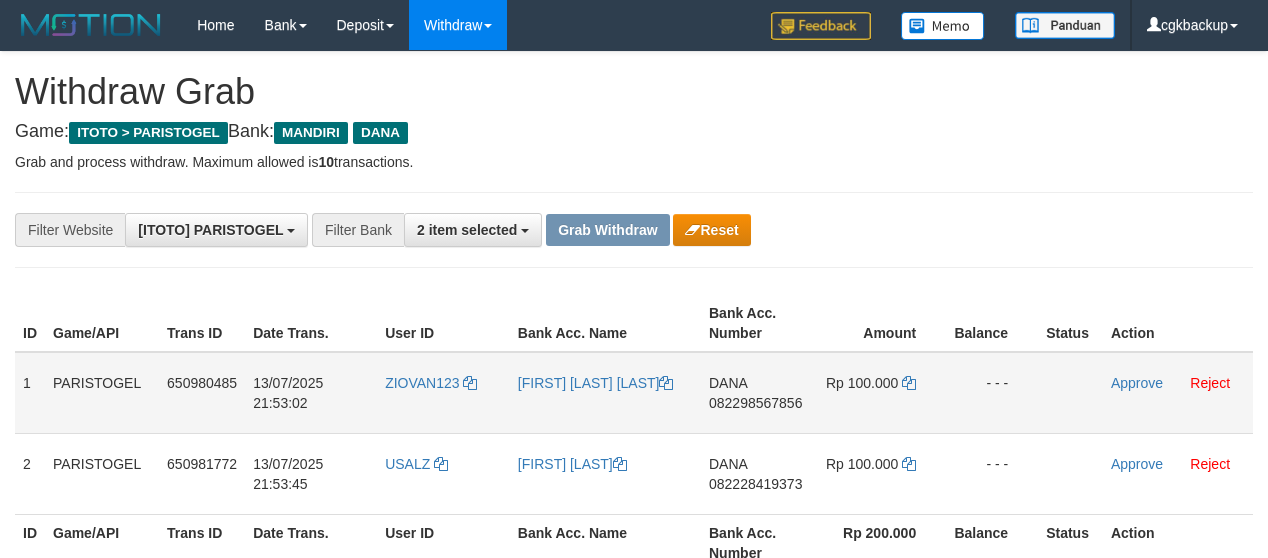 scroll, scrollTop: 143, scrollLeft: 0, axis: vertical 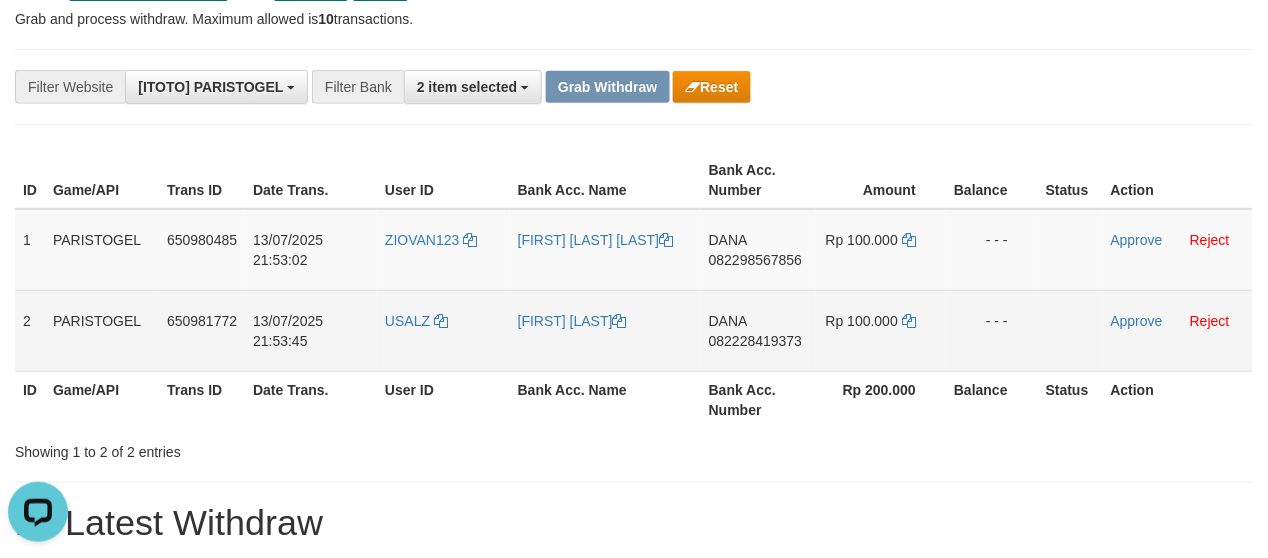 click on "[NAME]
[PHONE]" at bounding box center (758, 330) 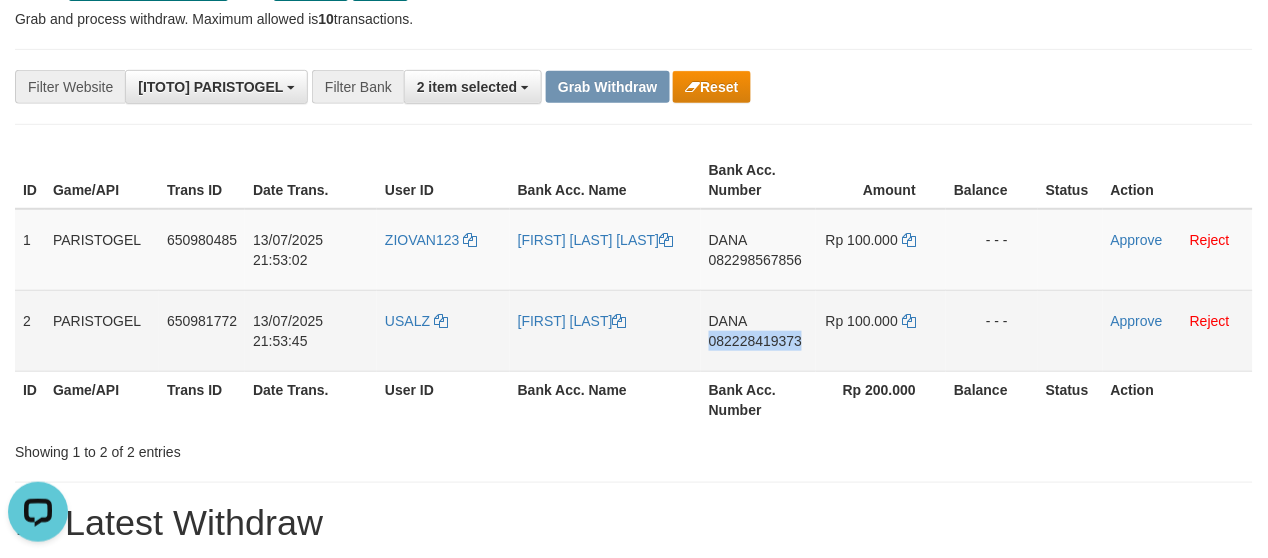 click on "DANA
082228419373" at bounding box center [758, 330] 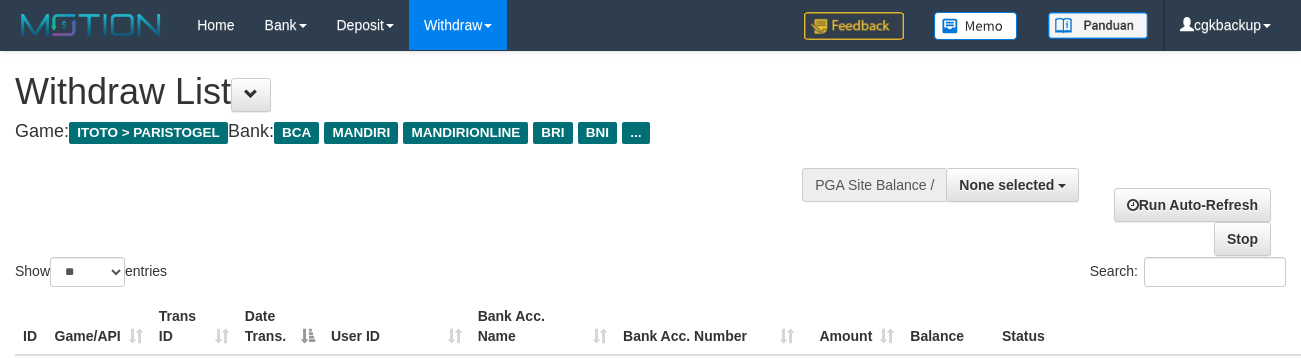 select 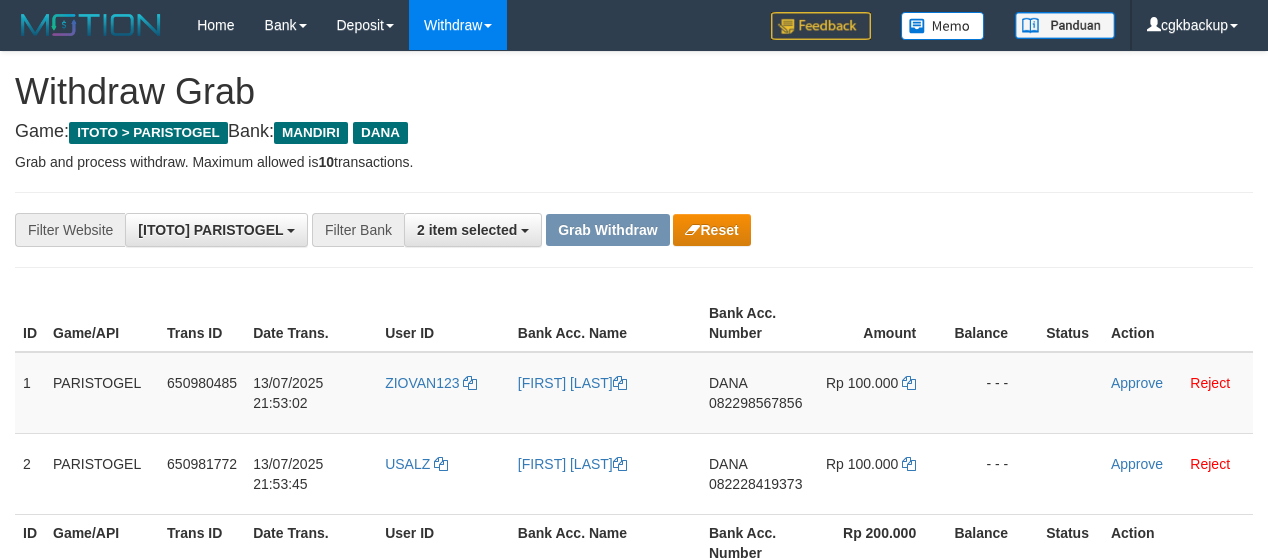scroll, scrollTop: 143, scrollLeft: 0, axis: vertical 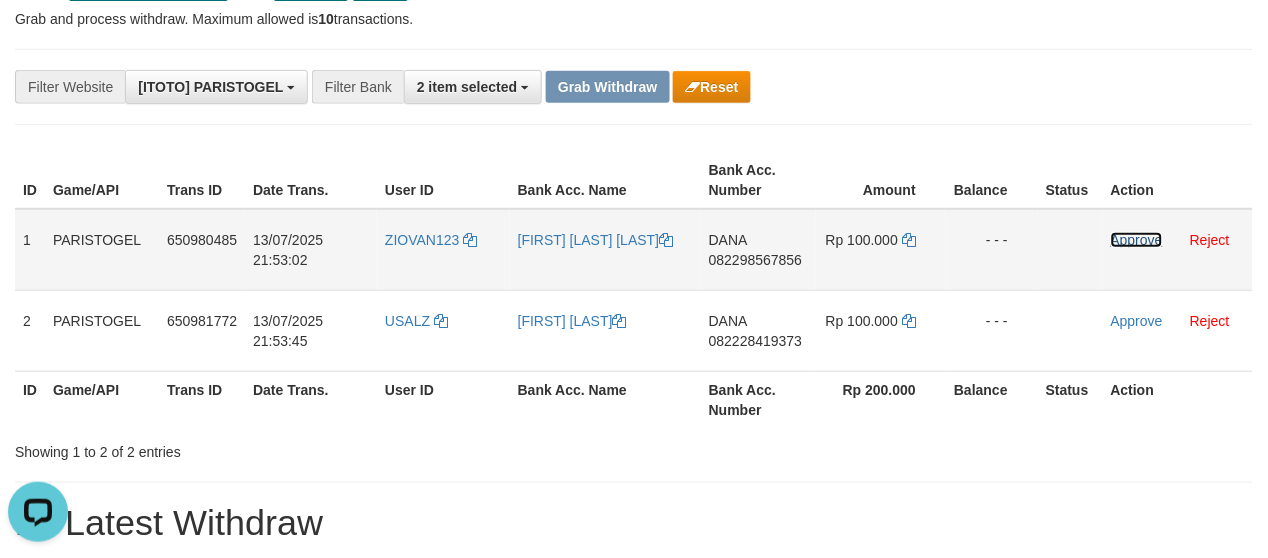 click on "Approve" at bounding box center (1137, 240) 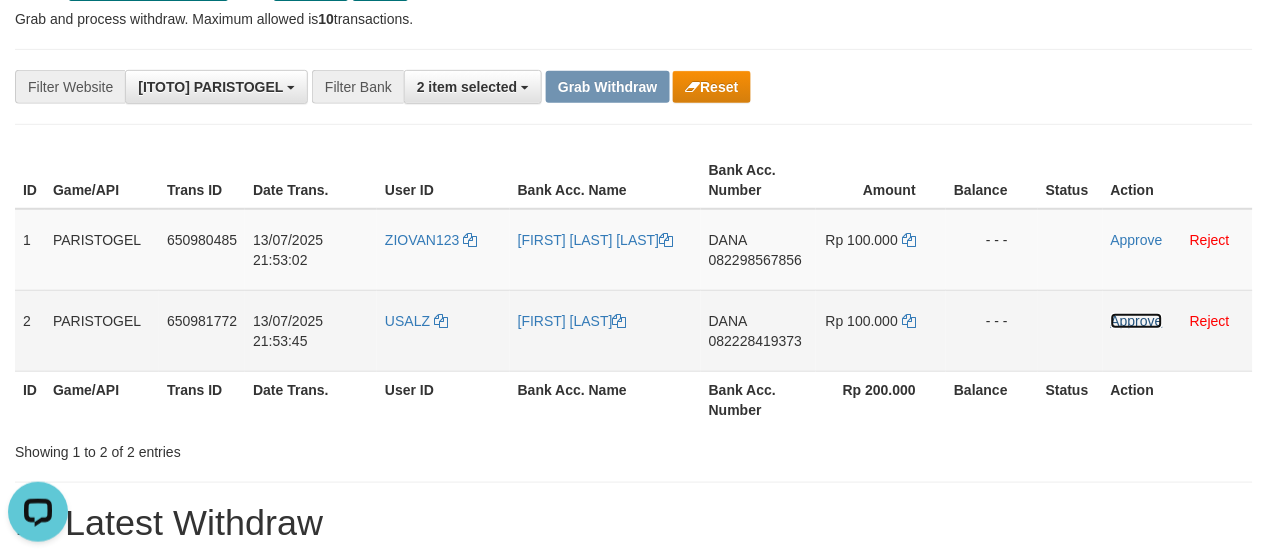 click on "Approve" at bounding box center (1137, 321) 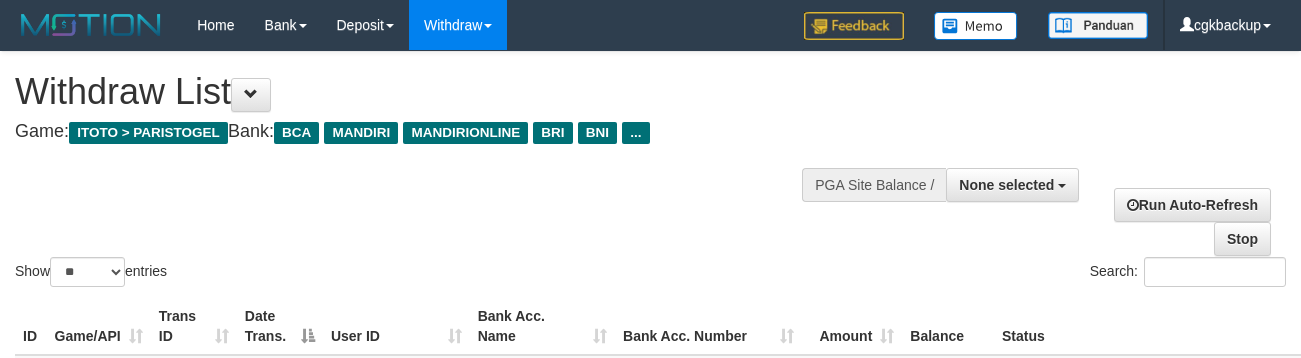 select 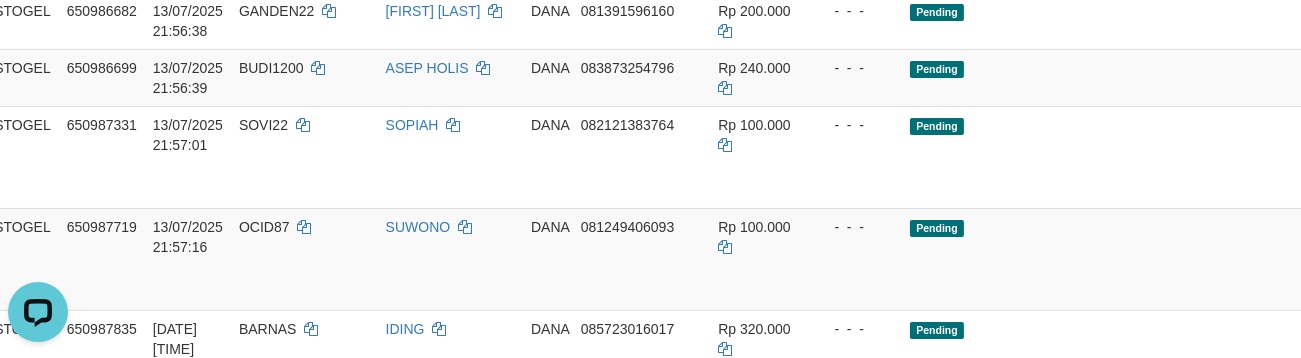scroll, scrollTop: 0, scrollLeft: 0, axis: both 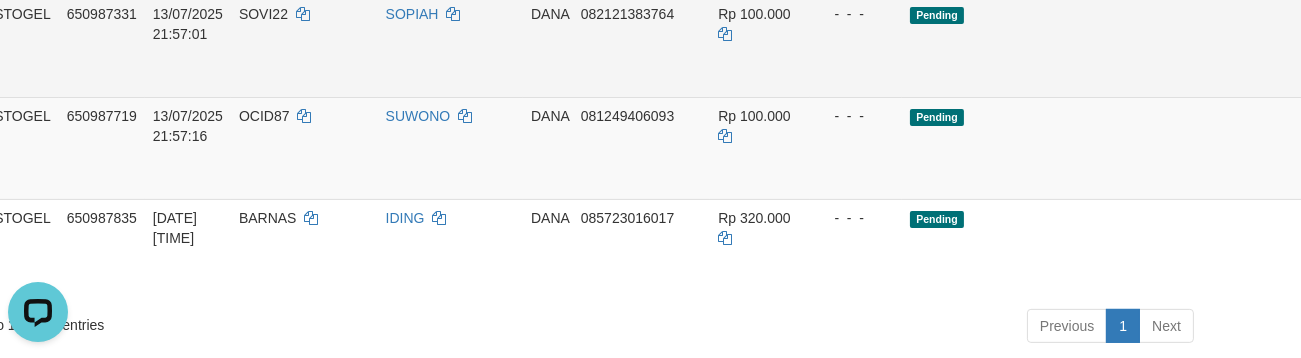 click on "Allow Grab" at bounding box center (1414, 24) 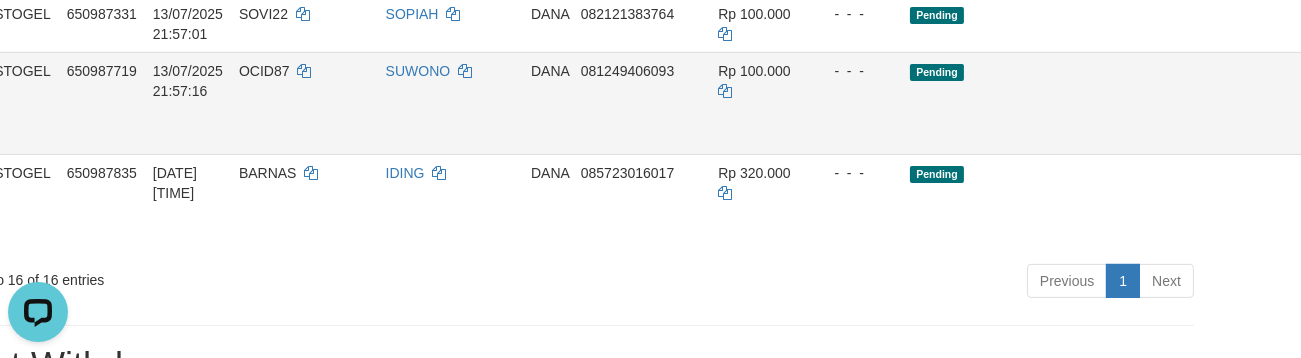 click on "Allow Grab" at bounding box center (1414, 81) 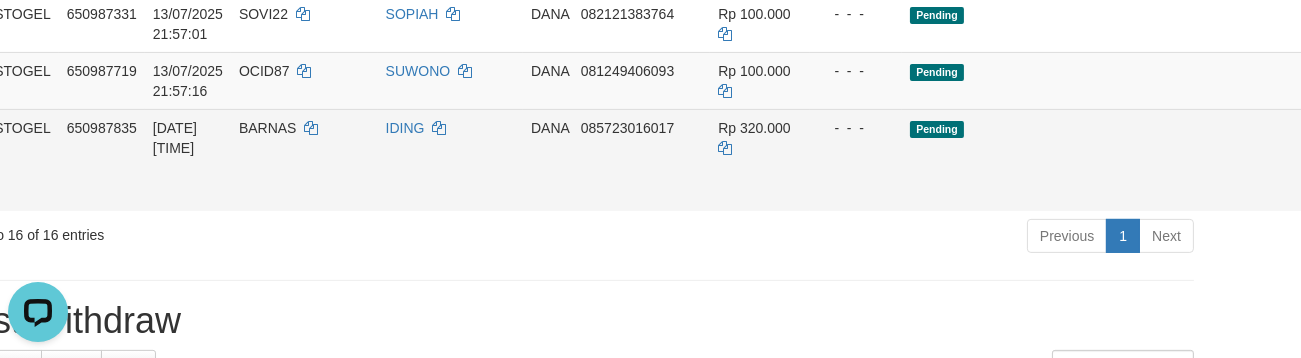 click on "Allow Grab" at bounding box center [1414, 138] 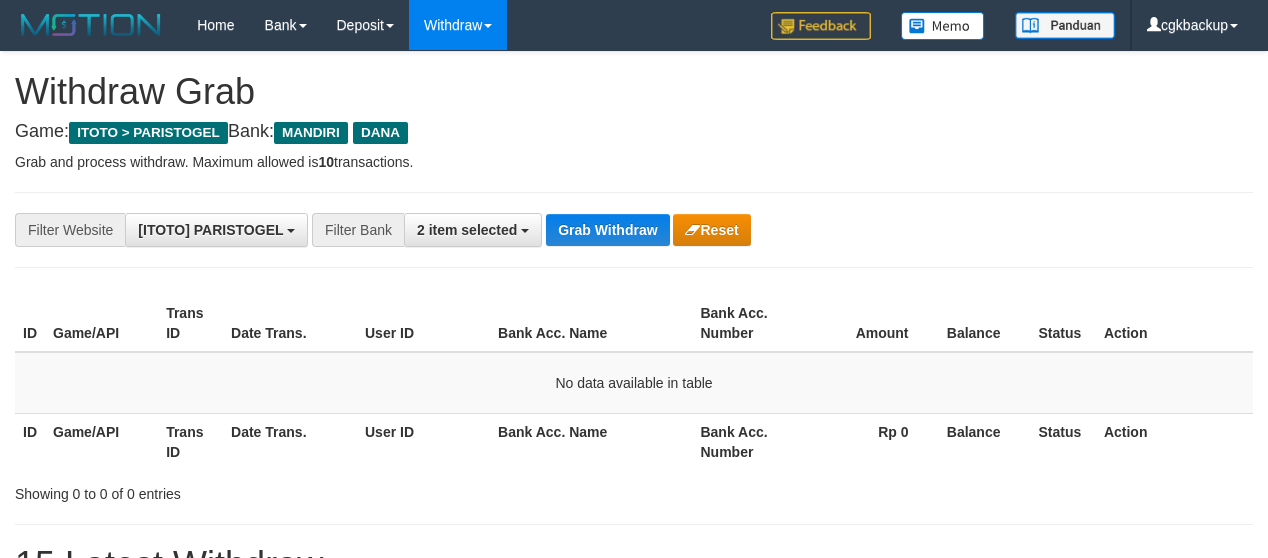 scroll, scrollTop: 143, scrollLeft: 0, axis: vertical 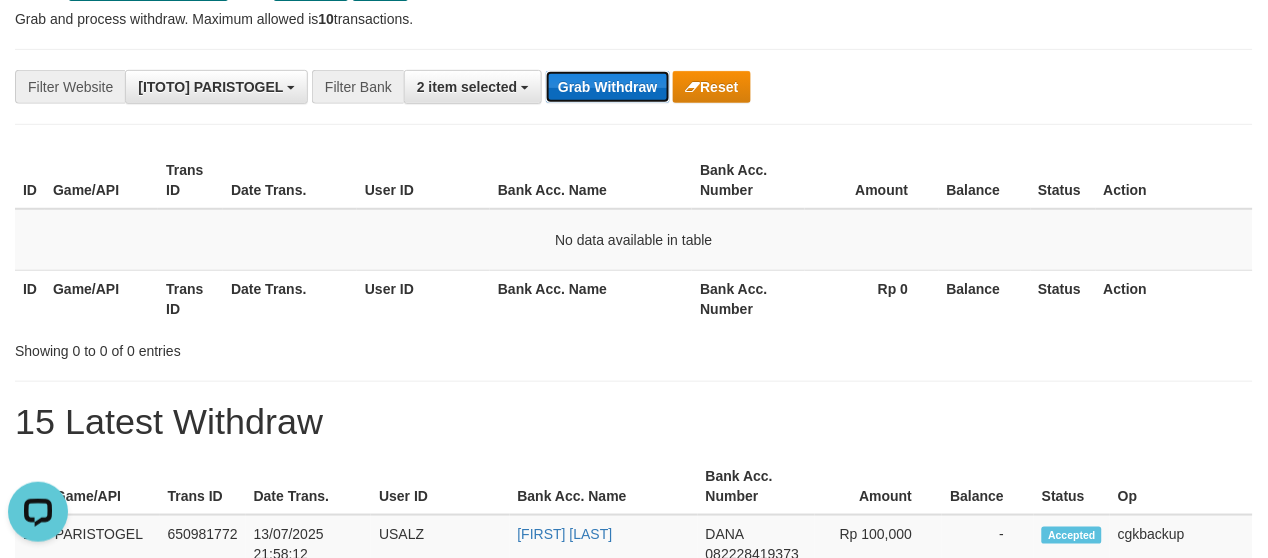 click on "Grab Withdraw" at bounding box center (607, 87) 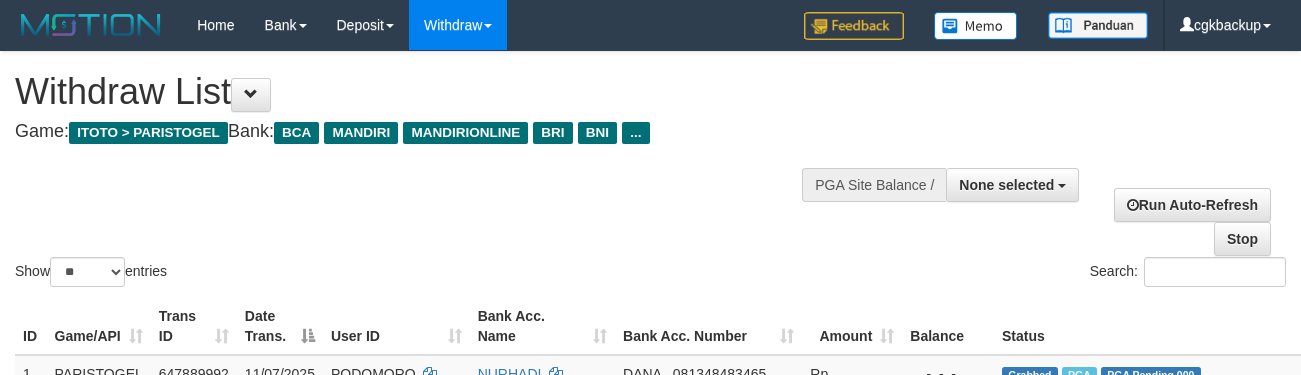 select 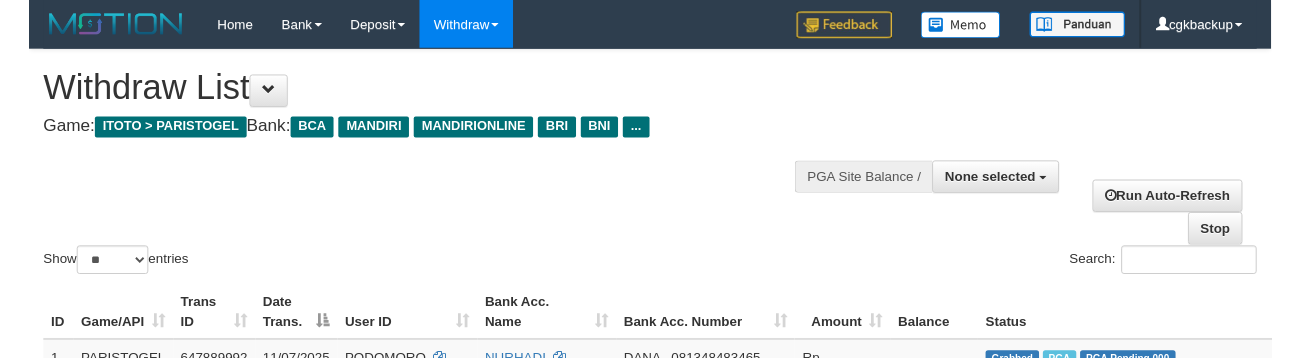 scroll, scrollTop: 1197, scrollLeft: 84, axis: both 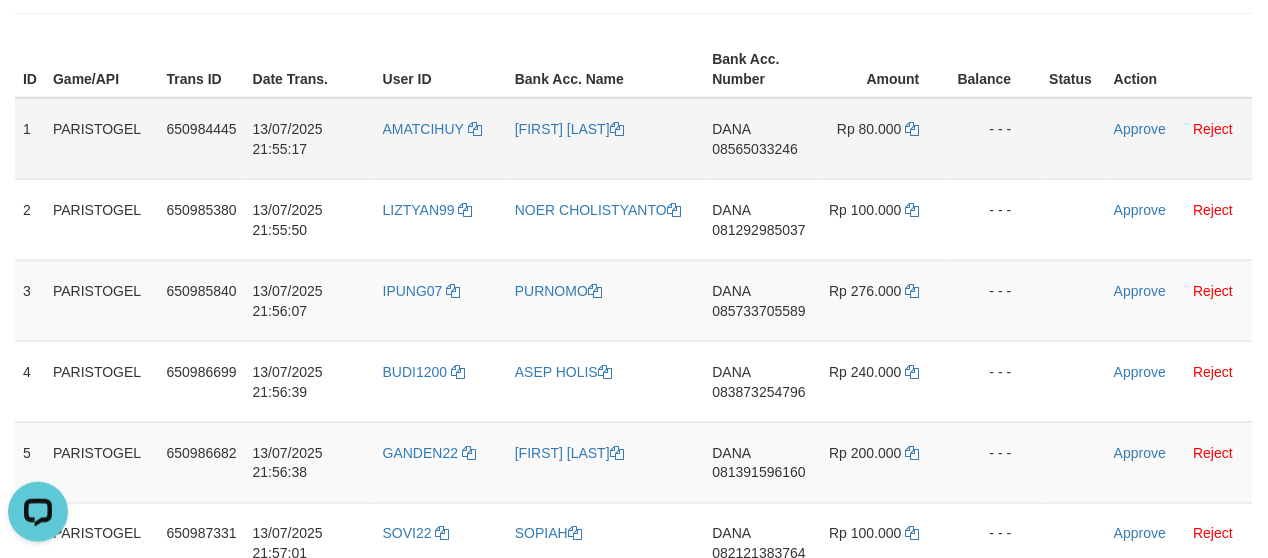 click on "AMATCIHUY" at bounding box center [441, 139] 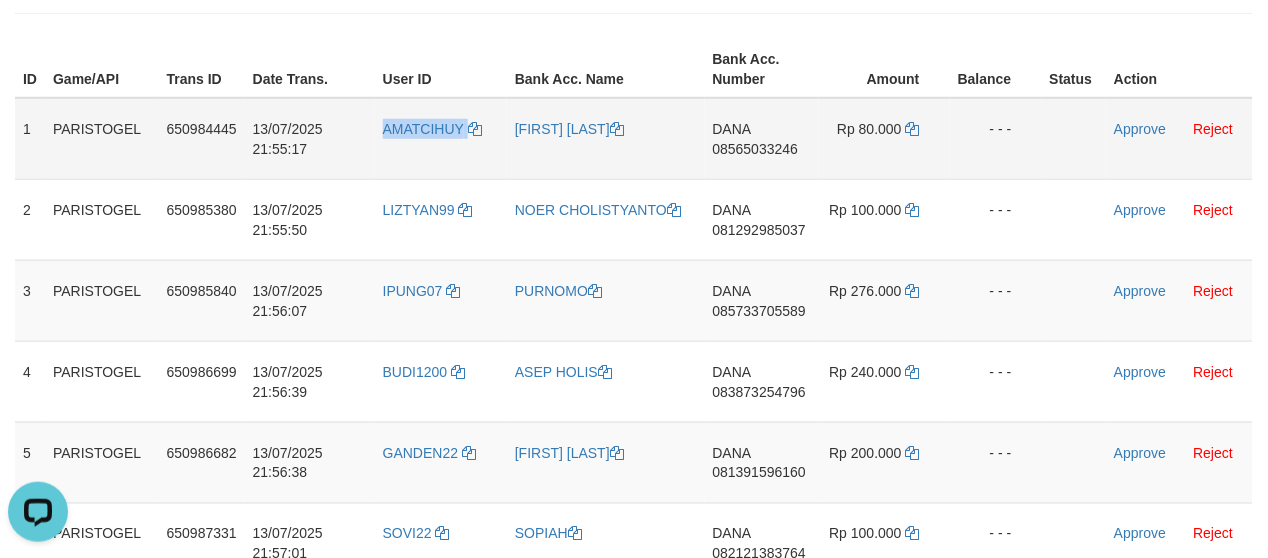 click on "AMATCIHUY" at bounding box center [441, 139] 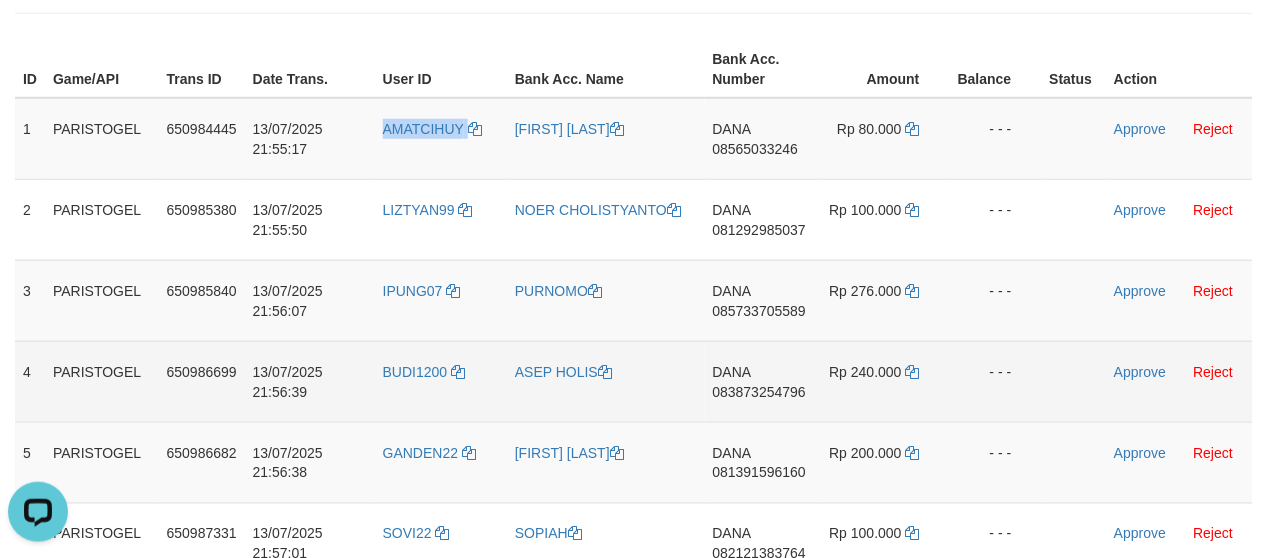 copy on "AMATCIHUY" 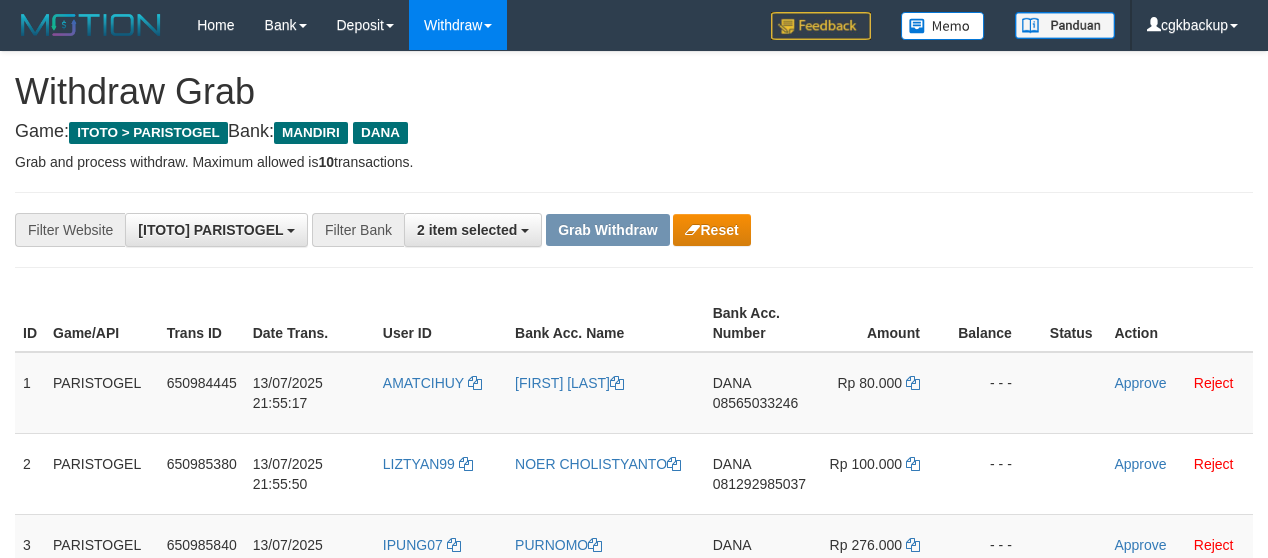 scroll, scrollTop: 254, scrollLeft: 0, axis: vertical 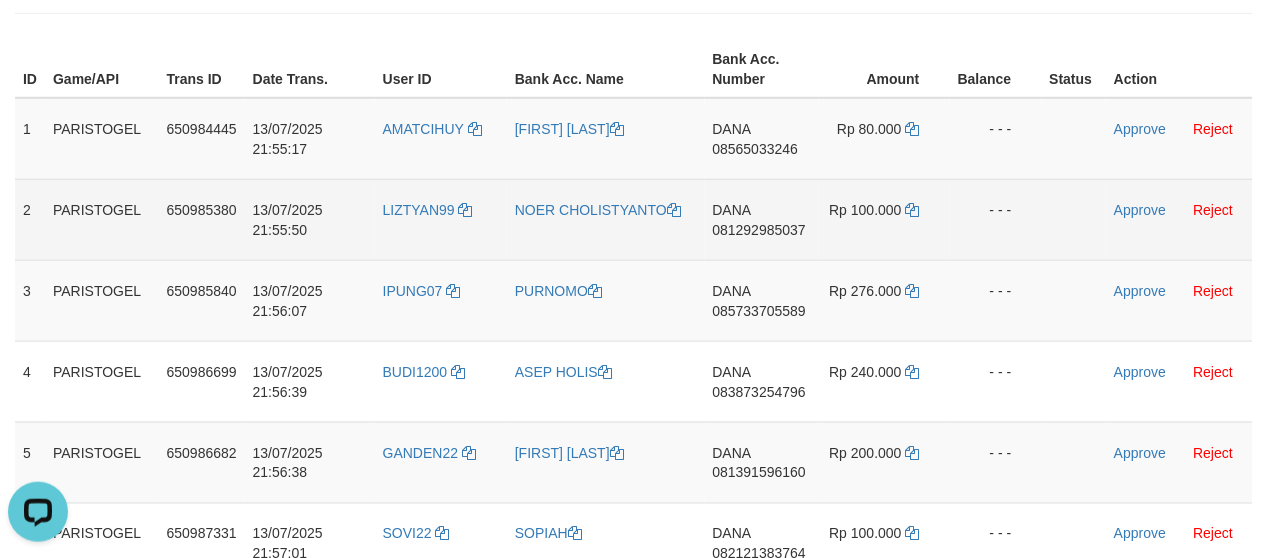 click on "LIZTYAN99" at bounding box center (441, 219) 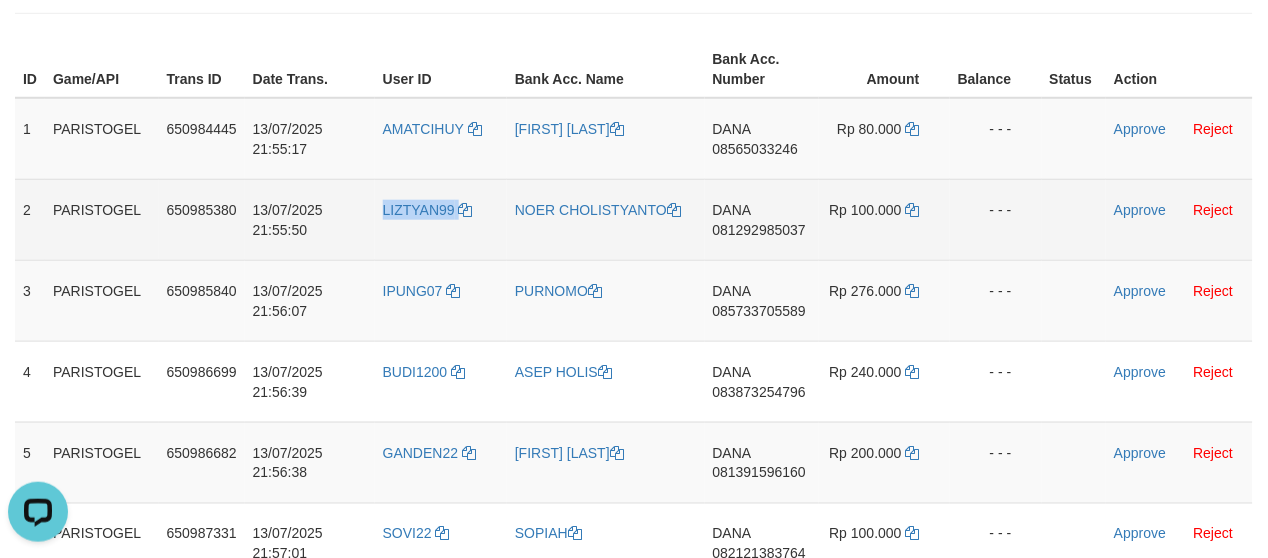 click on "LIZTYAN99" at bounding box center [441, 219] 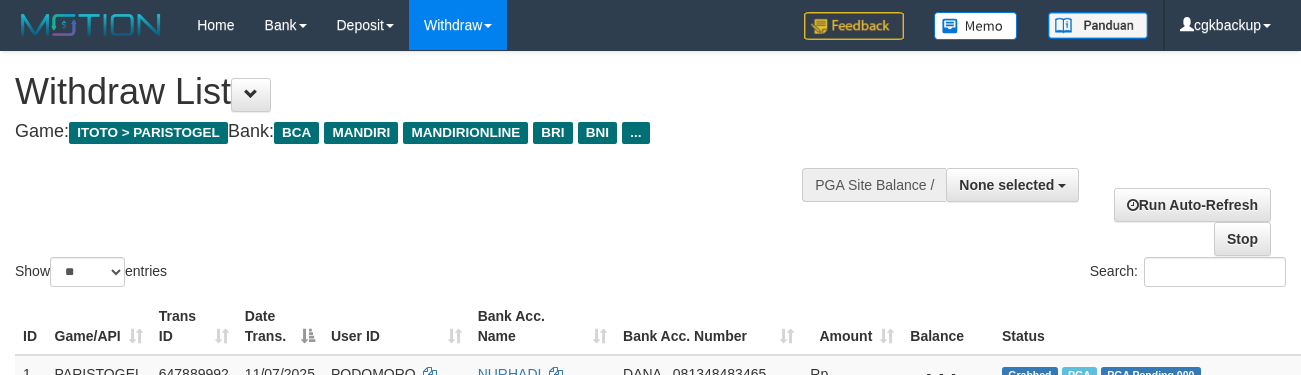 select 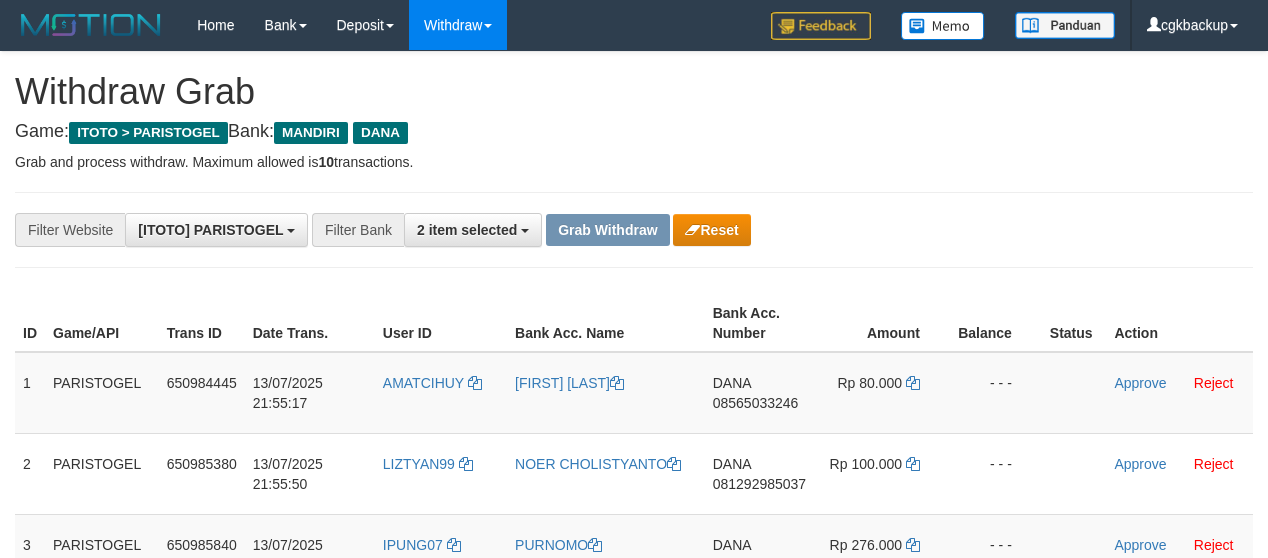 scroll, scrollTop: 254, scrollLeft: 0, axis: vertical 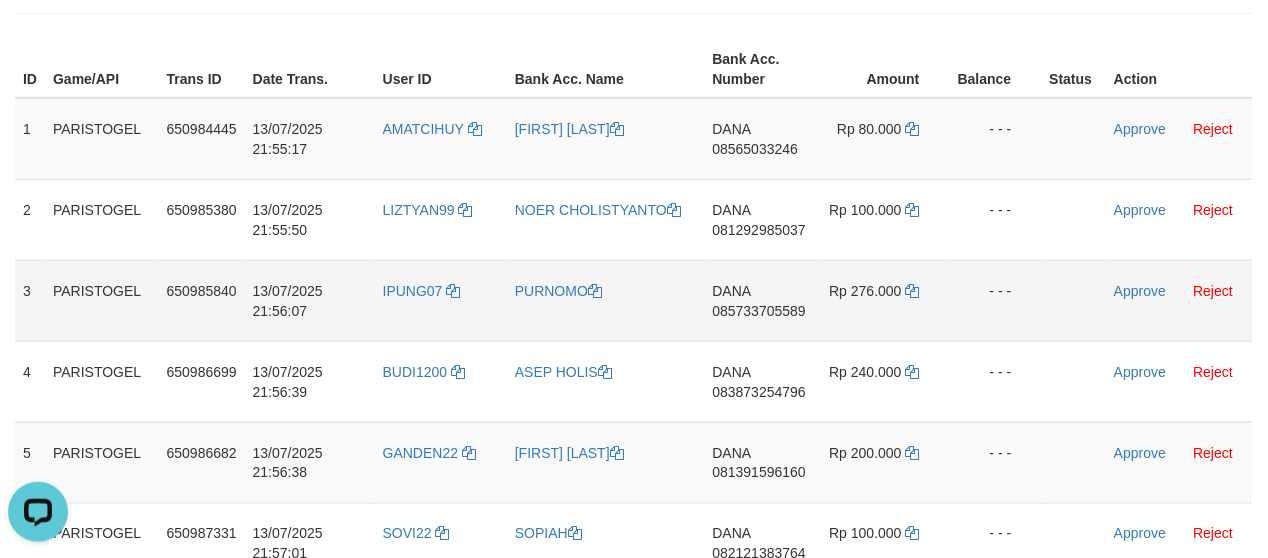 click on "IPUNG07" at bounding box center (441, 300) 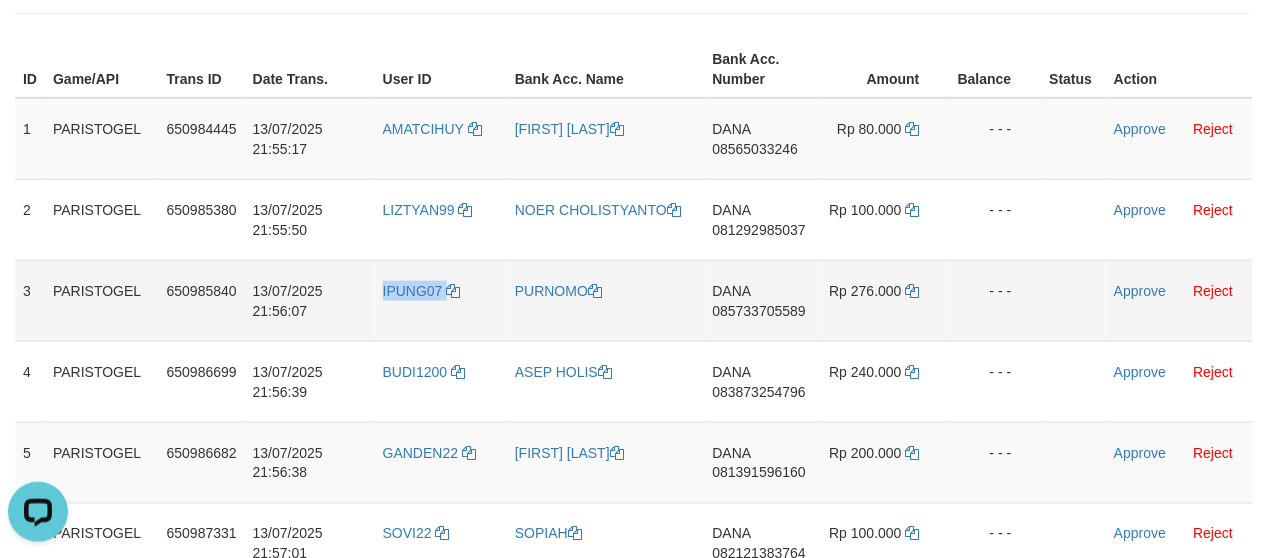 click on "IPUNG07" at bounding box center (441, 300) 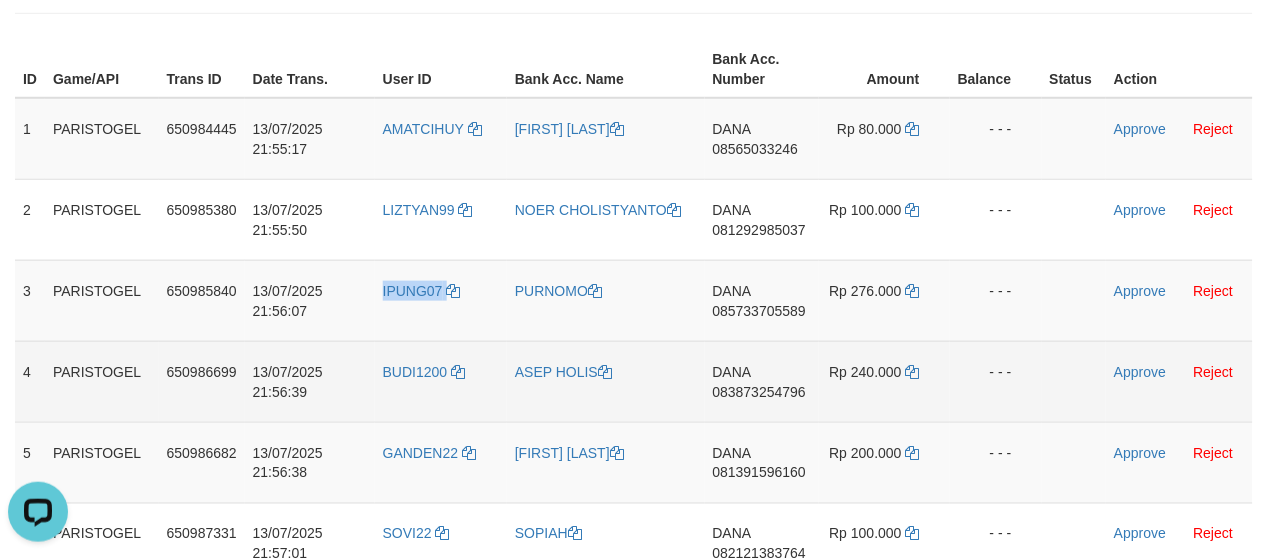 copy on "IPUNG07" 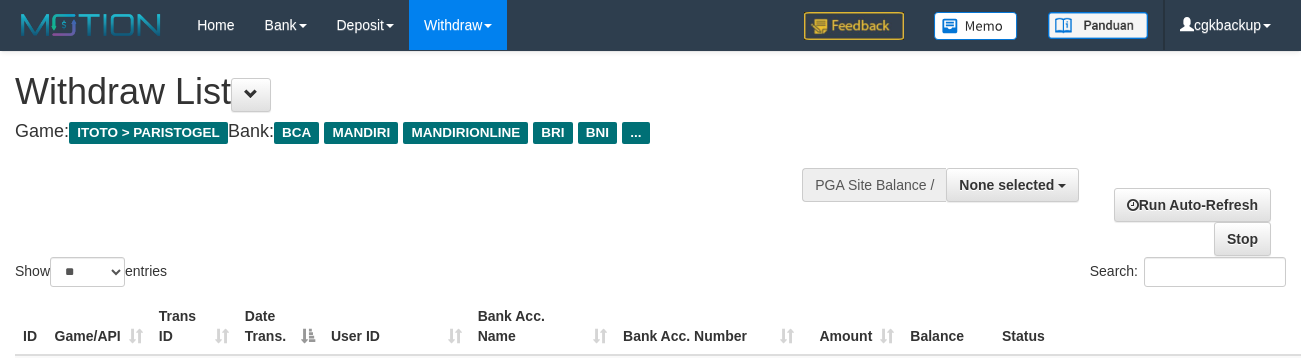 select 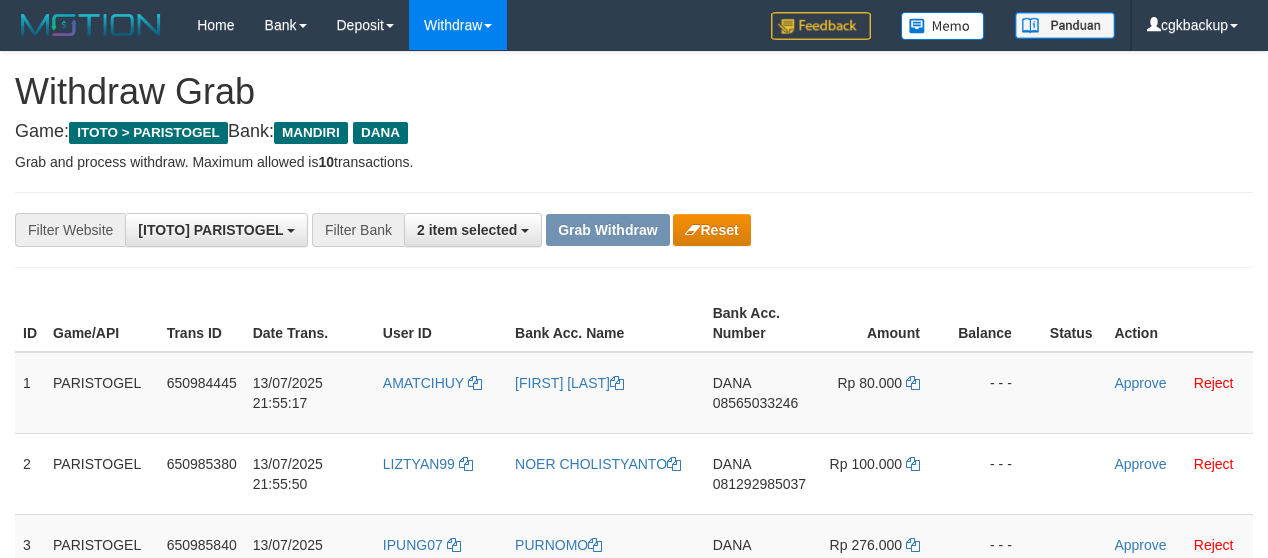 scroll, scrollTop: 254, scrollLeft: 0, axis: vertical 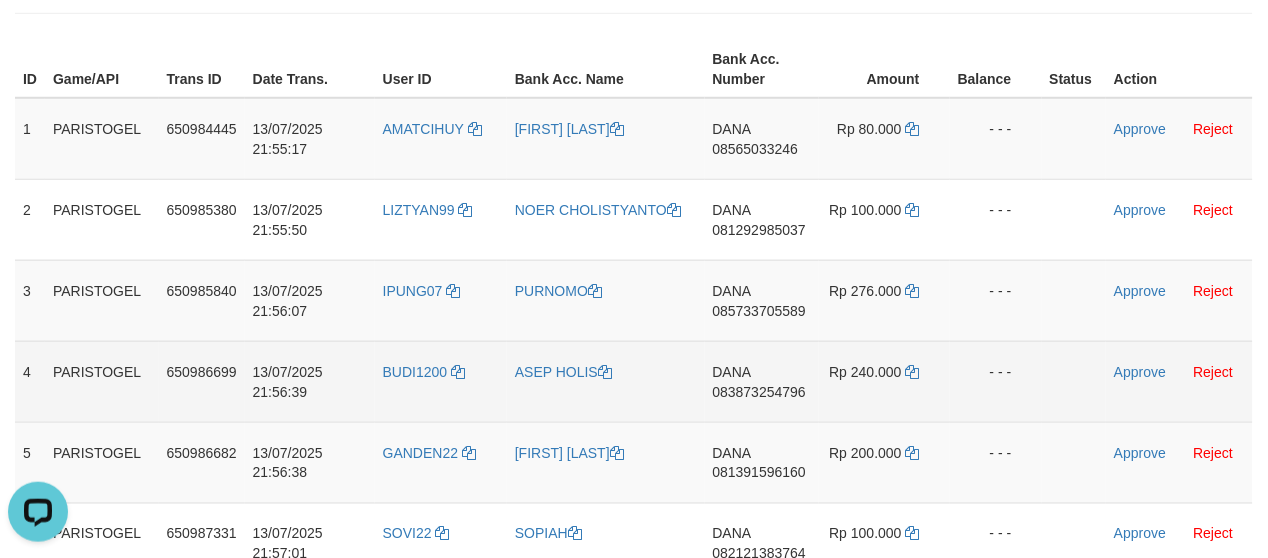 click on "BUDI1200" at bounding box center [441, 381] 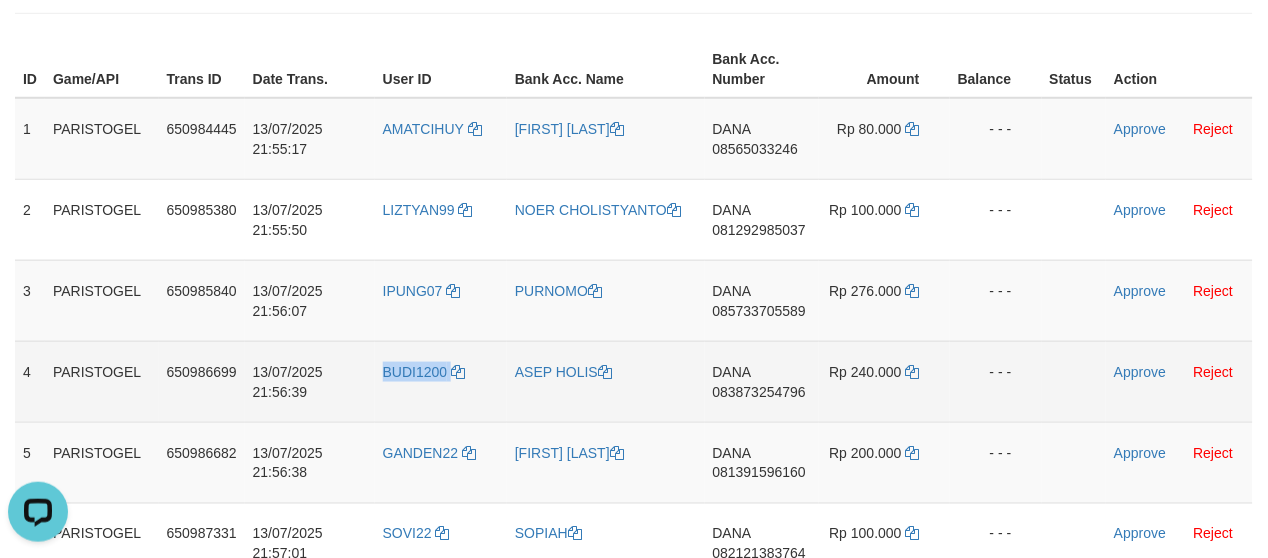 click on "BUDI1200" at bounding box center (441, 381) 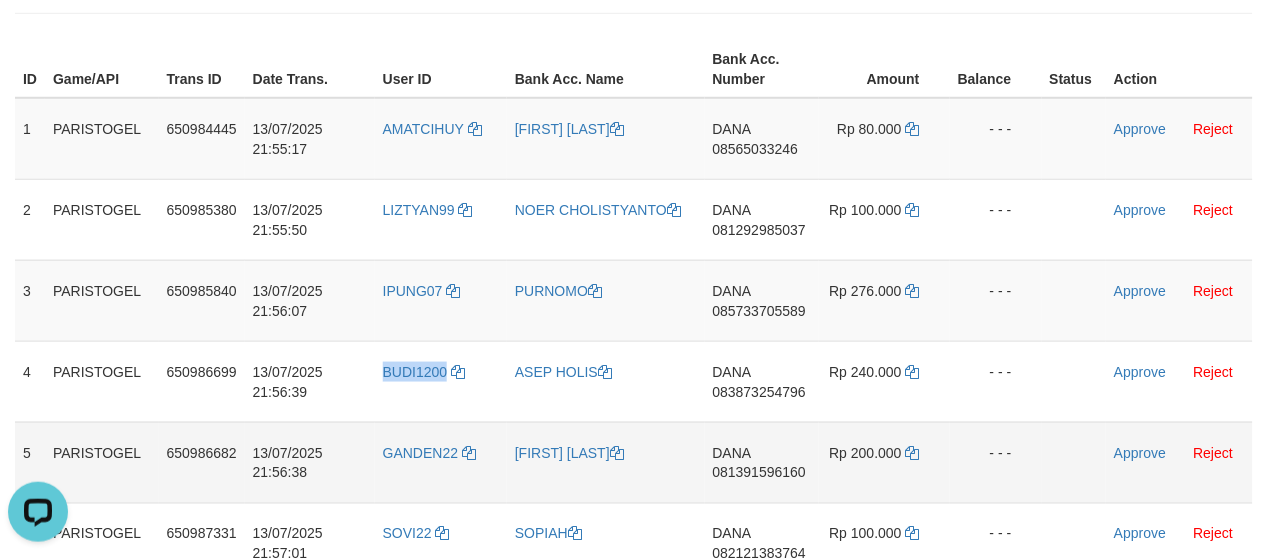 copy on "BUDI1200" 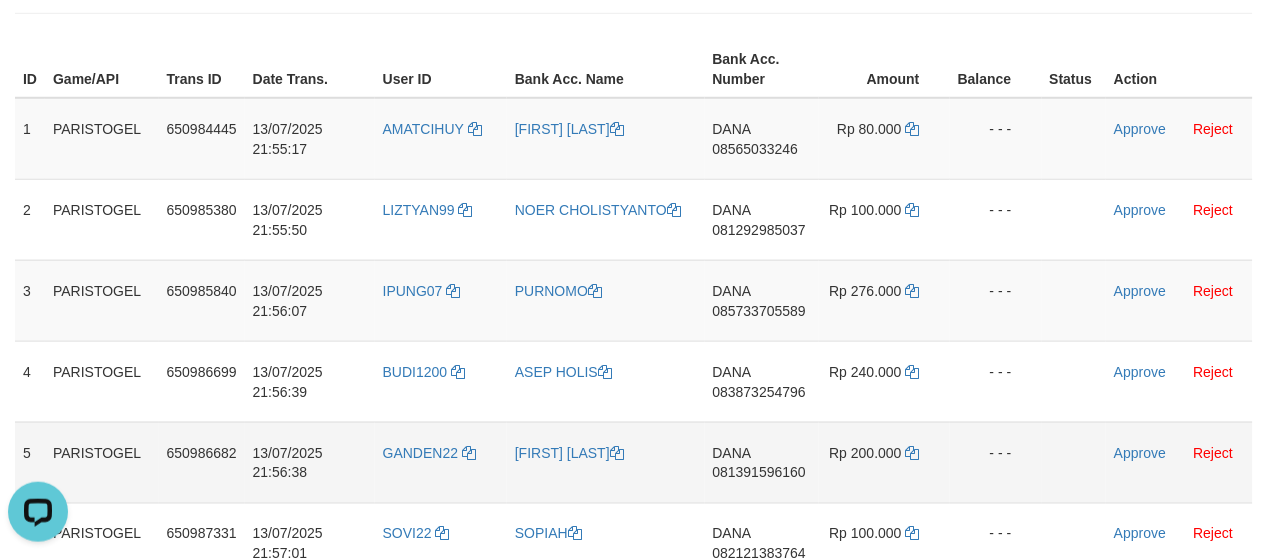 click on "GANDEN22" at bounding box center [441, 462] 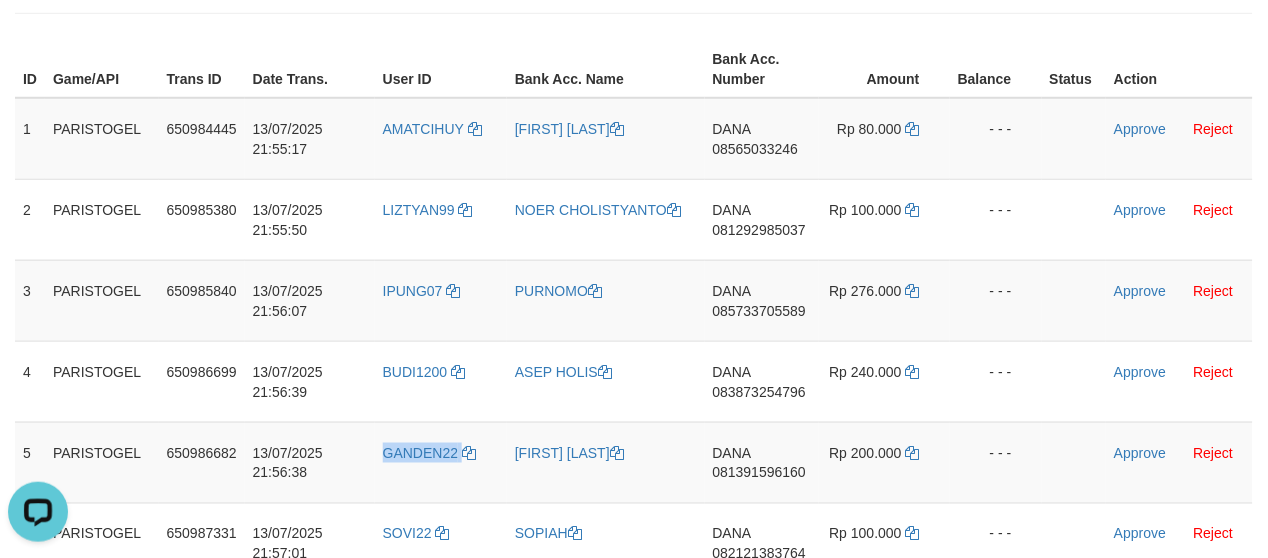 copy on "GANDEN22" 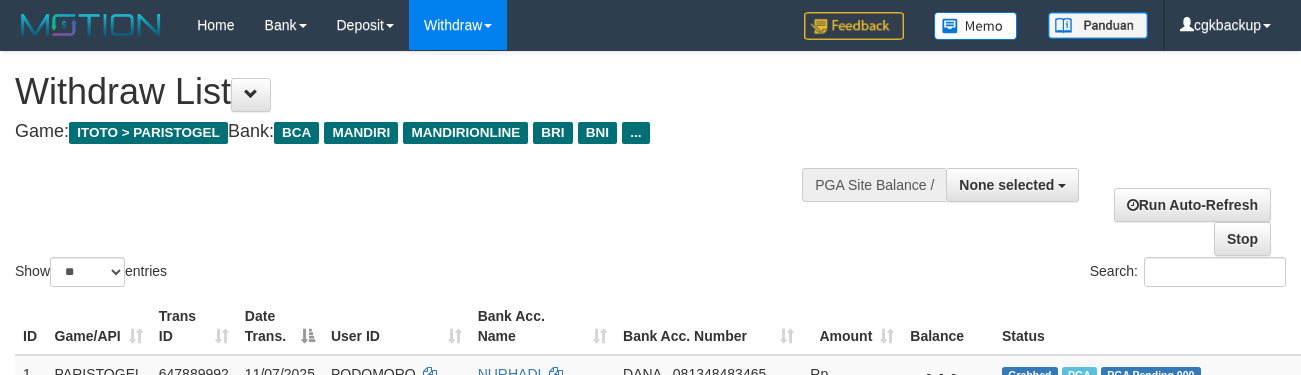 select 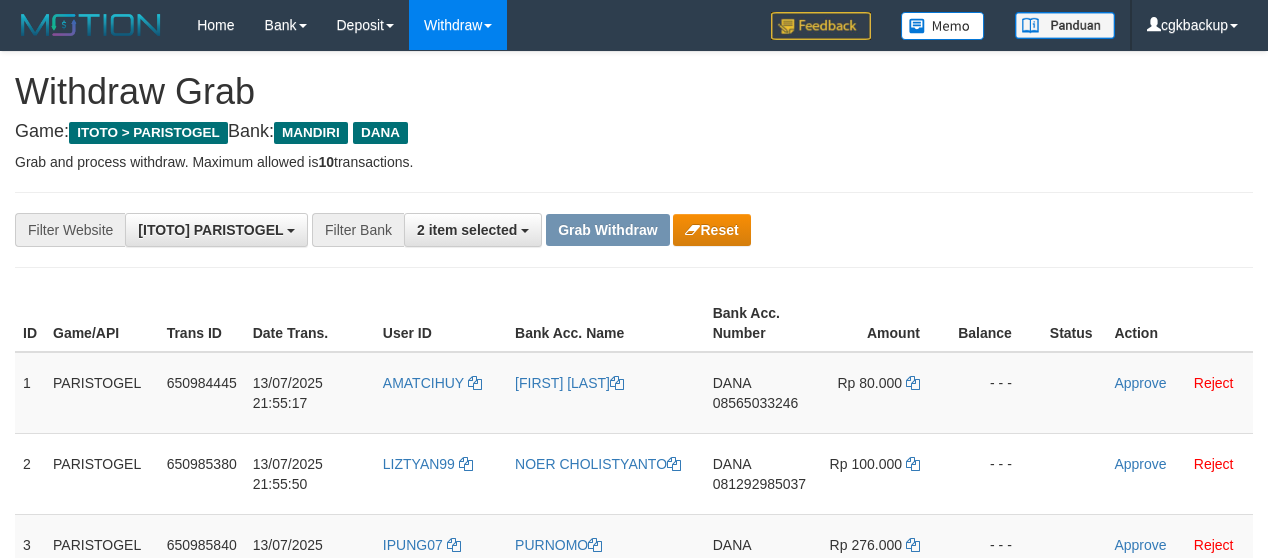scroll, scrollTop: 254, scrollLeft: 0, axis: vertical 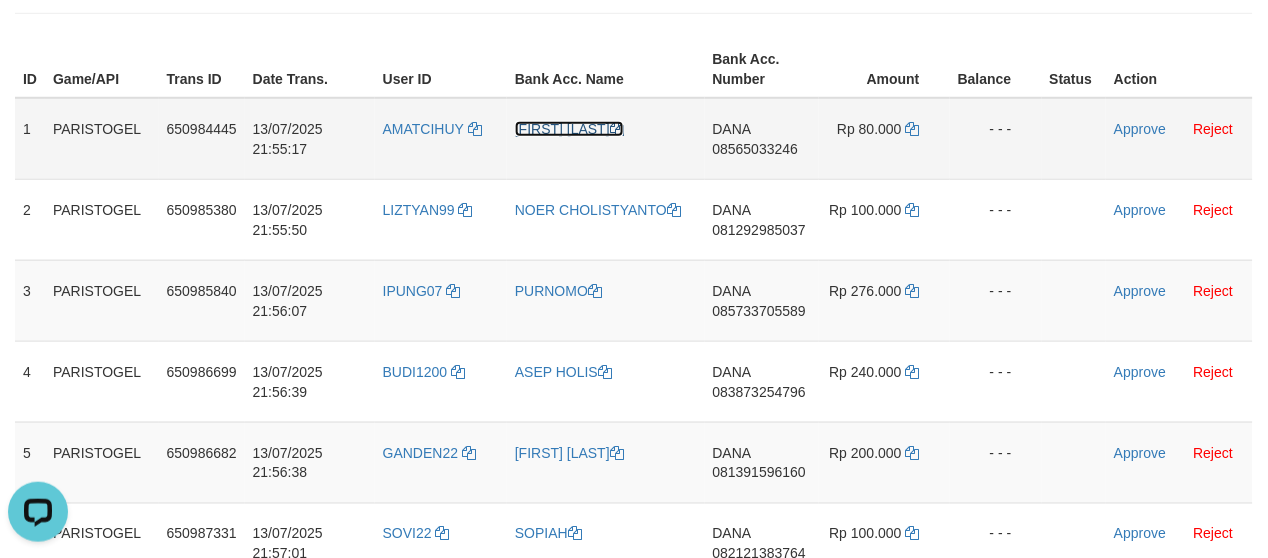 click on "[FIRST] [LAST]" at bounding box center (569, 129) 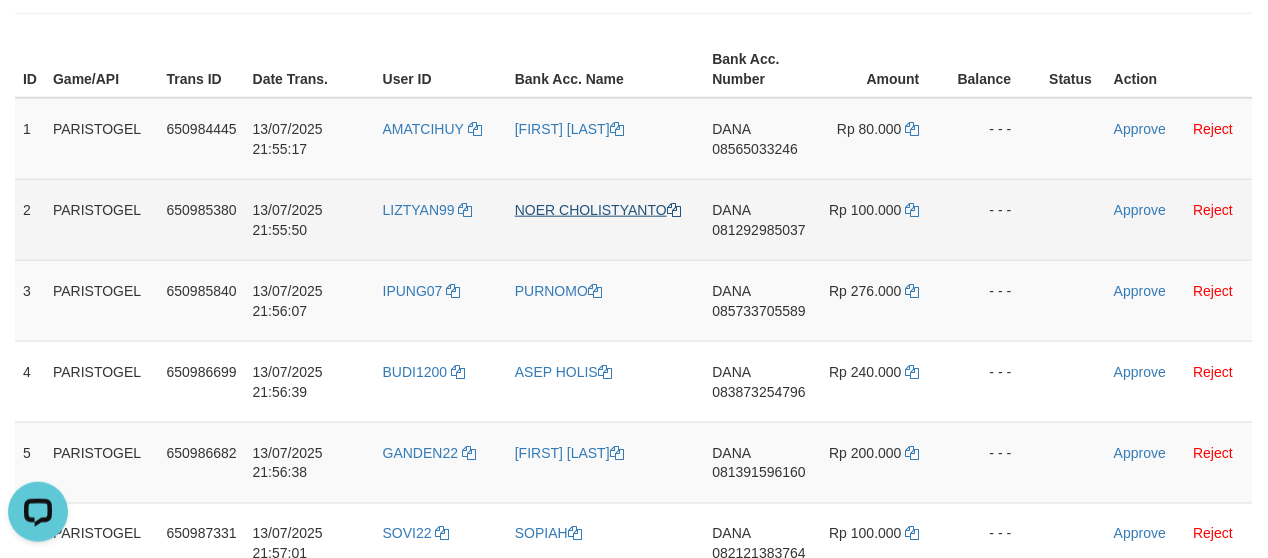 click on "NOER CHOLISTYANTO" at bounding box center (606, 219) 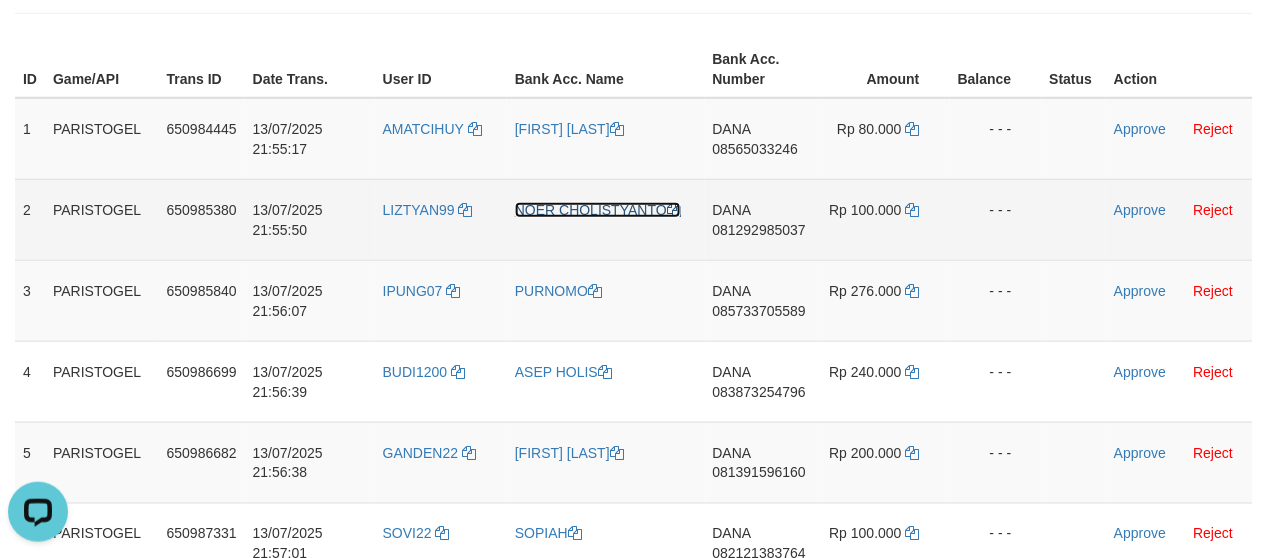 click on "NOER CHOLISTYANTO" at bounding box center [598, 210] 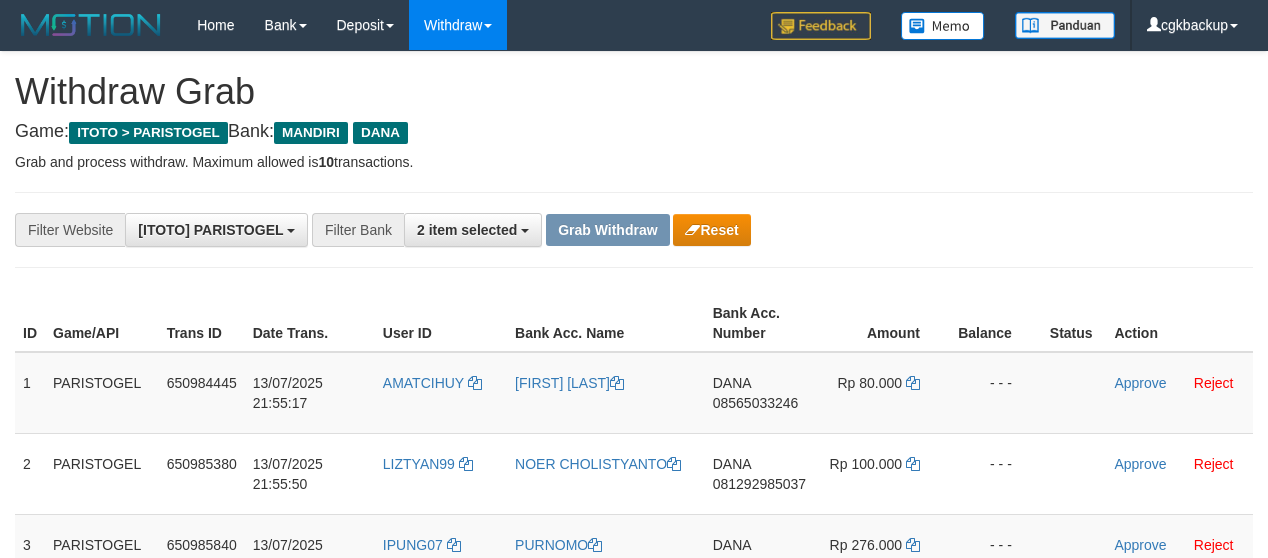 scroll, scrollTop: 254, scrollLeft: 0, axis: vertical 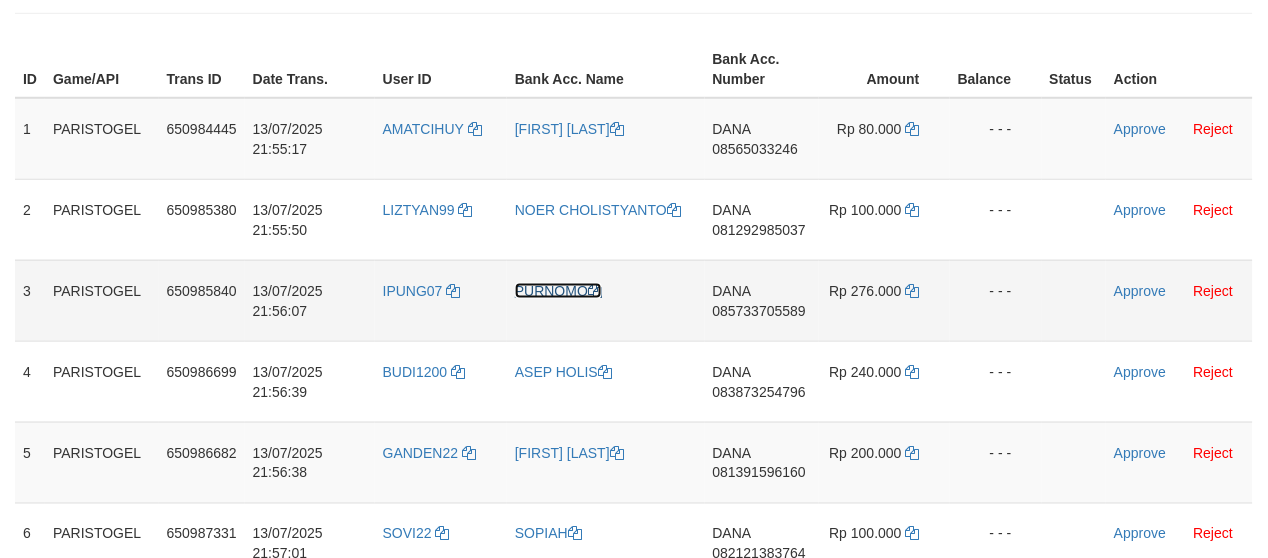 click on "PURNOMO" at bounding box center (558, 291) 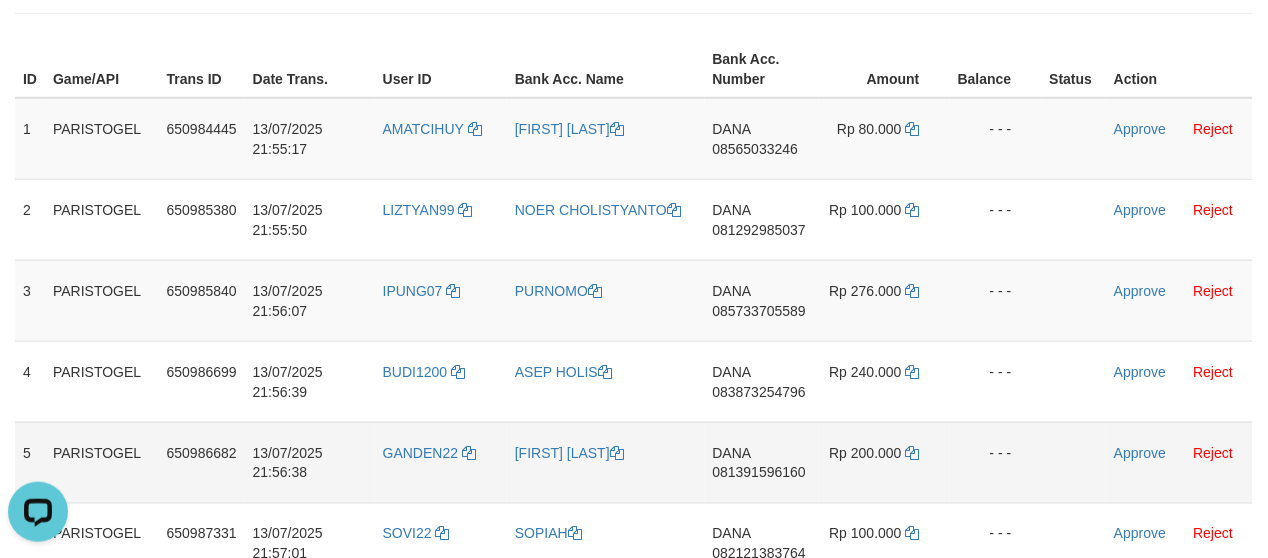 scroll, scrollTop: 0, scrollLeft: 0, axis: both 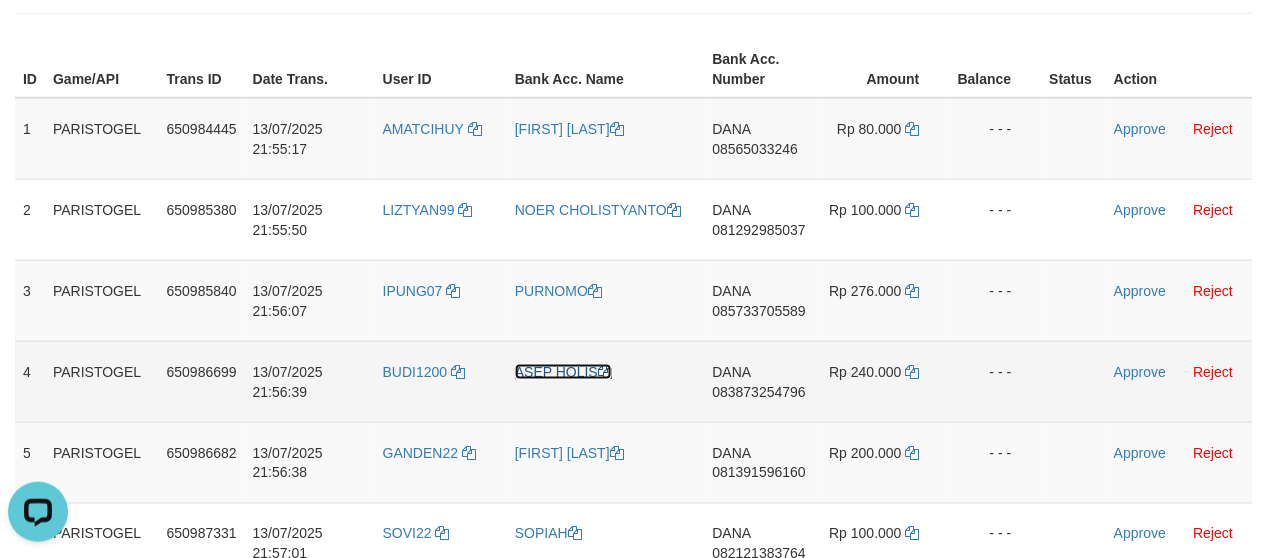 click on "ASEP HOLIS" at bounding box center [563, 372] 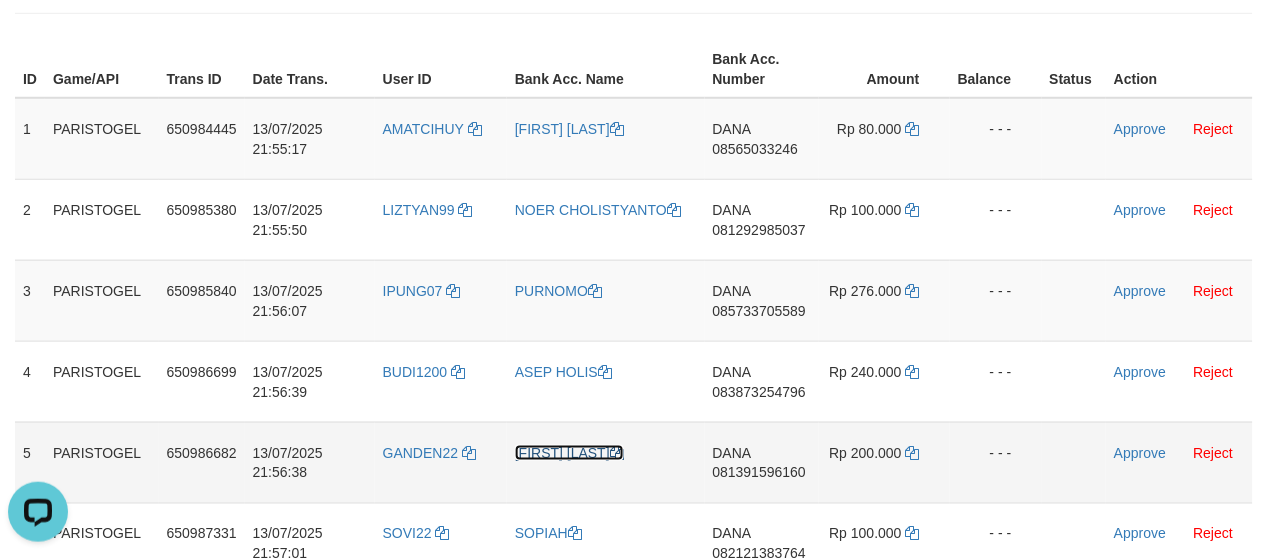 click on "[FIRST] [LAST]" at bounding box center [569, 453] 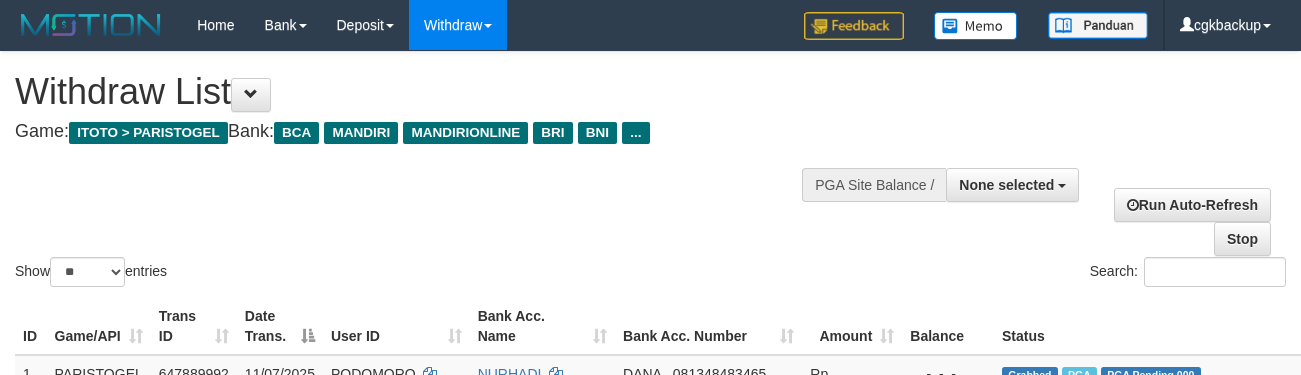 select 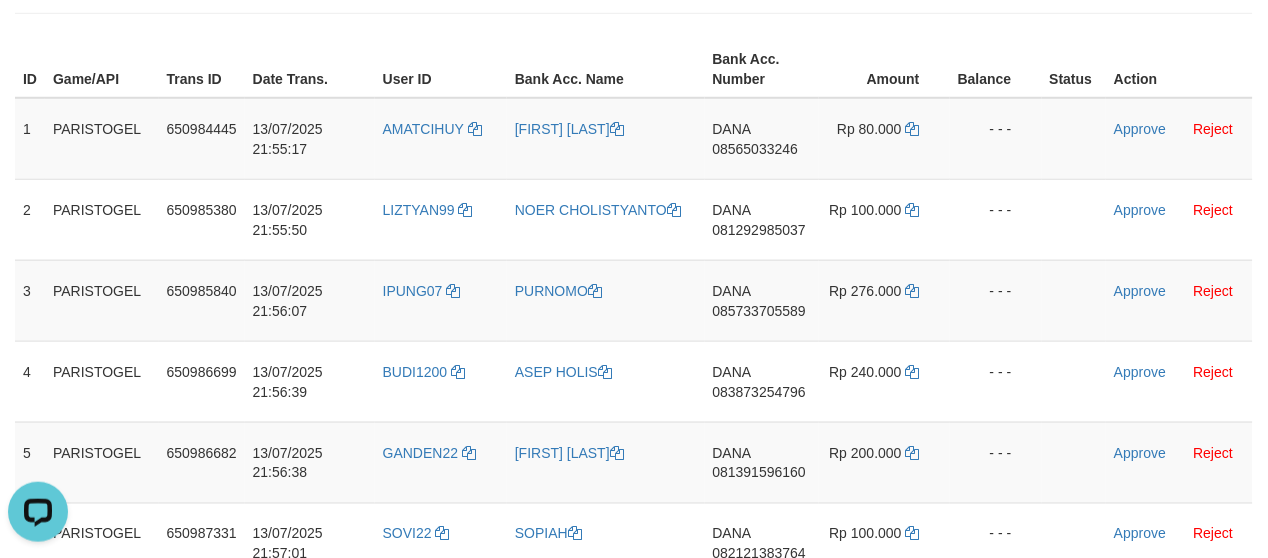 scroll, scrollTop: 254, scrollLeft: 0, axis: vertical 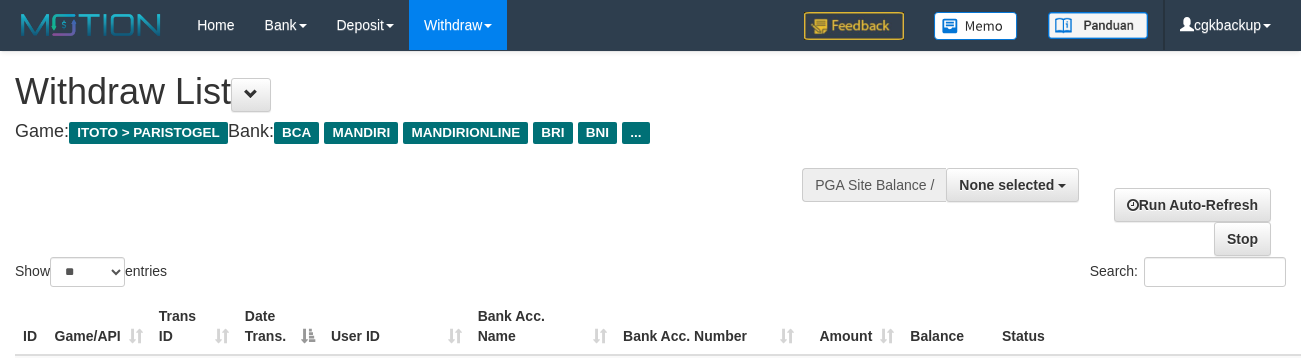 select 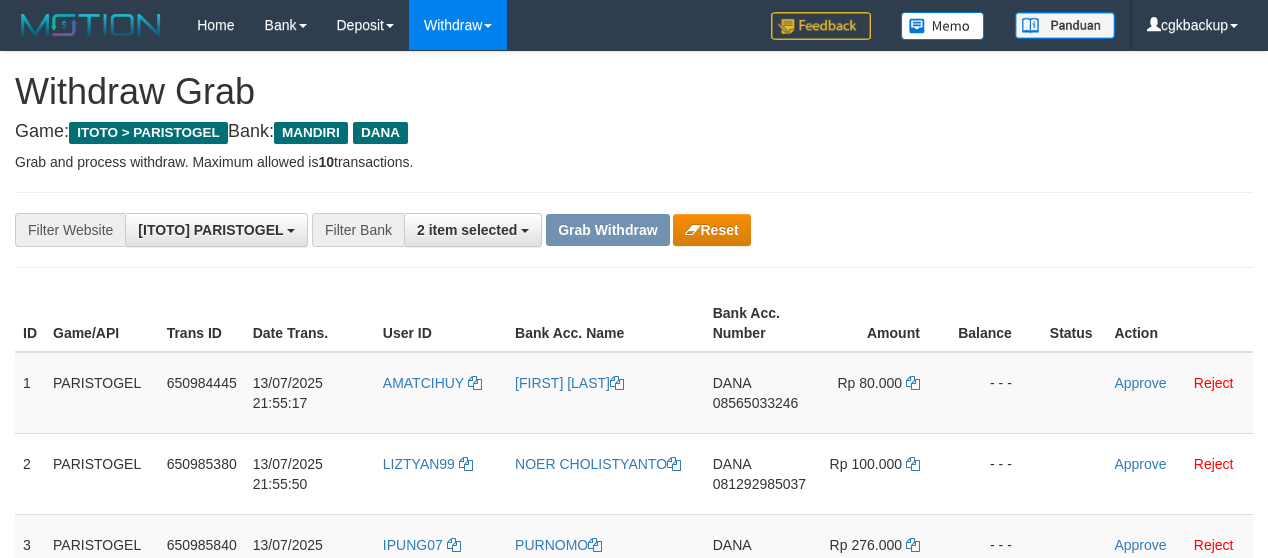 scroll, scrollTop: 254, scrollLeft: 0, axis: vertical 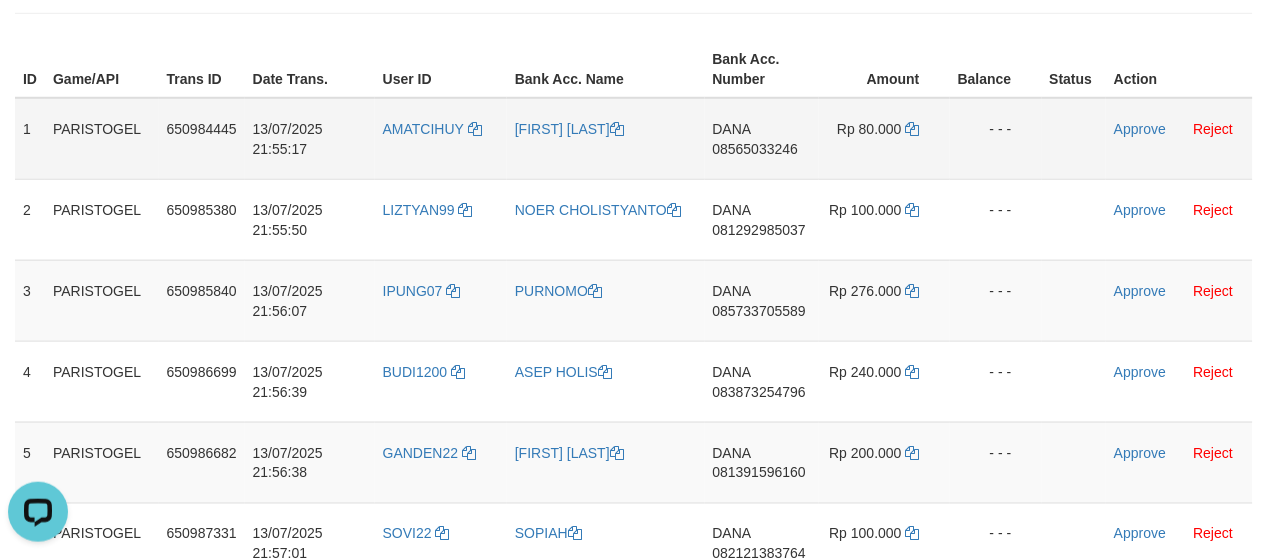 click on "DANA
08565033246" at bounding box center [762, 139] 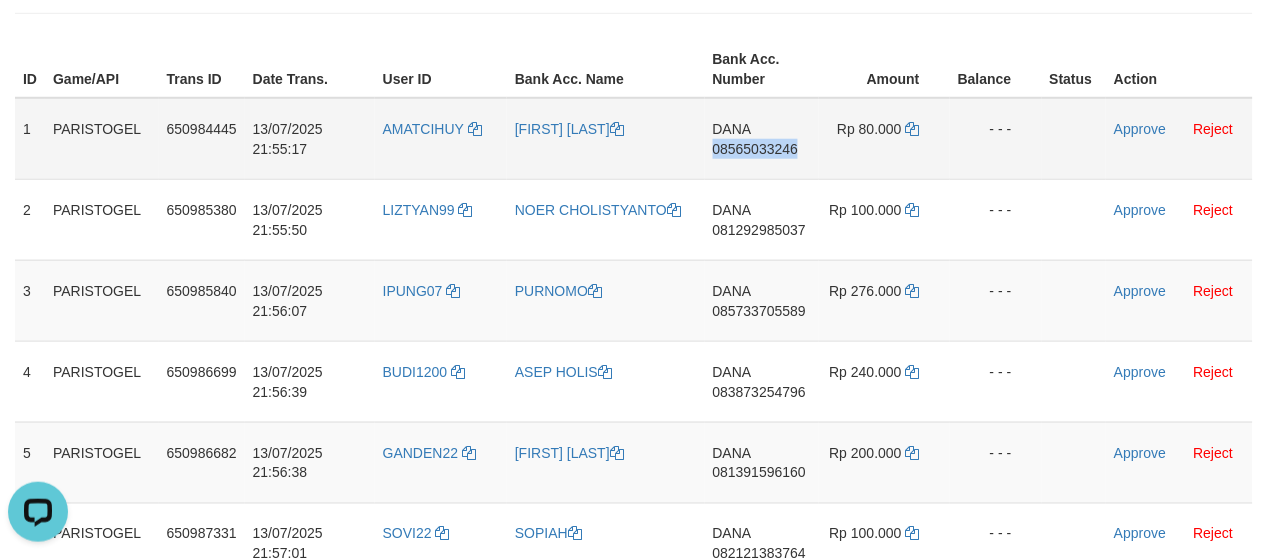 click on "DANA
08565033246" at bounding box center (762, 139) 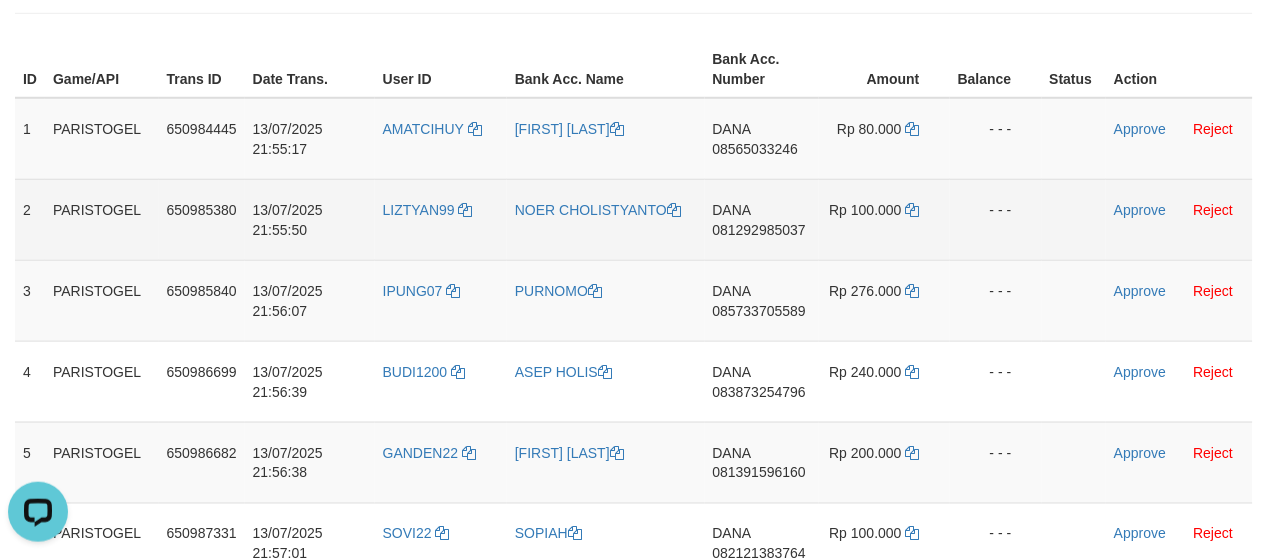 click on "DANA
081292985037" at bounding box center (762, 219) 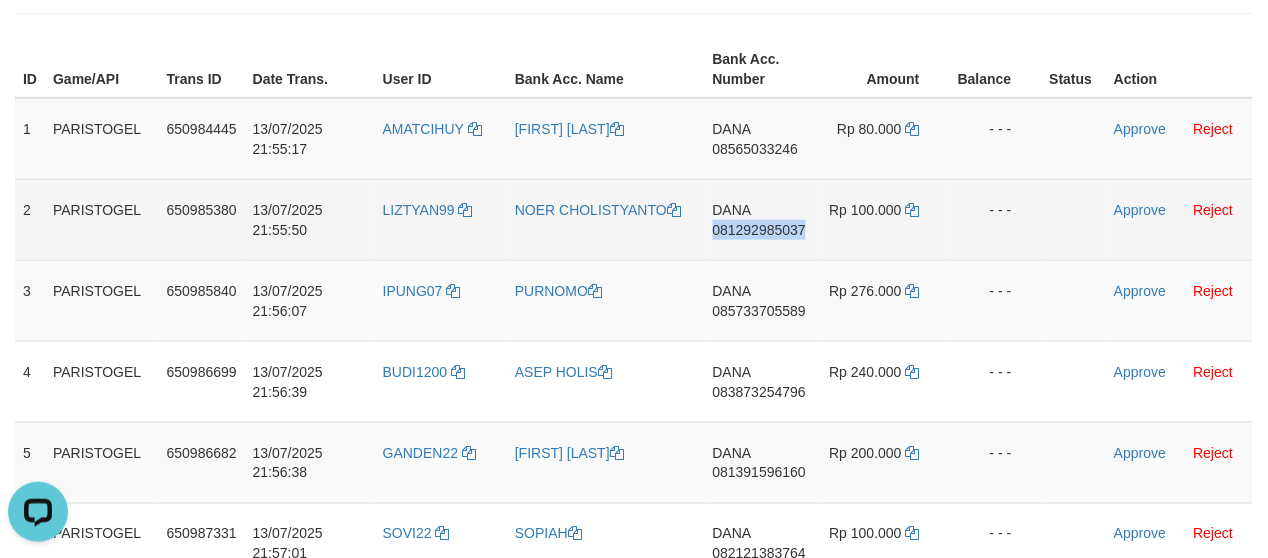 click on "DANA
081292985037" at bounding box center [762, 219] 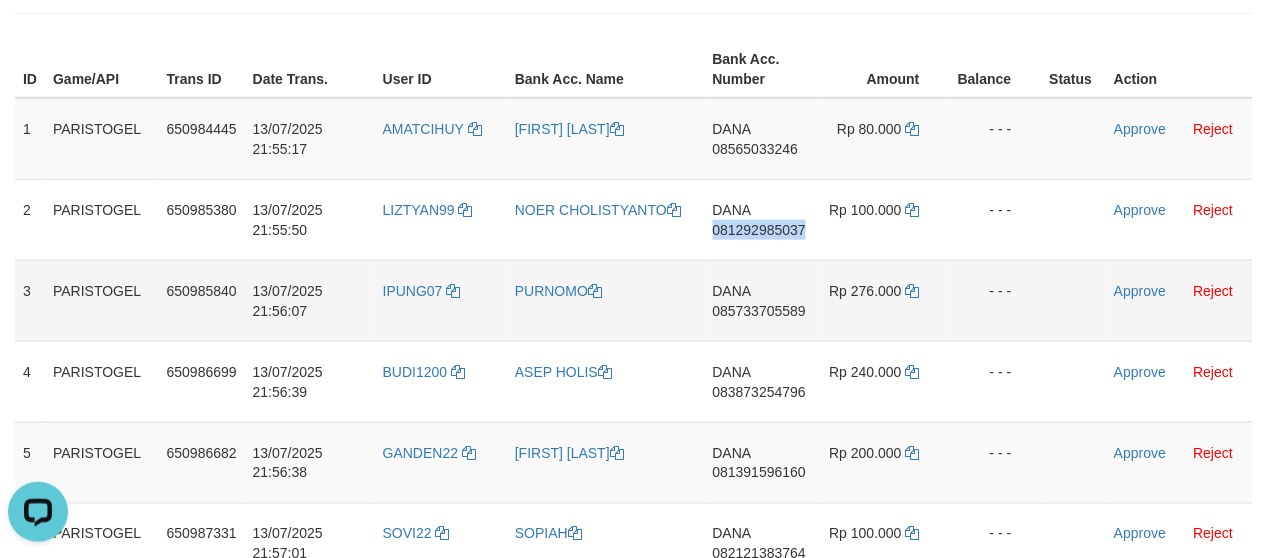 copy on "081292985037" 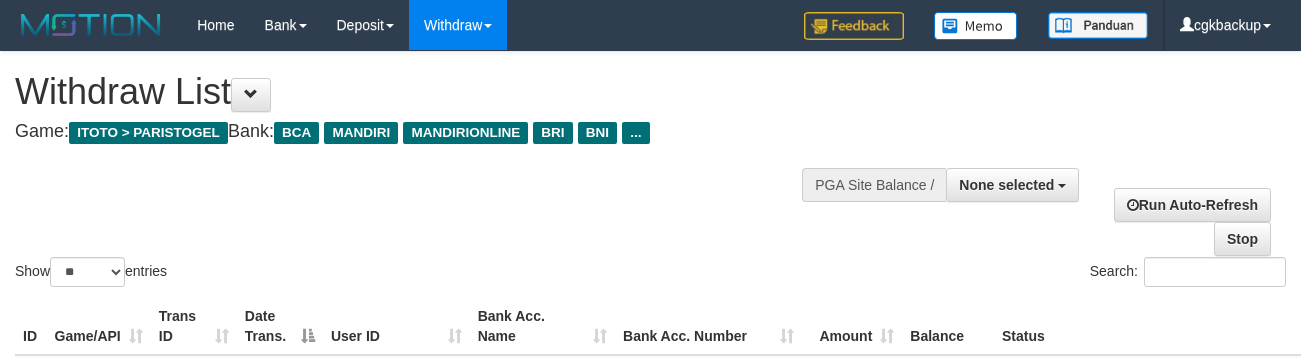 select 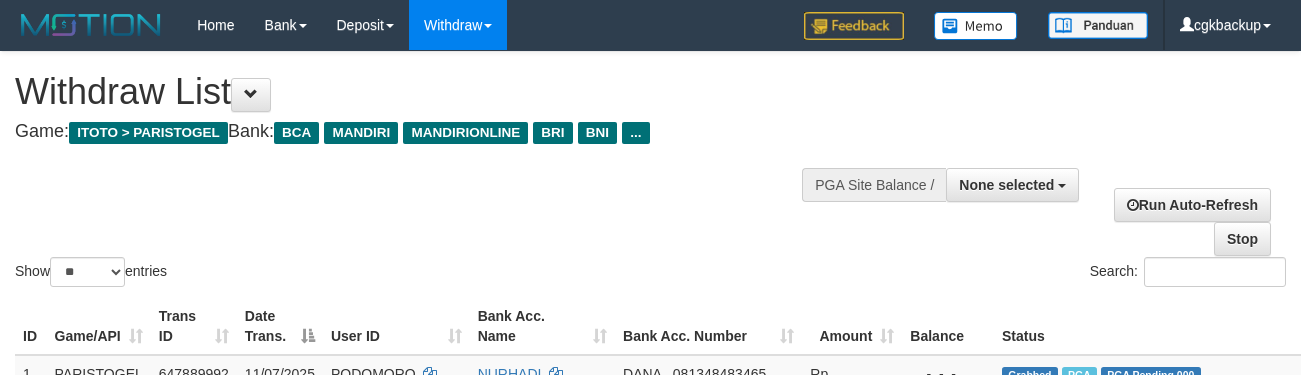 select 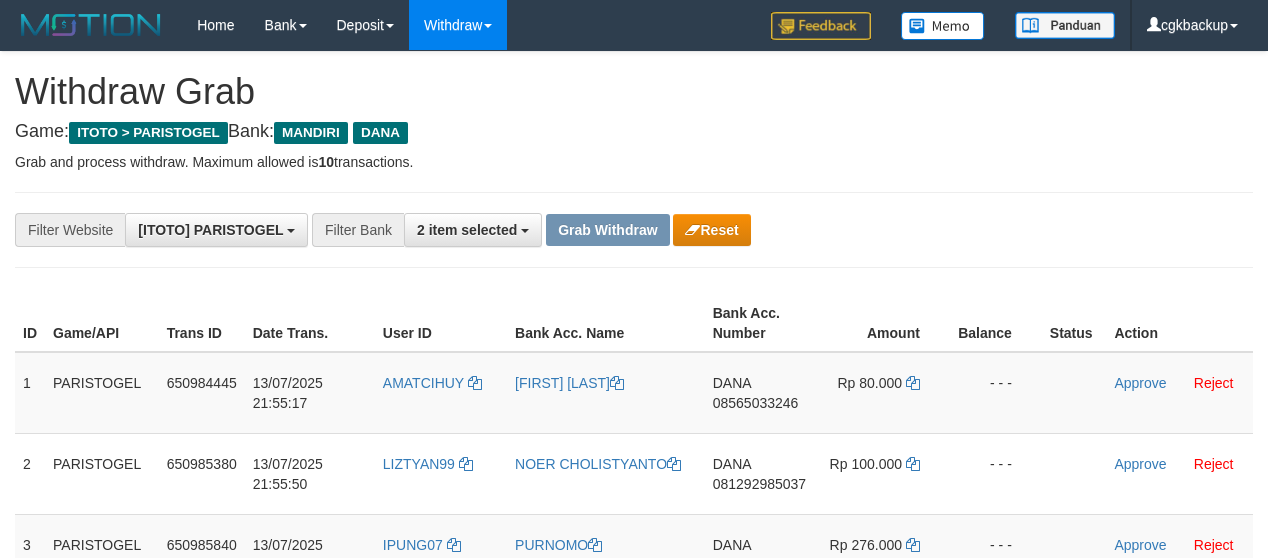 scroll, scrollTop: 254, scrollLeft: 0, axis: vertical 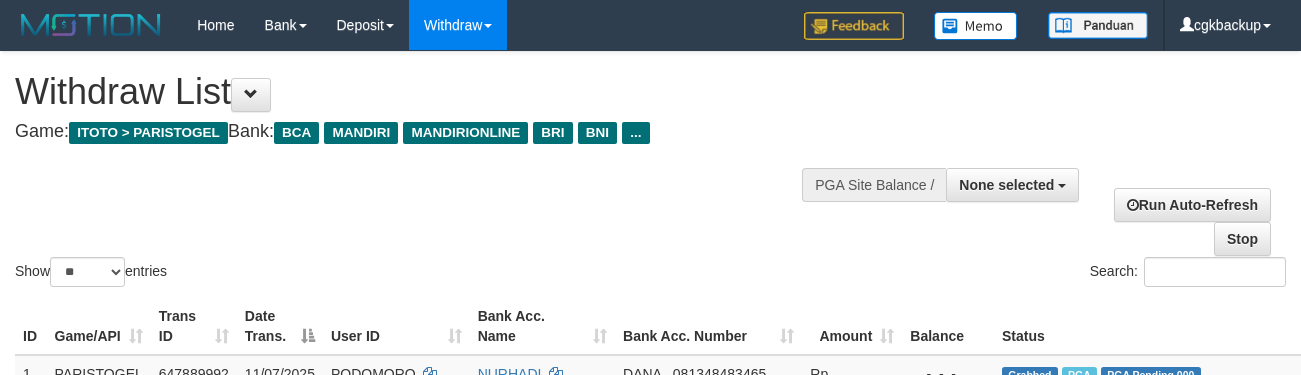 select 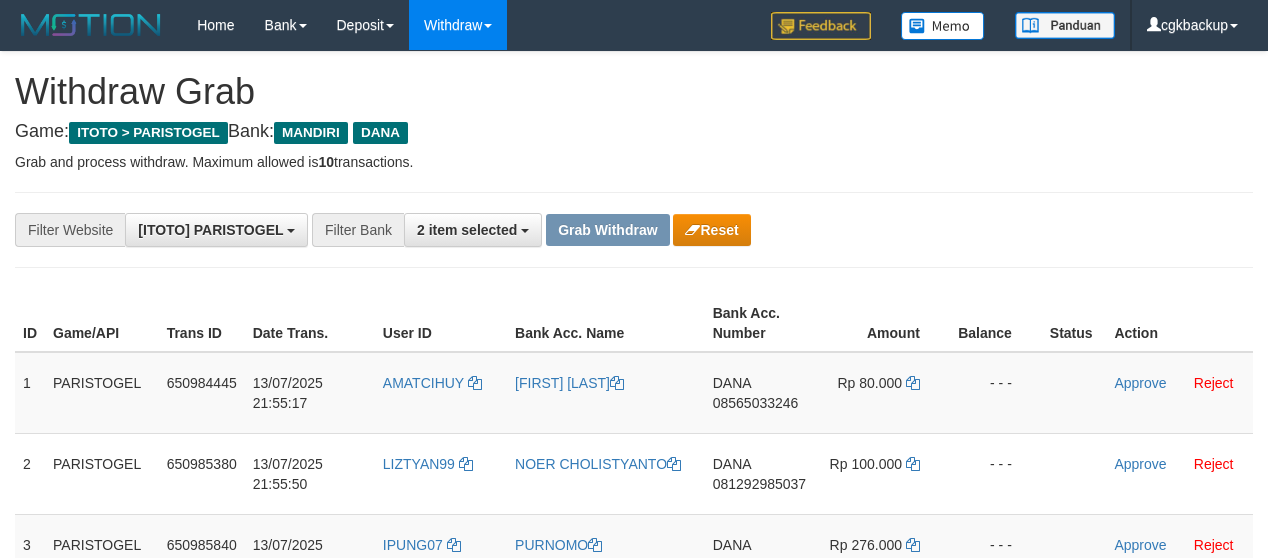 scroll, scrollTop: 254, scrollLeft: 0, axis: vertical 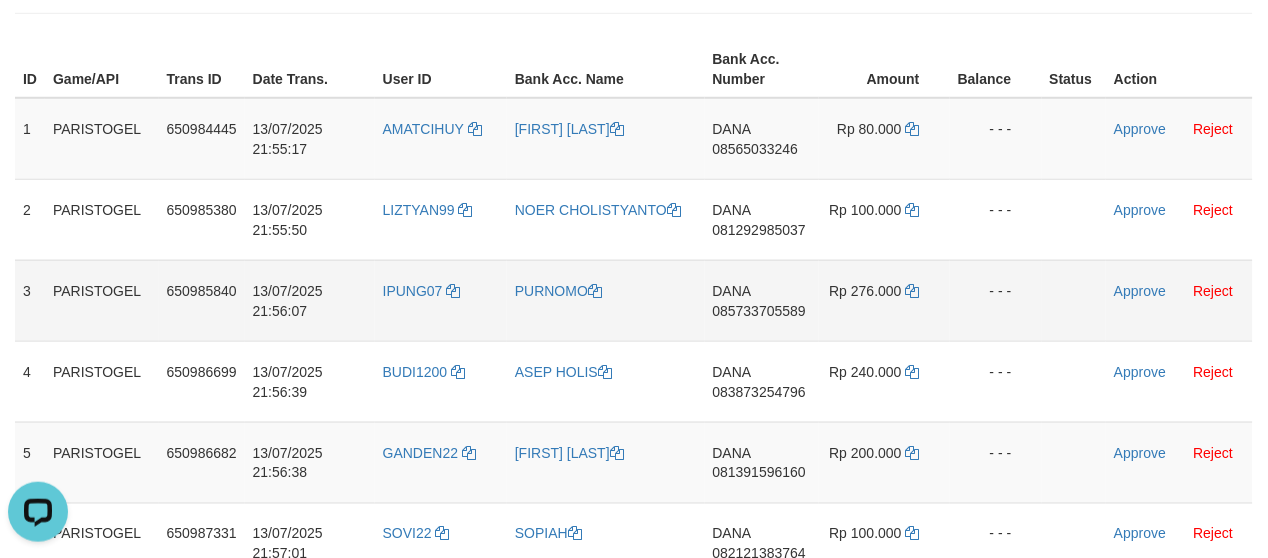 click on "DANA
085733705589" at bounding box center [762, 300] 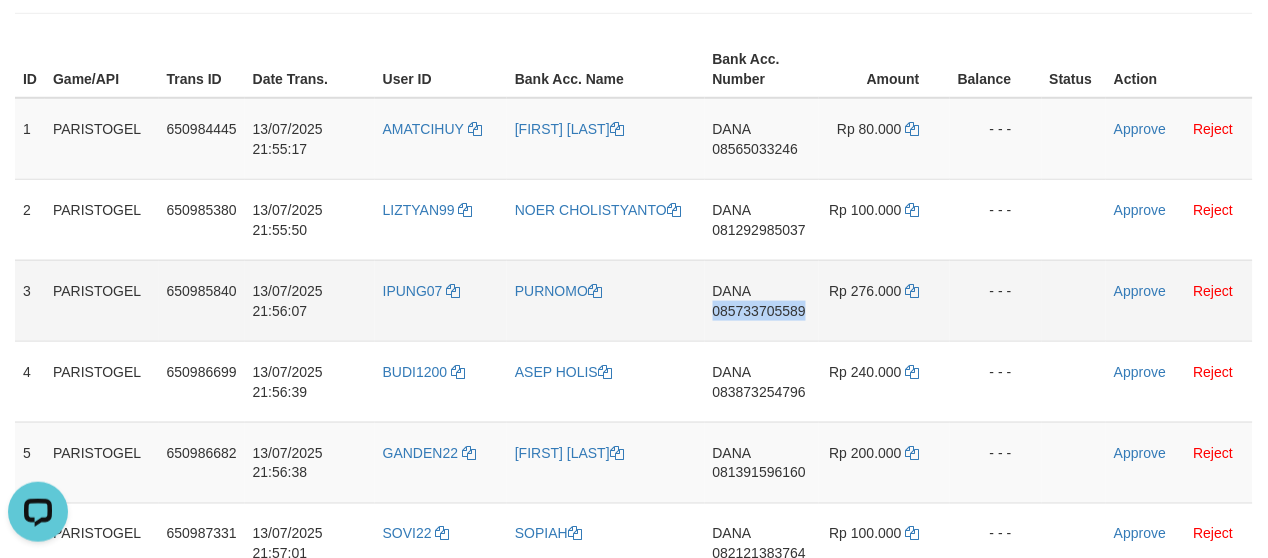click on "DANA
085733705589" at bounding box center [762, 300] 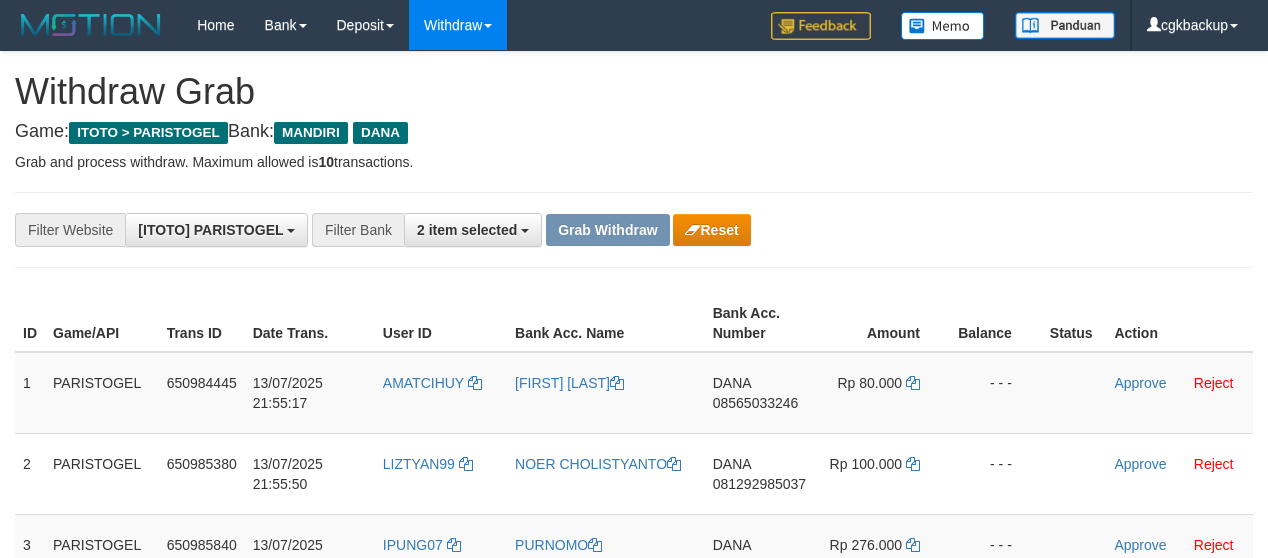 scroll, scrollTop: 254, scrollLeft: 0, axis: vertical 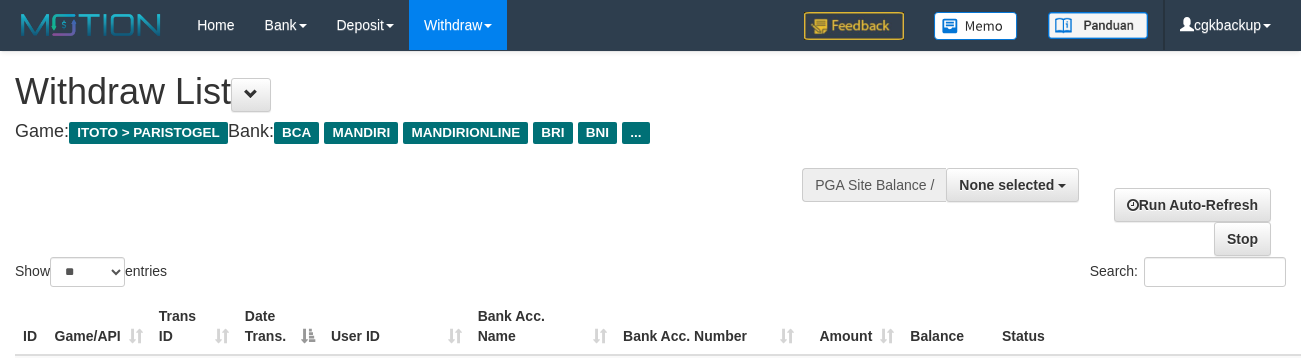 select 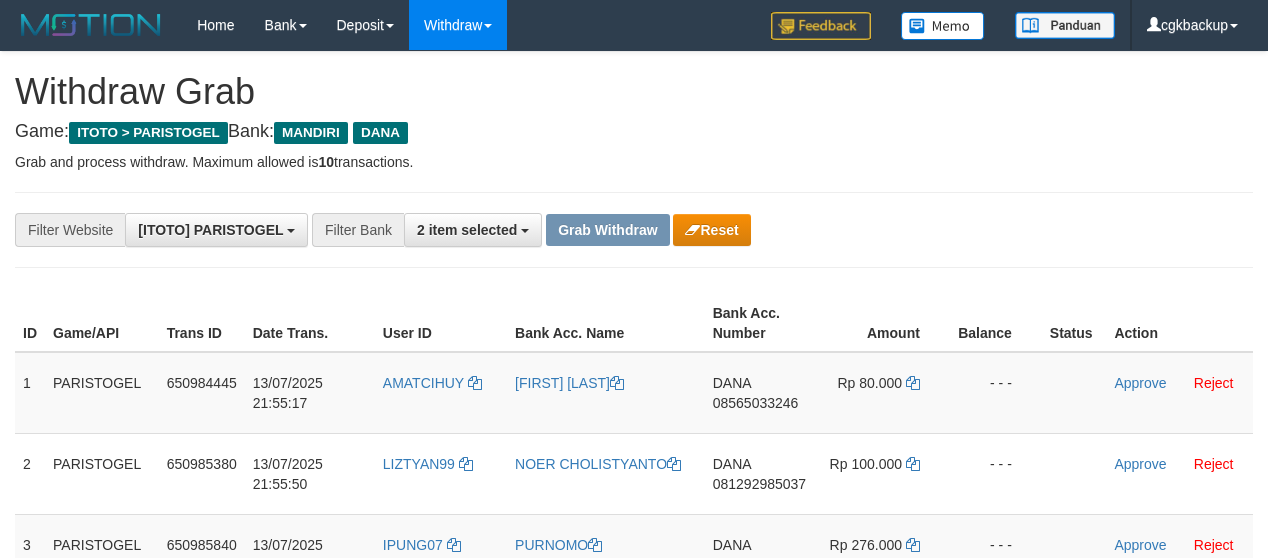 scroll, scrollTop: 254, scrollLeft: 0, axis: vertical 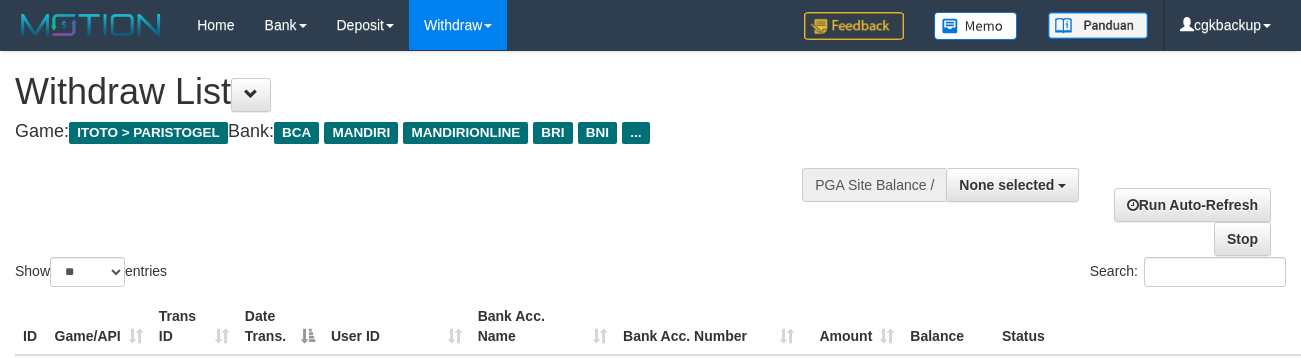 select 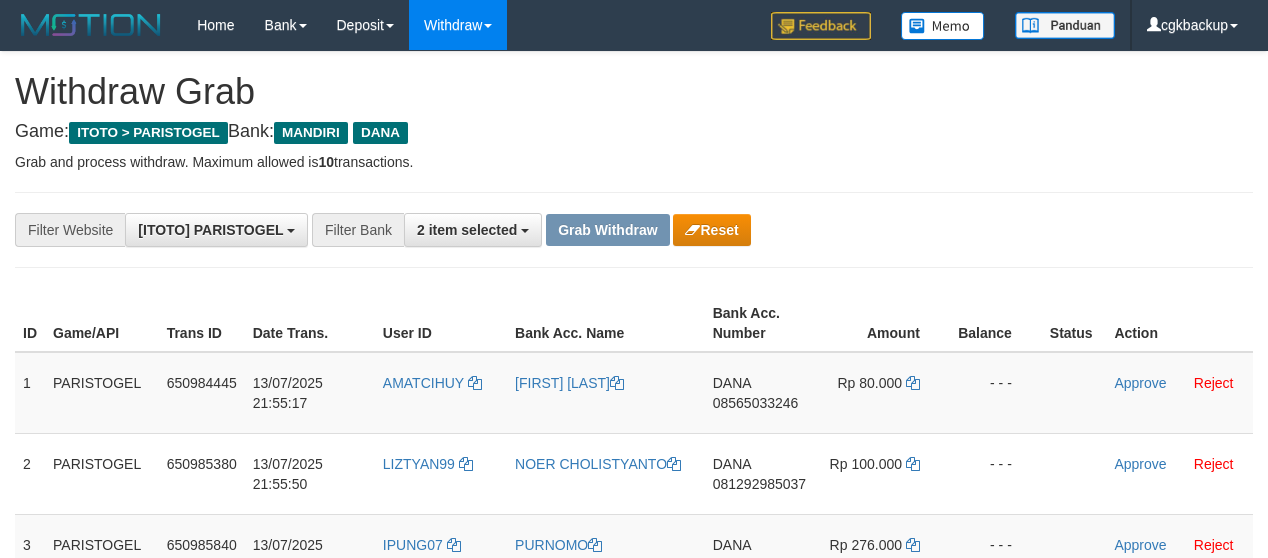 scroll, scrollTop: 254, scrollLeft: 0, axis: vertical 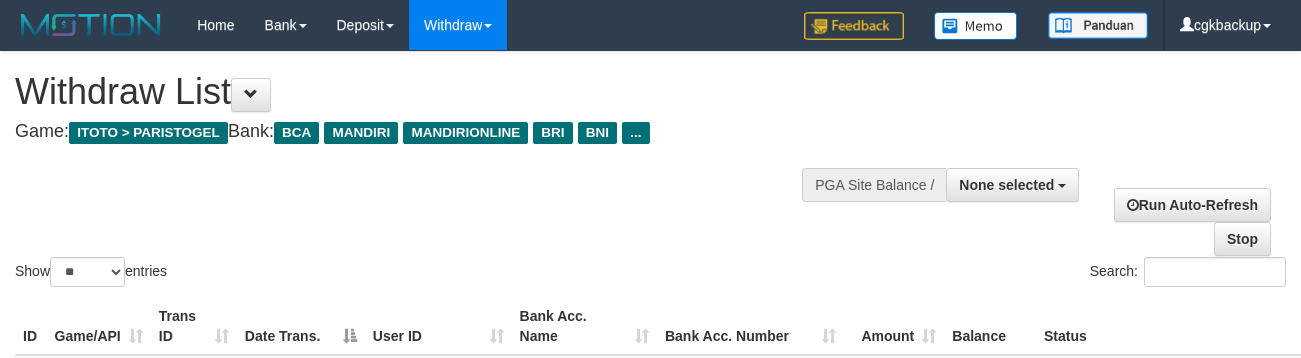select 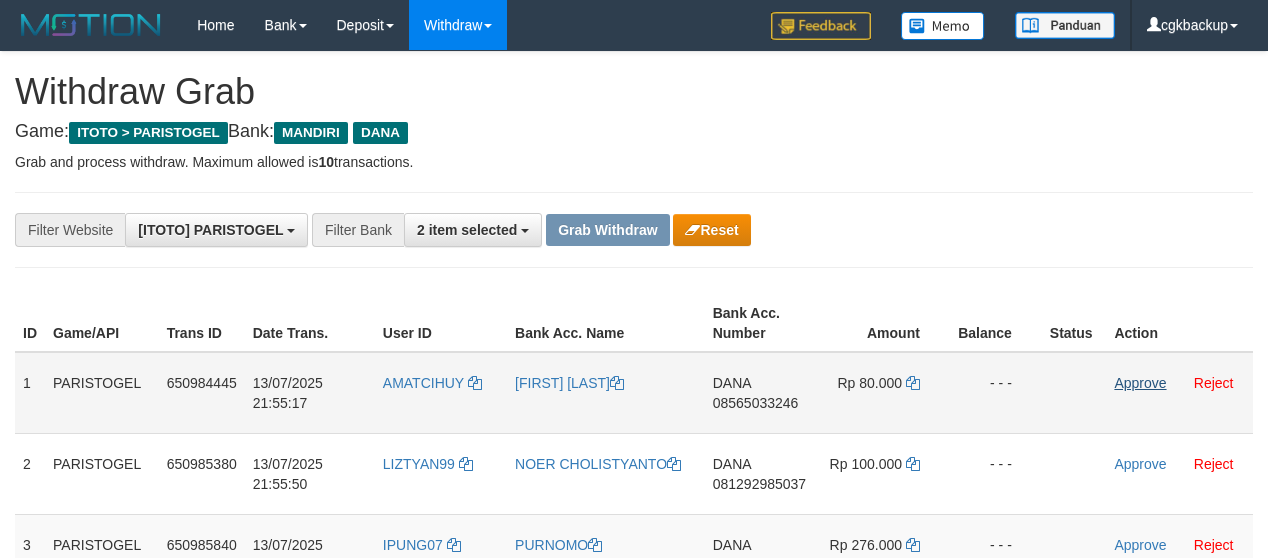 scroll, scrollTop: 254, scrollLeft: 0, axis: vertical 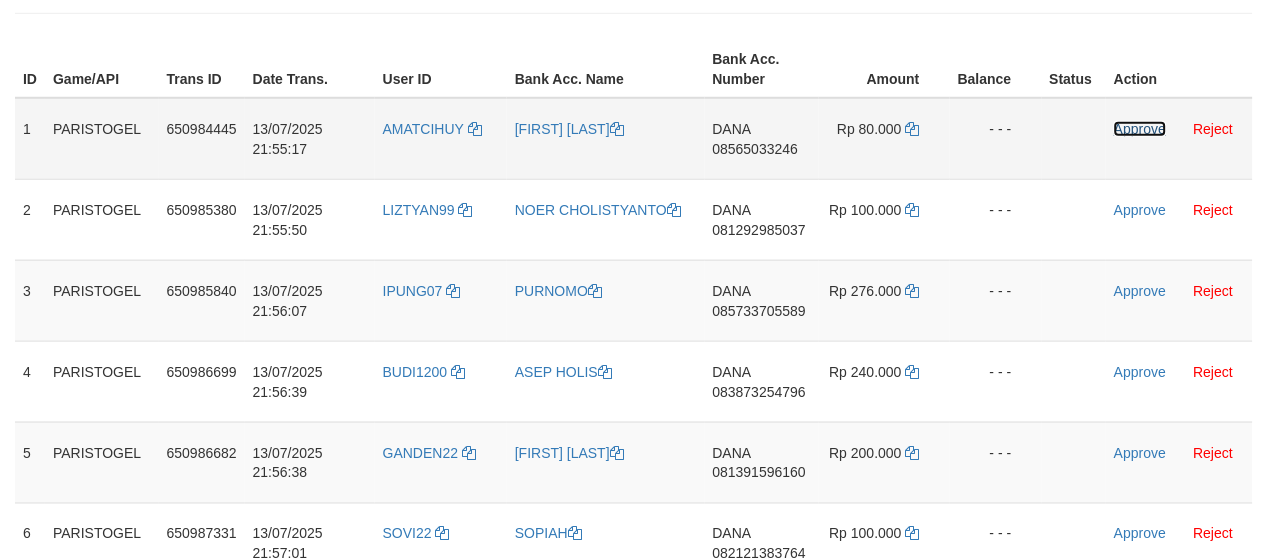click on "Approve" at bounding box center [1140, 129] 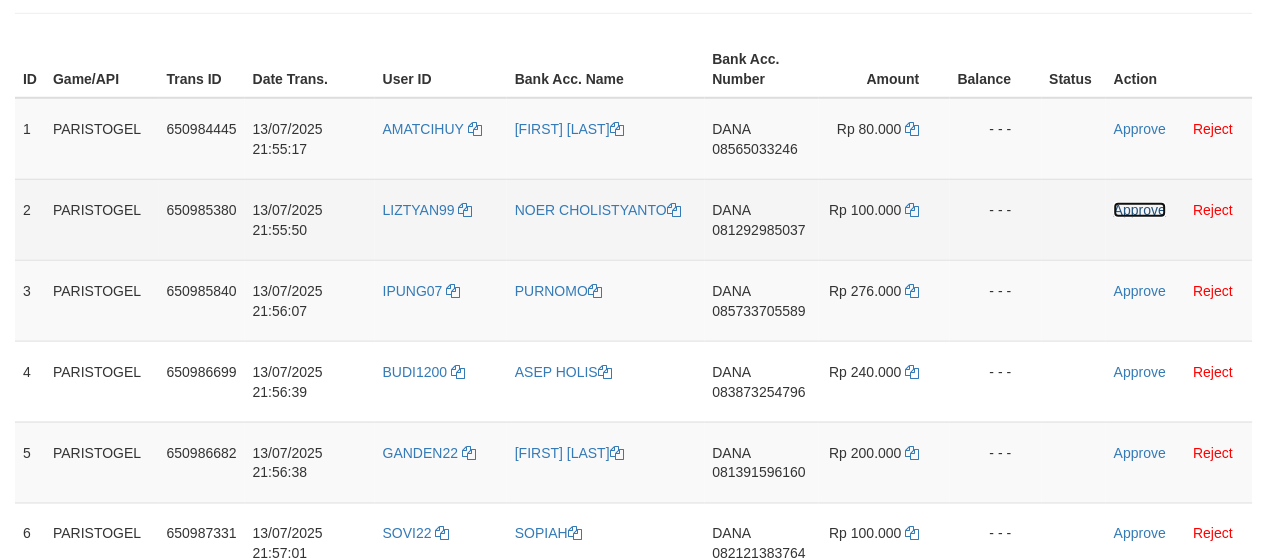 click on "Approve" at bounding box center (1140, 210) 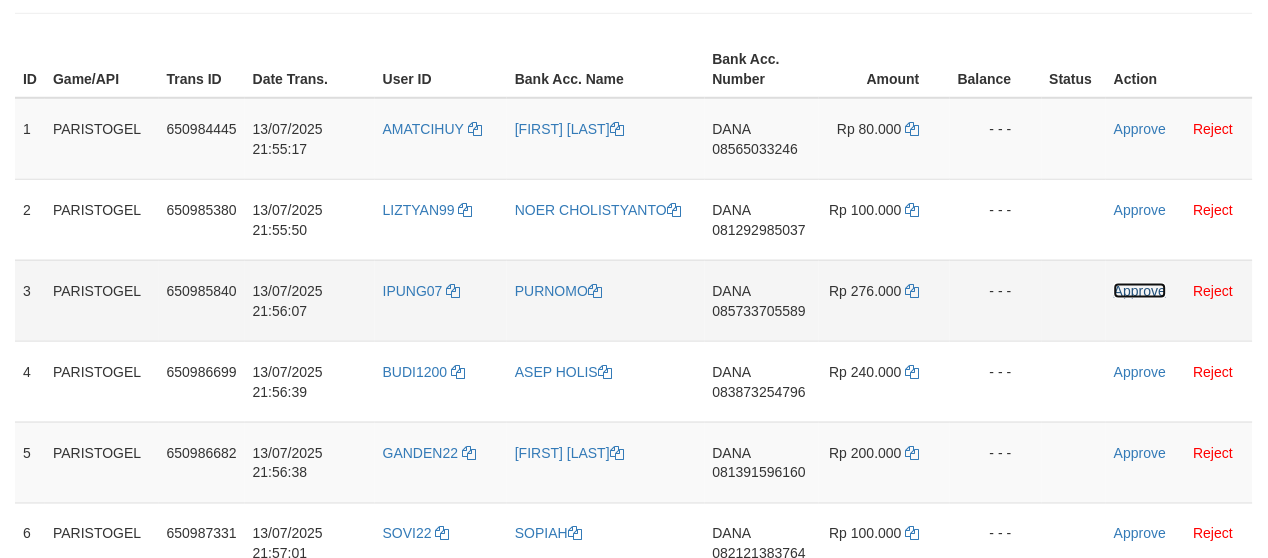 click on "Approve" at bounding box center (1140, 291) 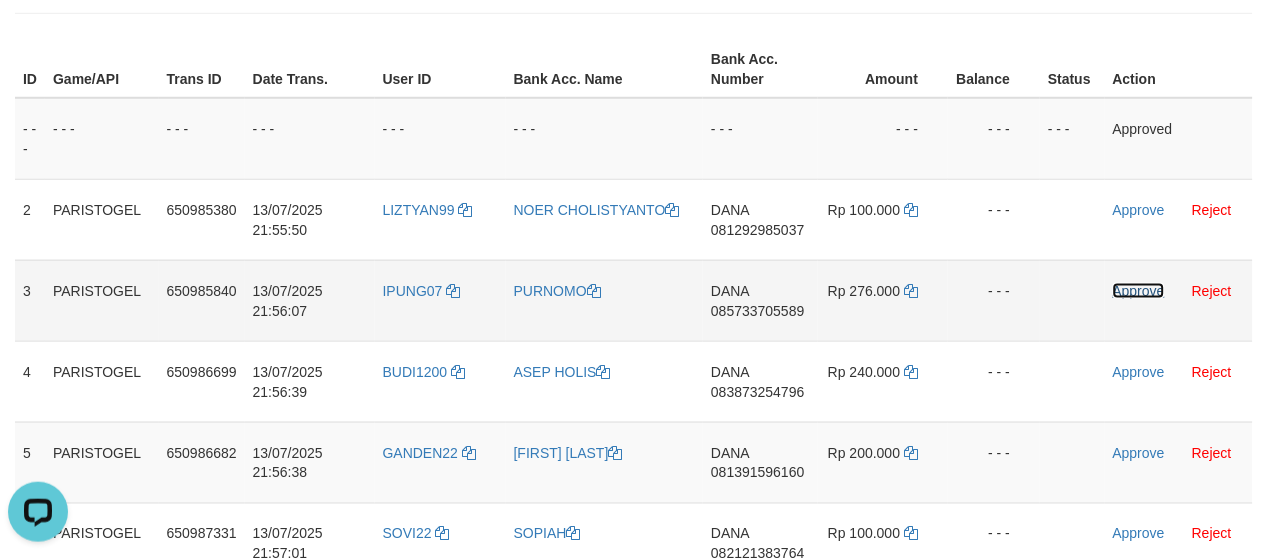 scroll, scrollTop: 0, scrollLeft: 0, axis: both 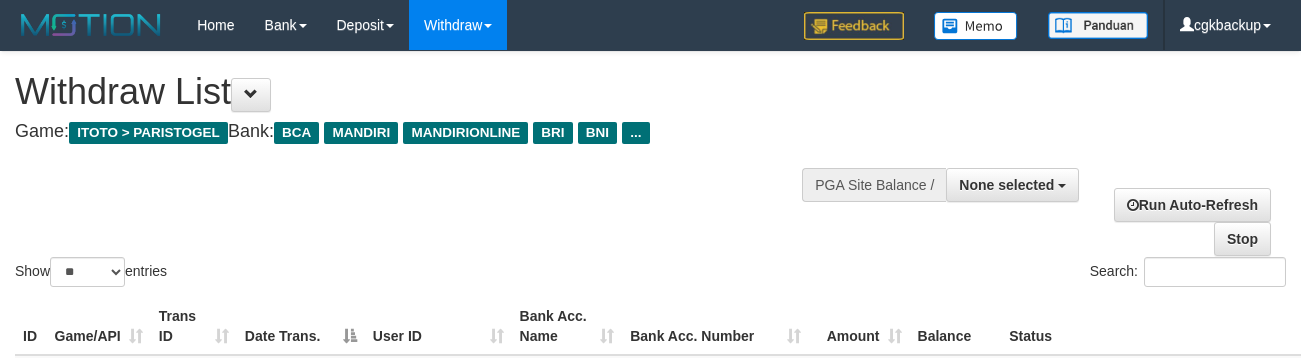 select 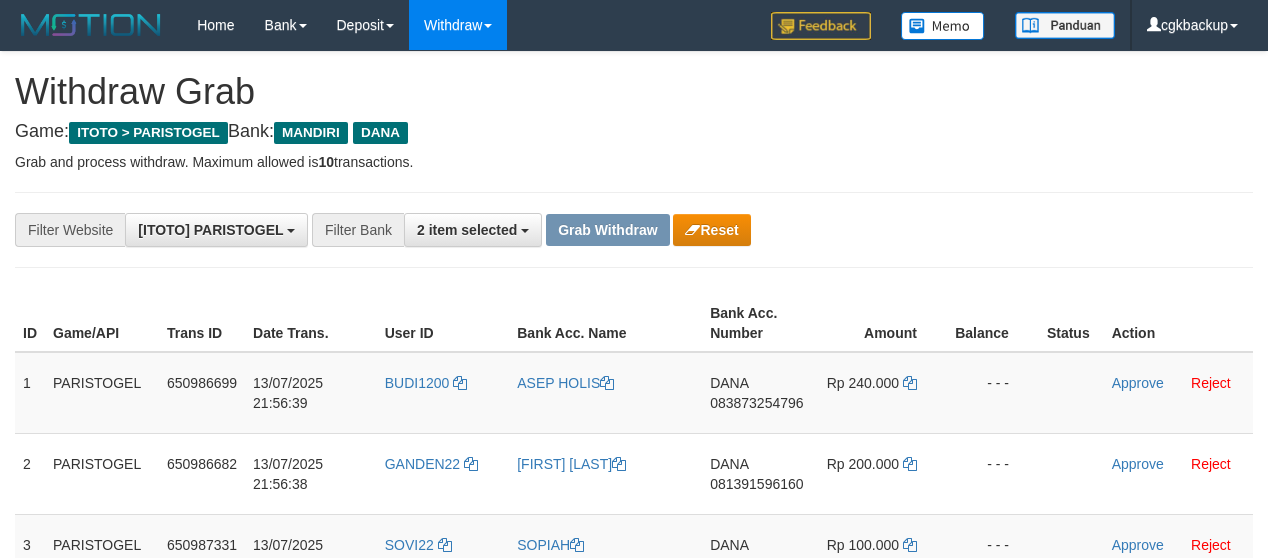scroll, scrollTop: 254, scrollLeft: 0, axis: vertical 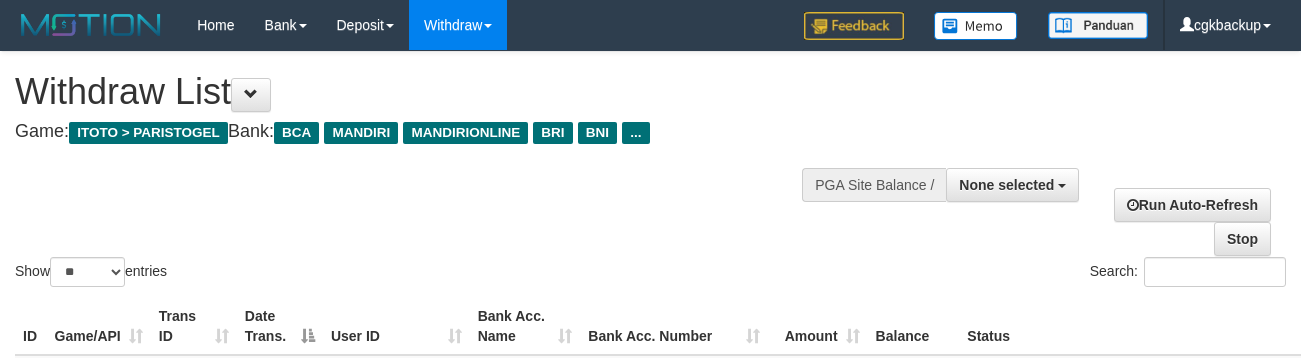 select 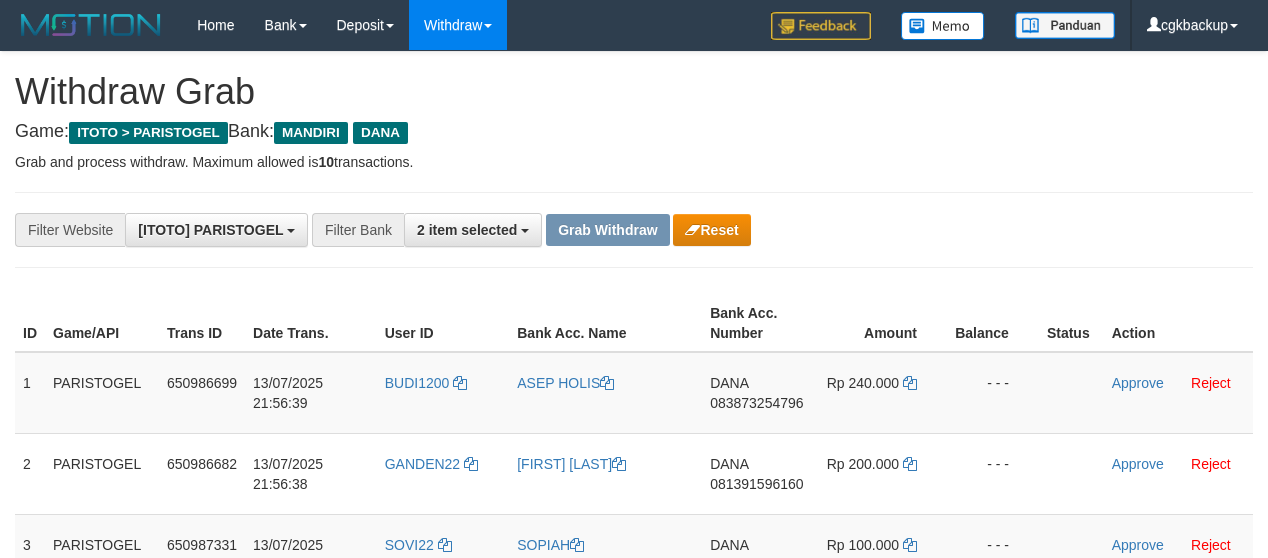 scroll, scrollTop: 254, scrollLeft: 0, axis: vertical 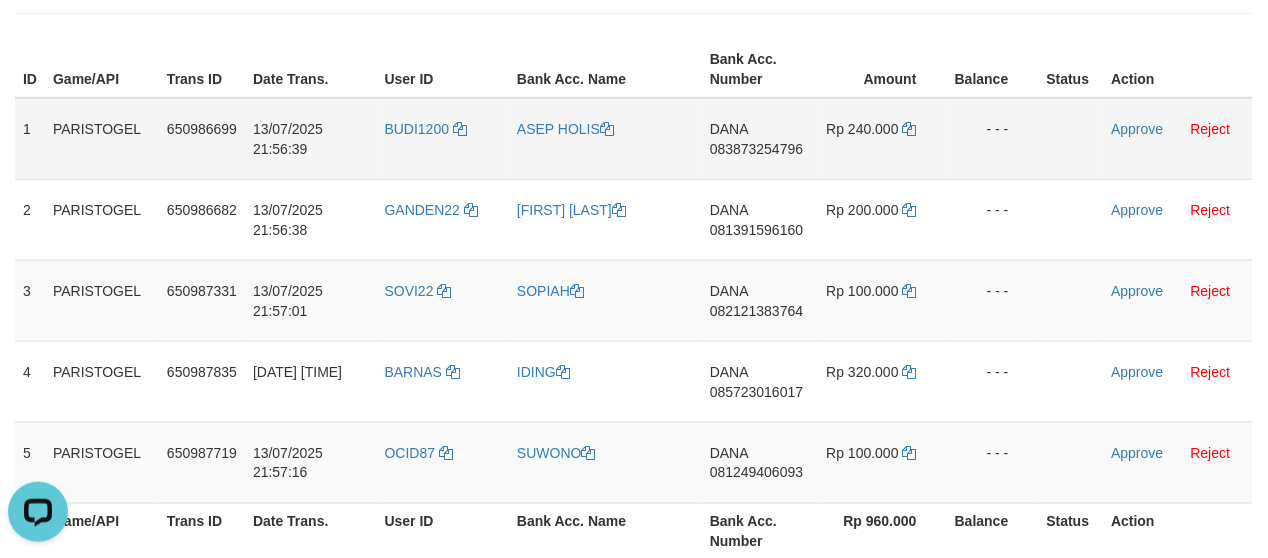 click on "[FIRST] [PHONE]" at bounding box center (759, 139) 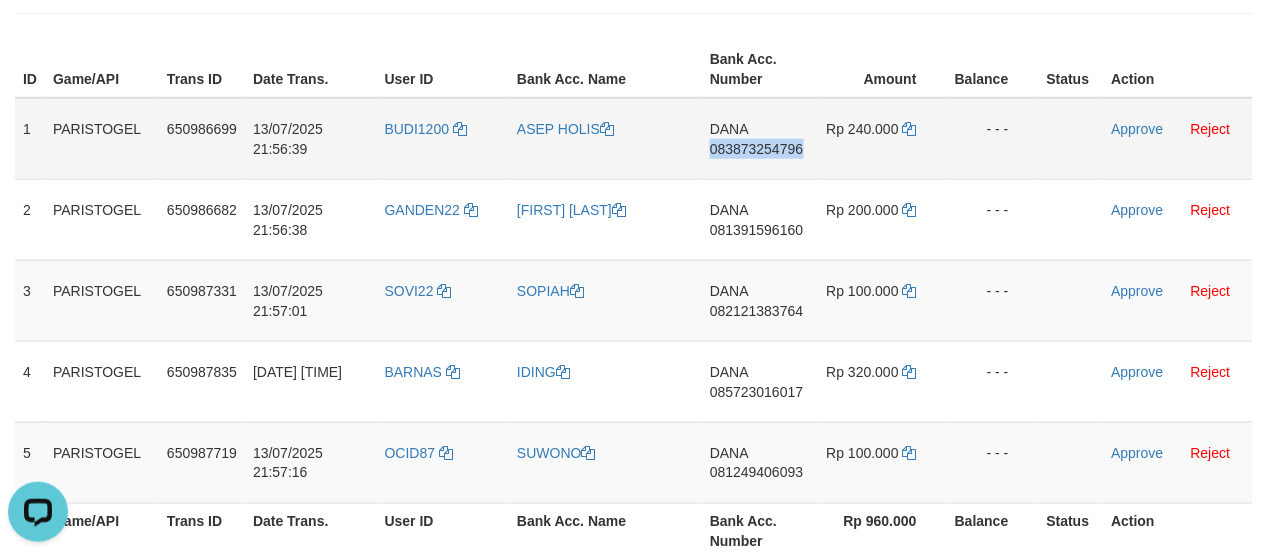 click on "DANA
083873254796" at bounding box center (759, 139) 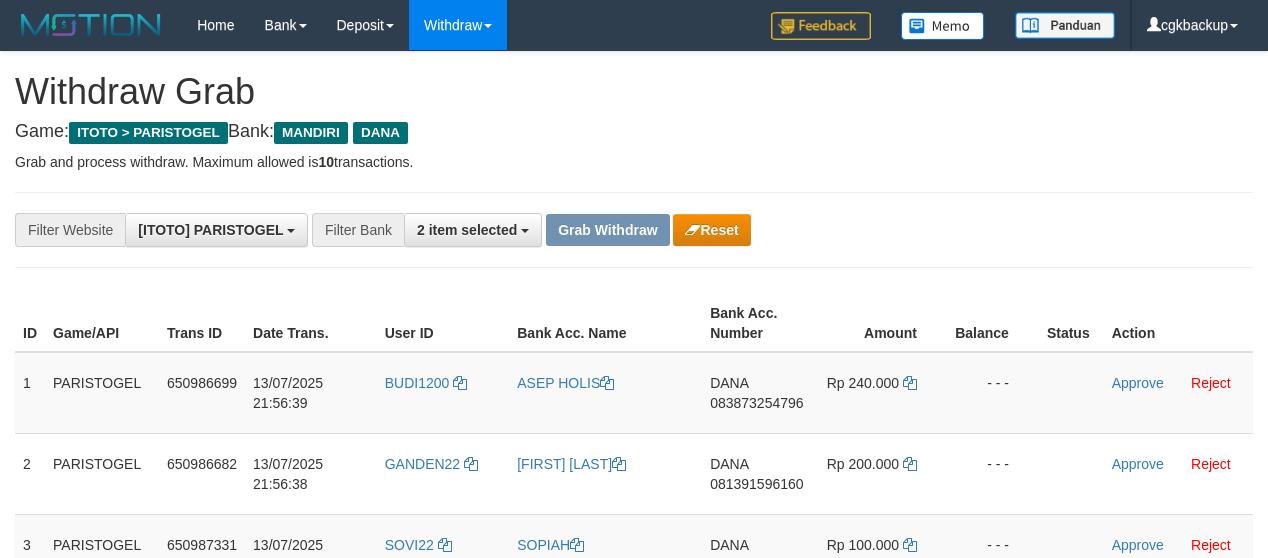 scroll, scrollTop: 254, scrollLeft: 0, axis: vertical 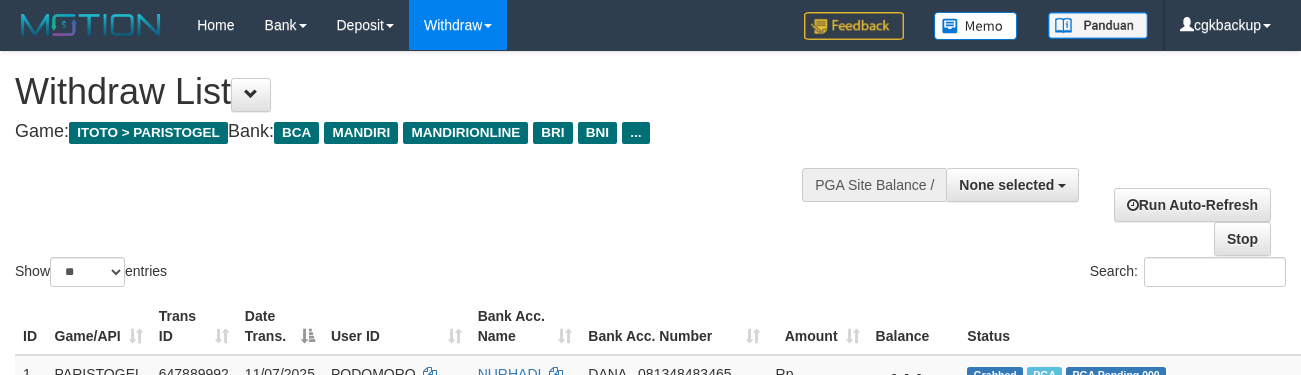 select 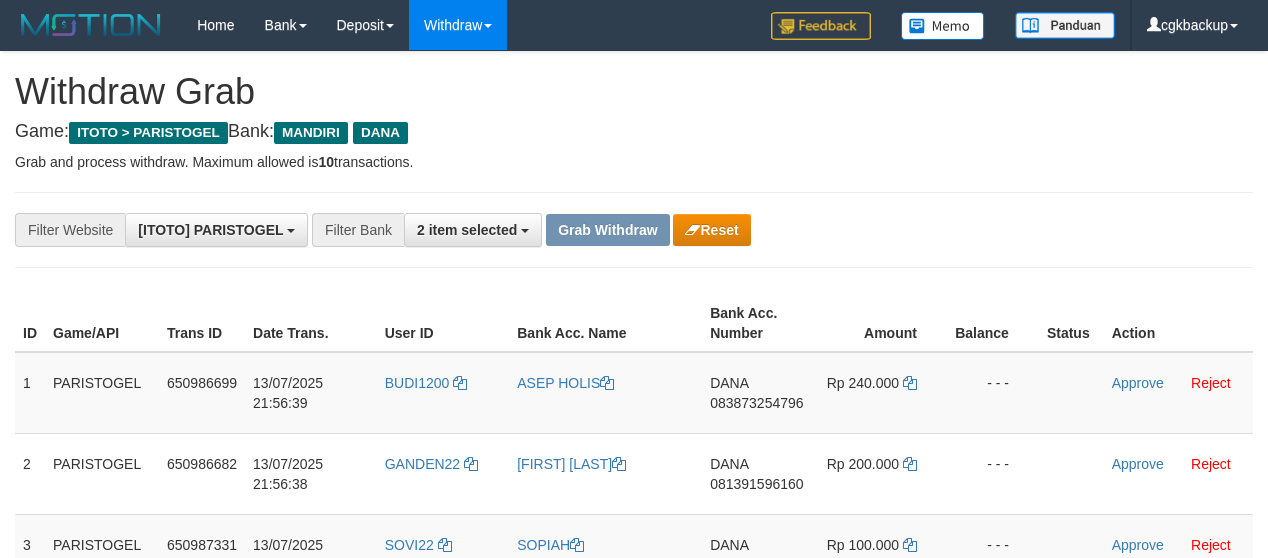 scroll, scrollTop: 254, scrollLeft: 0, axis: vertical 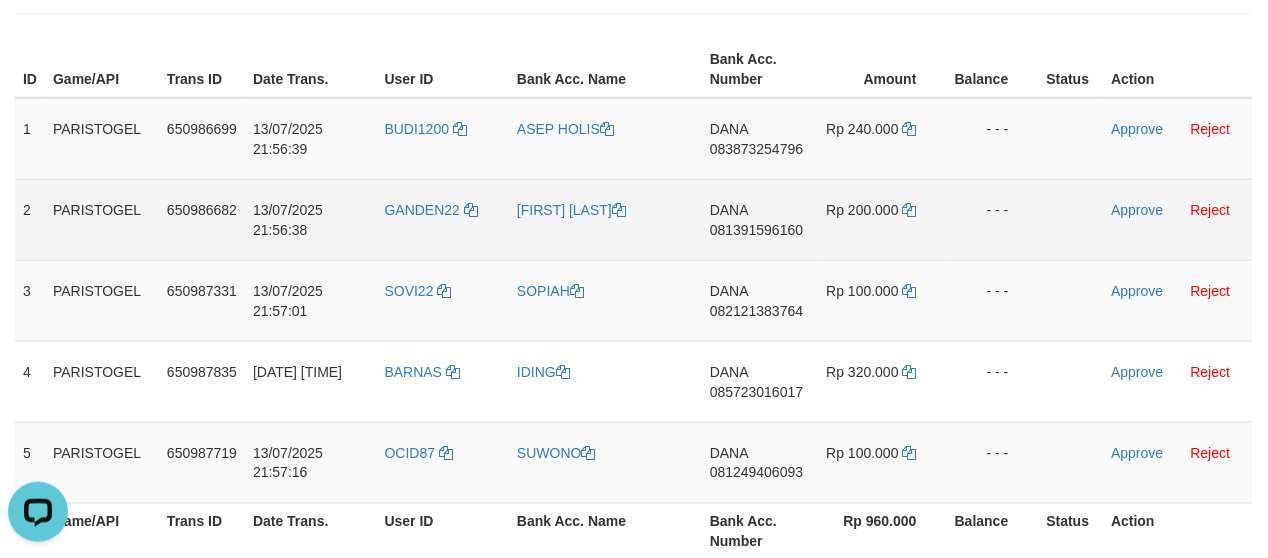 click on "DANA
081391596160" at bounding box center (759, 219) 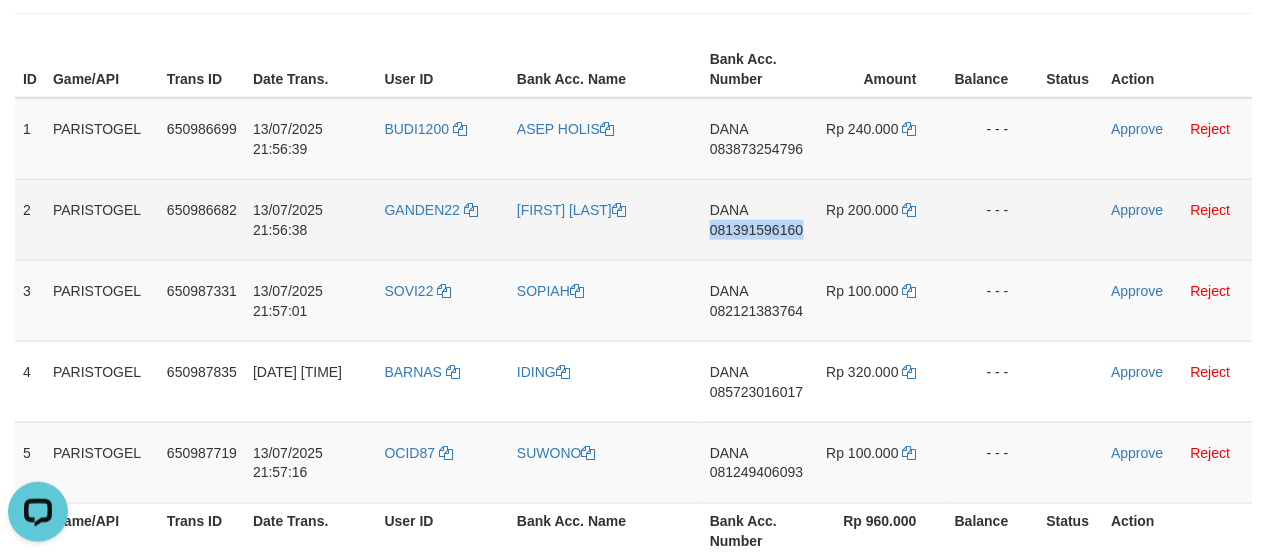 click on "DANA
081391596160" at bounding box center [759, 219] 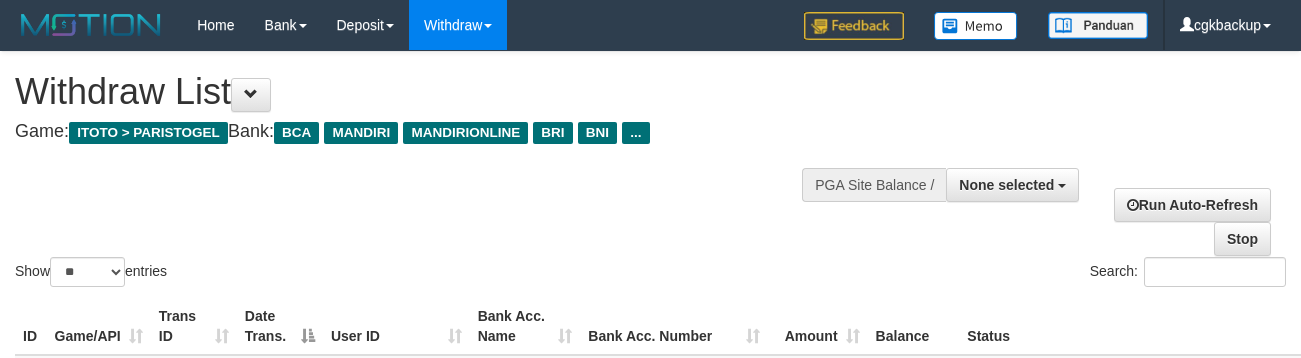 select 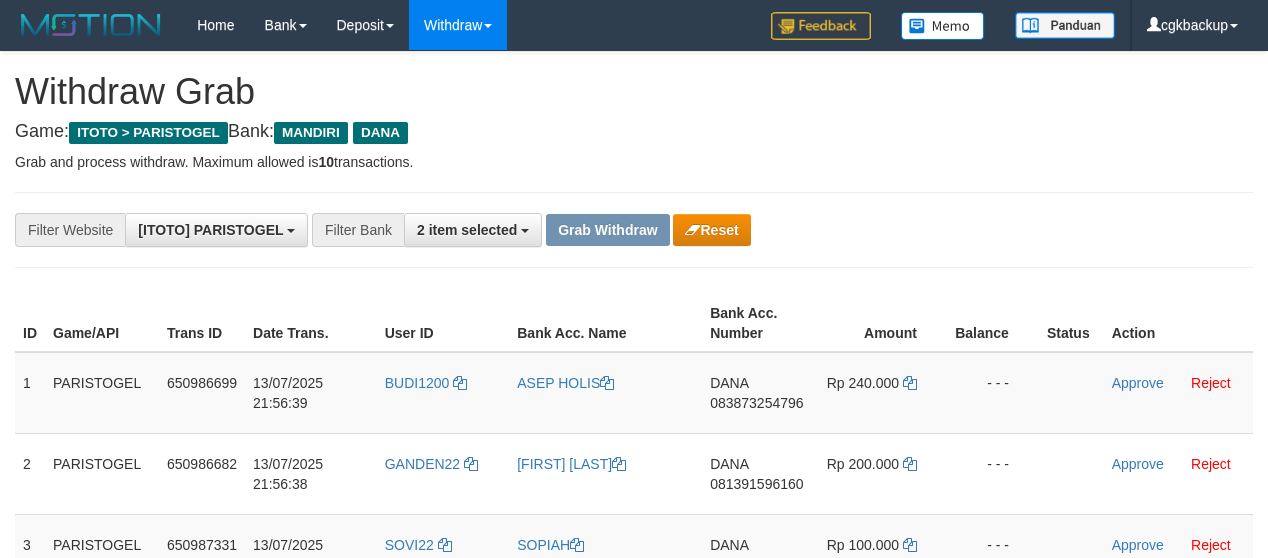 scroll, scrollTop: 254, scrollLeft: 0, axis: vertical 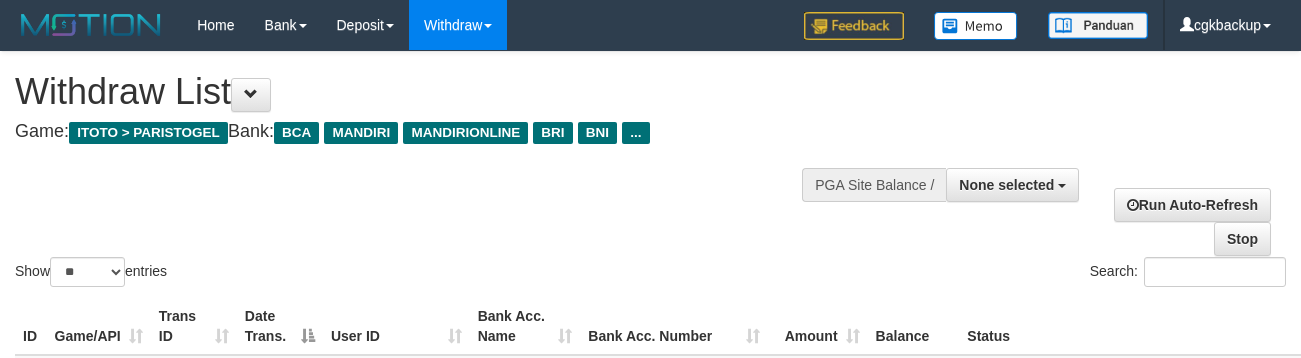 select 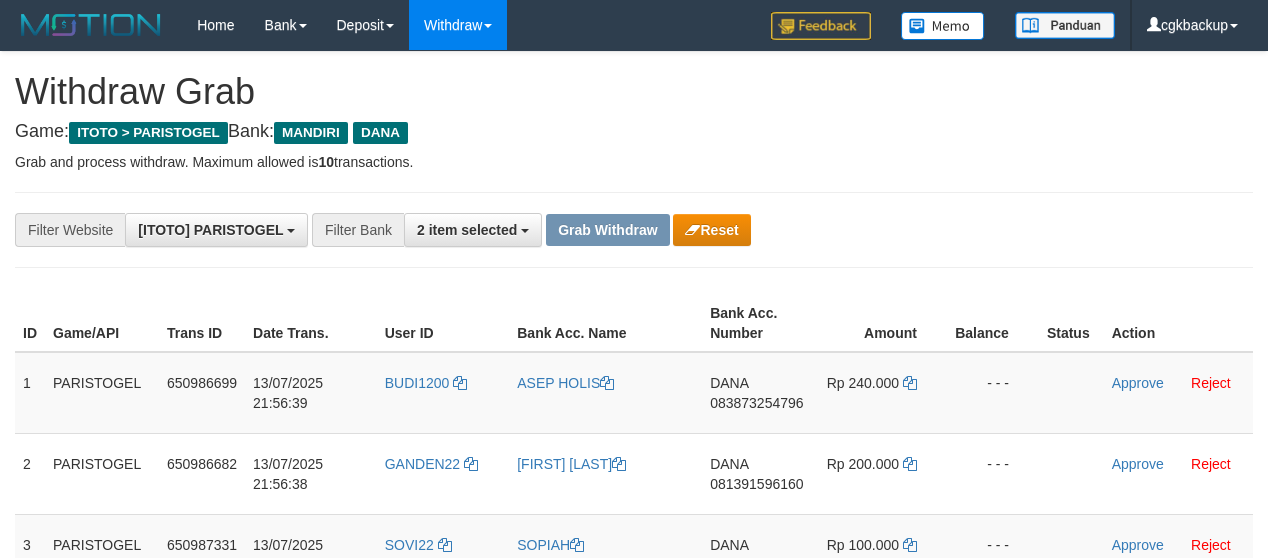 scroll, scrollTop: 254, scrollLeft: 0, axis: vertical 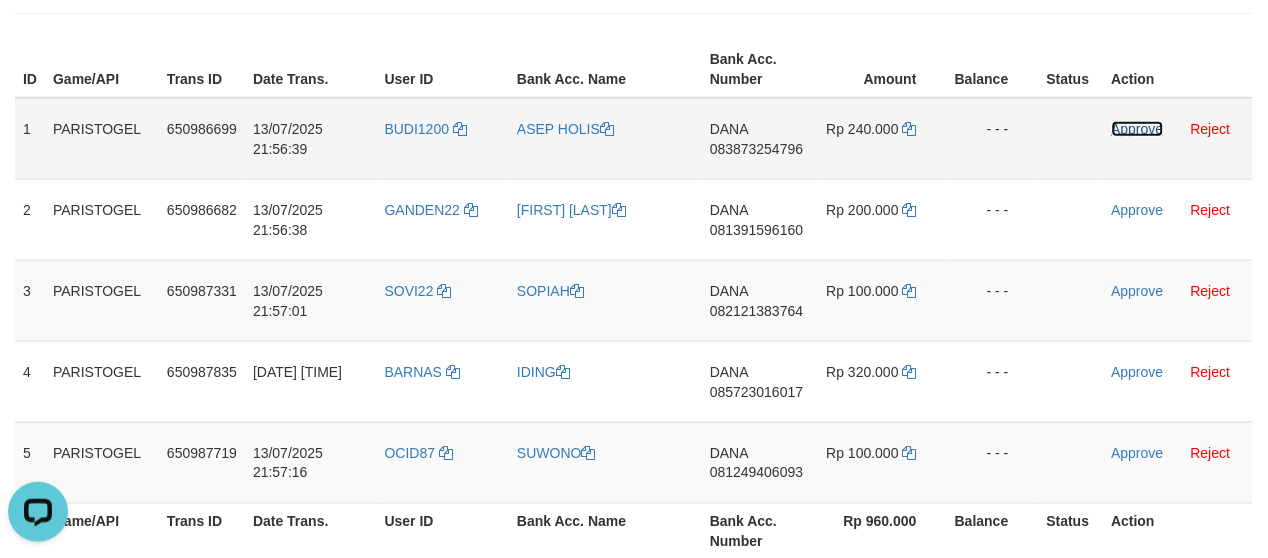 click on "Approve" at bounding box center [1138, 129] 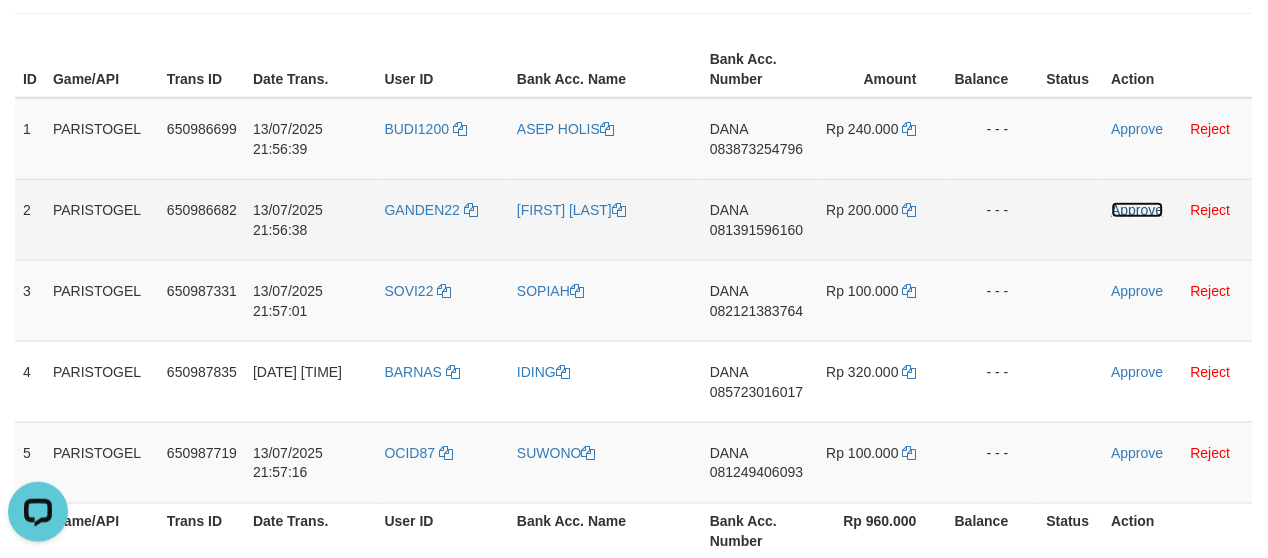 click on "Approve" at bounding box center [1138, 210] 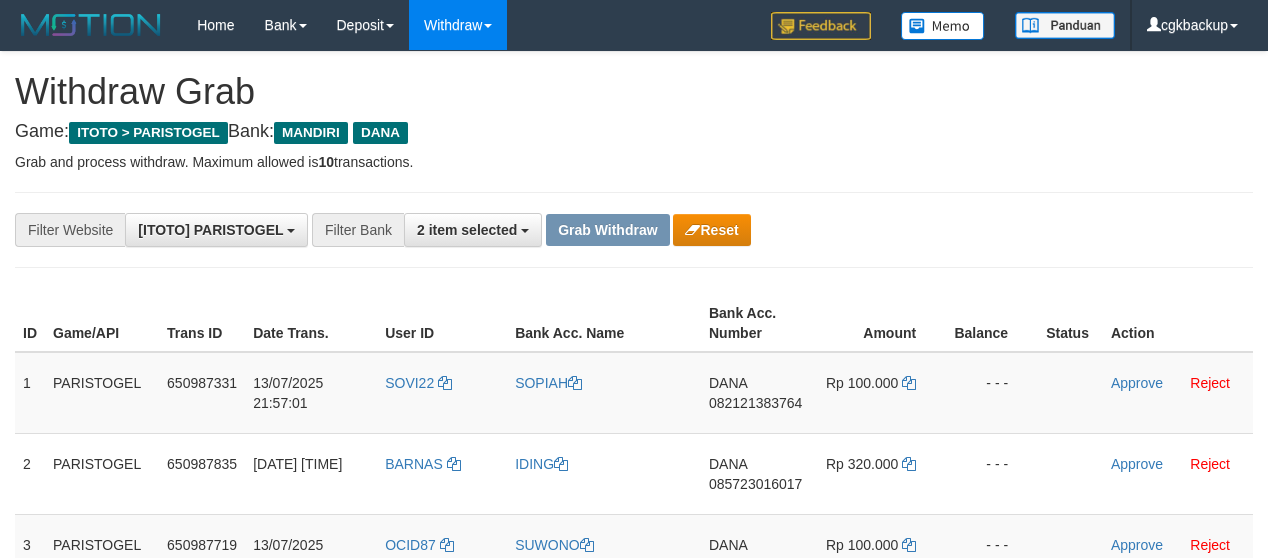 scroll, scrollTop: 254, scrollLeft: 0, axis: vertical 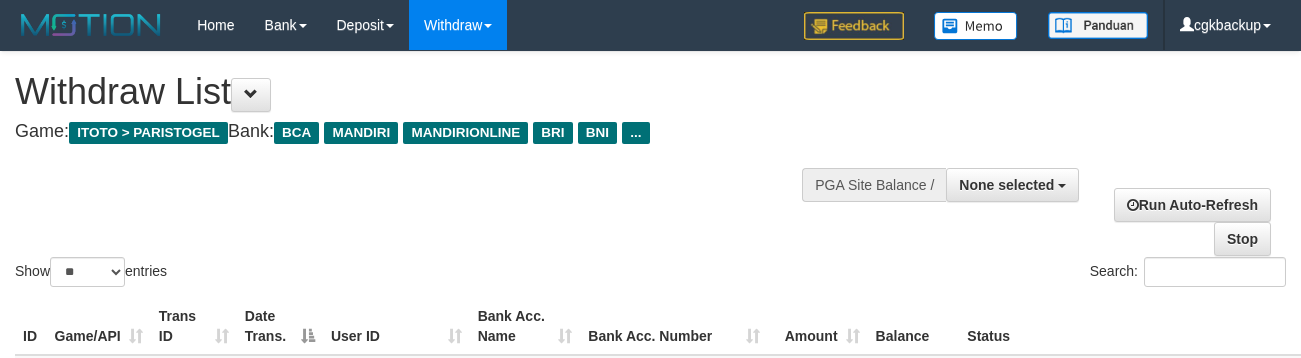 select 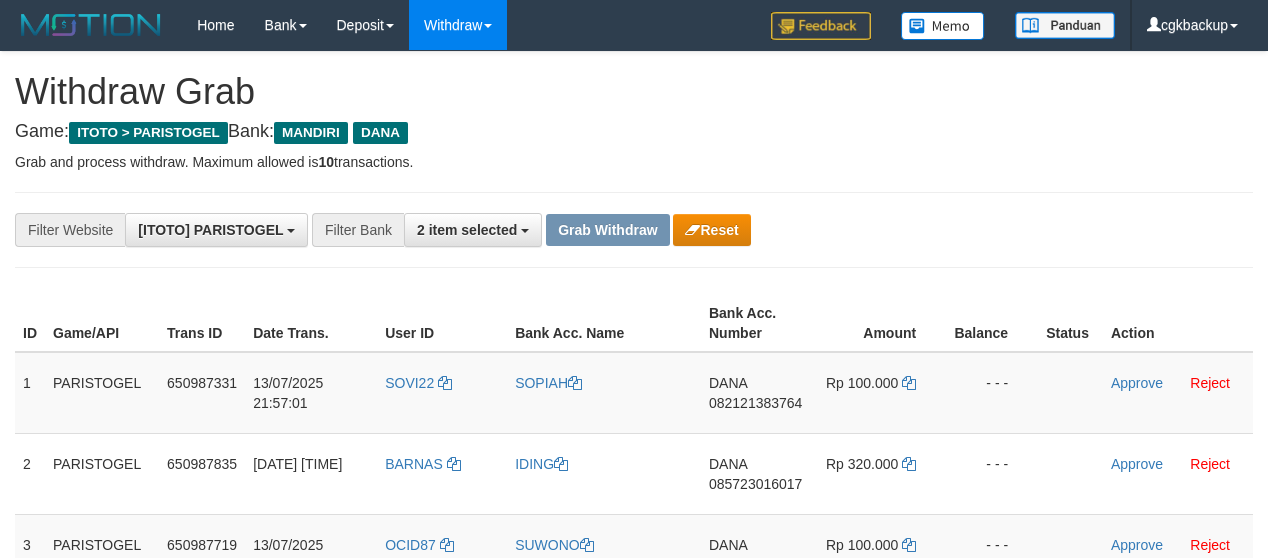 scroll, scrollTop: 254, scrollLeft: 0, axis: vertical 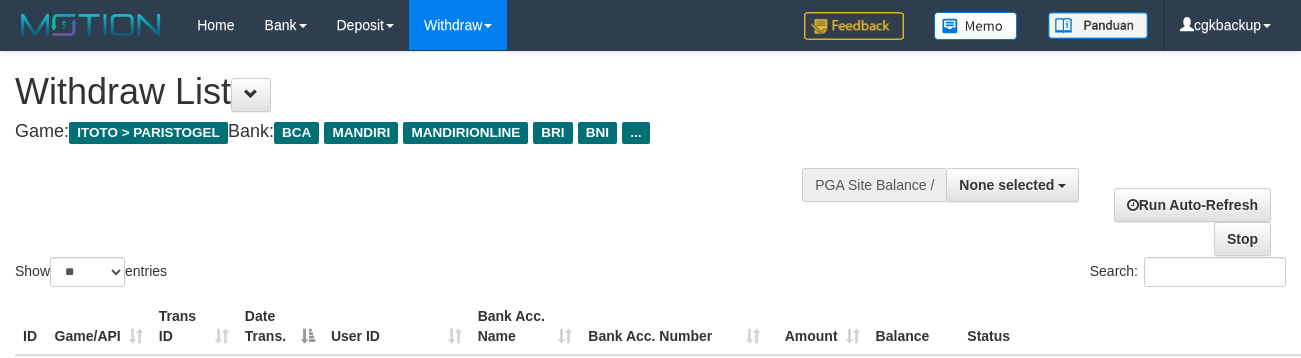 select 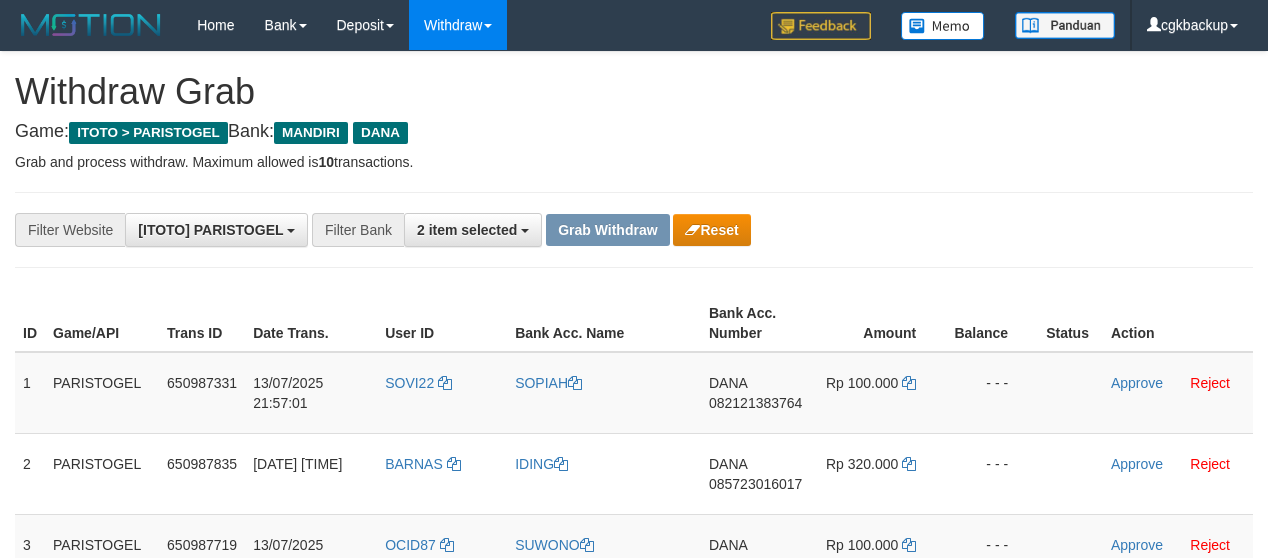 scroll, scrollTop: 254, scrollLeft: 0, axis: vertical 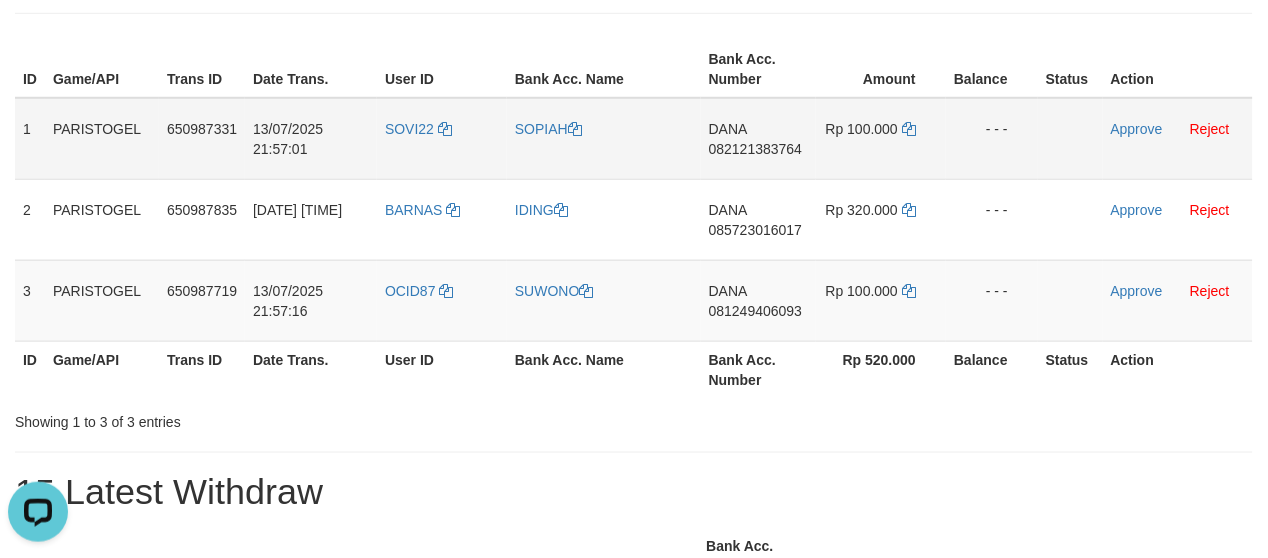 click on "SOVI22" at bounding box center (442, 139) 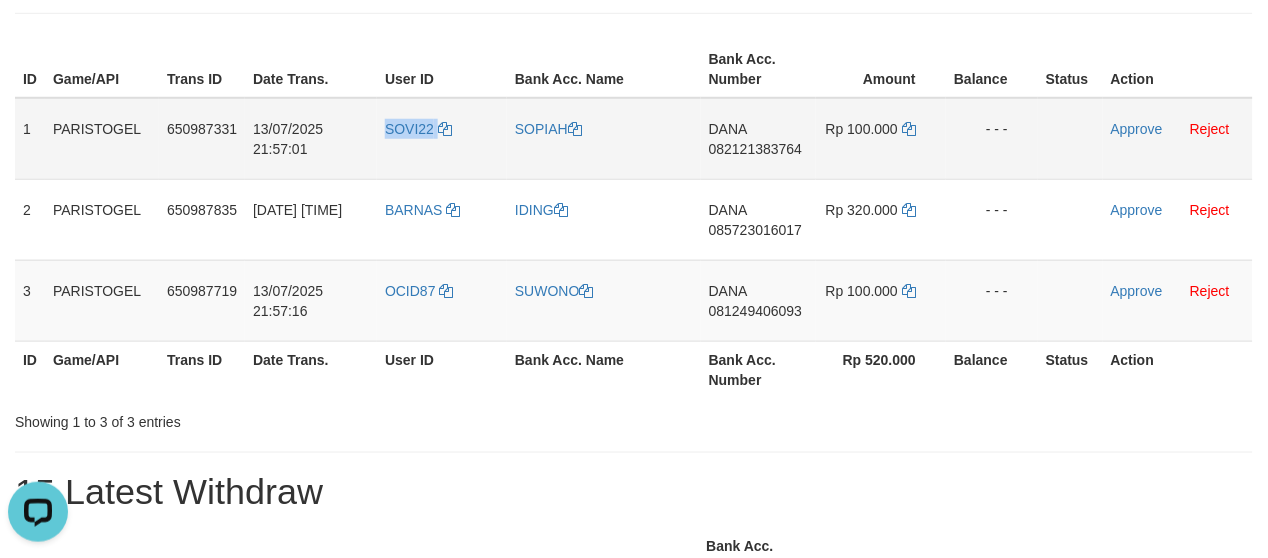 click on "SOVI22" at bounding box center [442, 139] 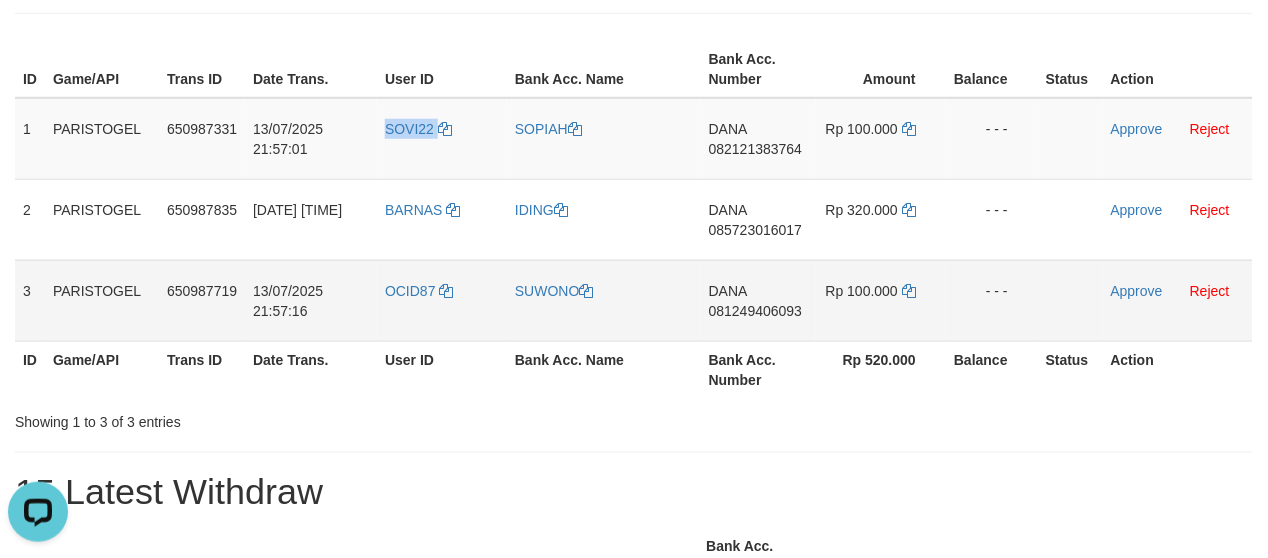 copy on "SOVI22" 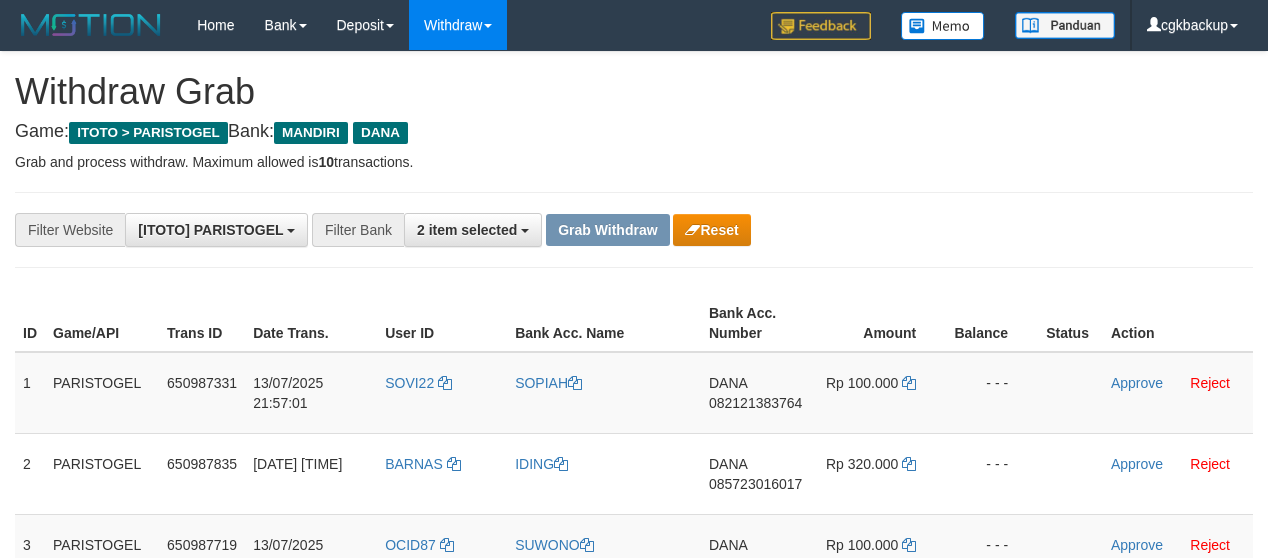 scroll, scrollTop: 254, scrollLeft: 0, axis: vertical 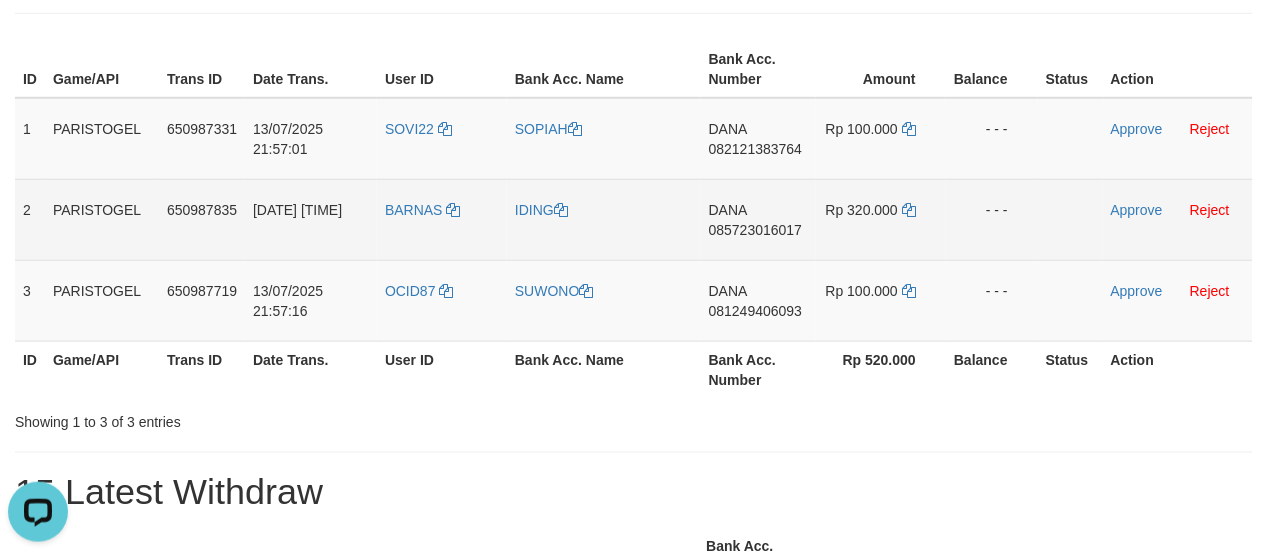 click on "BARNAS" at bounding box center (442, 219) 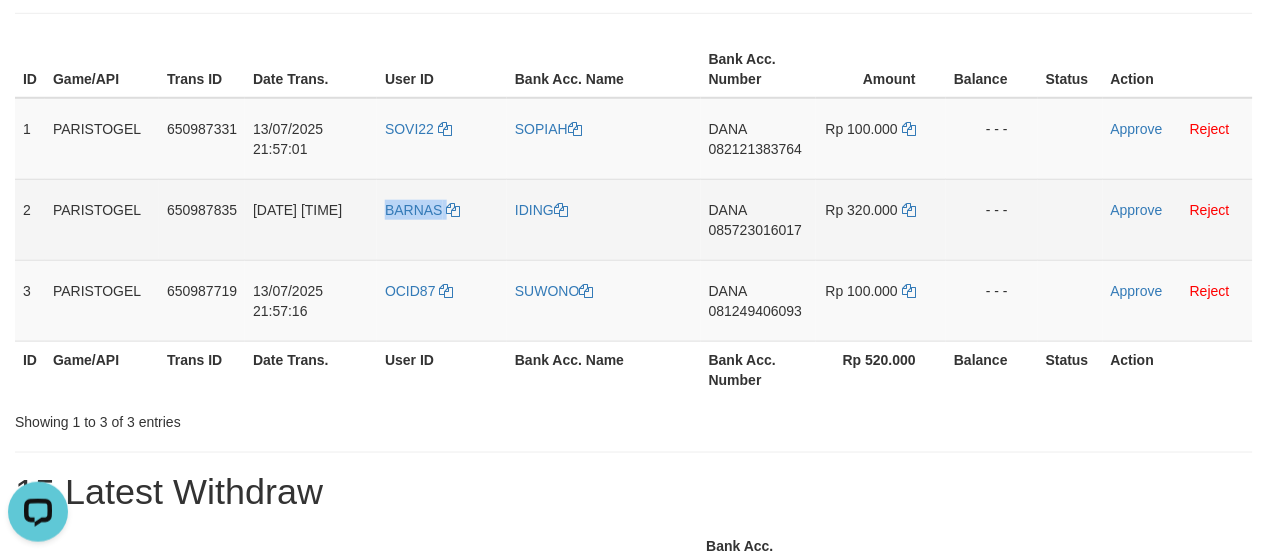 click on "BARNAS" at bounding box center (442, 219) 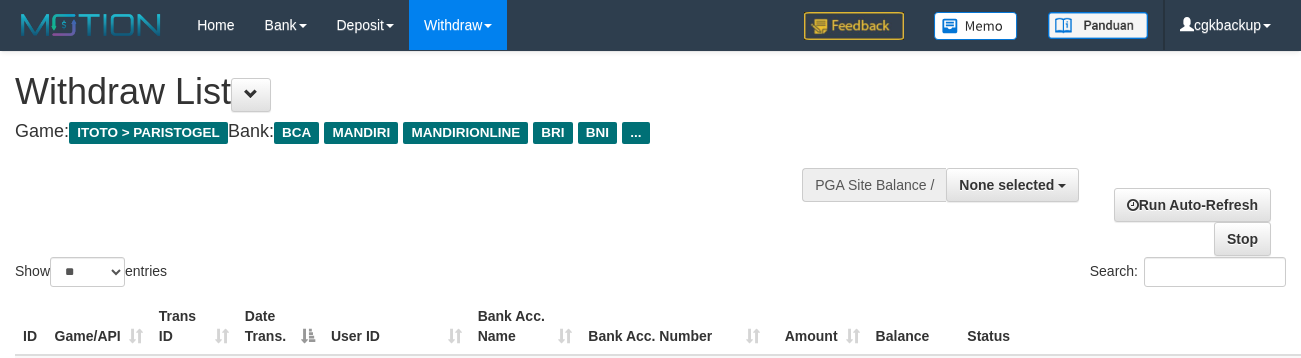 select 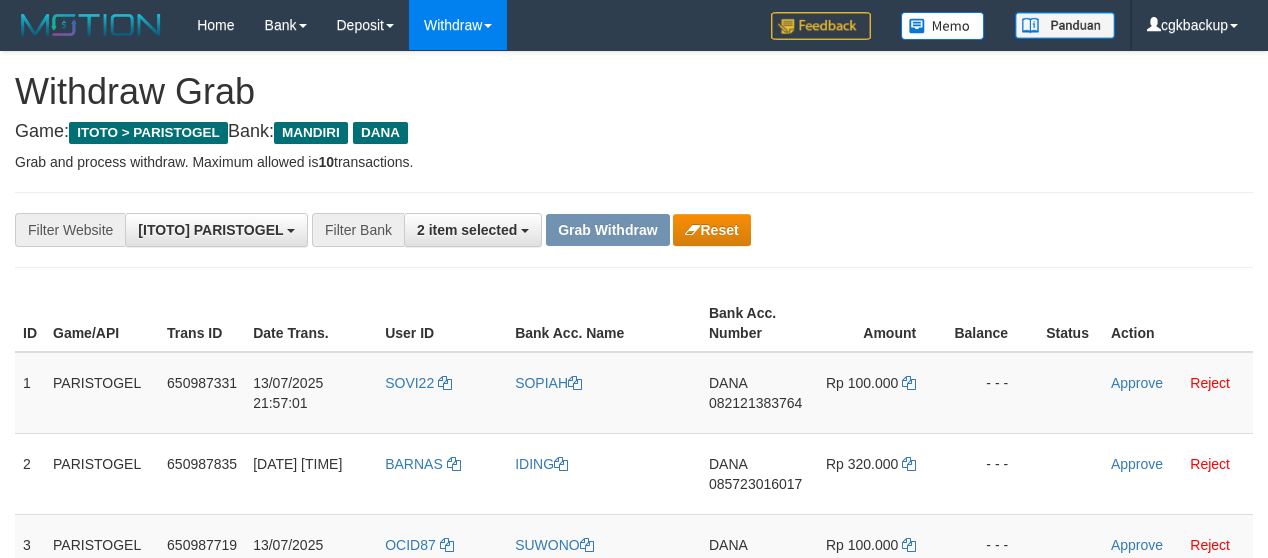 scroll, scrollTop: 254, scrollLeft: 0, axis: vertical 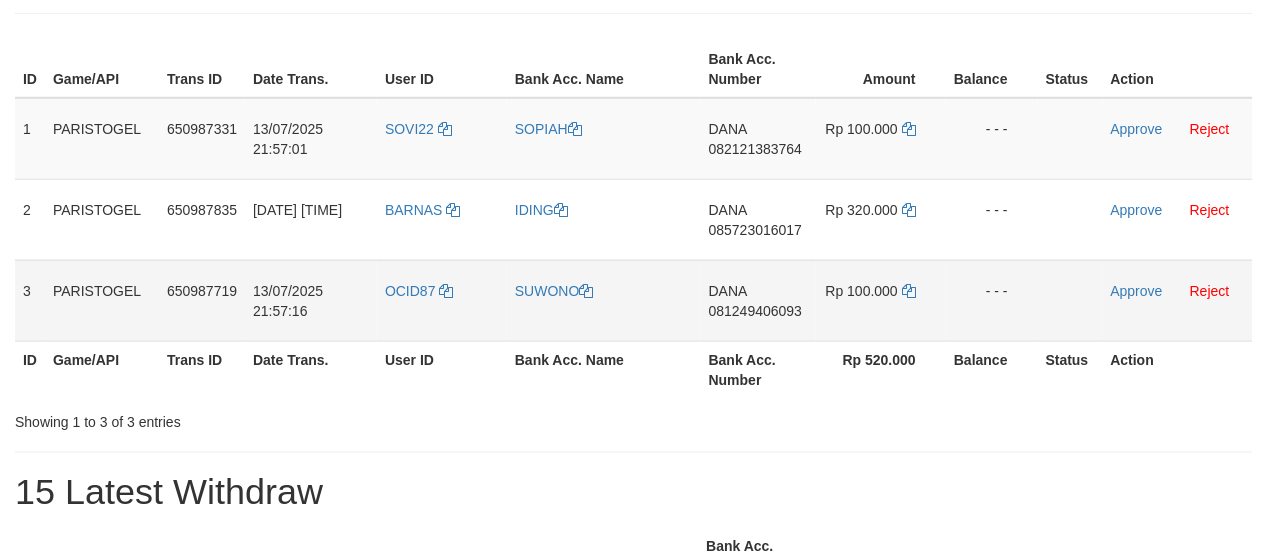 click on "OCID87" at bounding box center [442, 300] 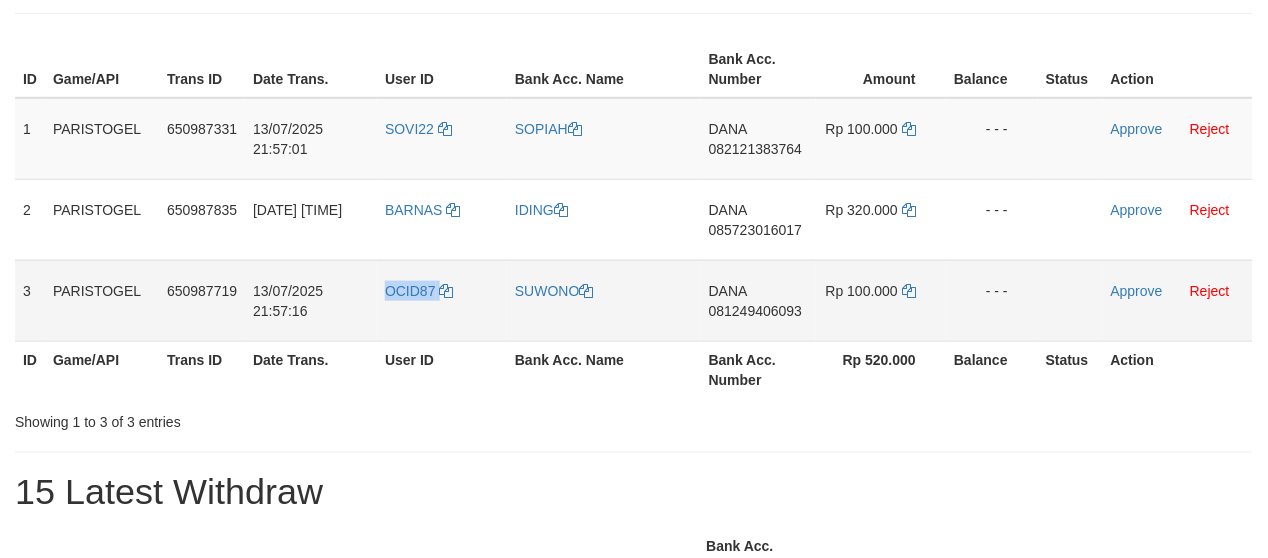 click on "OCID87" at bounding box center [442, 300] 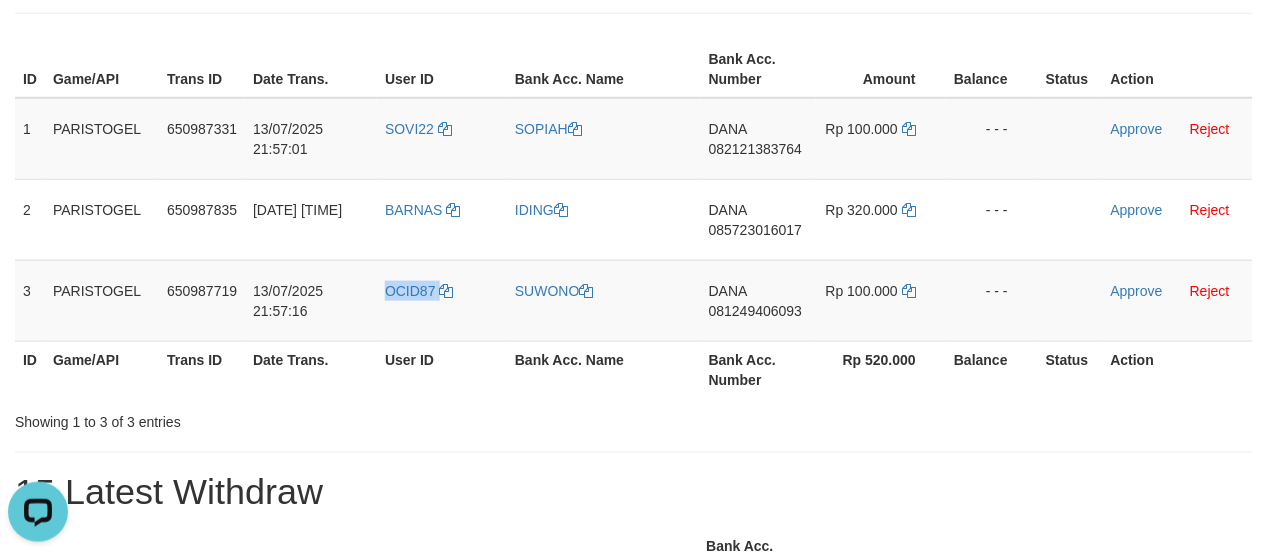 scroll, scrollTop: 0, scrollLeft: 0, axis: both 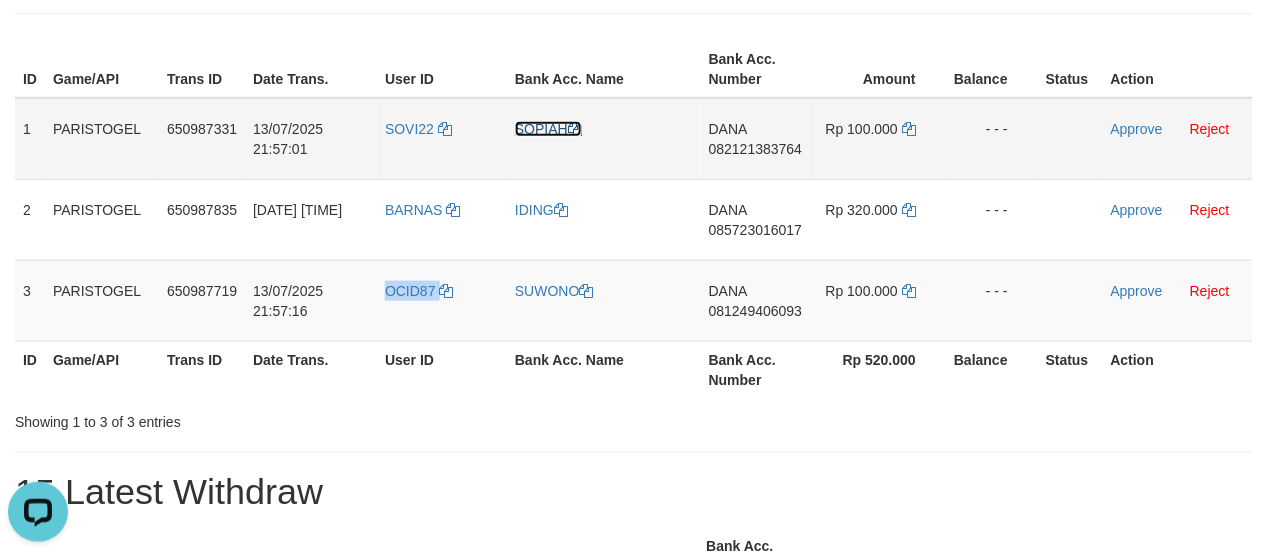 click on "SOPIAH" at bounding box center [548, 129] 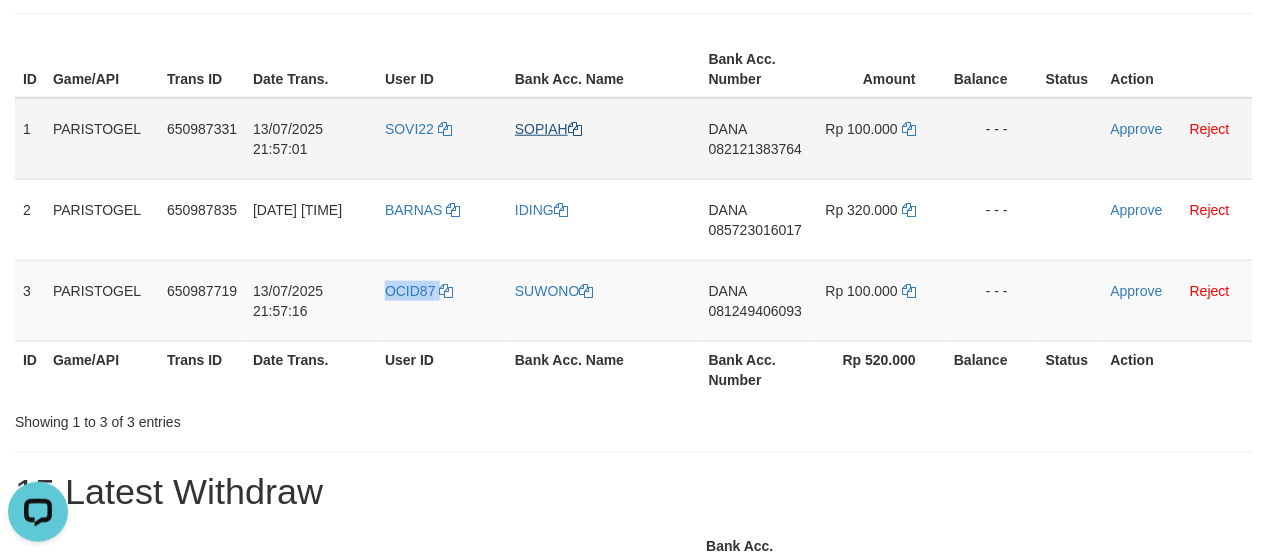copy on "OCID87" 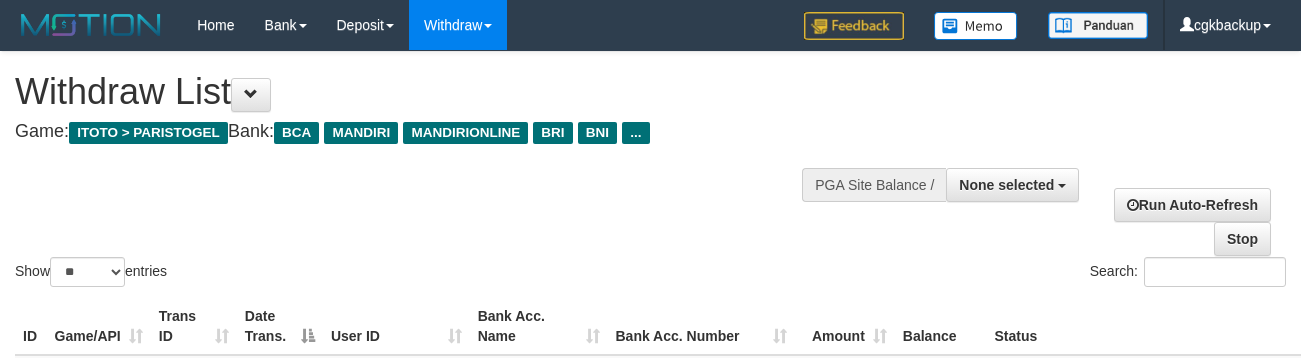 select 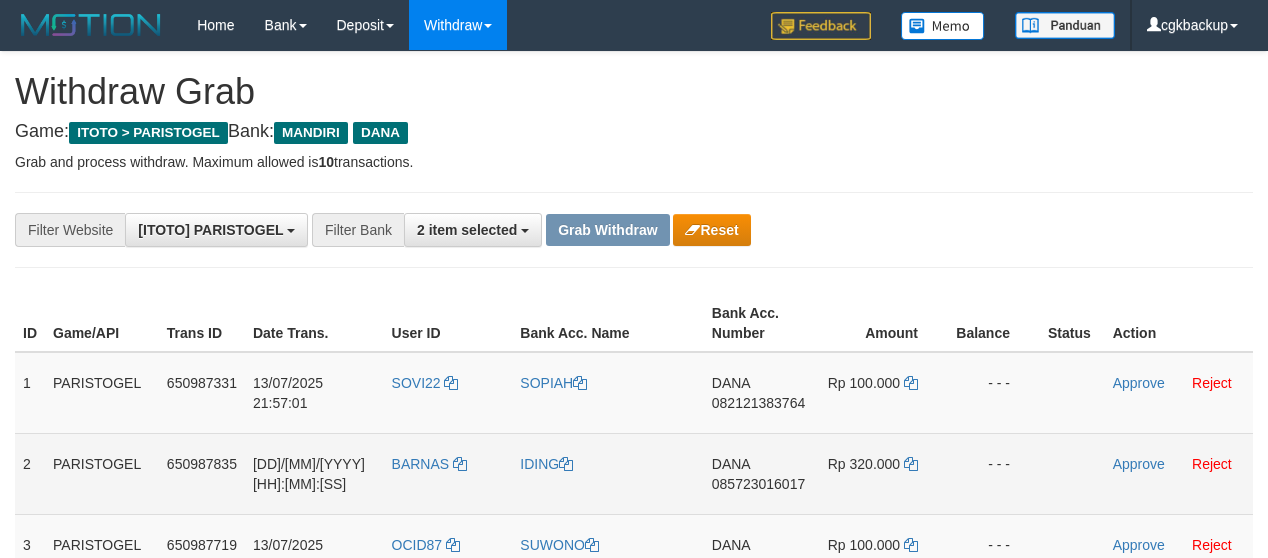 scroll, scrollTop: 254, scrollLeft: 0, axis: vertical 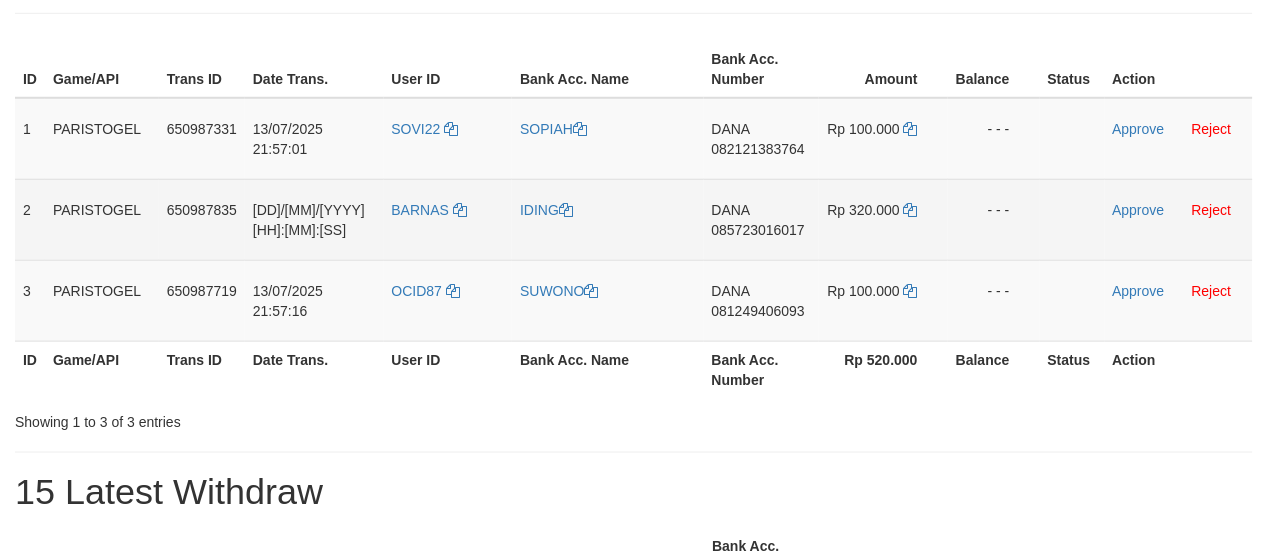 drag, startPoint x: 0, startPoint y: 0, endPoint x: 535, endPoint y: 215, distance: 576.5848 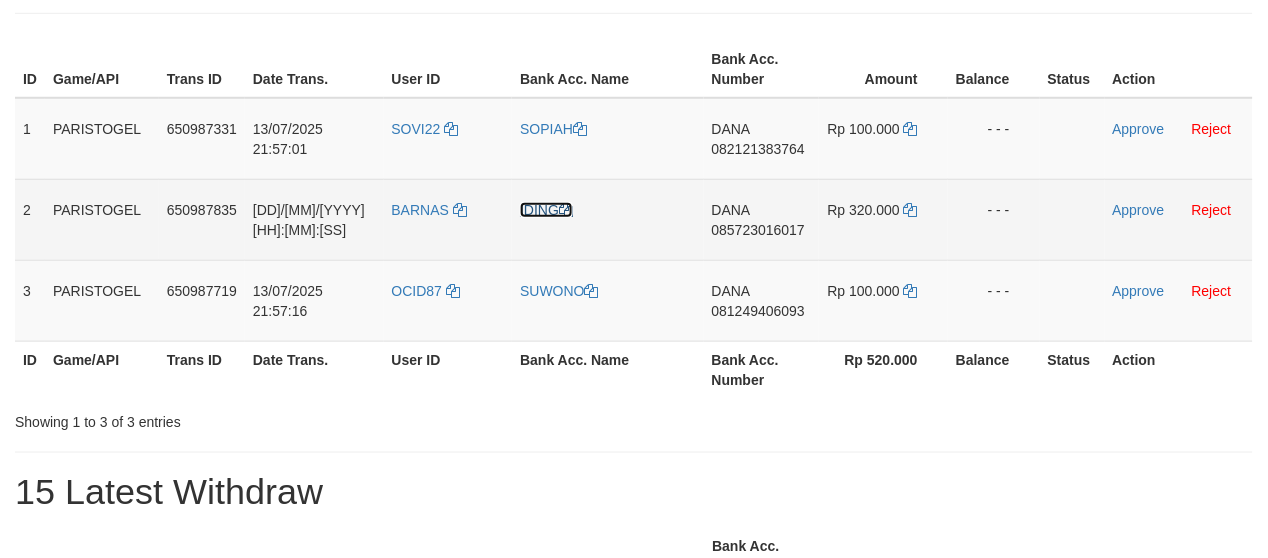 click on "IDING" at bounding box center (546, 210) 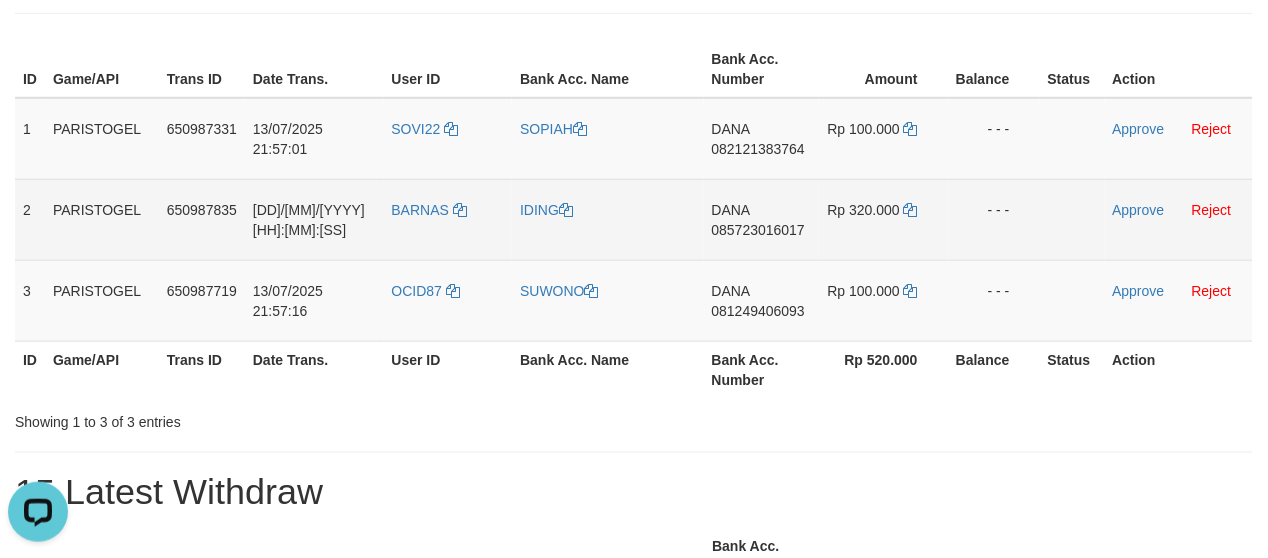 scroll, scrollTop: 0, scrollLeft: 0, axis: both 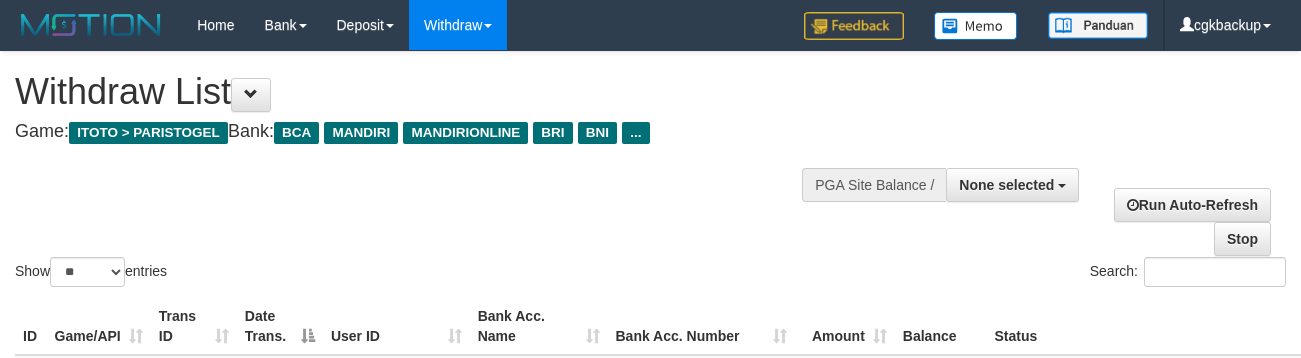 select 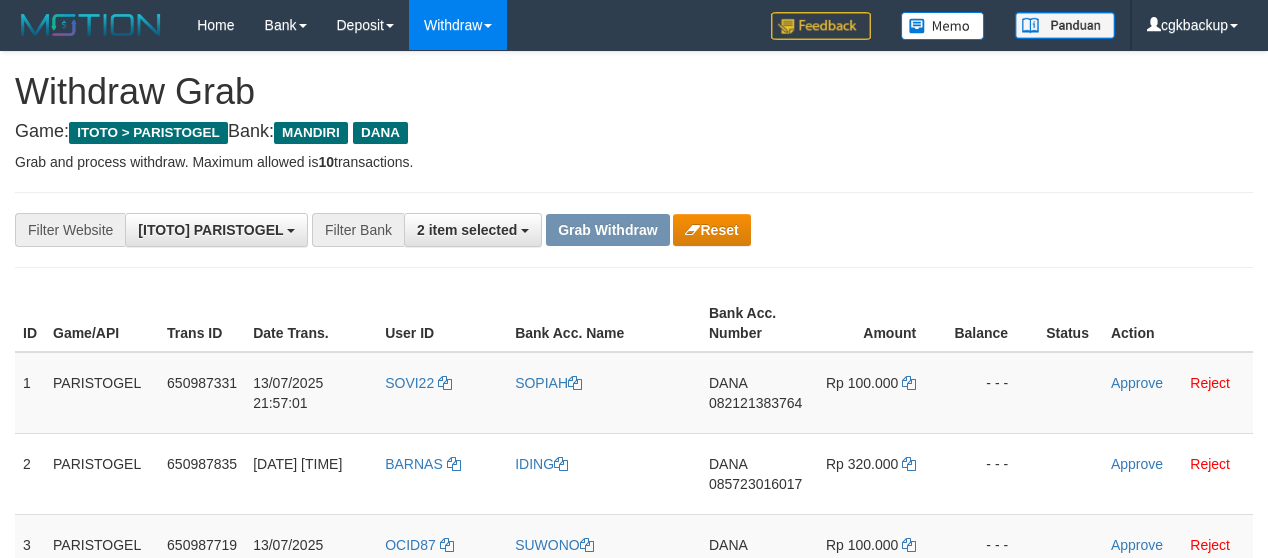 scroll, scrollTop: 254, scrollLeft: 0, axis: vertical 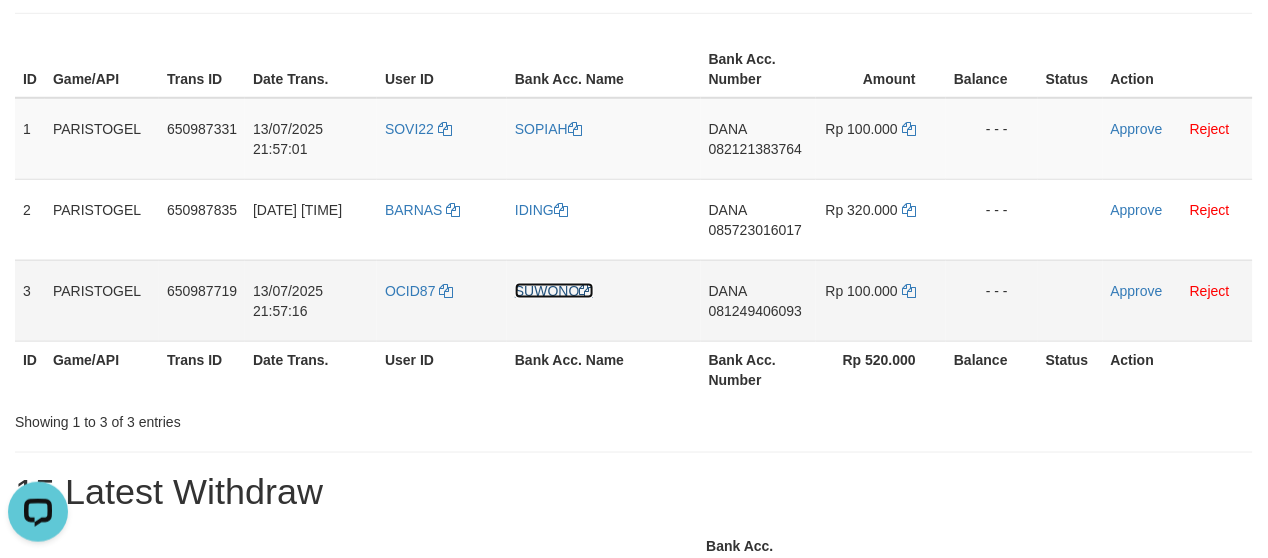 click on "SUWONO" at bounding box center (554, 291) 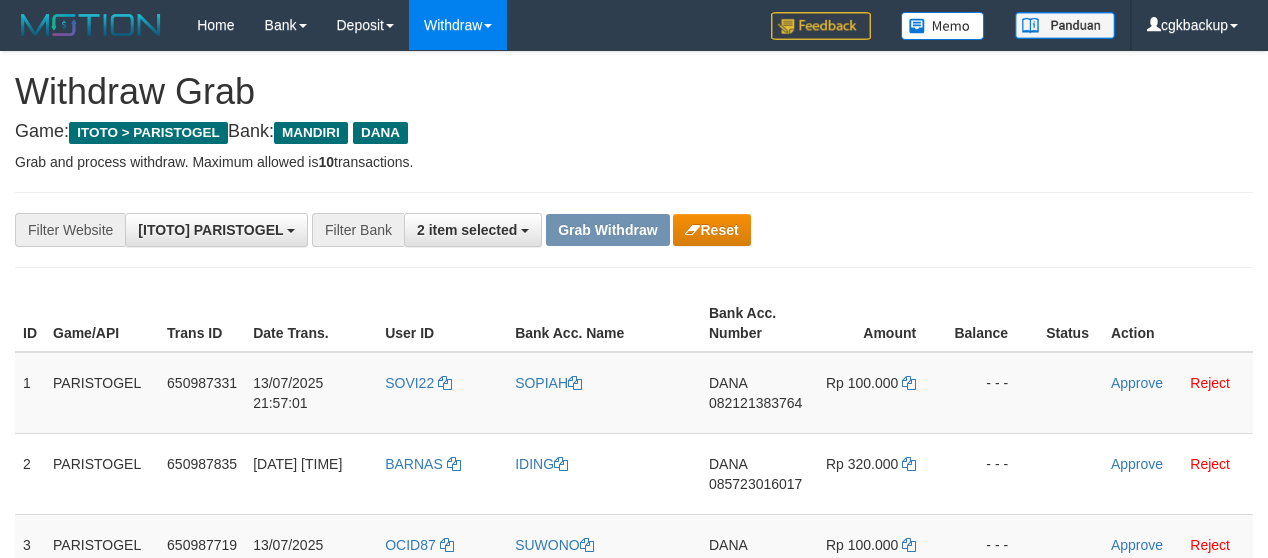 scroll, scrollTop: 254, scrollLeft: 0, axis: vertical 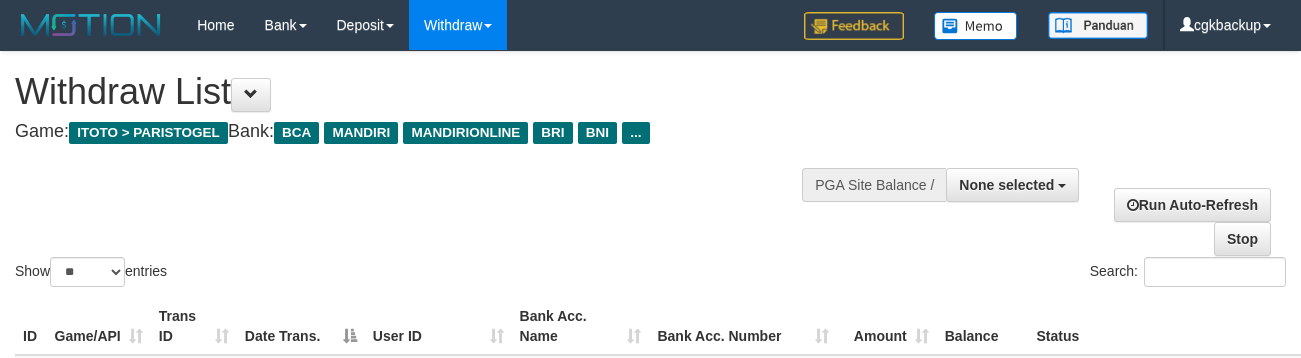 select 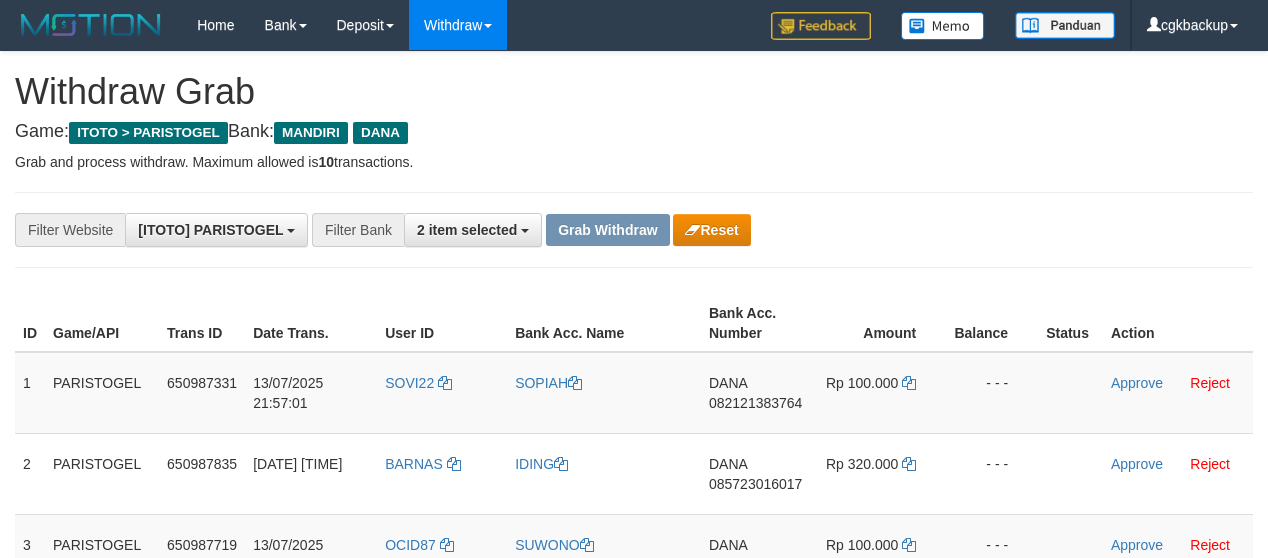 scroll, scrollTop: 254, scrollLeft: 0, axis: vertical 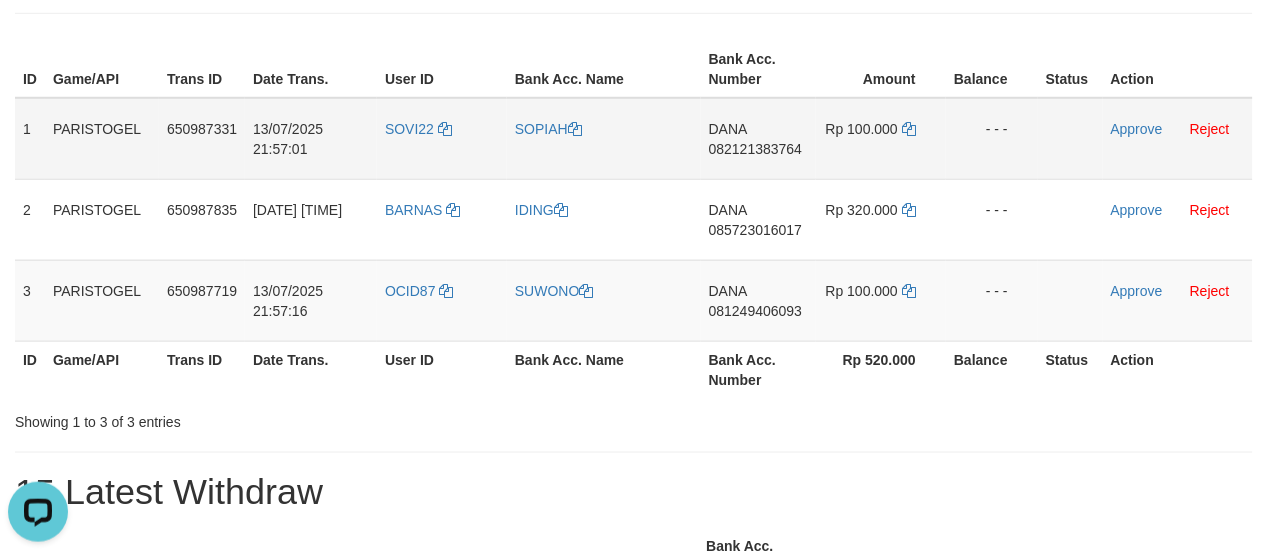 click on "DANA
[PHONE]" at bounding box center [758, 139] 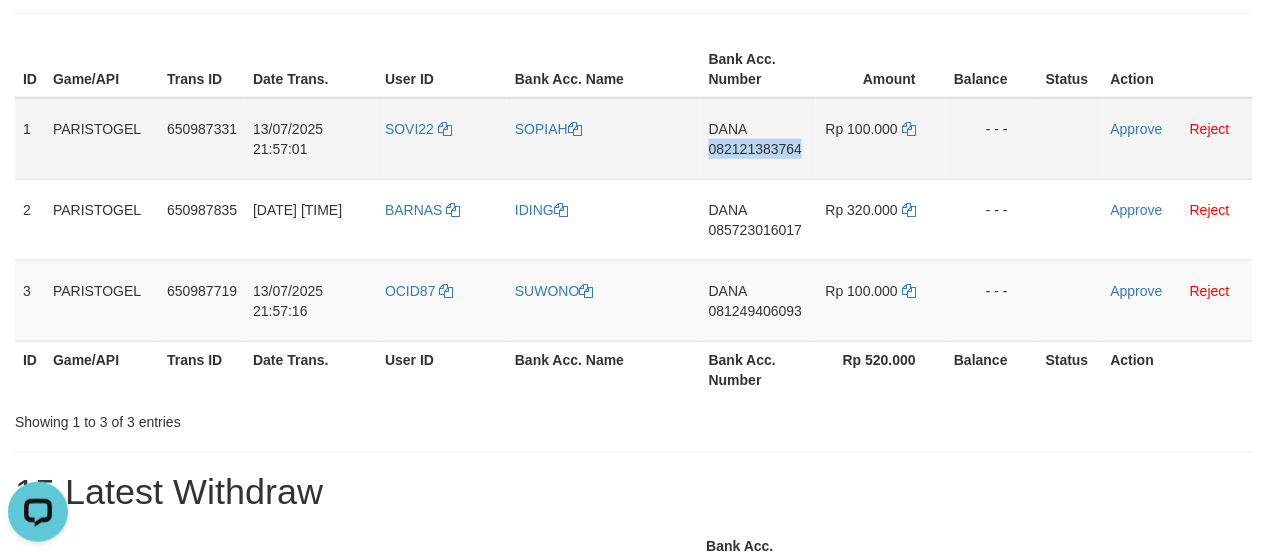click on "DANA
[PHONE]" at bounding box center (758, 139) 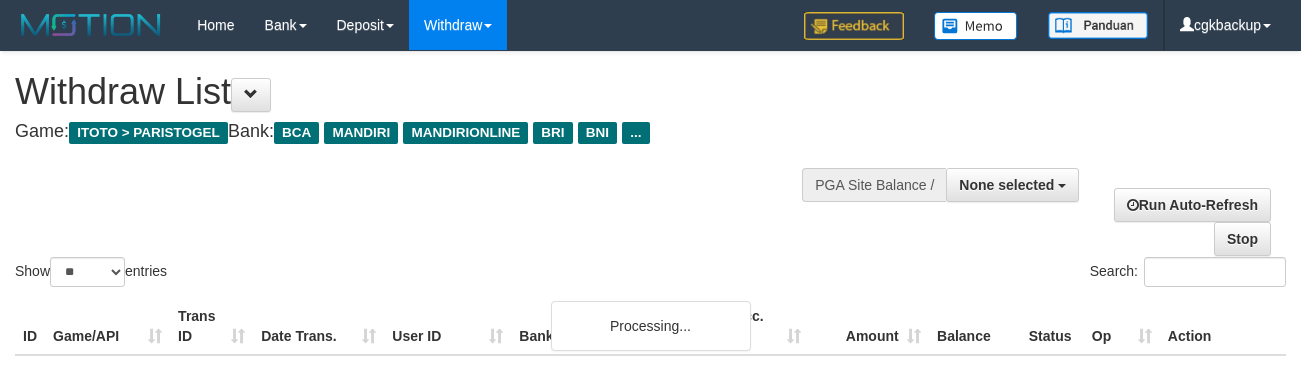 select 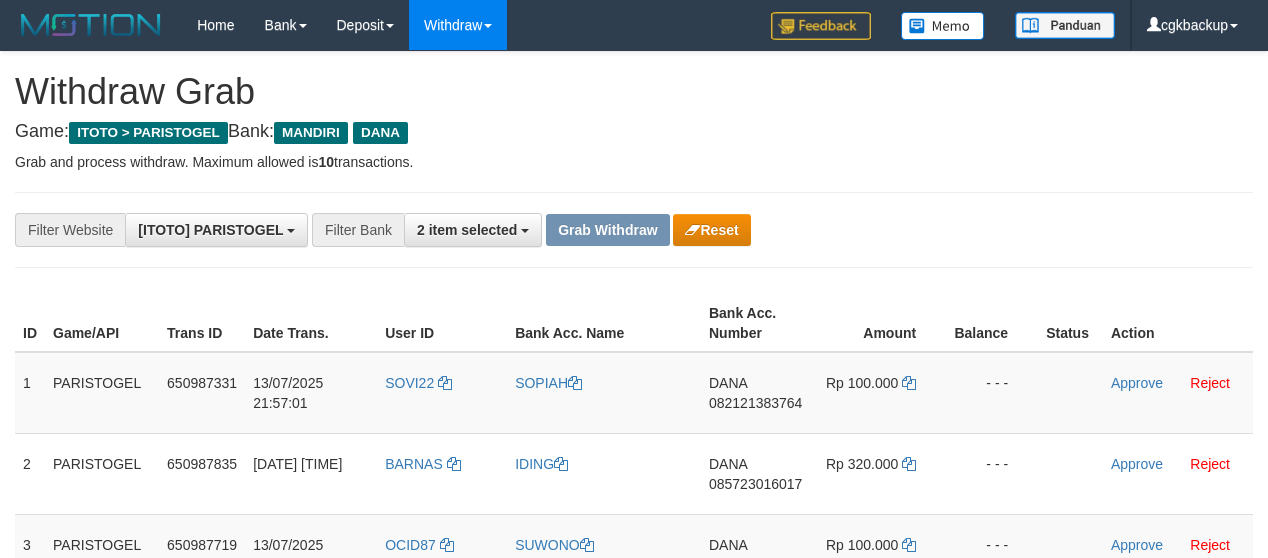 scroll, scrollTop: 254, scrollLeft: 0, axis: vertical 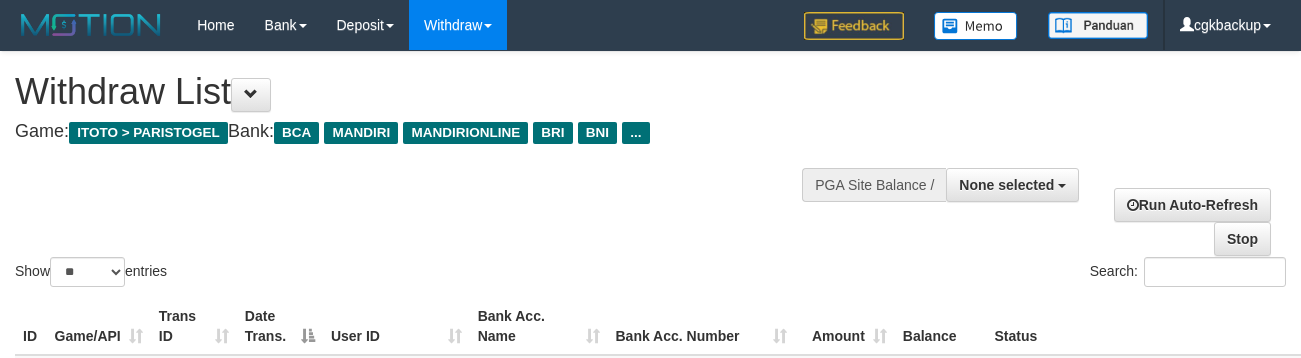 select 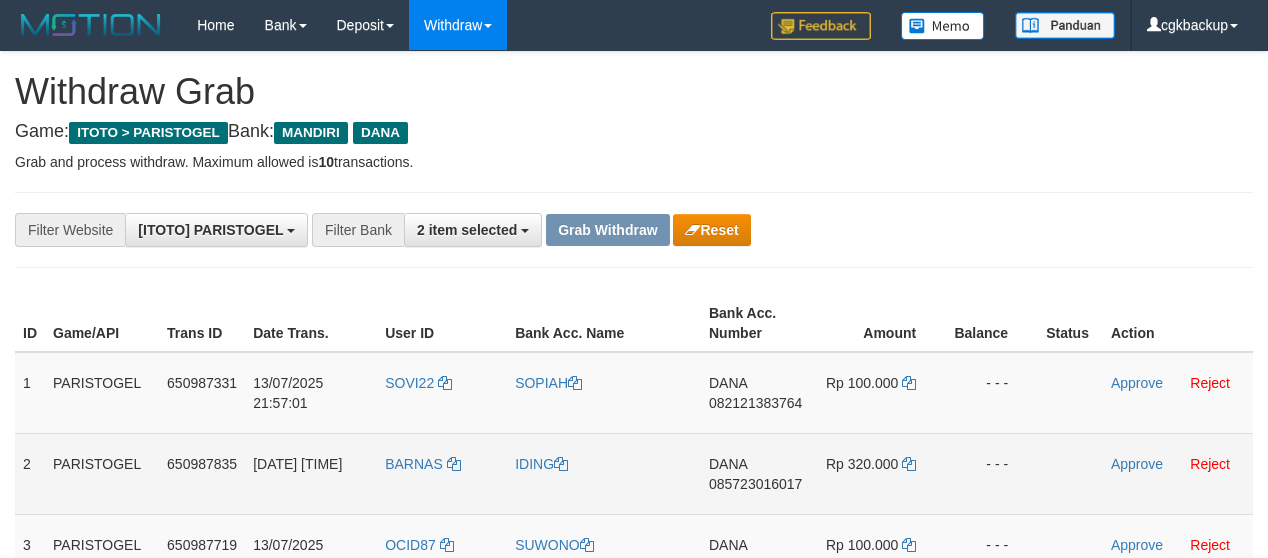 scroll, scrollTop: 254, scrollLeft: 0, axis: vertical 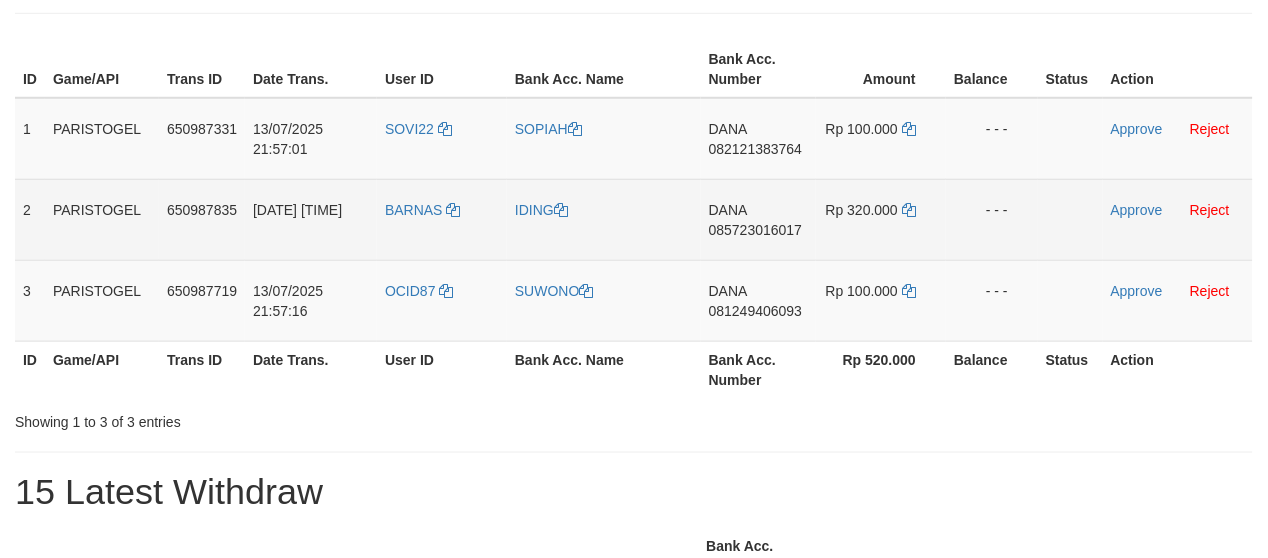 drag, startPoint x: 0, startPoint y: 0, endPoint x: 754, endPoint y: 246, distance: 793.11536 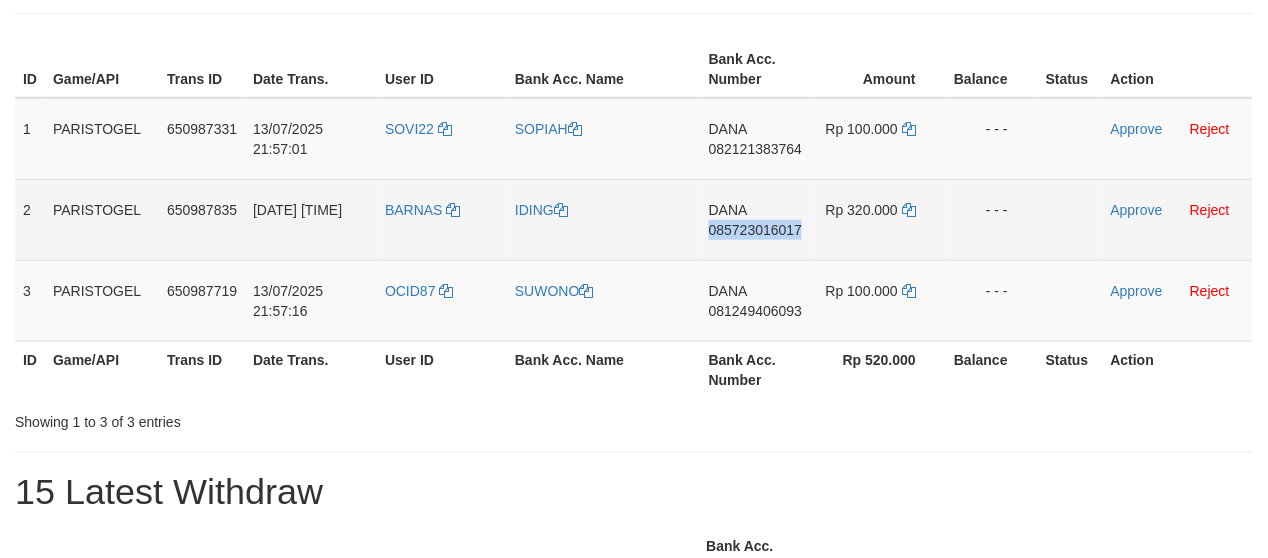 click on "DANA
085723016017" at bounding box center (758, 219) 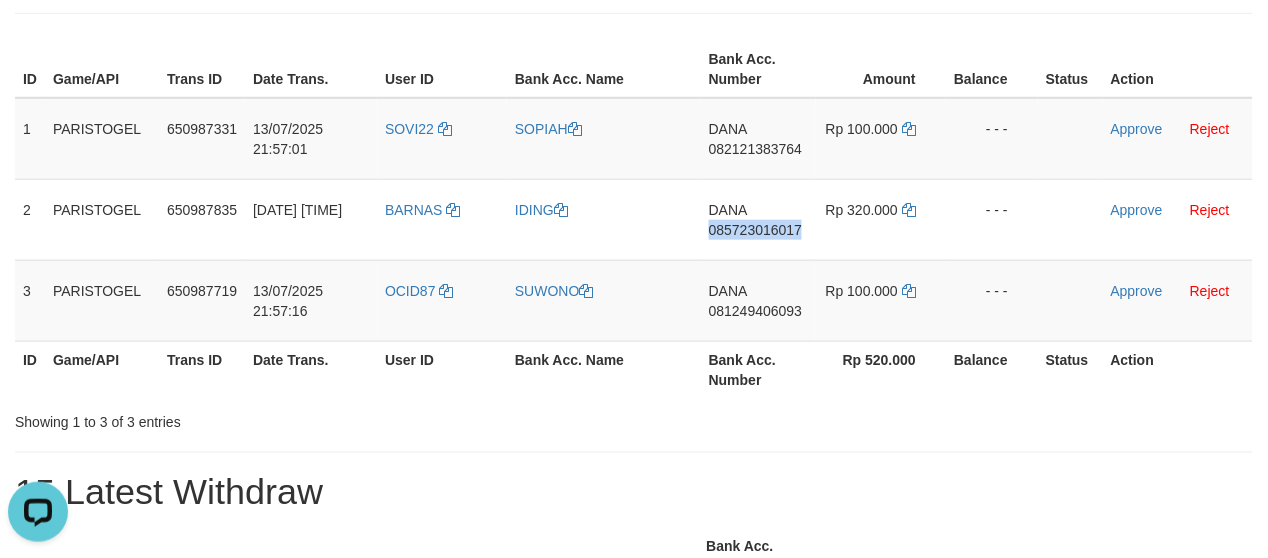 scroll, scrollTop: 0, scrollLeft: 0, axis: both 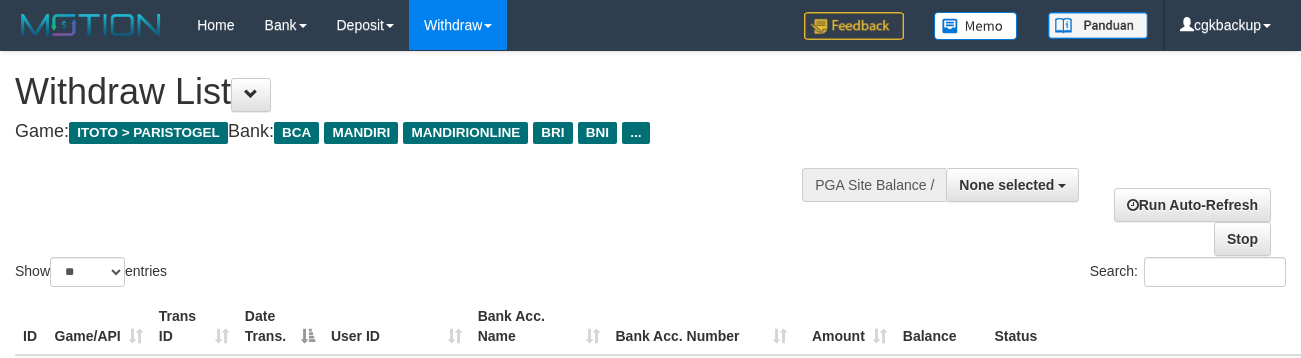 select 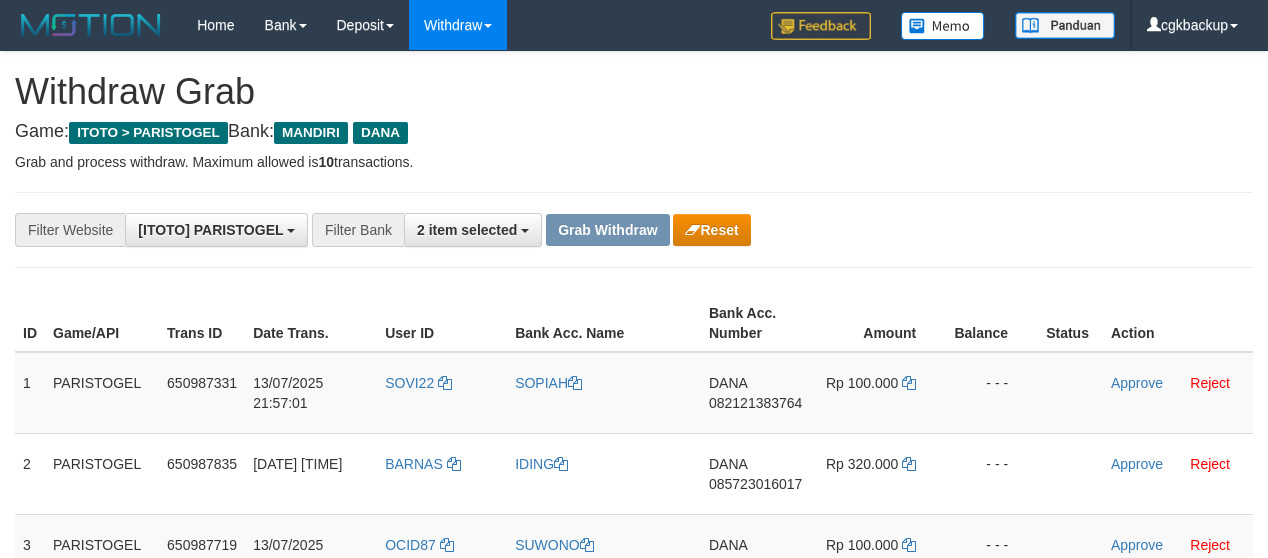 scroll, scrollTop: 254, scrollLeft: 0, axis: vertical 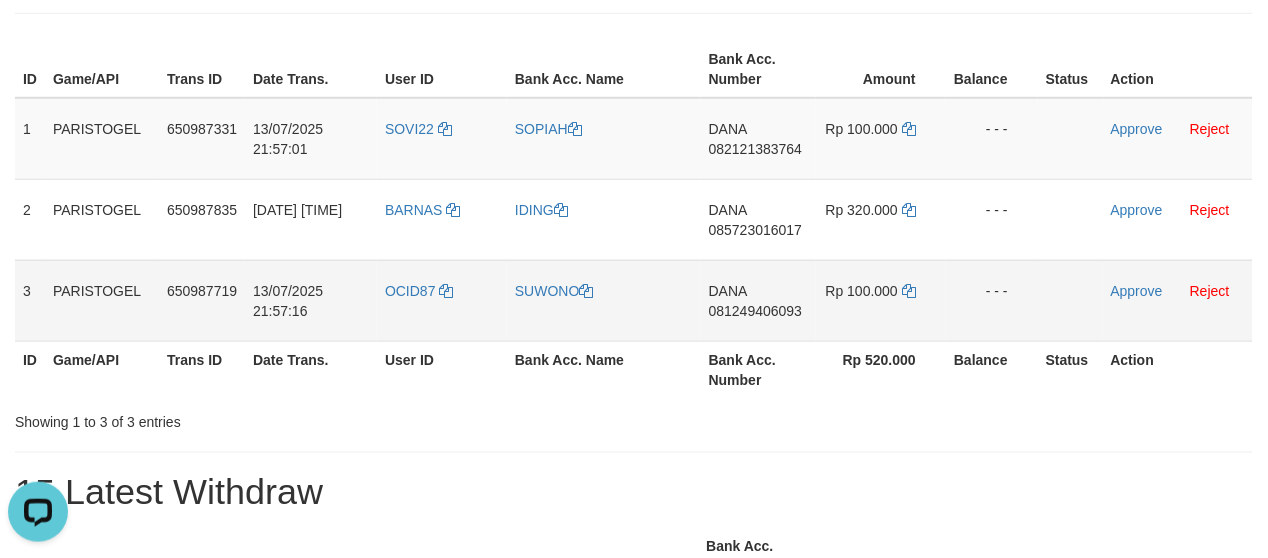 click on "DANA
081249406093" at bounding box center (758, 300) 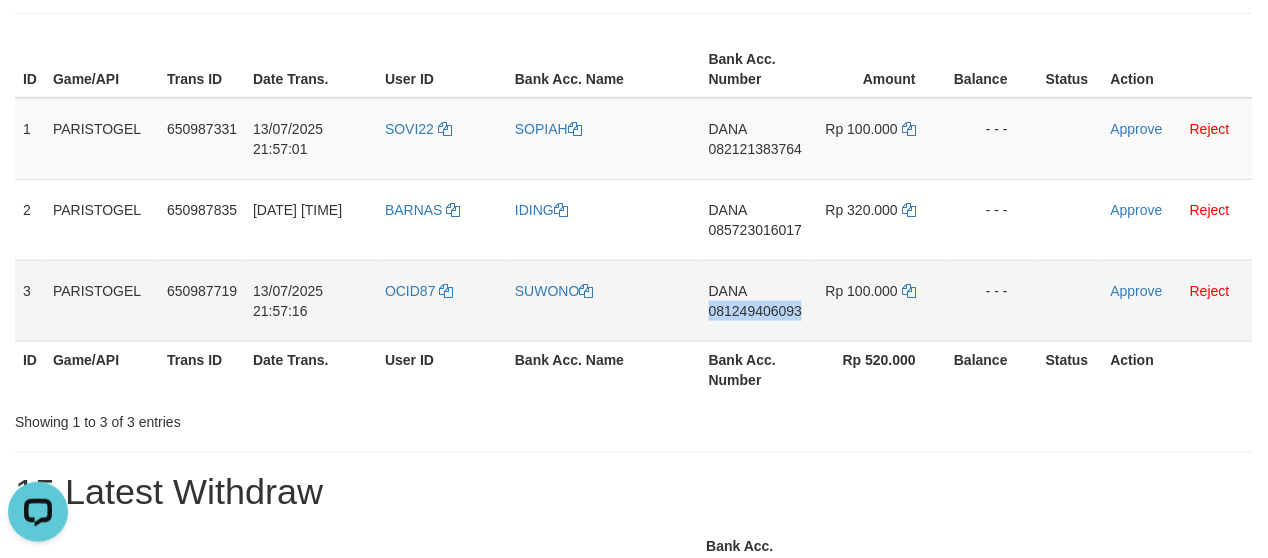 click on "DANA
081249406093" at bounding box center (758, 300) 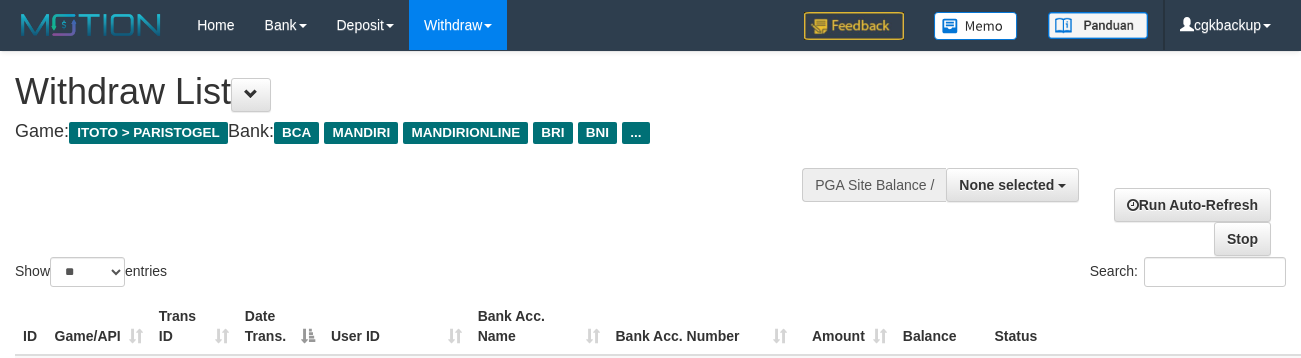 select 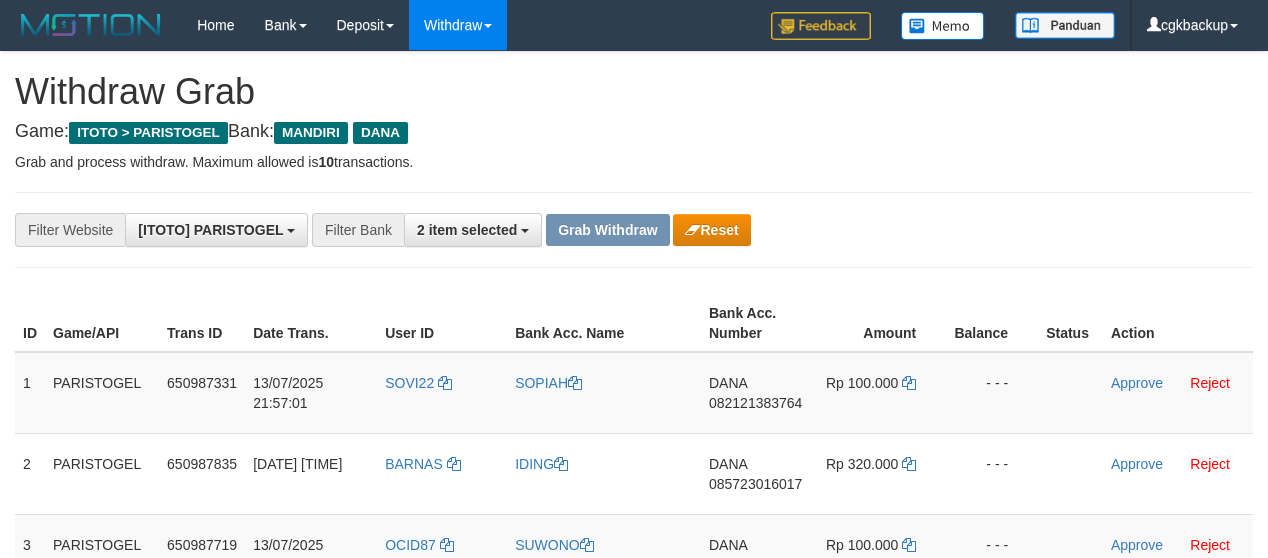 scroll, scrollTop: 254, scrollLeft: 0, axis: vertical 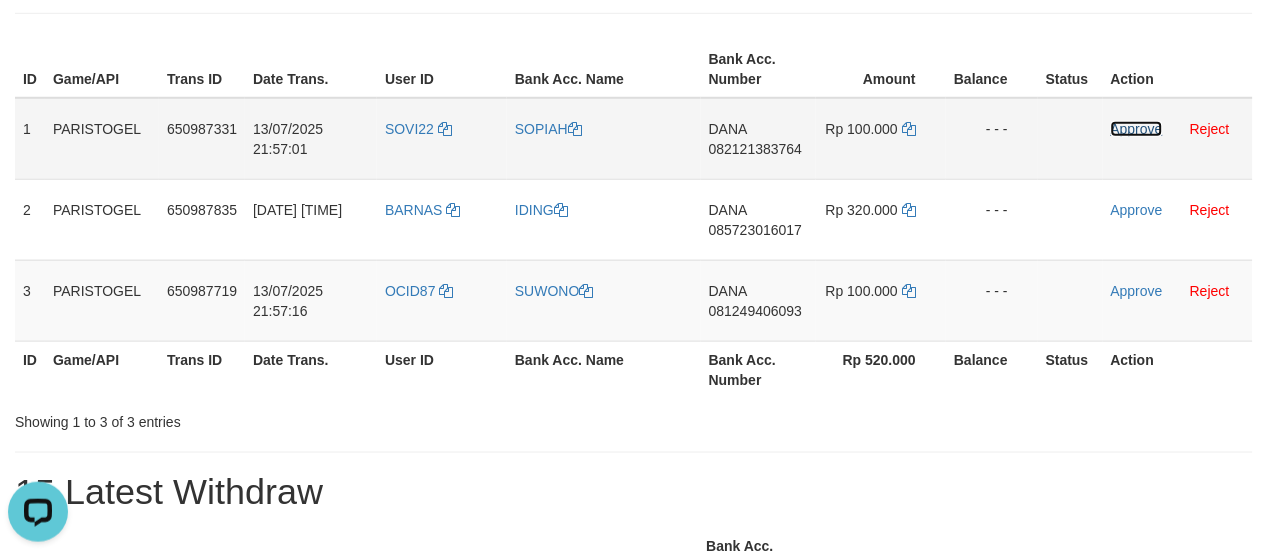 click on "Approve" at bounding box center [1137, 129] 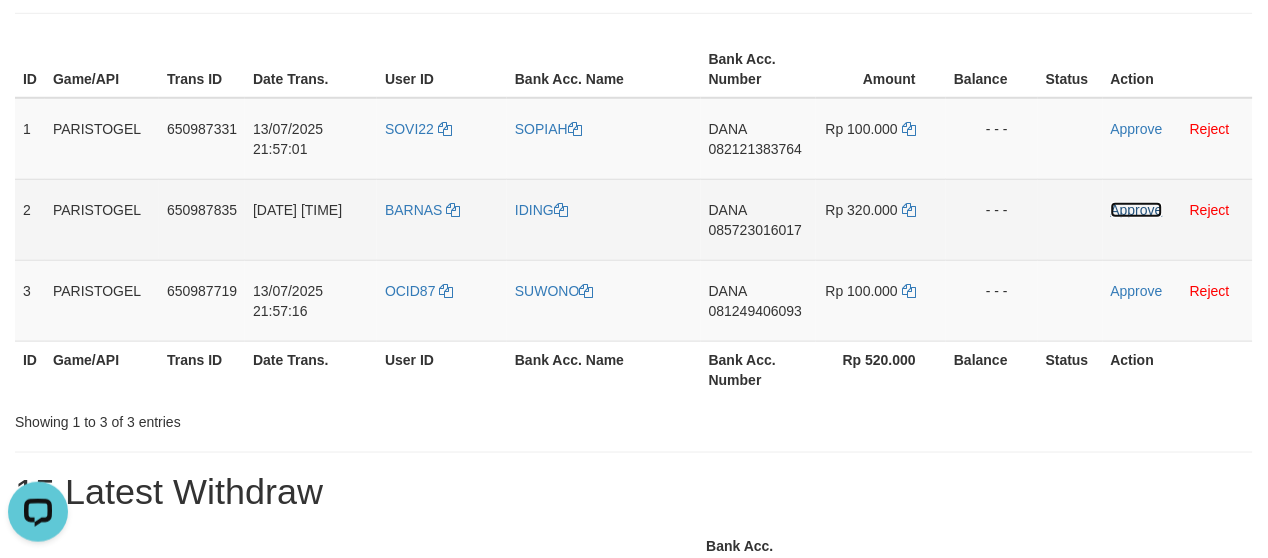 click on "Approve" at bounding box center (1137, 210) 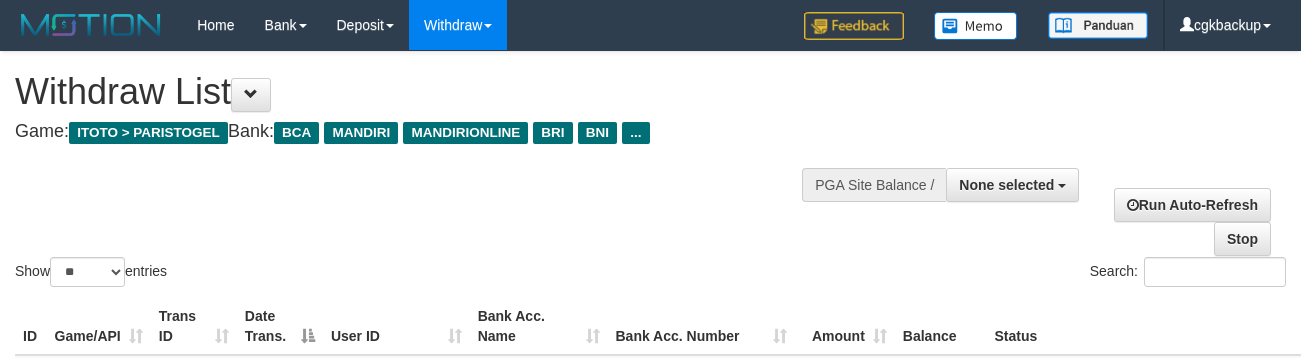 select 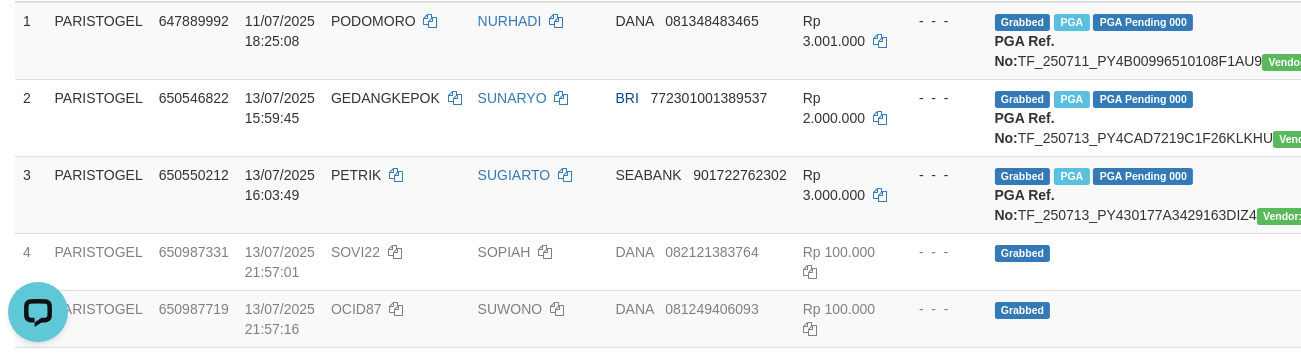 scroll, scrollTop: 0, scrollLeft: 0, axis: both 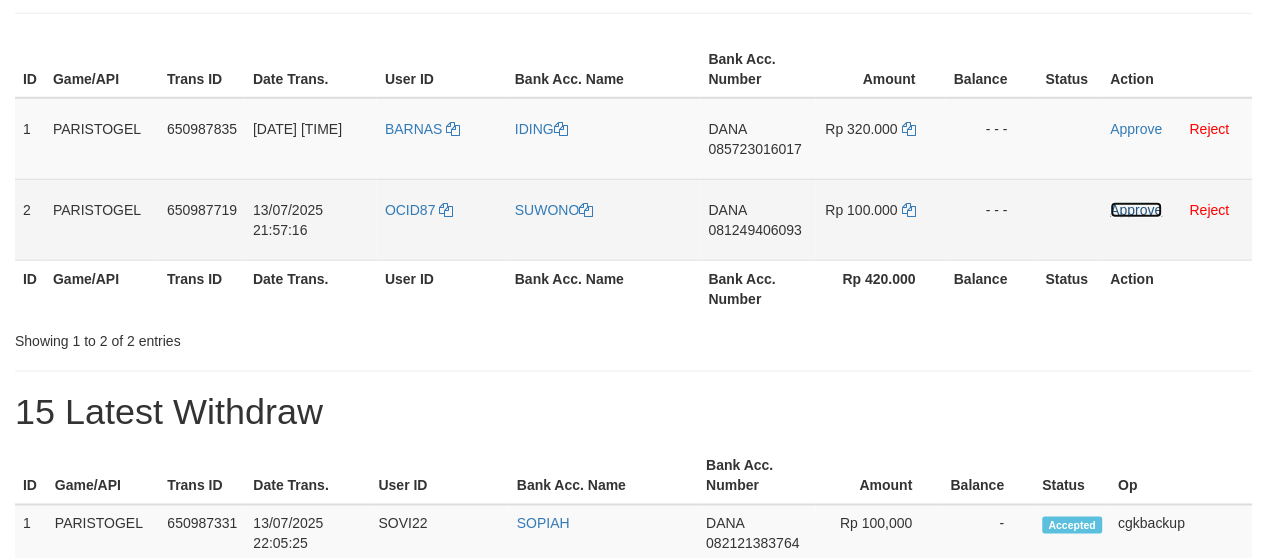 click on "Approve" at bounding box center [1137, 210] 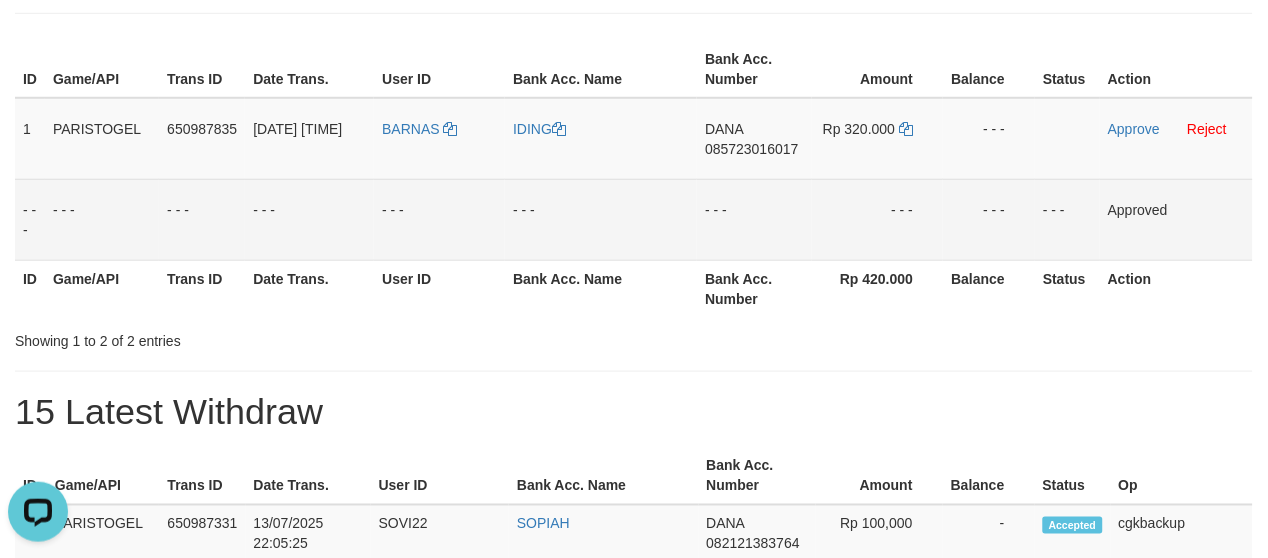 scroll, scrollTop: 0, scrollLeft: 0, axis: both 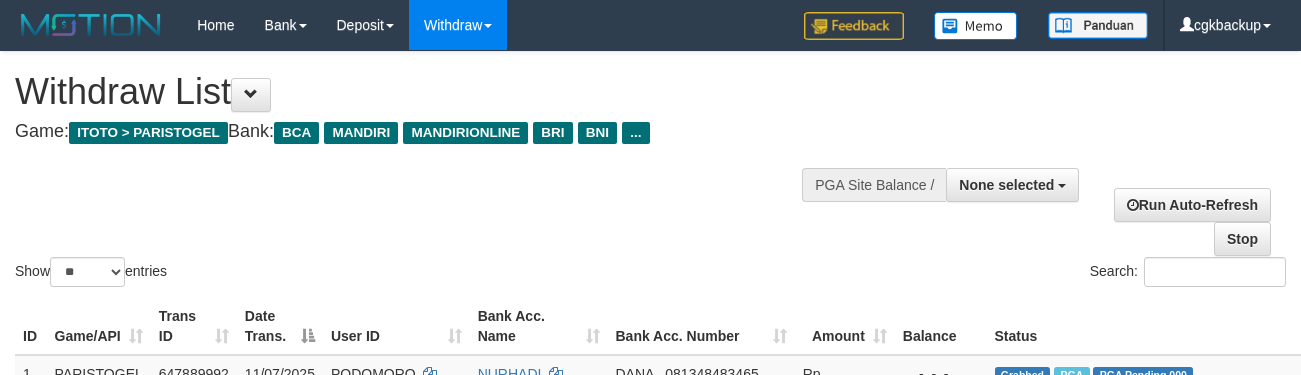 select 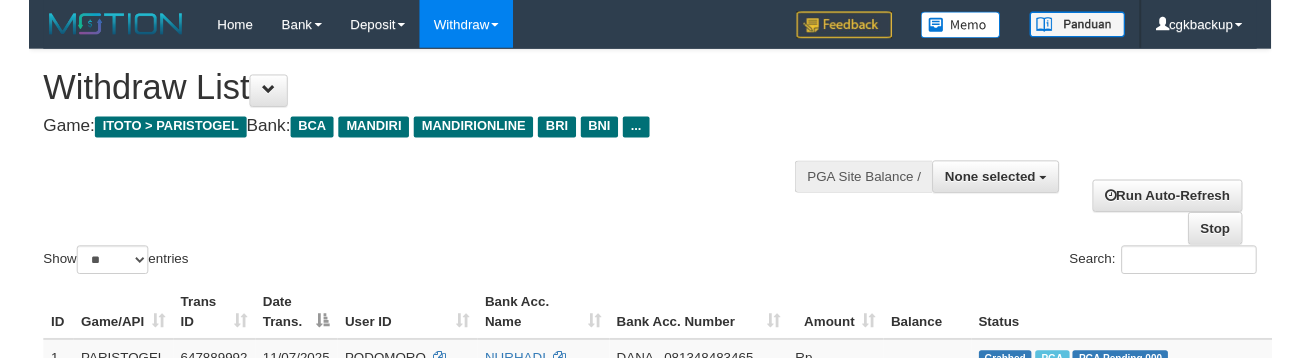 scroll, scrollTop: 312, scrollLeft: 0, axis: vertical 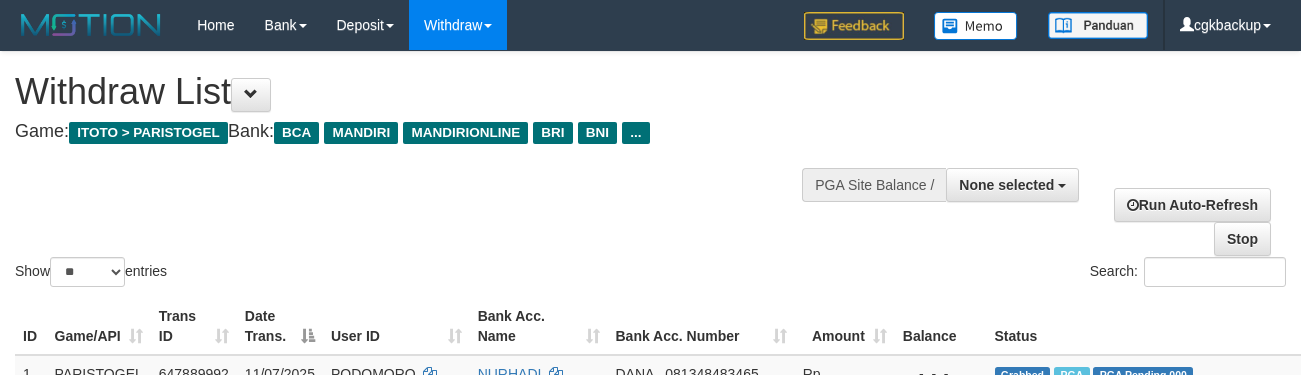 select 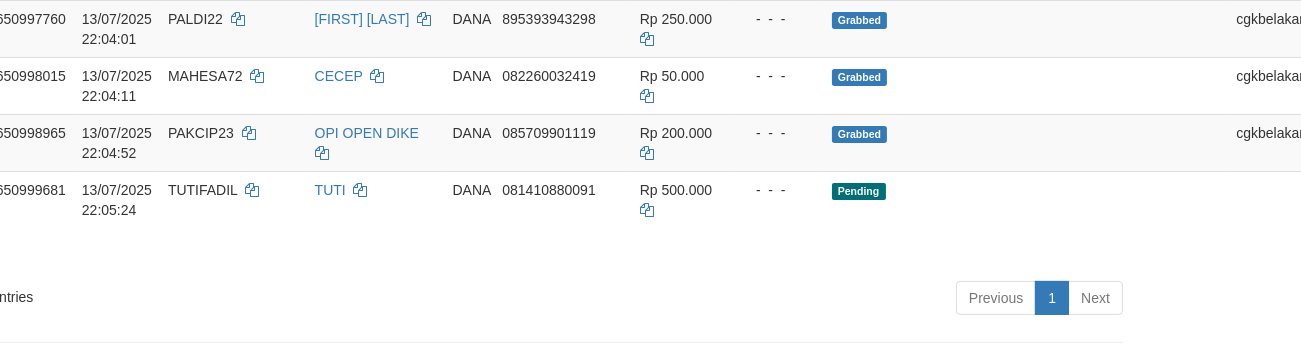 scroll, scrollTop: 646, scrollLeft: 163, axis: both 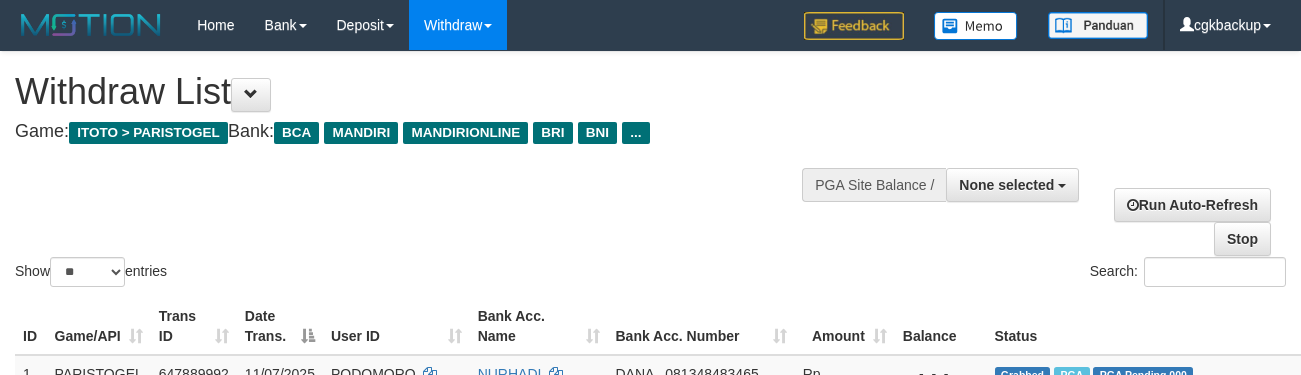select 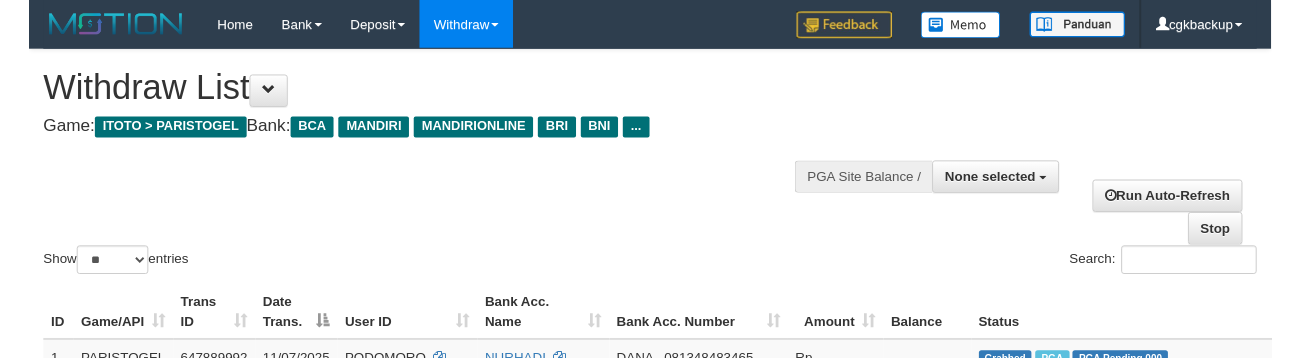 scroll, scrollTop: 646, scrollLeft: 163, axis: both 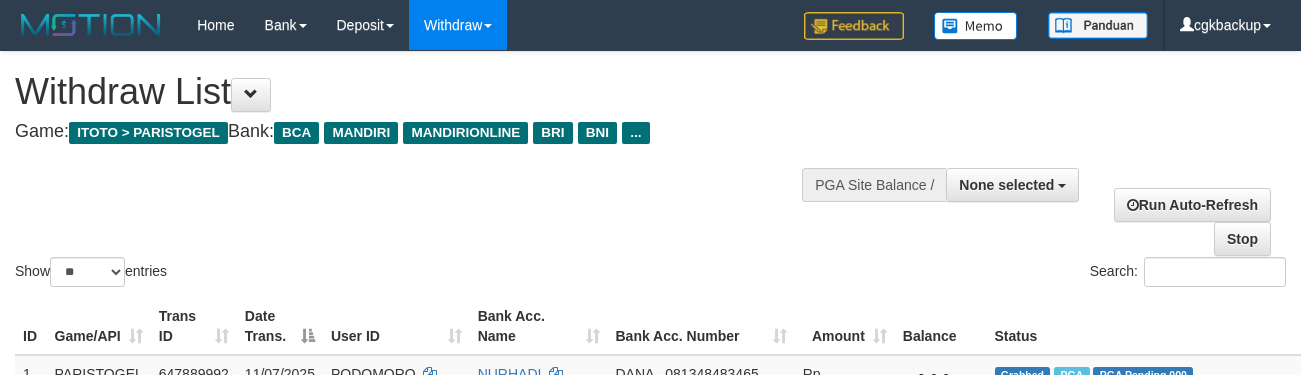 select 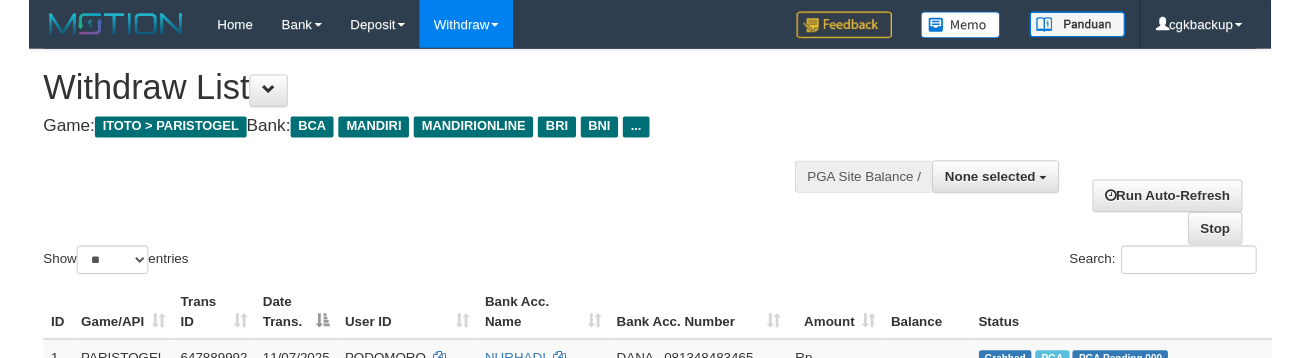 scroll, scrollTop: 646, scrollLeft: 163, axis: both 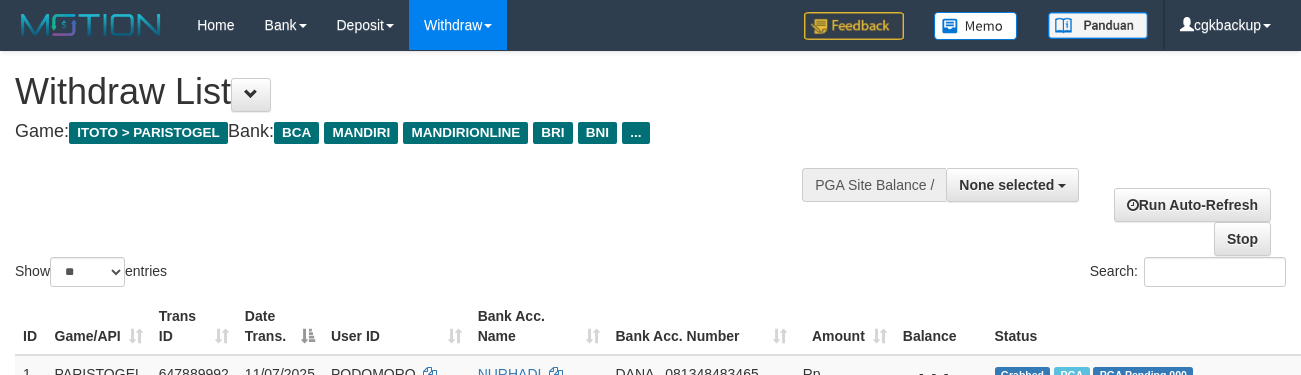 select 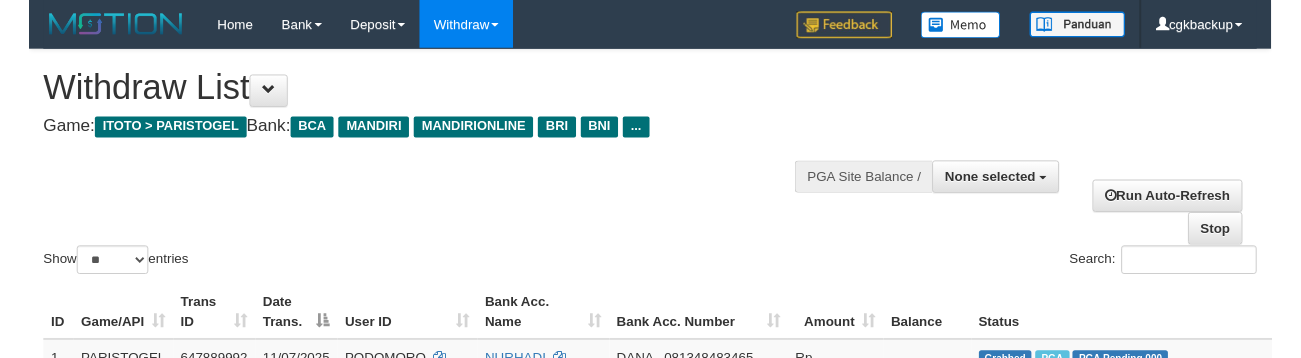 scroll, scrollTop: 646, scrollLeft: 163, axis: both 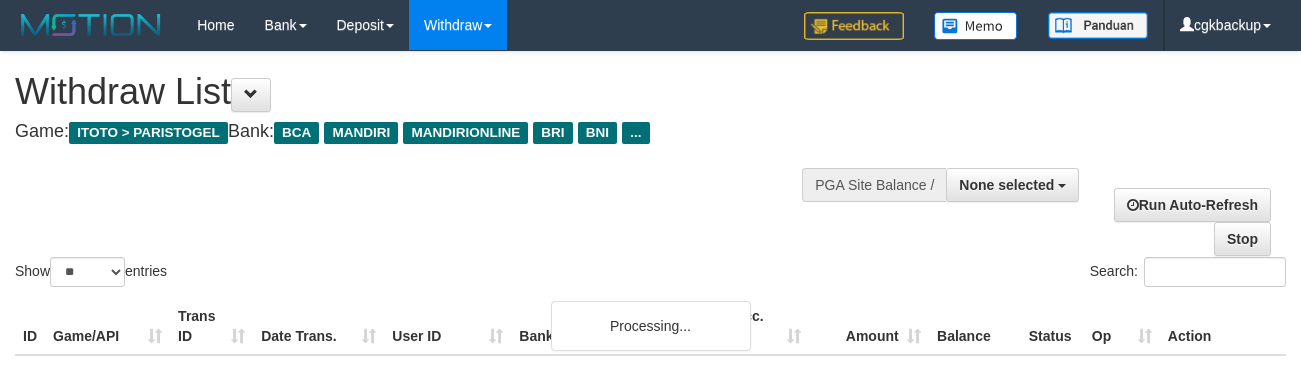 select 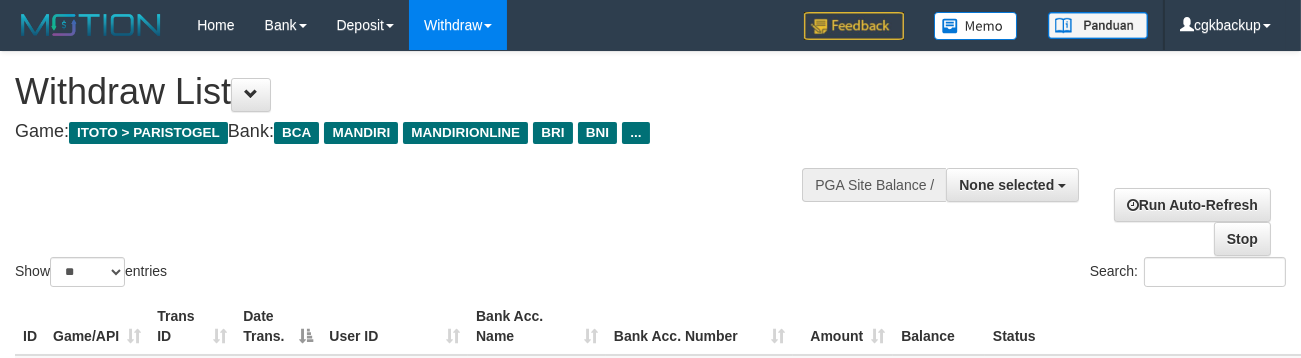 scroll, scrollTop: 646, scrollLeft: 161, axis: both 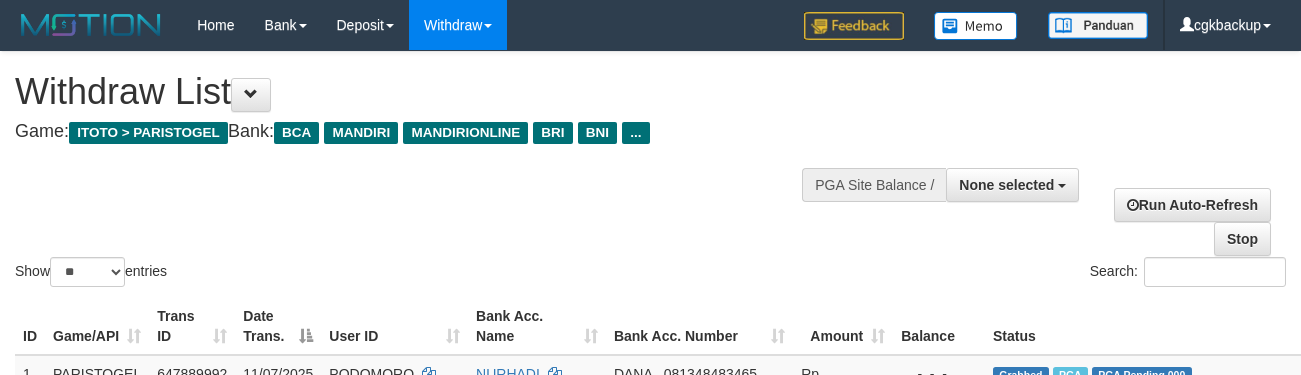select 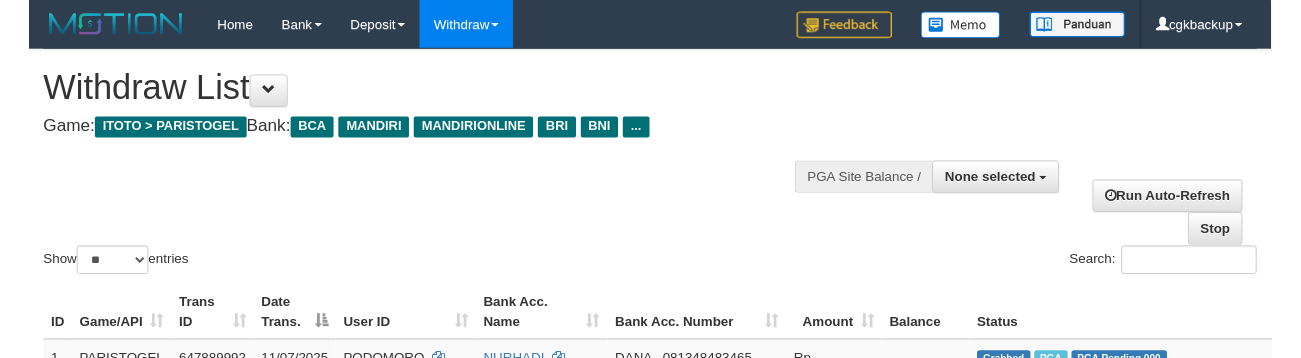 scroll, scrollTop: 646, scrollLeft: 161, axis: both 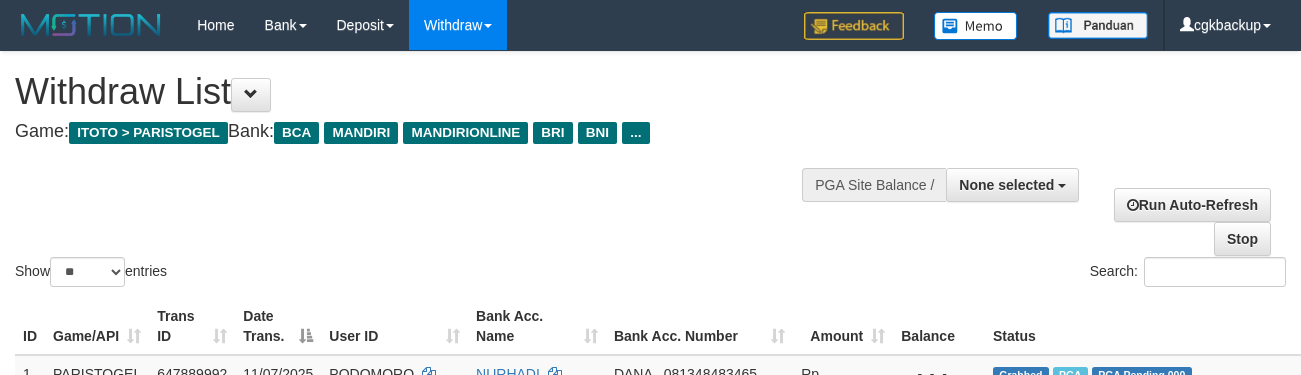 select 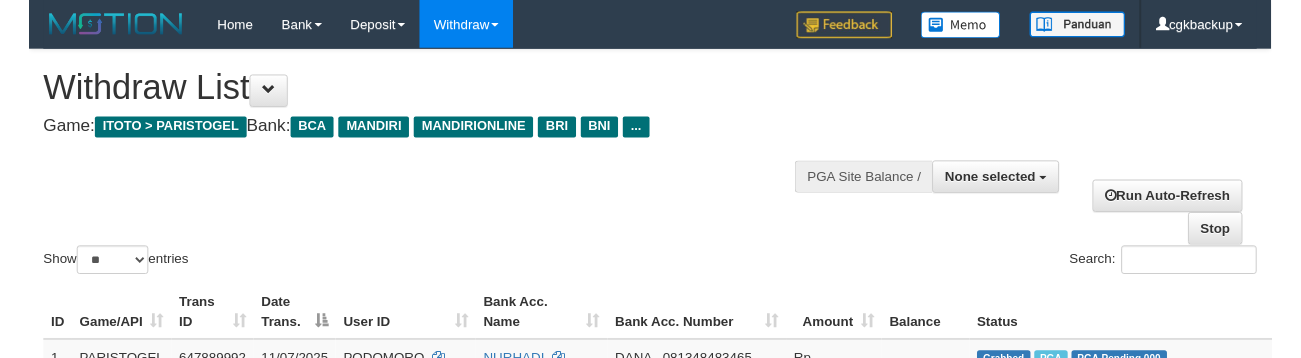 scroll, scrollTop: 646, scrollLeft: 161, axis: both 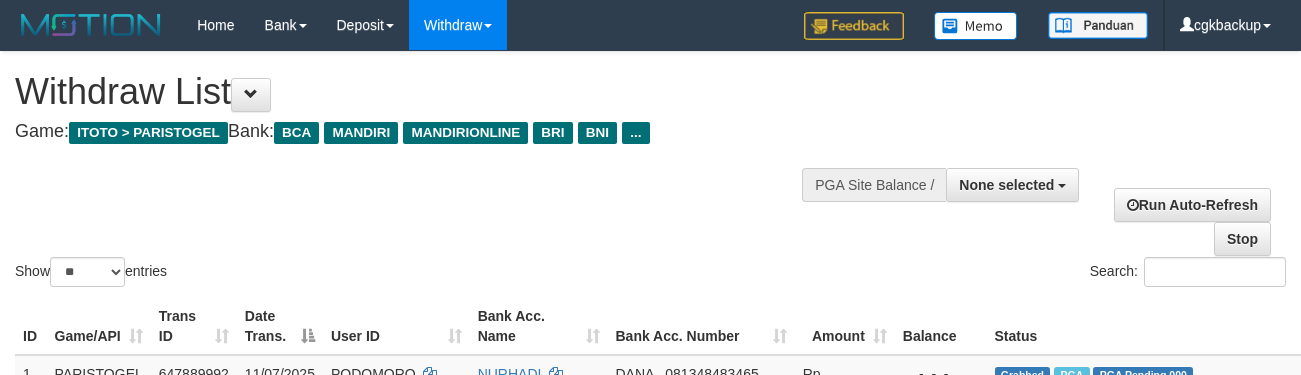 select 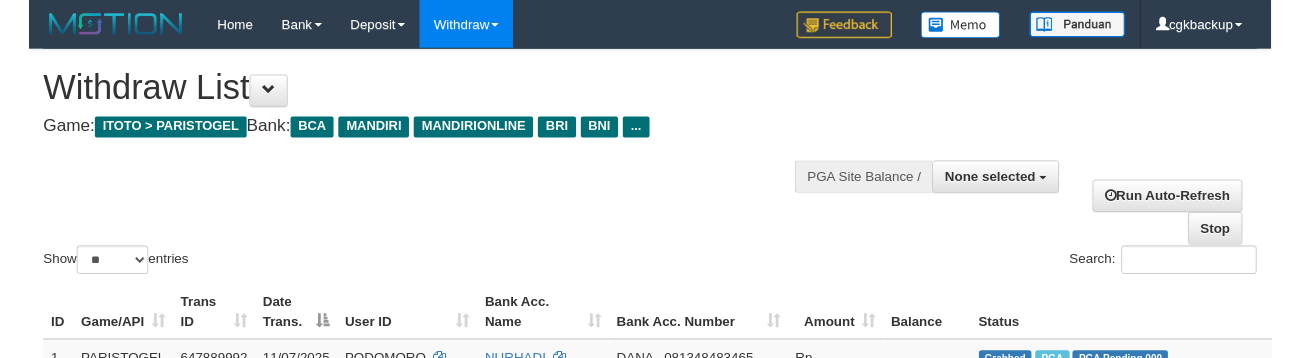 scroll, scrollTop: 646, scrollLeft: 163, axis: both 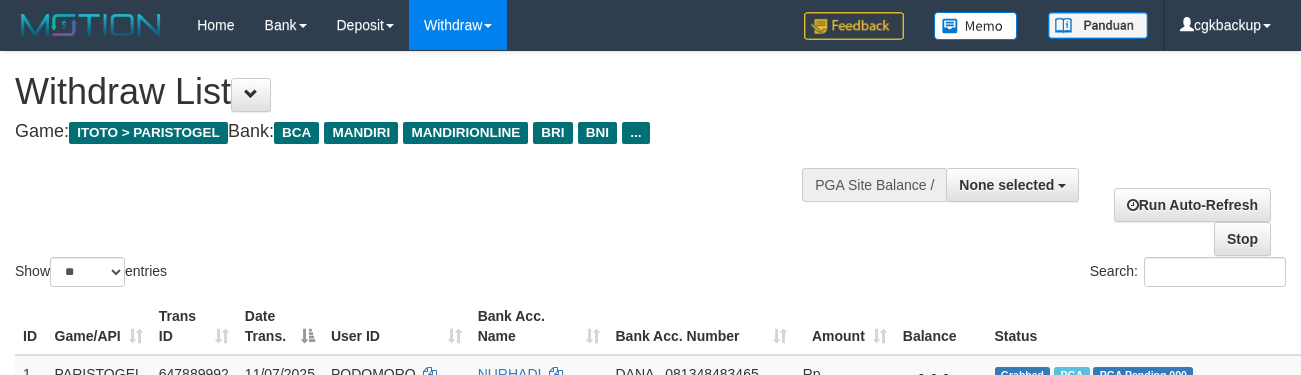 select 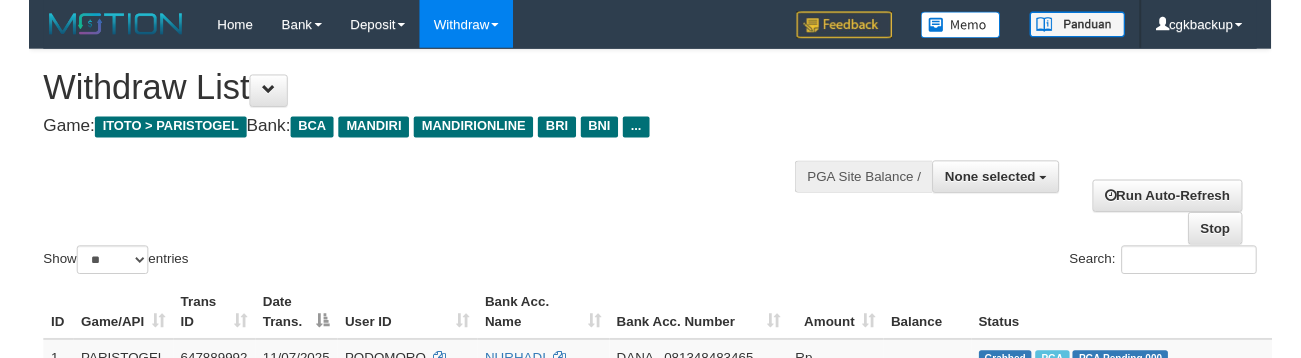scroll, scrollTop: 646, scrollLeft: 163, axis: both 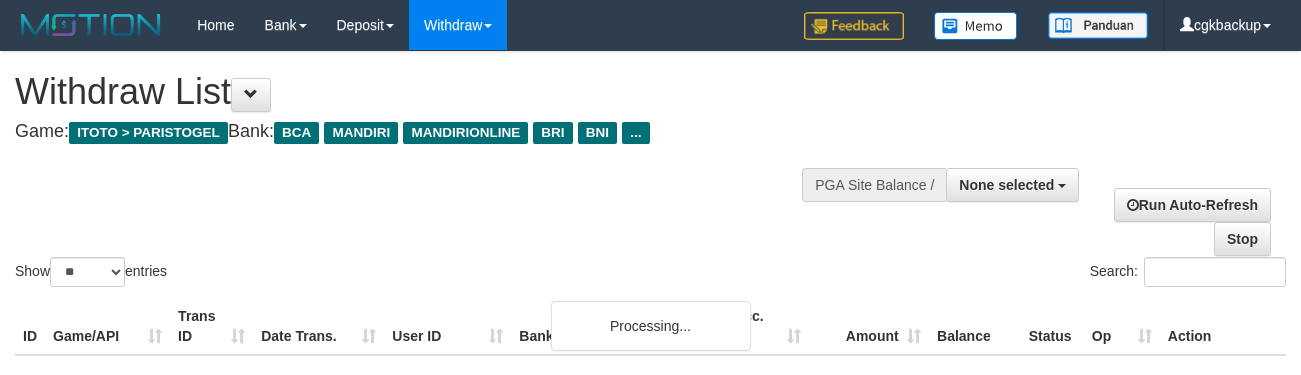 select 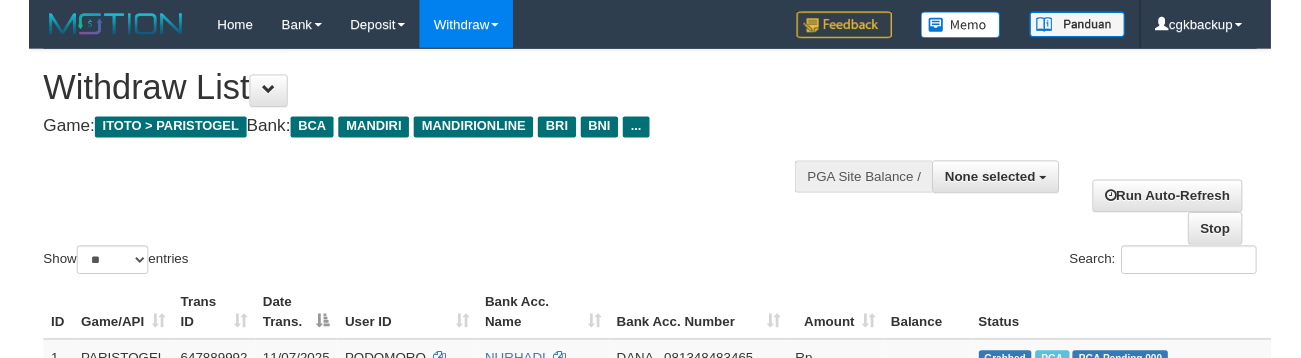scroll, scrollTop: 646, scrollLeft: 163, axis: both 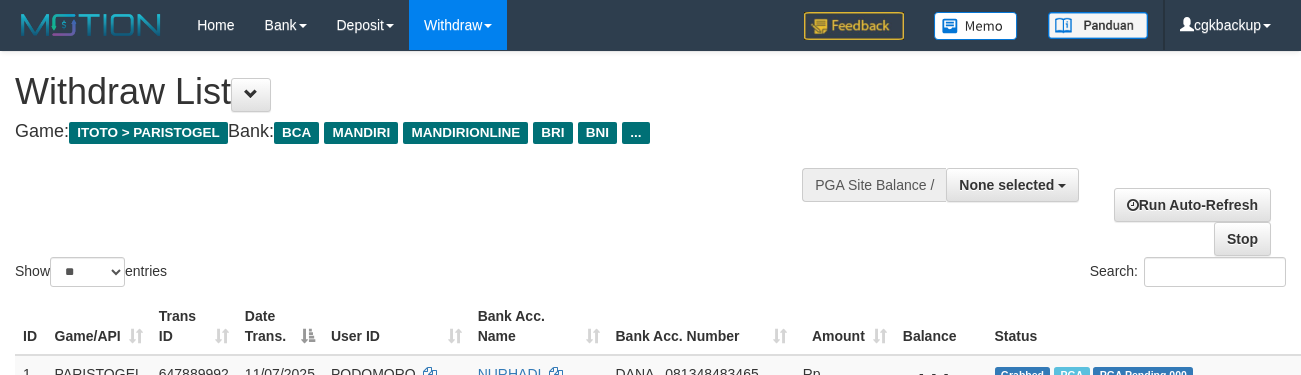 select 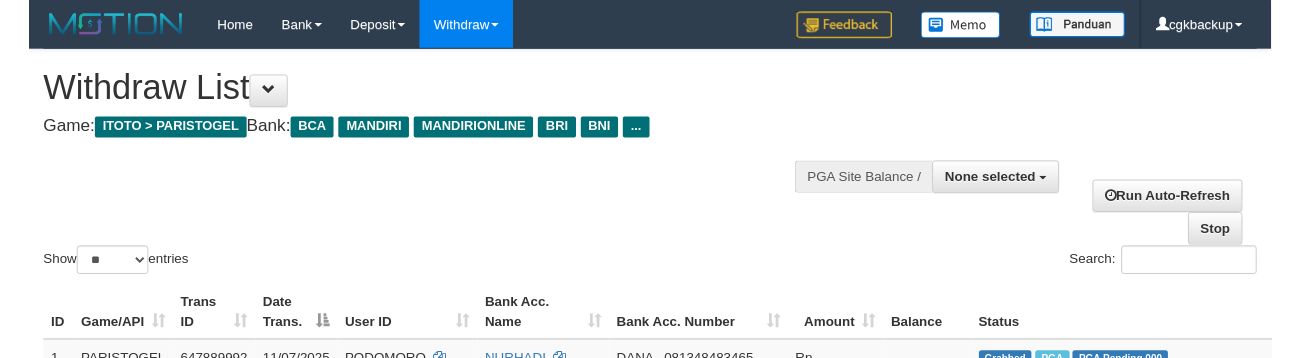 scroll, scrollTop: 646, scrollLeft: 163, axis: both 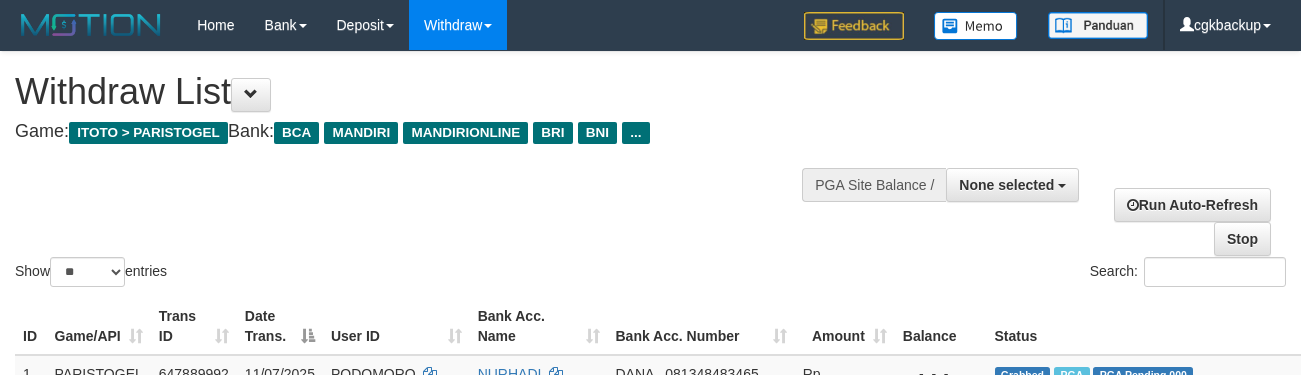 select 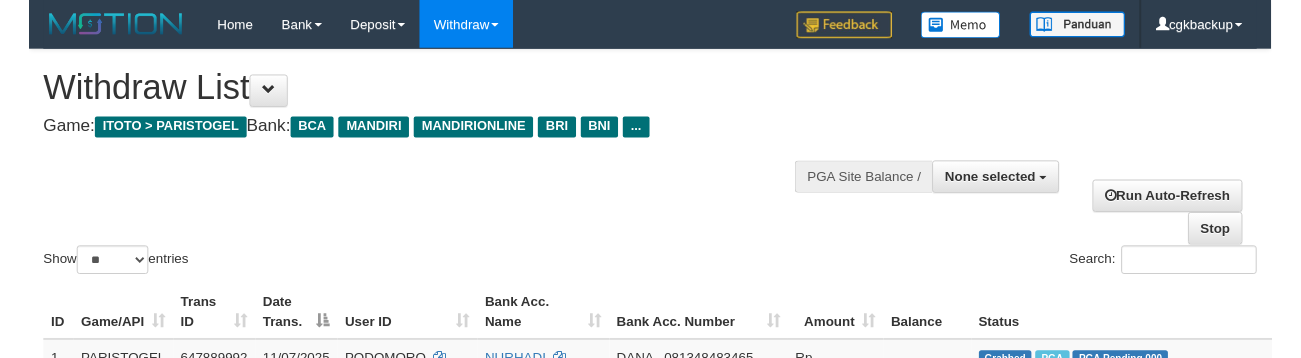 scroll, scrollTop: 646, scrollLeft: 163, axis: both 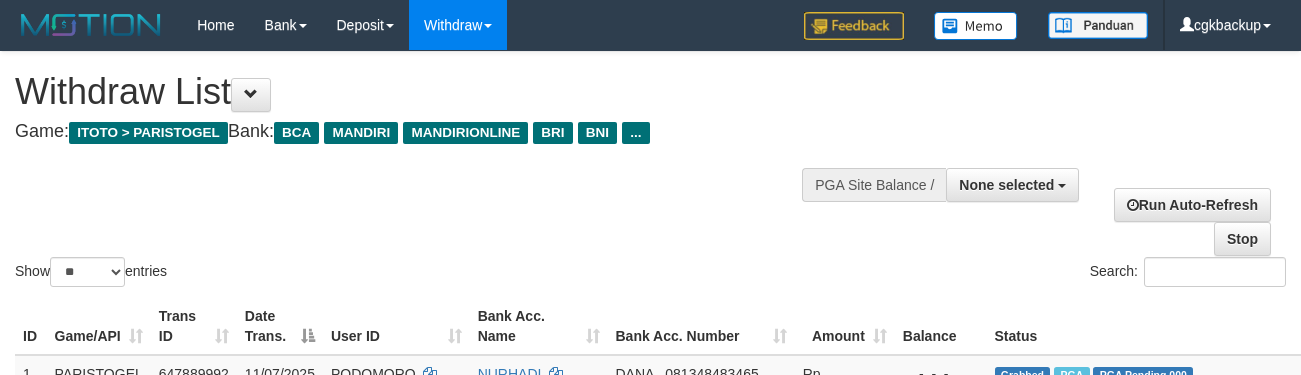 select 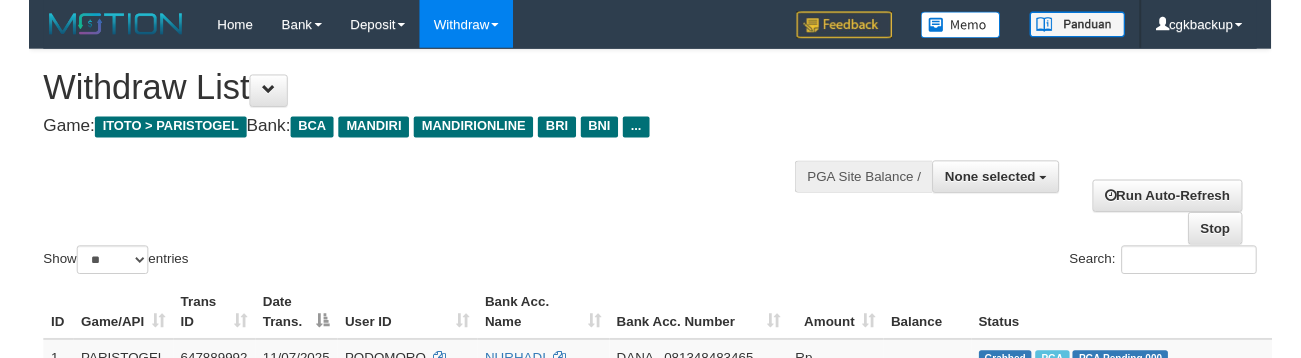 scroll, scrollTop: 646, scrollLeft: 163, axis: both 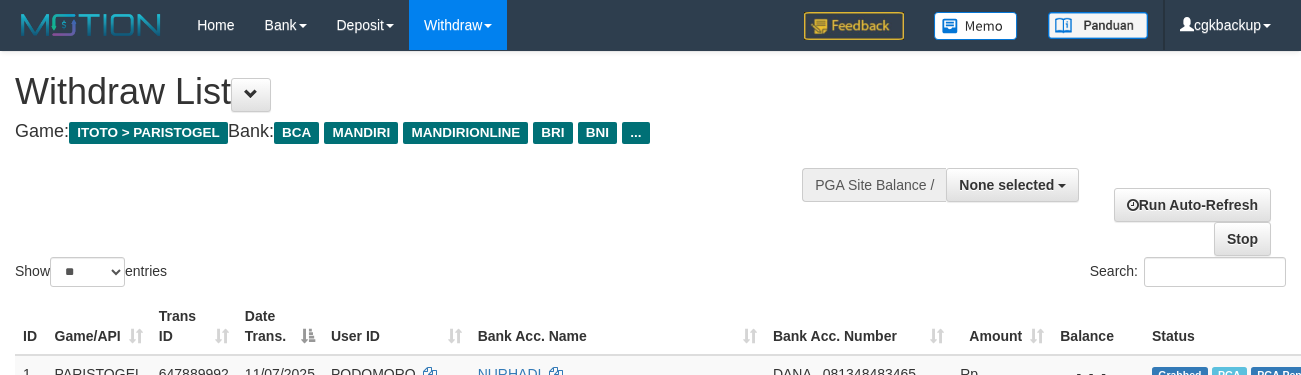 select 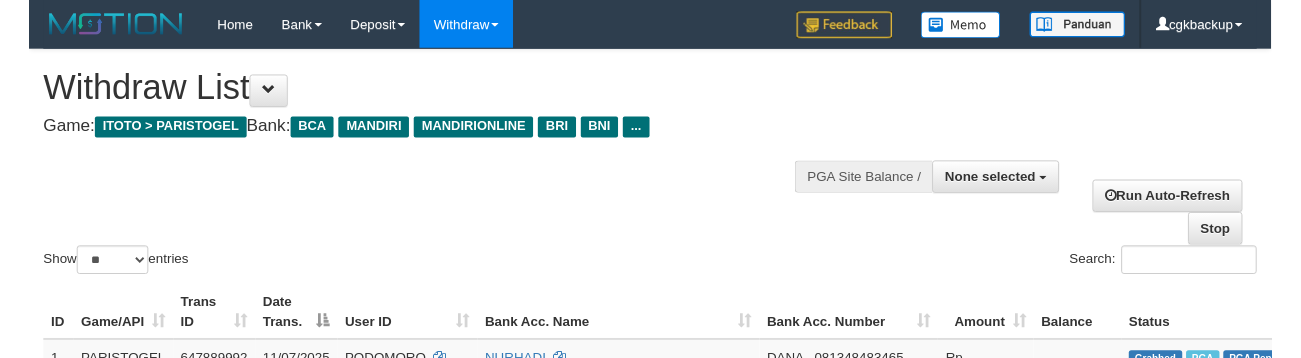scroll, scrollTop: 646, scrollLeft: 163, axis: both 